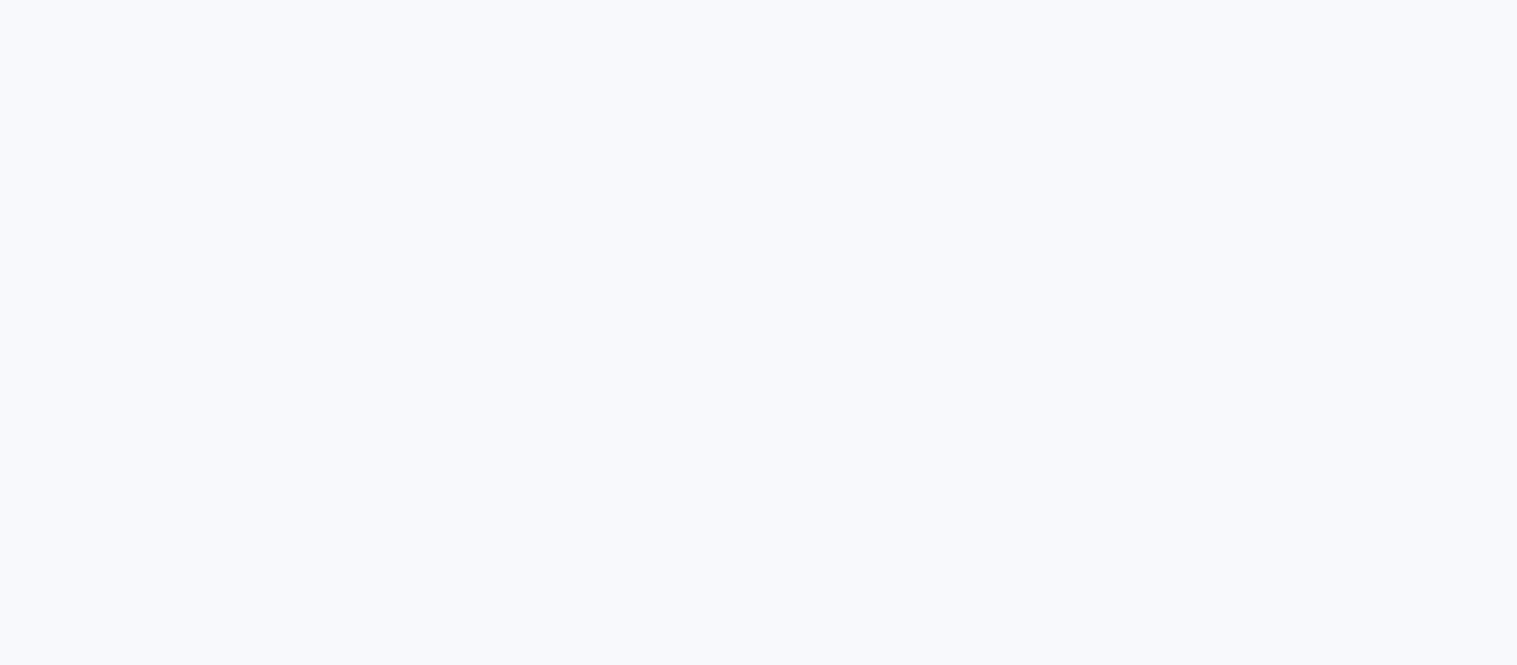 scroll, scrollTop: 0, scrollLeft: 0, axis: both 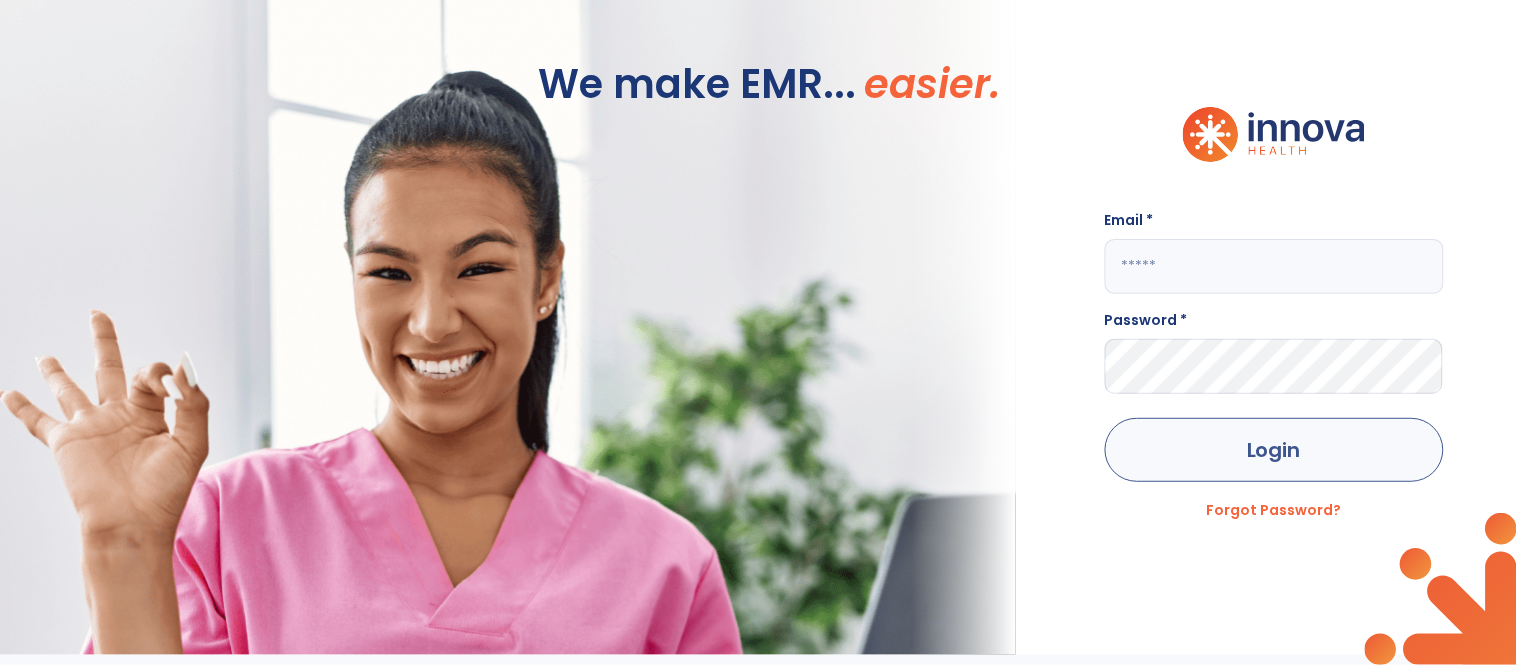 type on "**********" 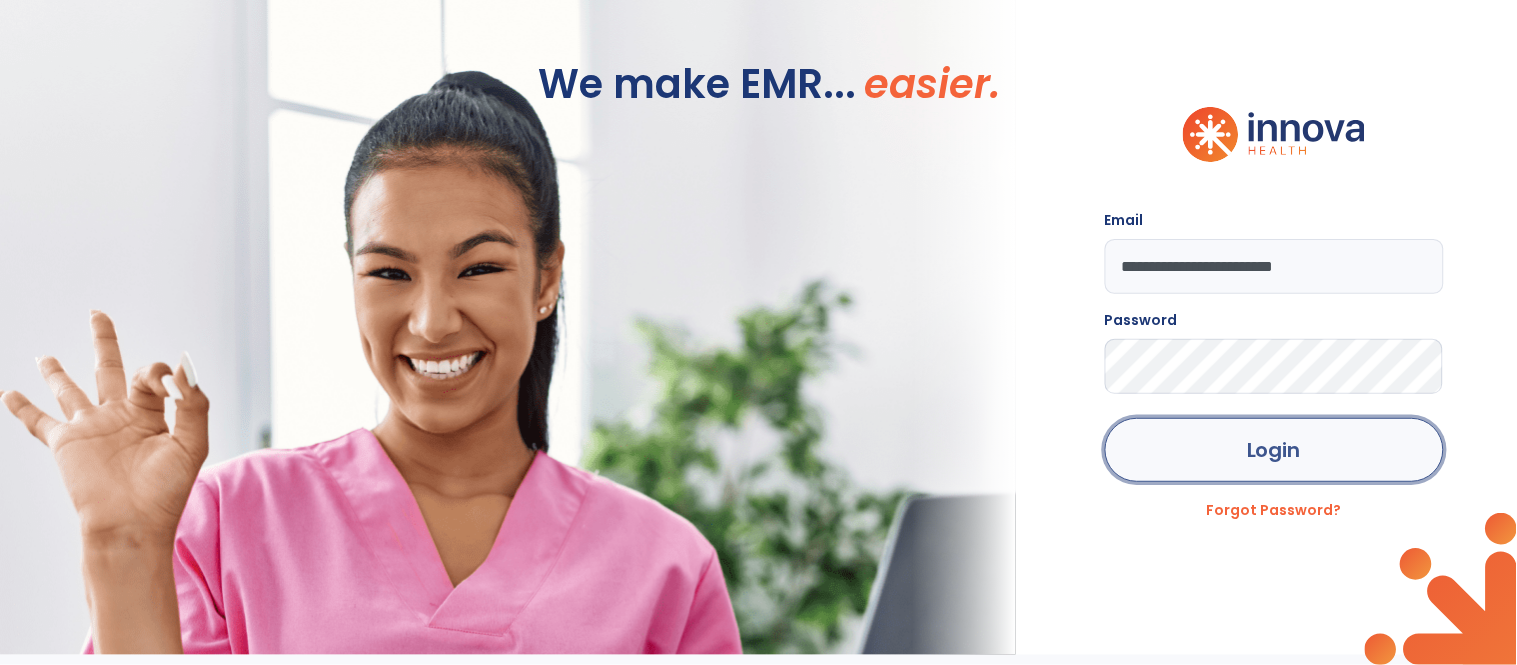 click on "Login" 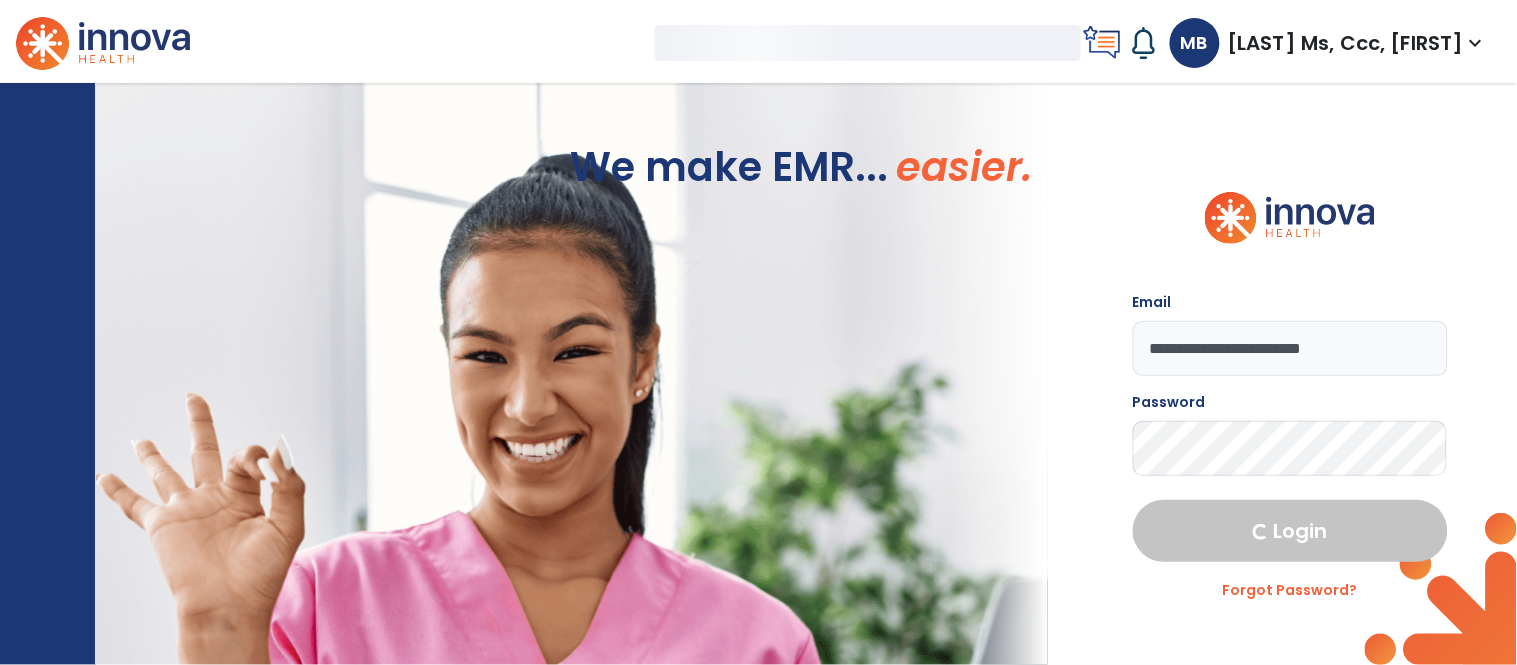 select on "****" 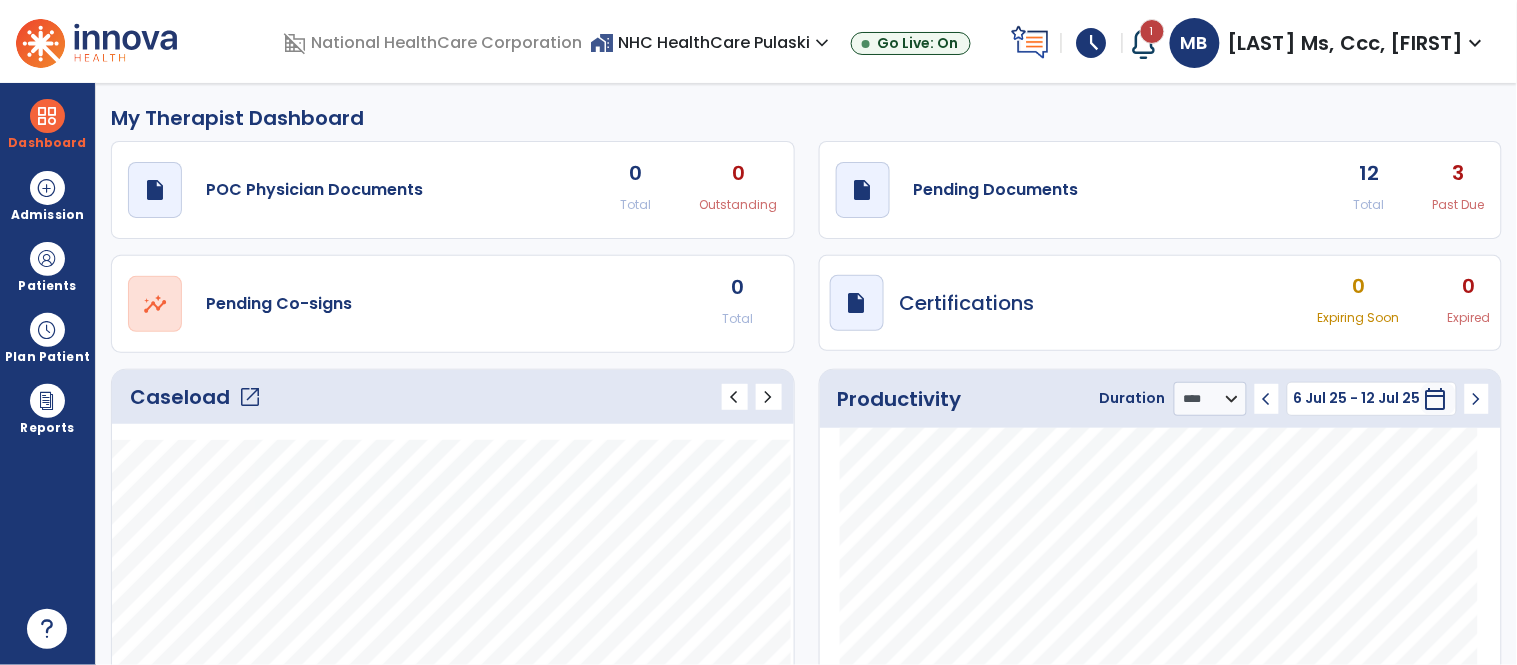 click on "3" 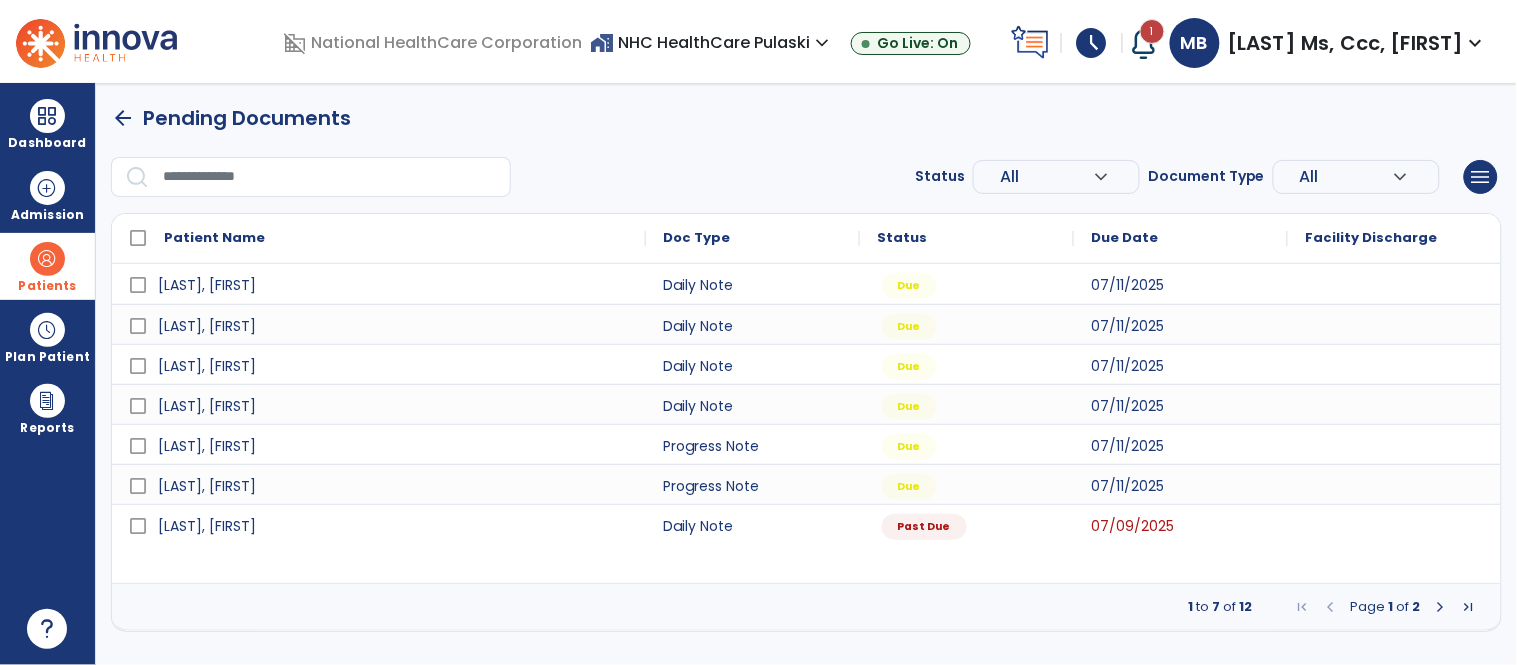 click at bounding box center (47, 259) 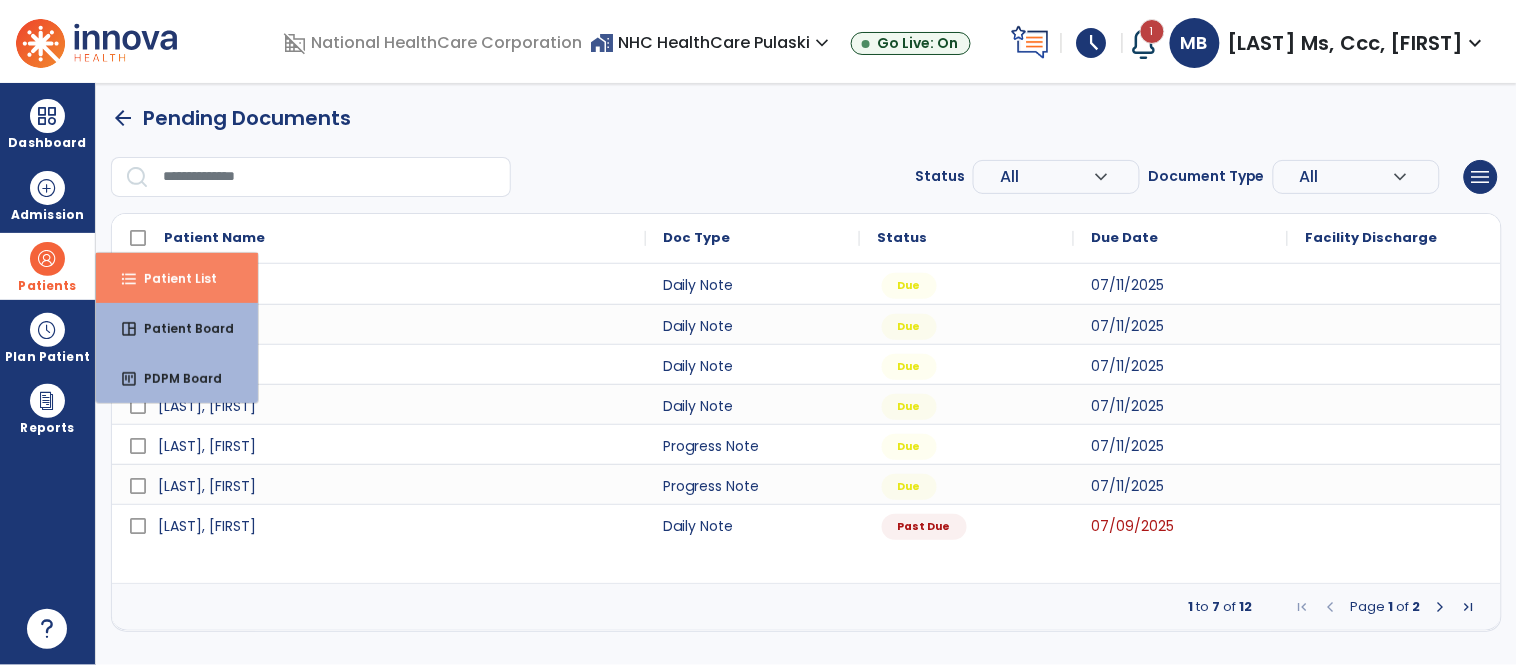 click on "format_list_bulleted  Patient List" at bounding box center (177, 278) 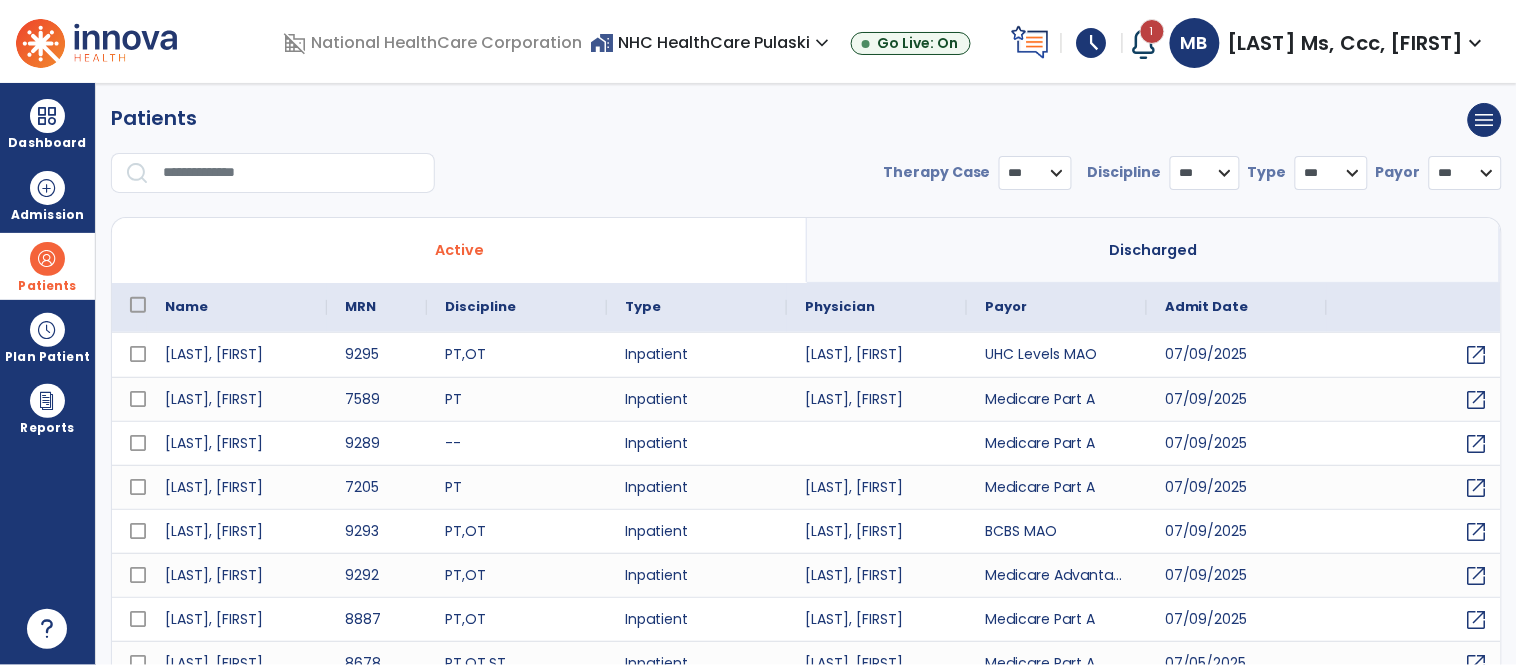 select on "***" 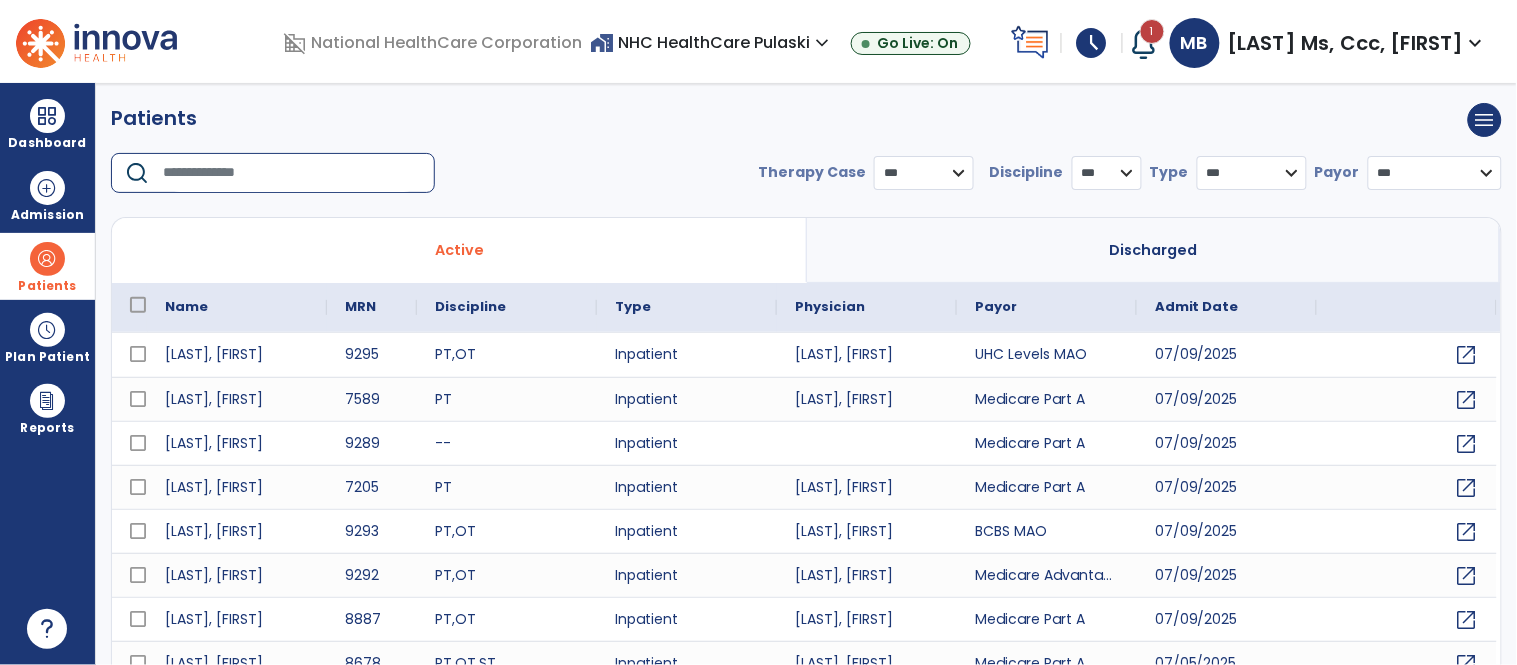 click at bounding box center (292, 173) 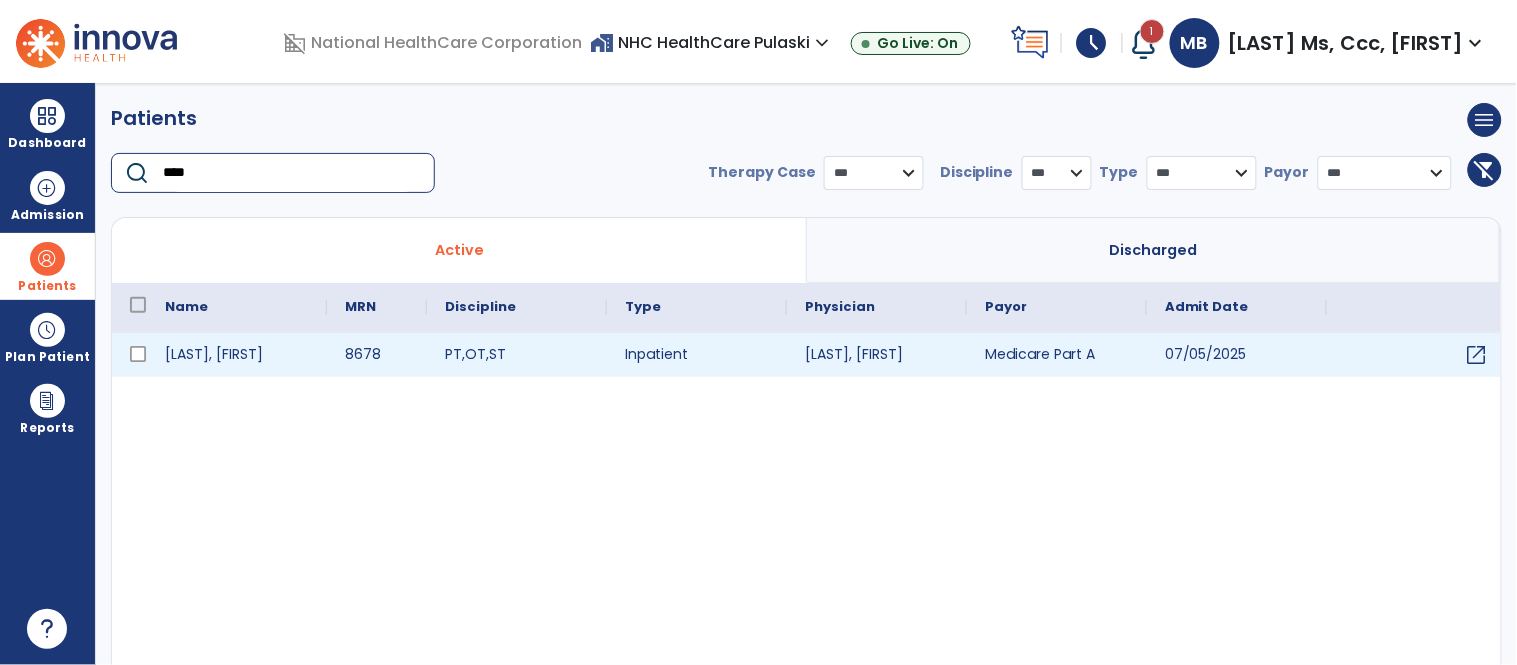 type on "****" 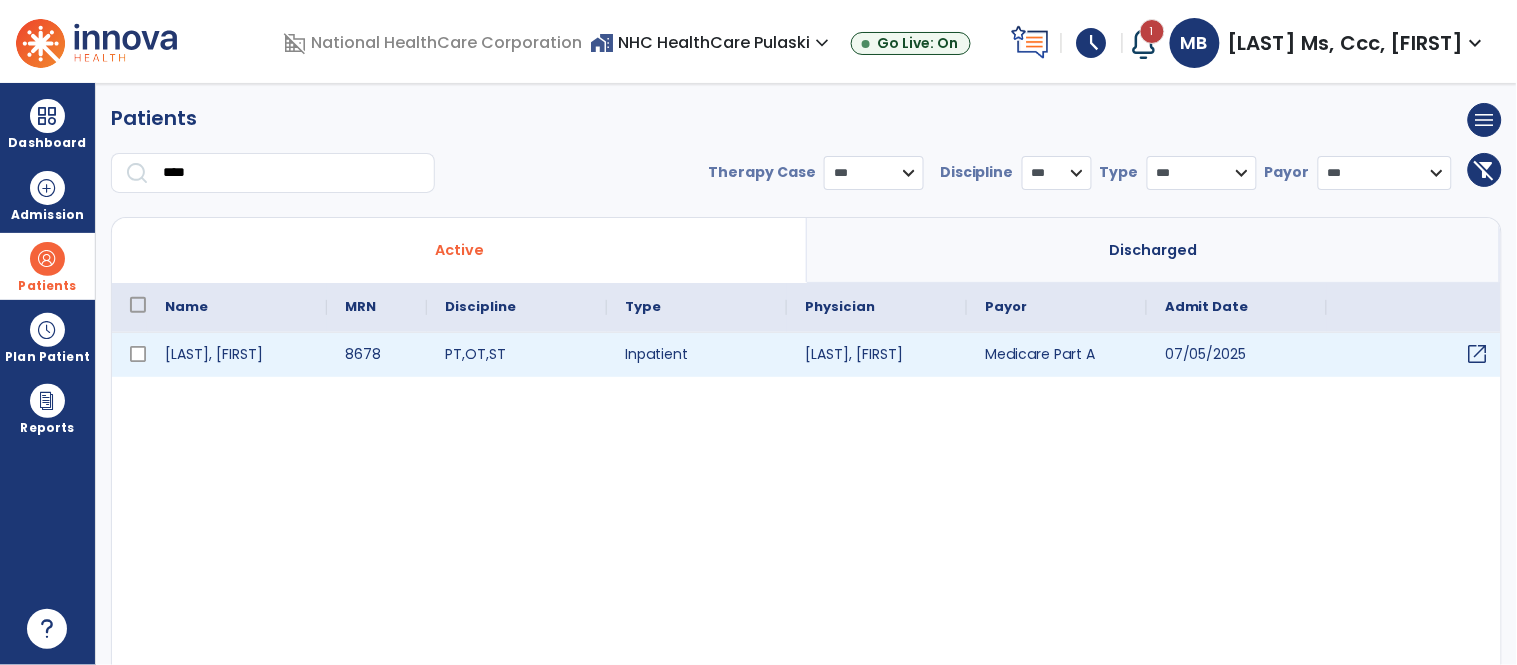 click on "open_in_new" at bounding box center (1478, 354) 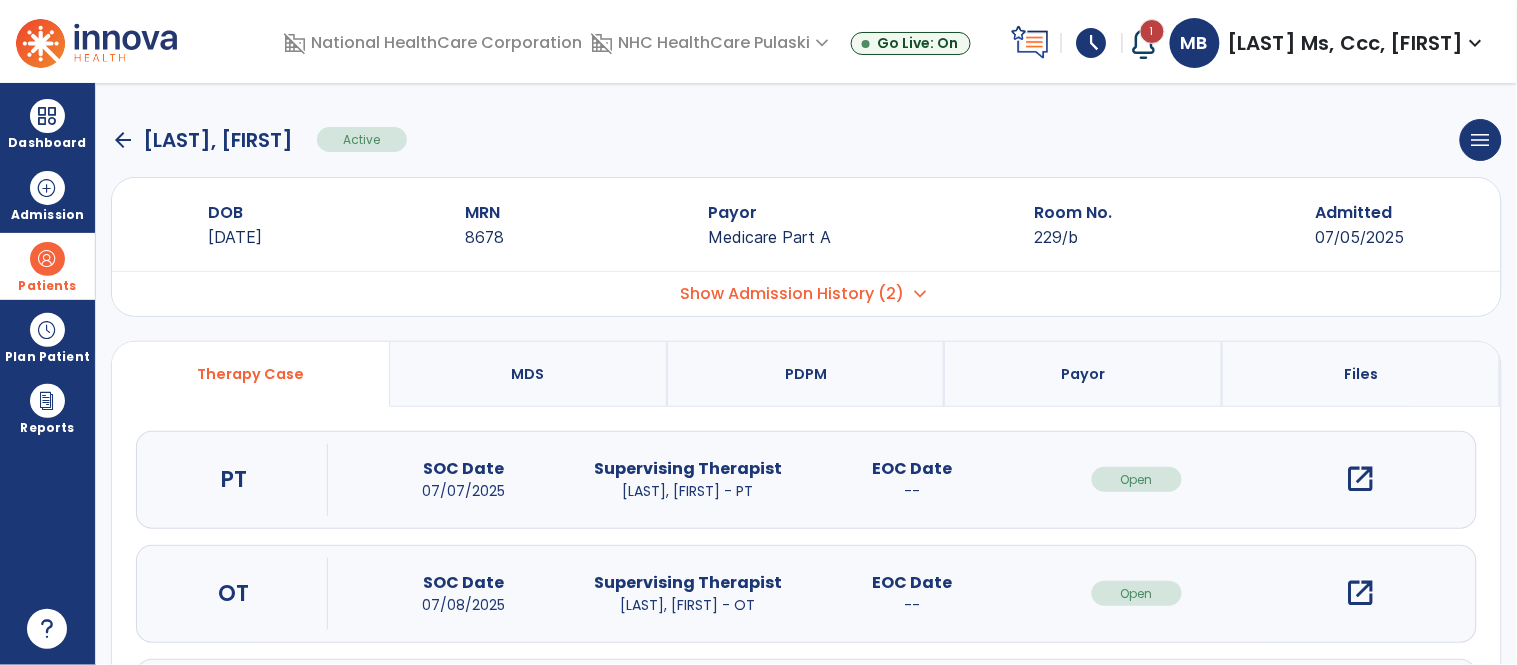 scroll, scrollTop: 141, scrollLeft: 0, axis: vertical 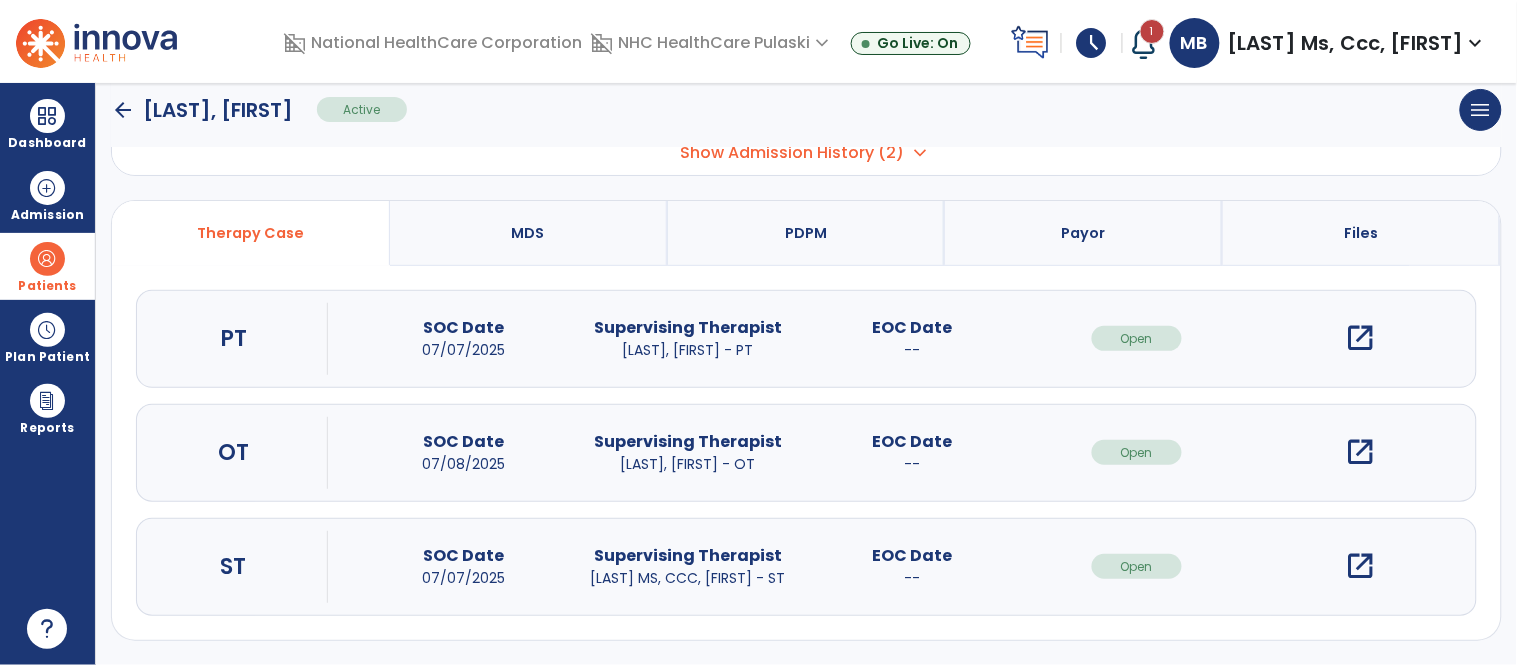 click on "open_in_new" at bounding box center (1361, 566) 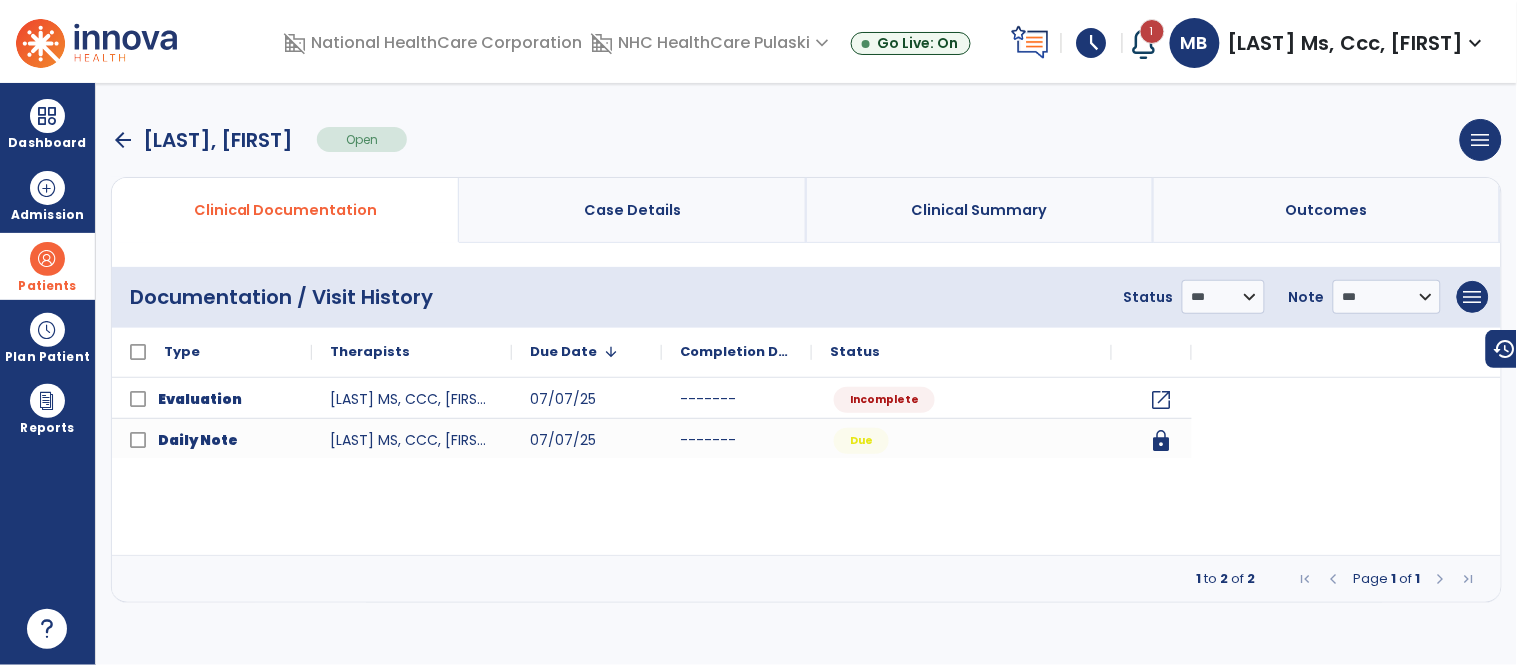 scroll, scrollTop: 0, scrollLeft: 0, axis: both 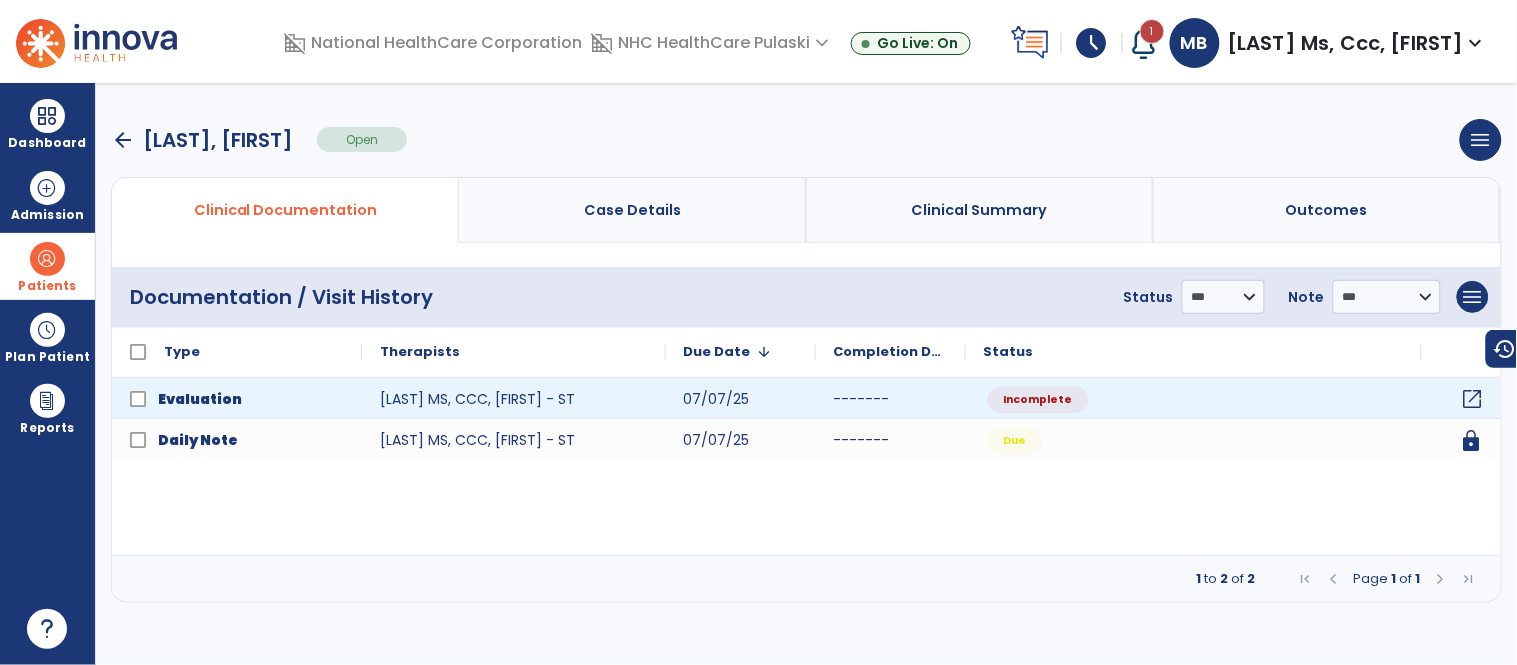 click on "open_in_new" 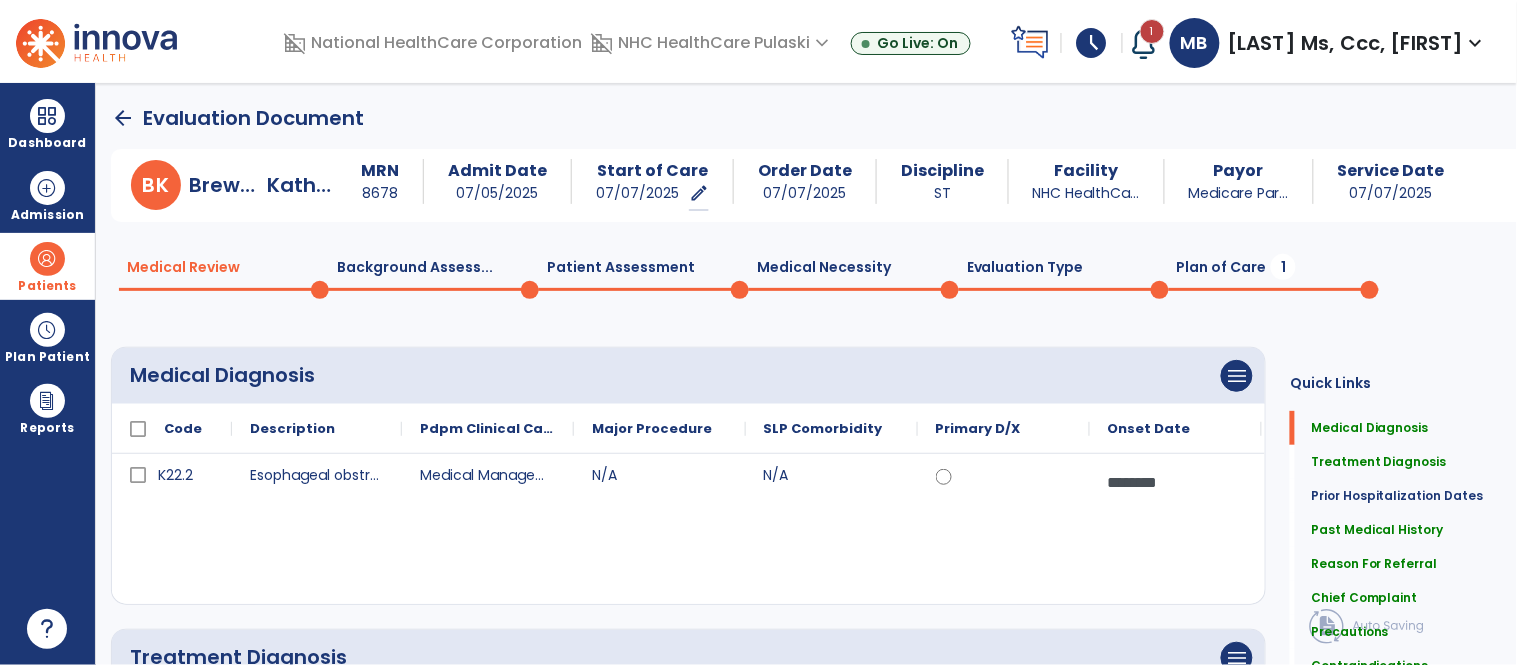click on "Plan of Care  1" 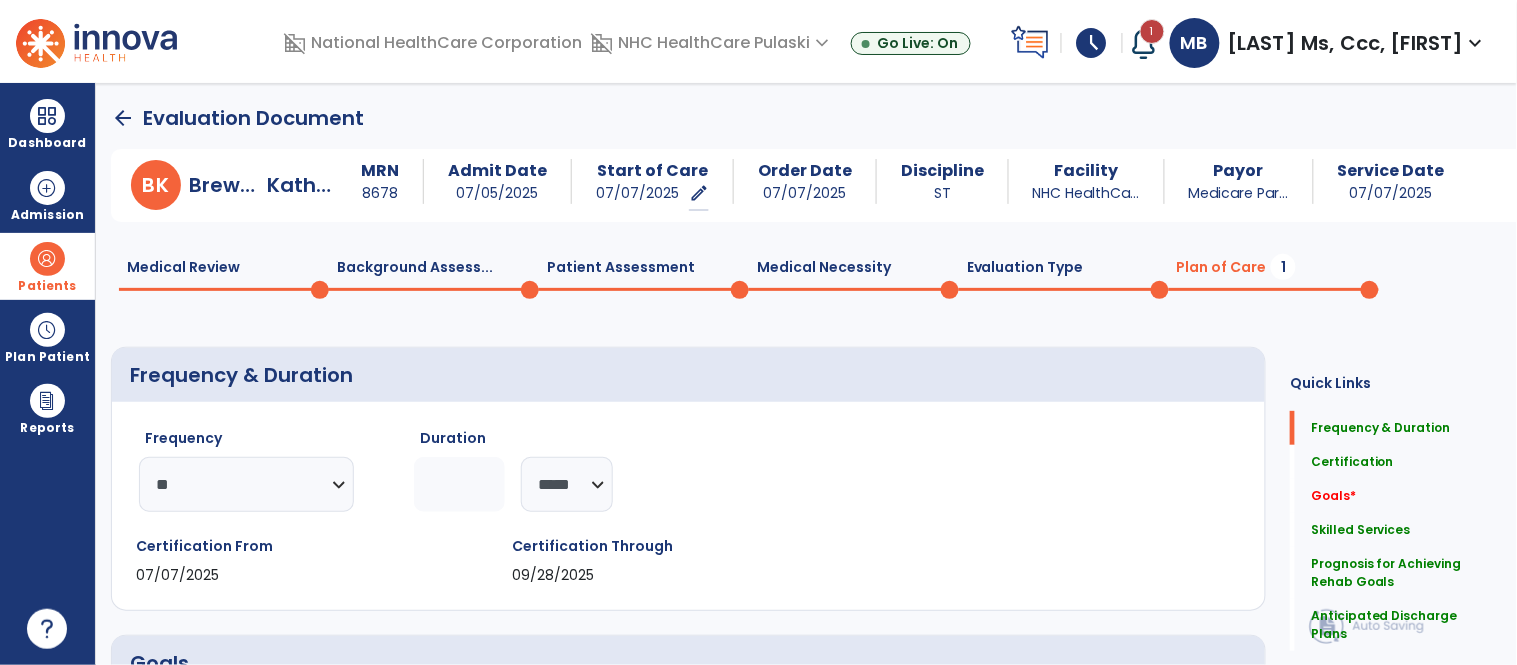 click on "0" 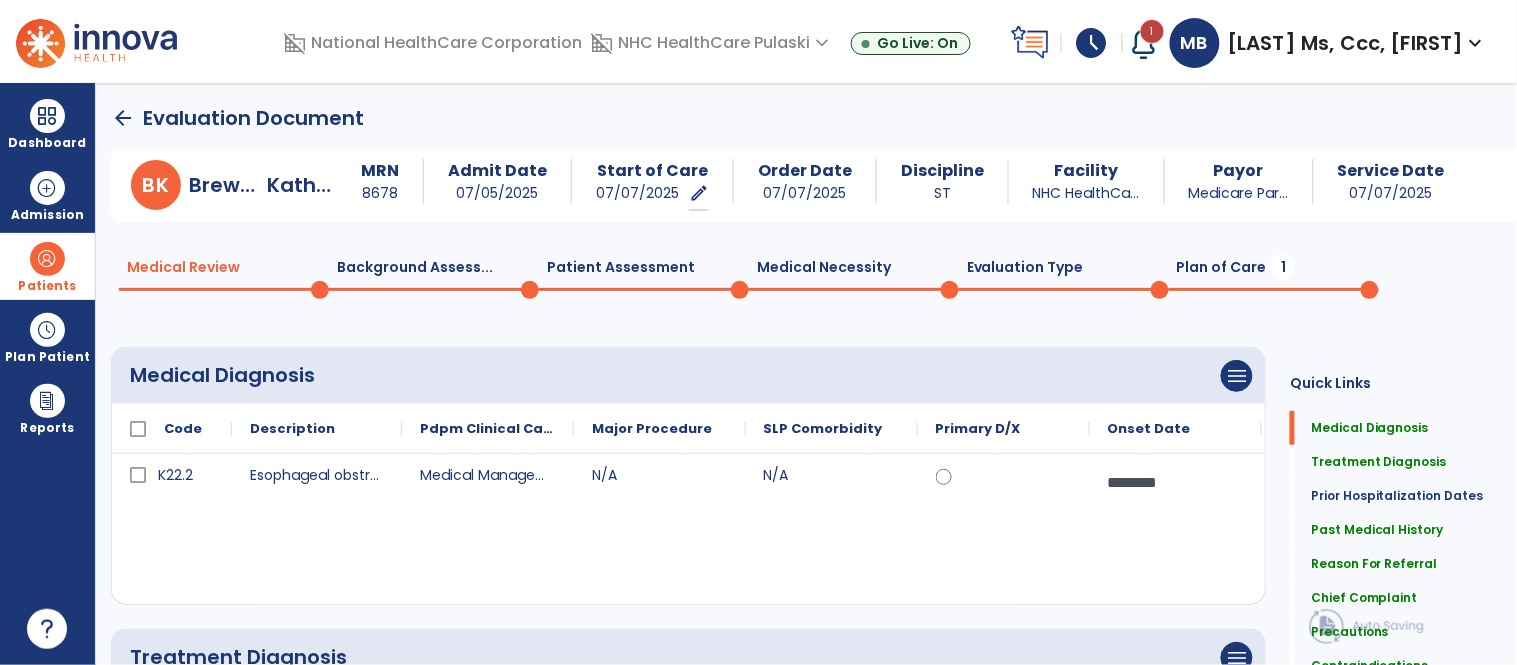 click on "0" 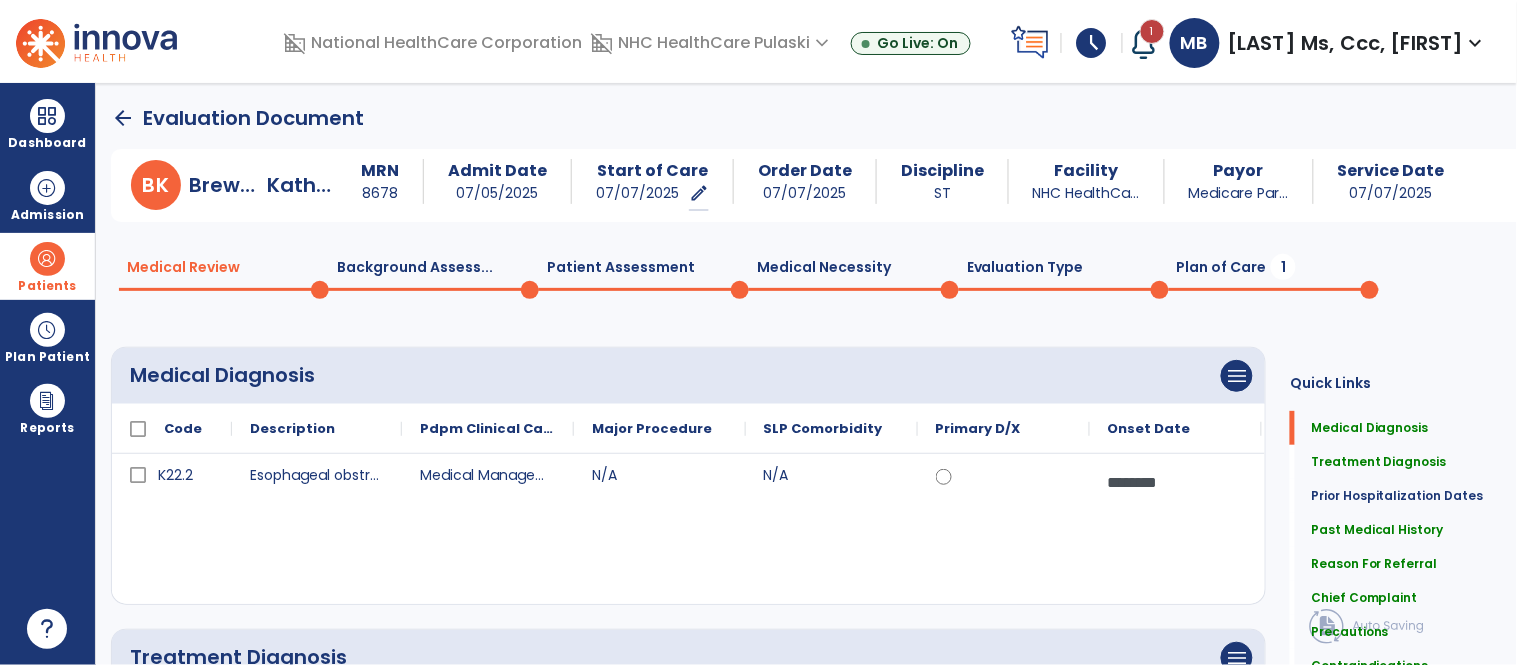 click on "1" 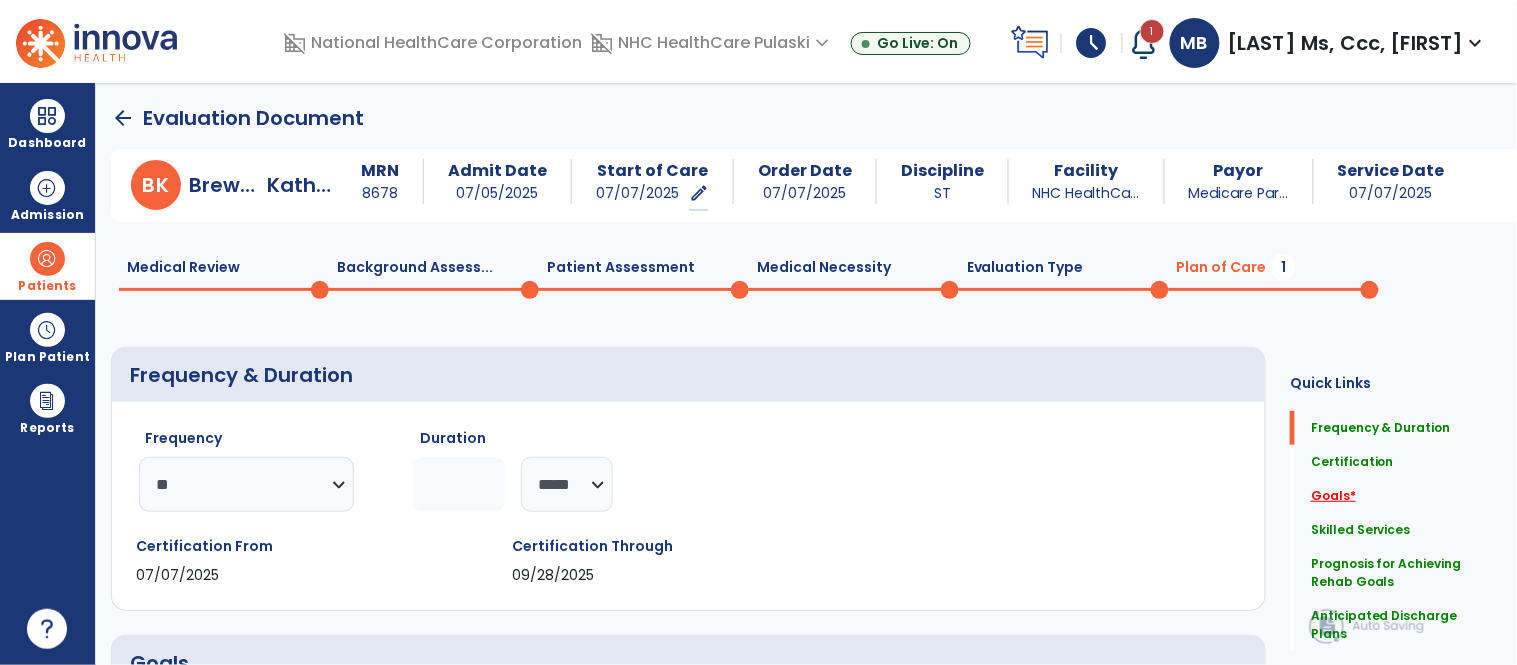 click on "Goals   *" 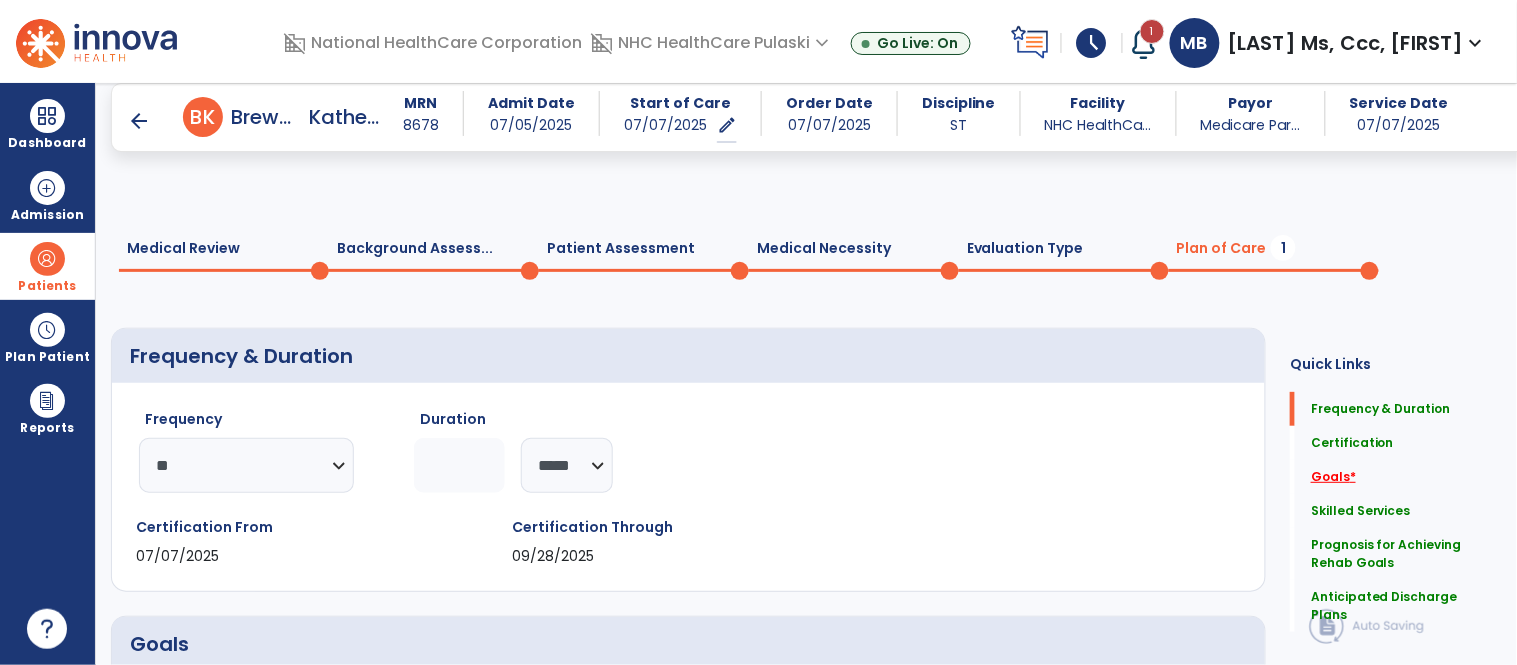 scroll, scrollTop: 41, scrollLeft: 0, axis: vertical 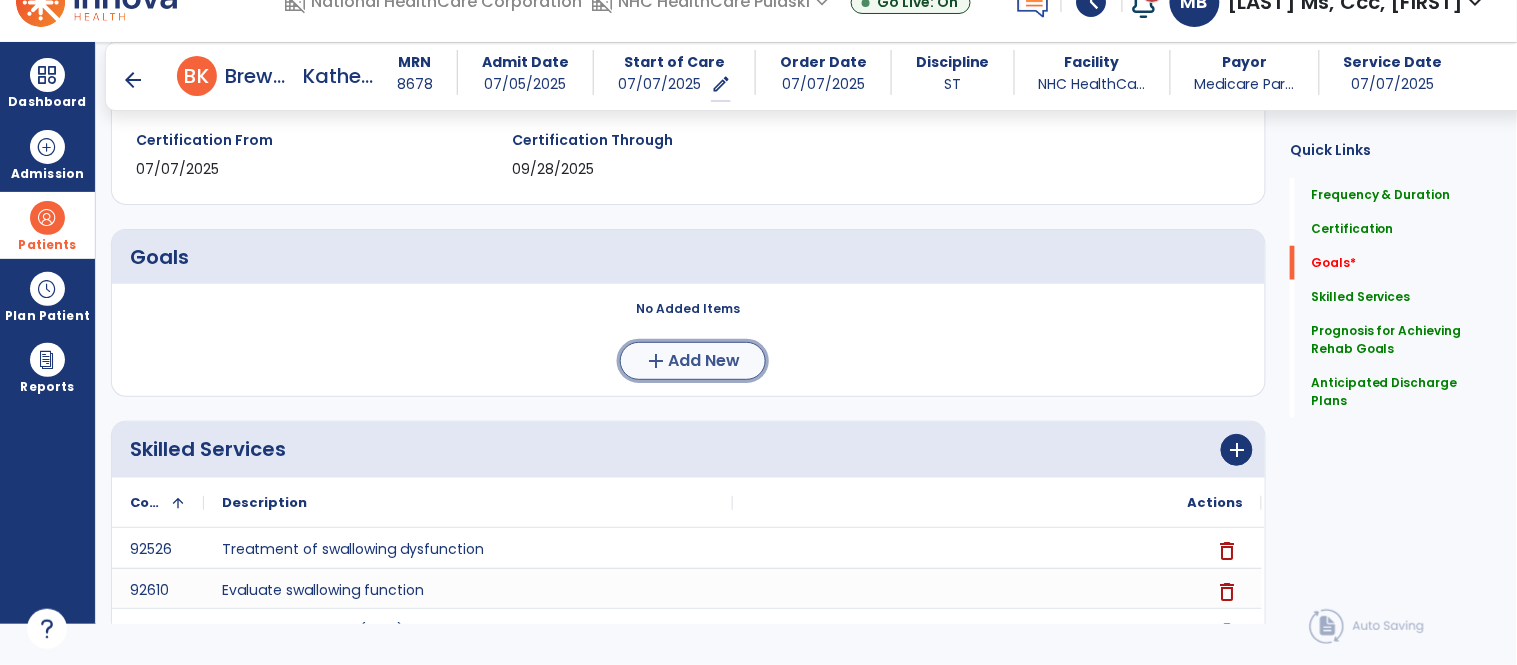 click on "Add New" at bounding box center (705, 361) 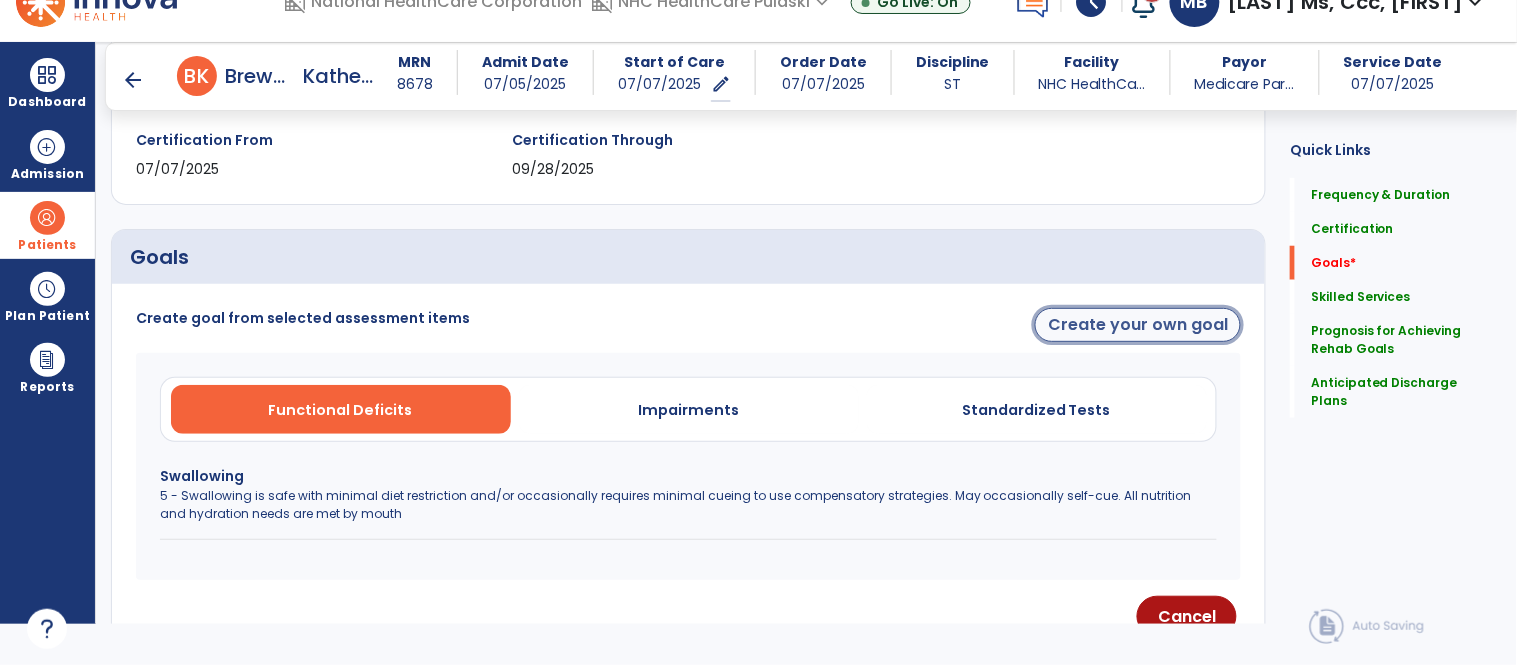 click on "Create your own goal" at bounding box center [1138, 325] 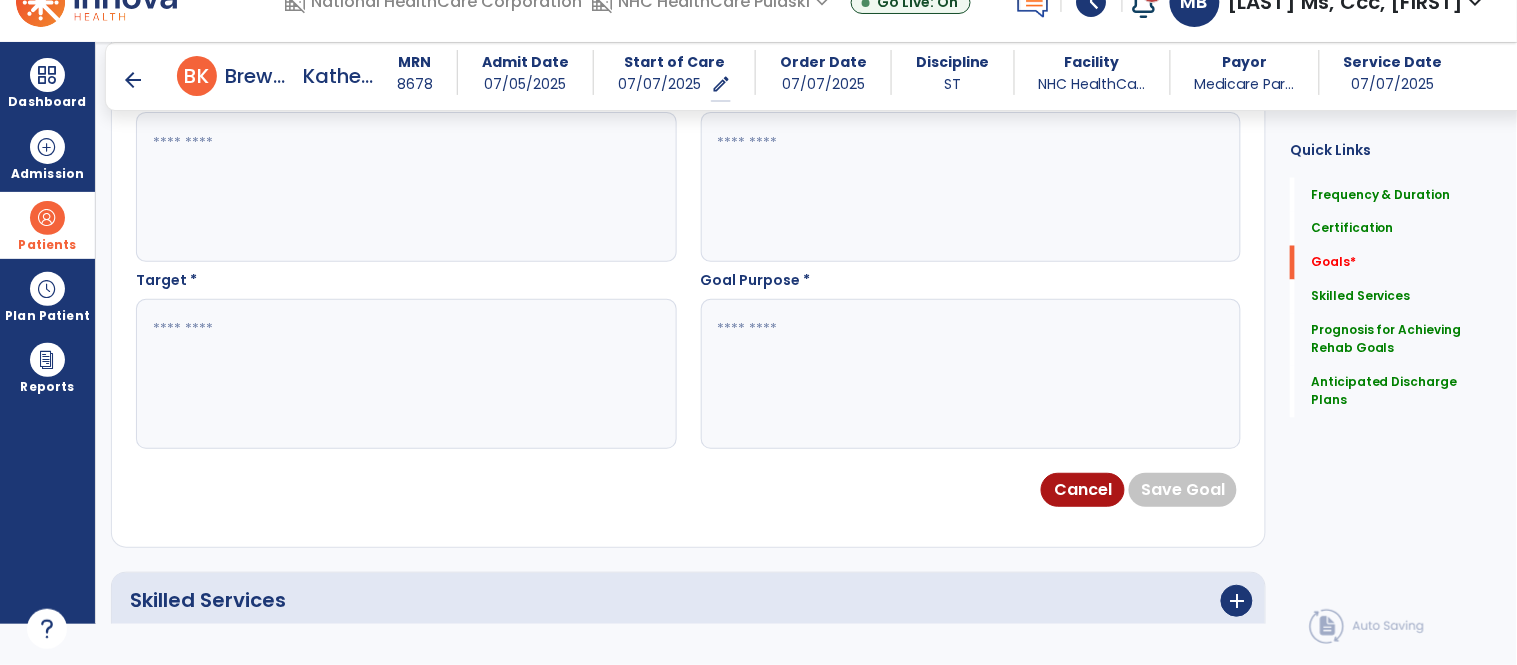 scroll, scrollTop: 778, scrollLeft: 0, axis: vertical 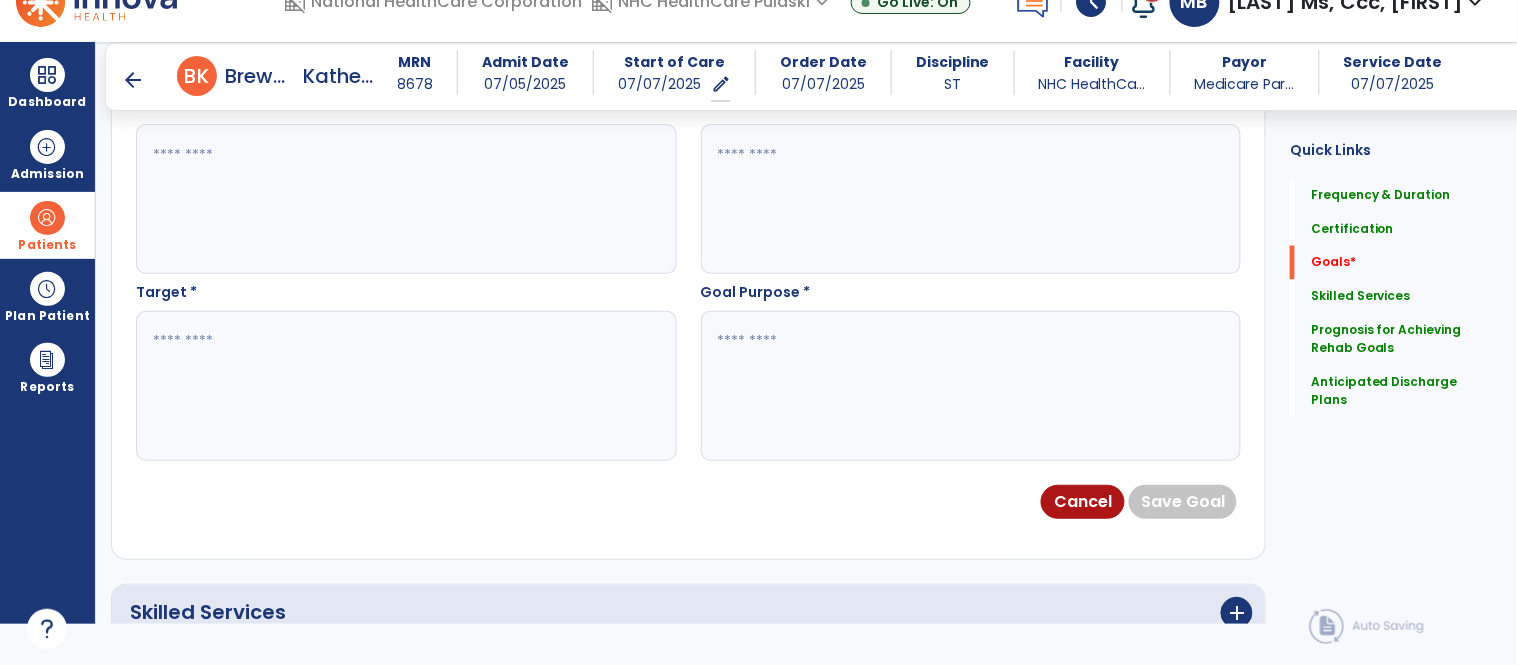 click at bounding box center [405, 386] 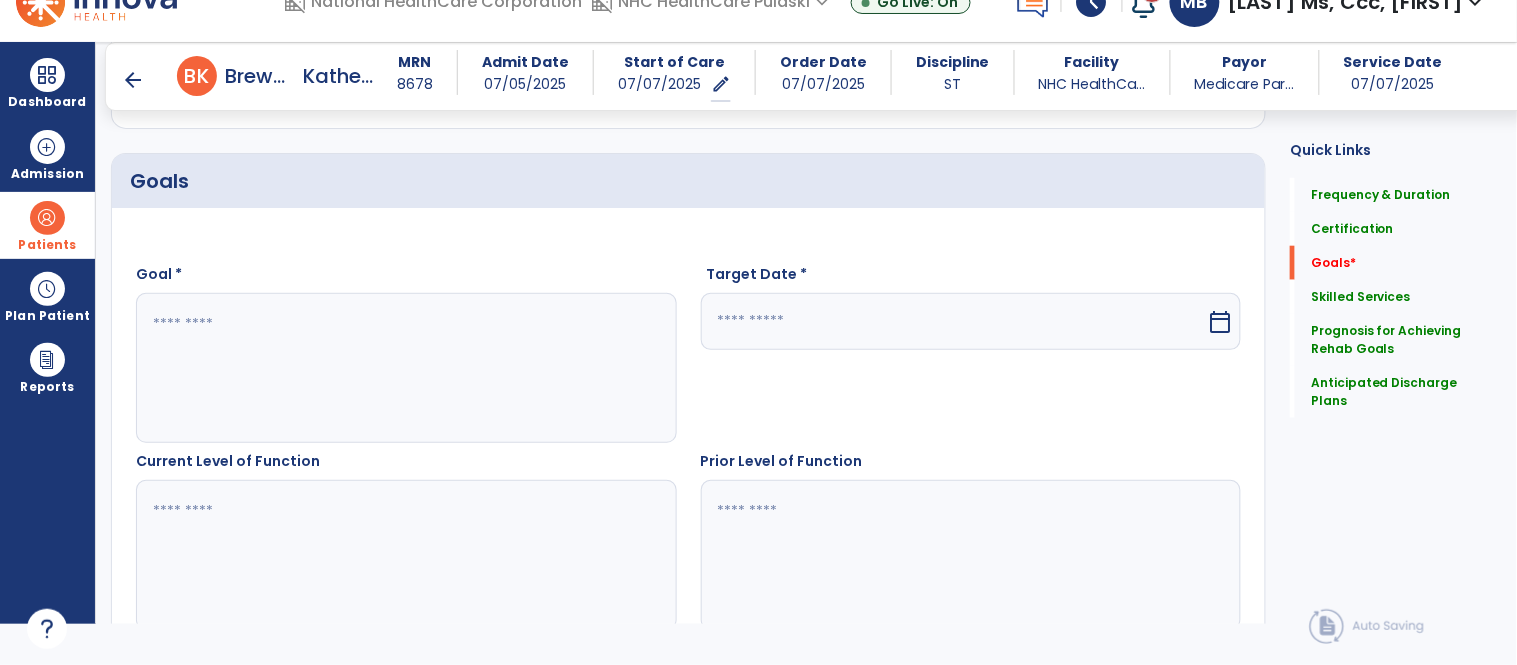 scroll, scrollTop: 423, scrollLeft: 0, axis: vertical 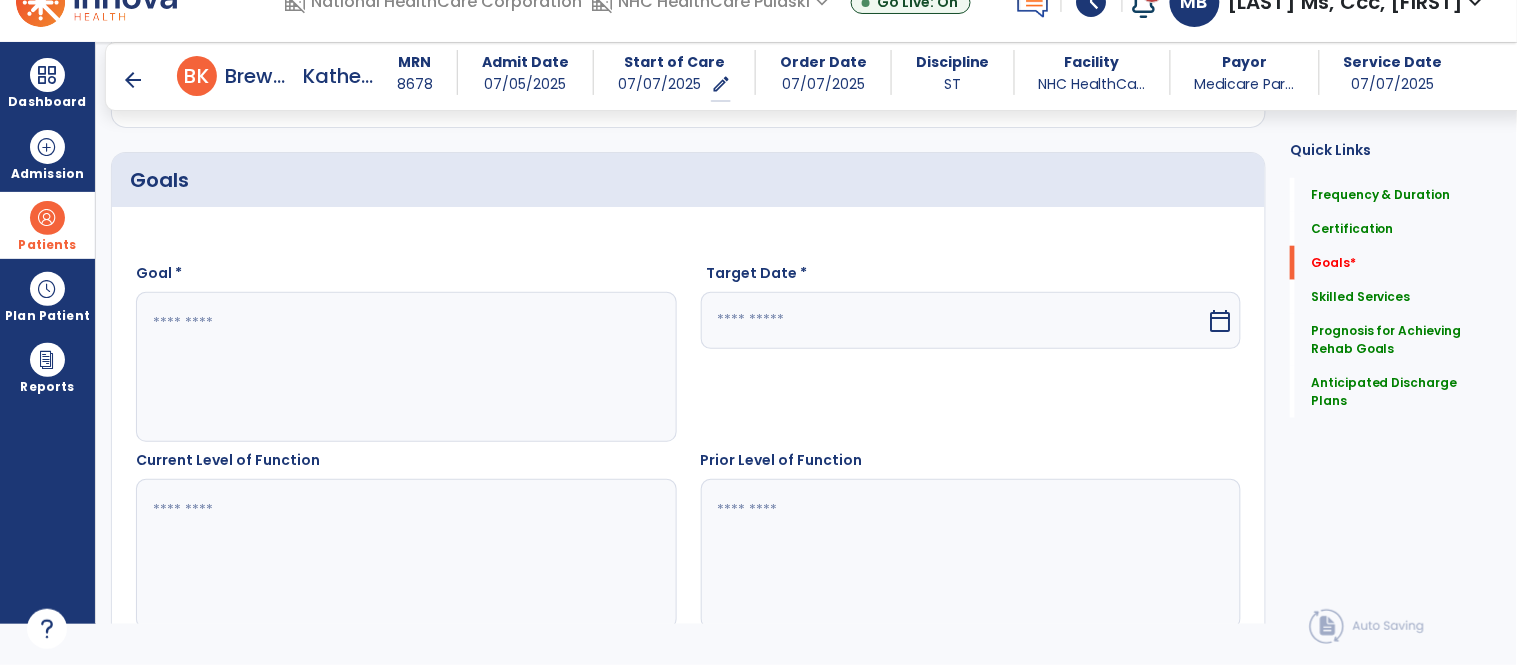 type on "**********" 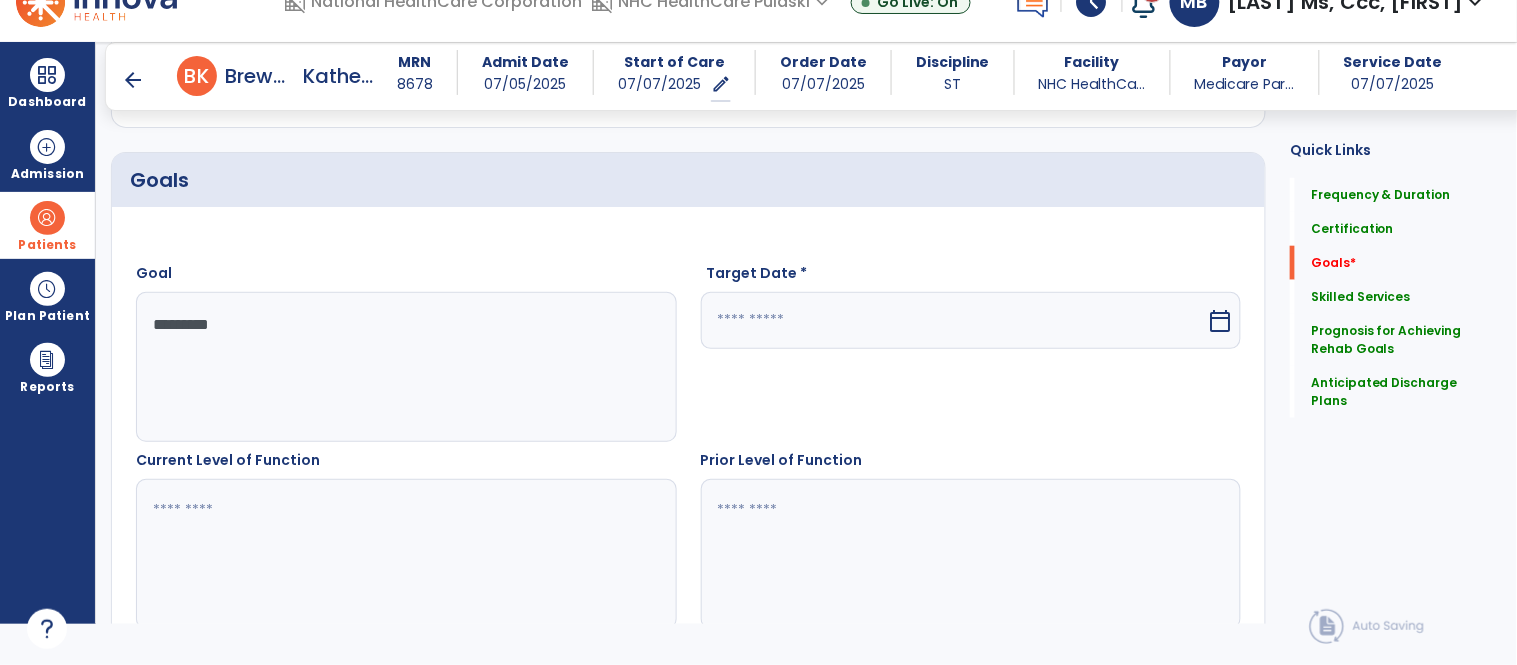 type on "*********" 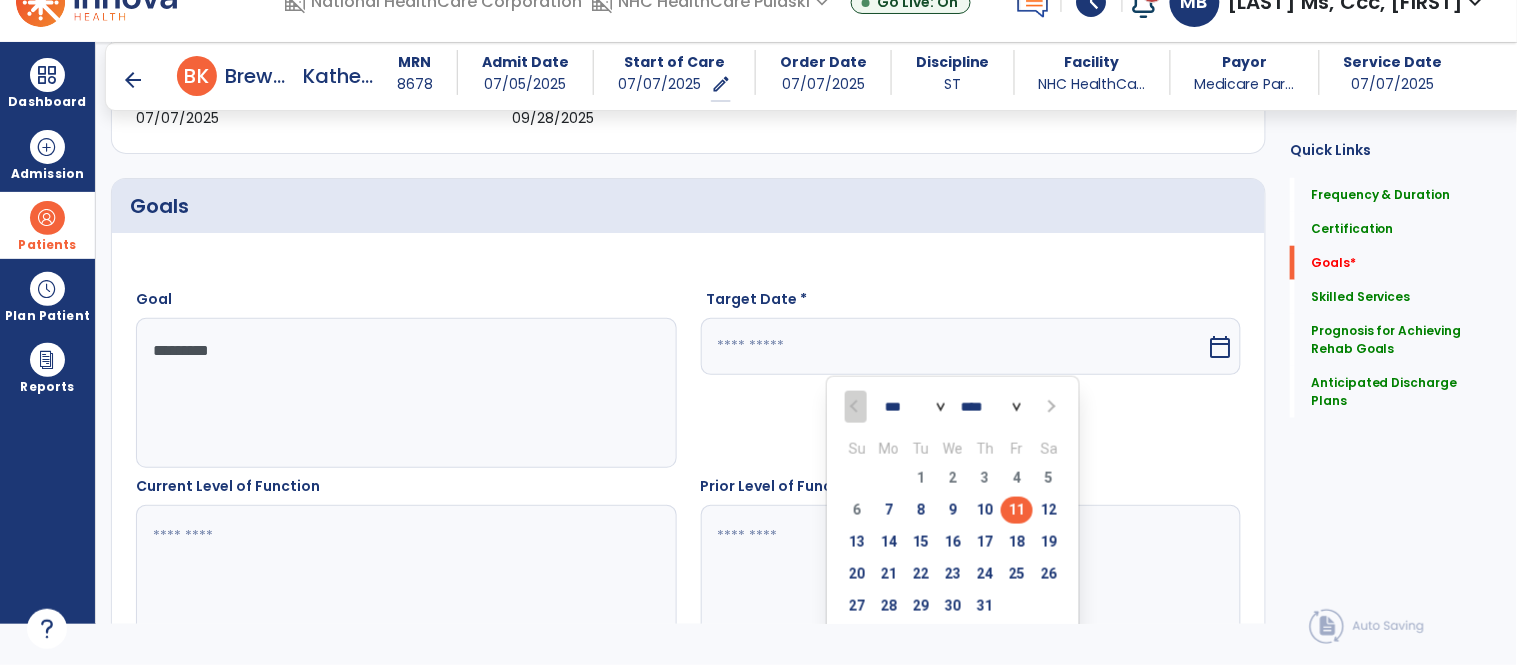 scroll, scrollTop: 343, scrollLeft: 0, axis: vertical 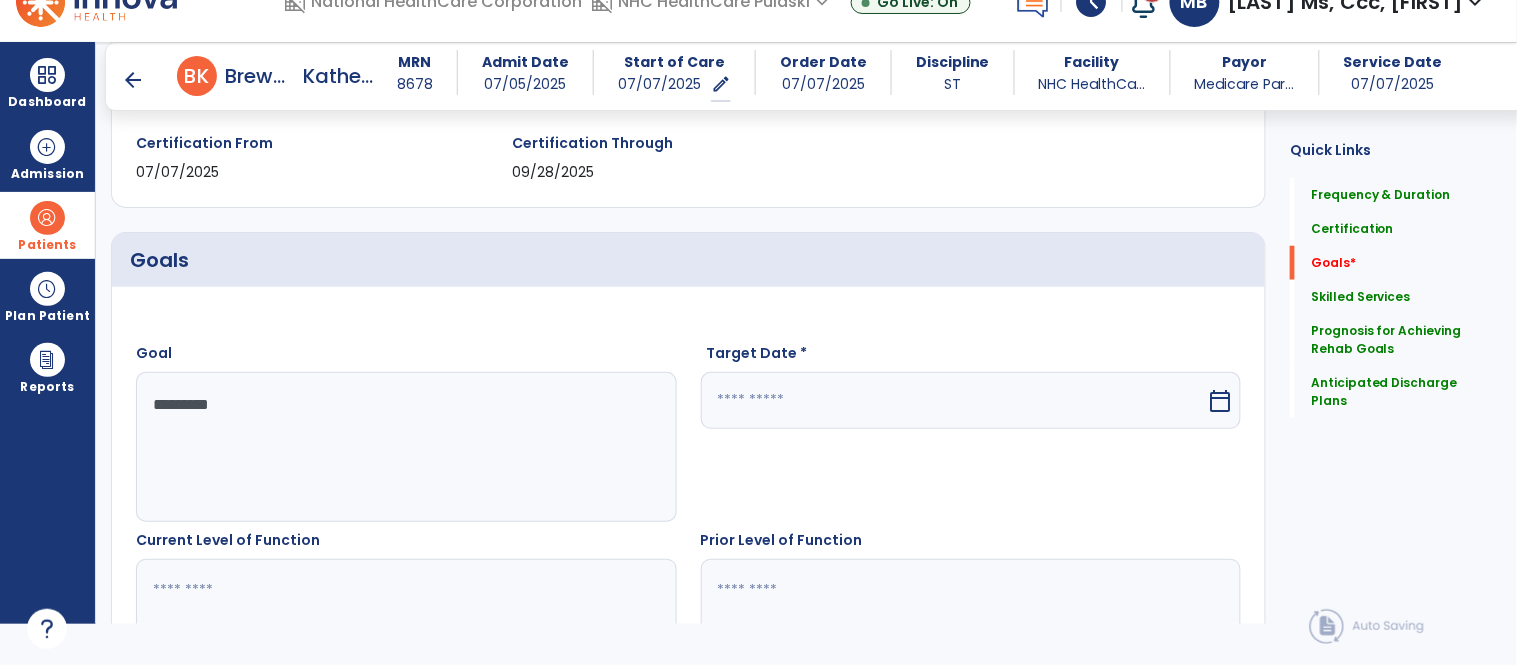click on "calendar_today" at bounding box center (1220, 401) 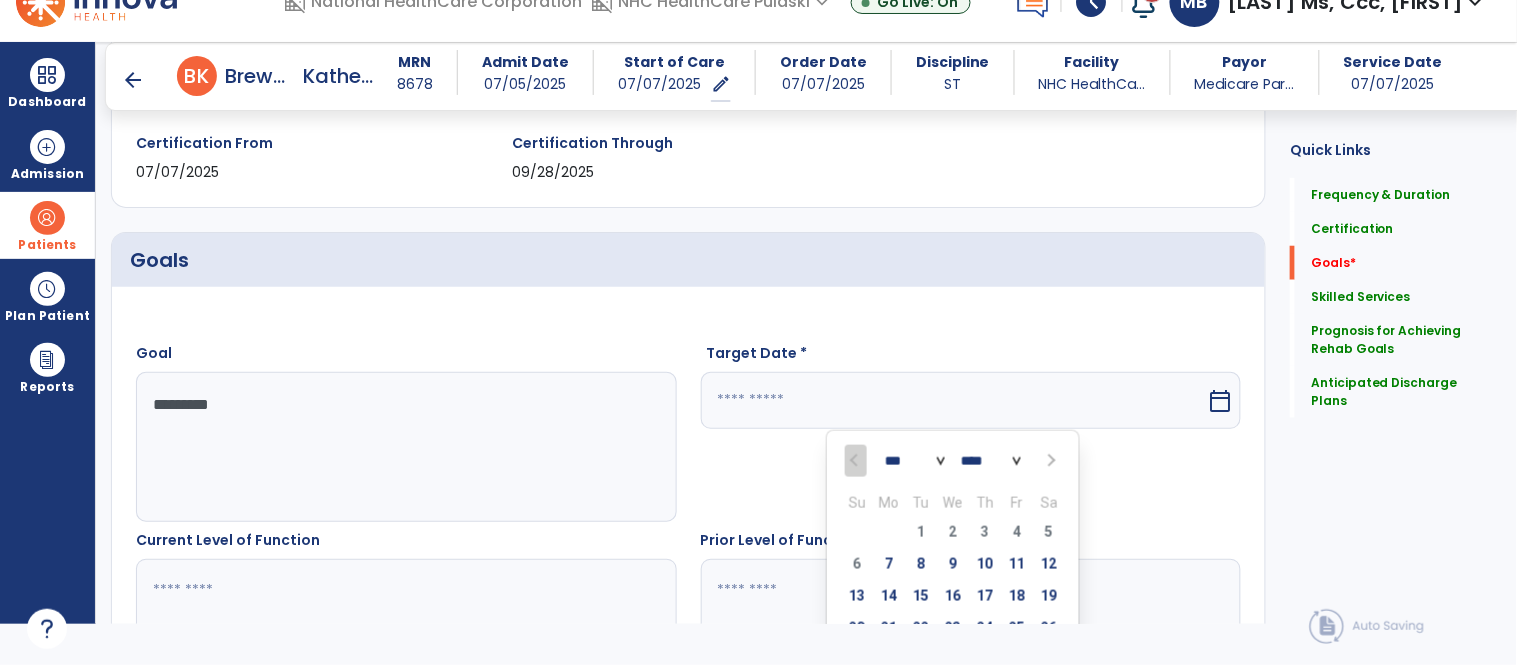 click on "*** *** ***" at bounding box center (915, 462) 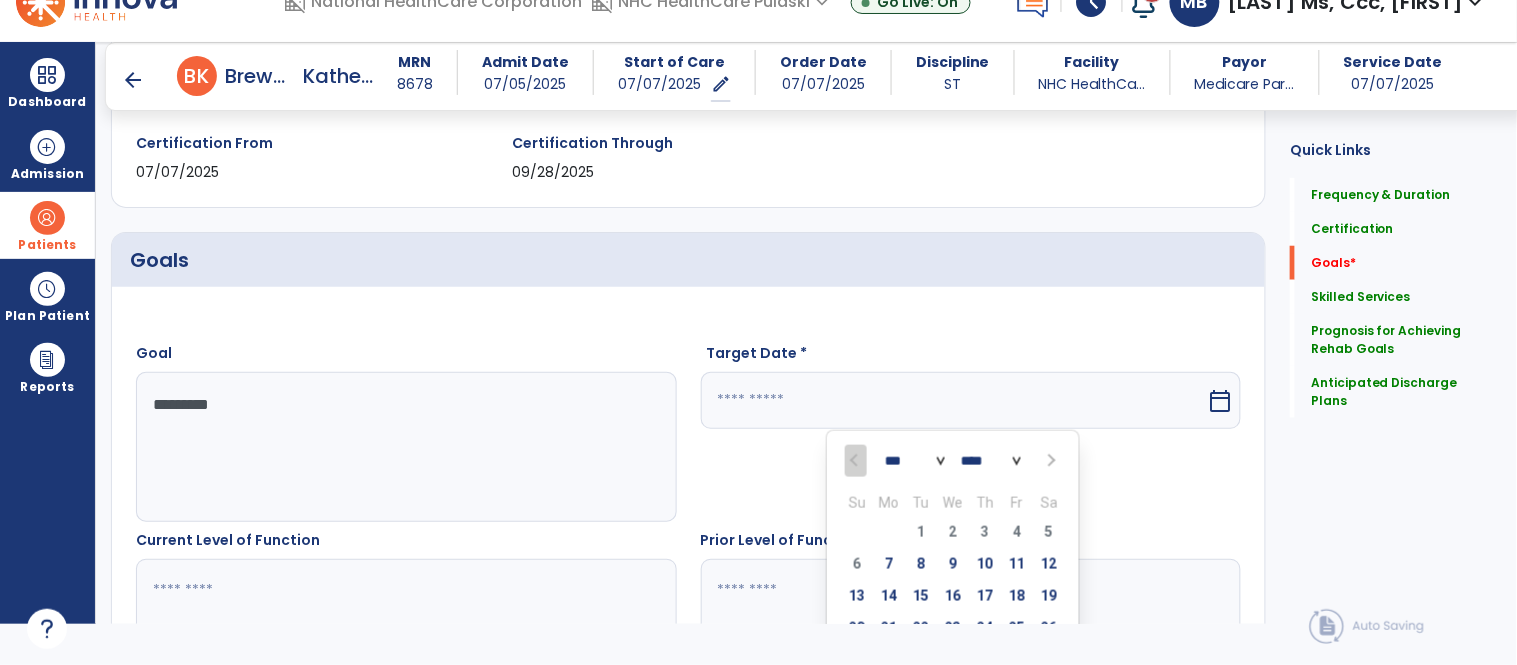 select on "*" 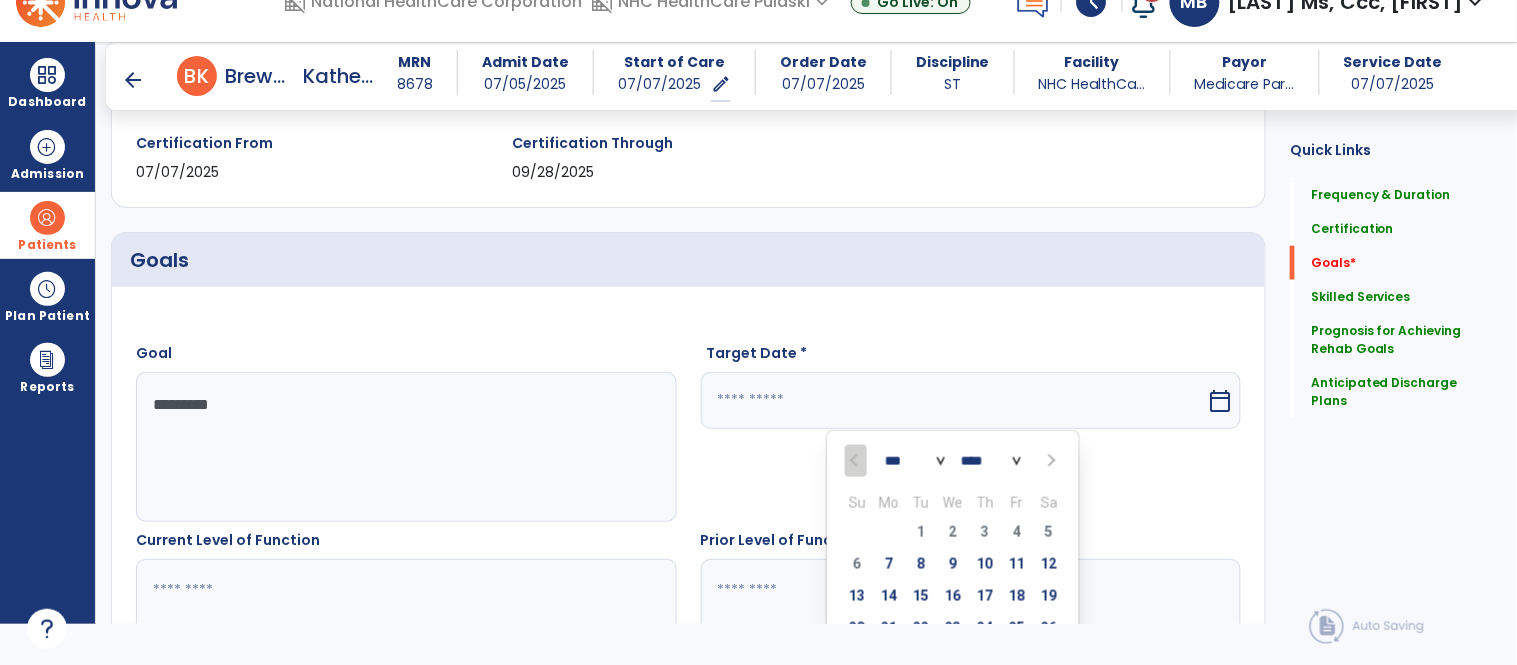 click on "*** *** ***" at bounding box center (915, 462) 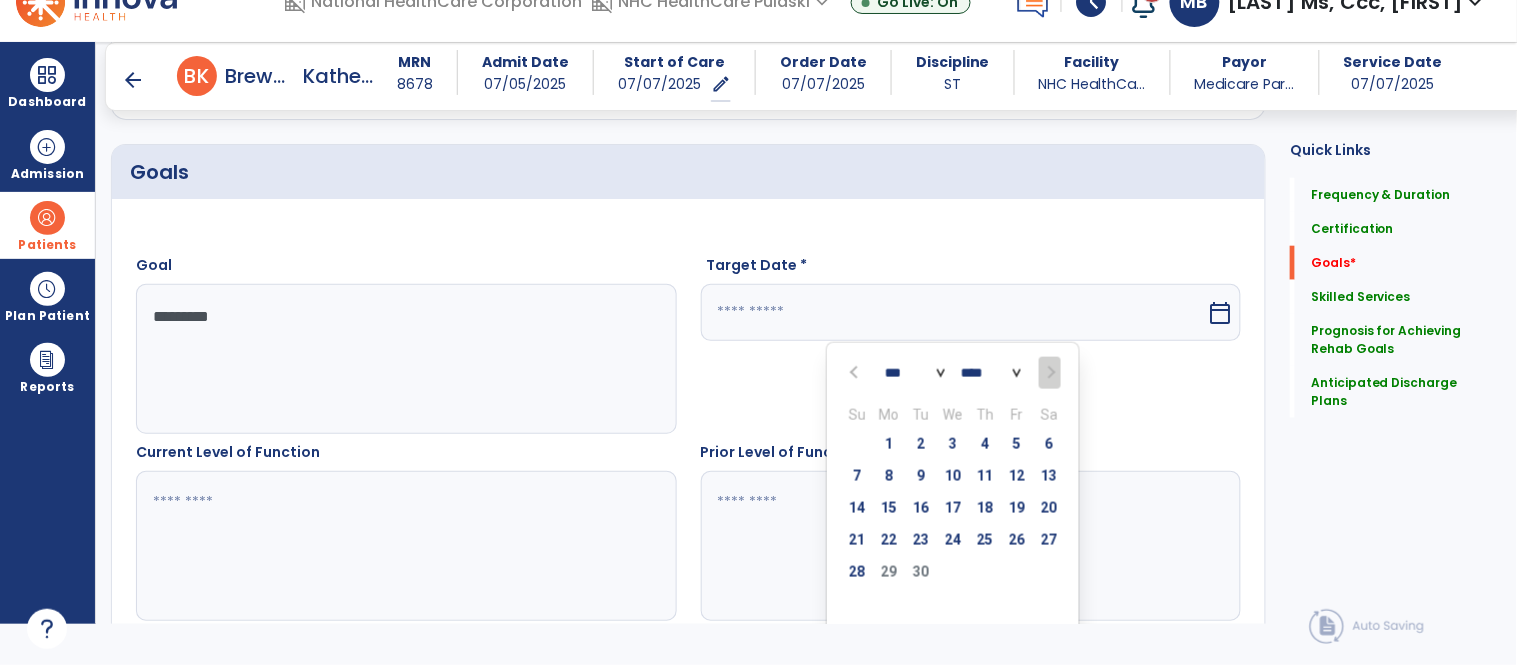 scroll, scrollTop: 440, scrollLeft: 0, axis: vertical 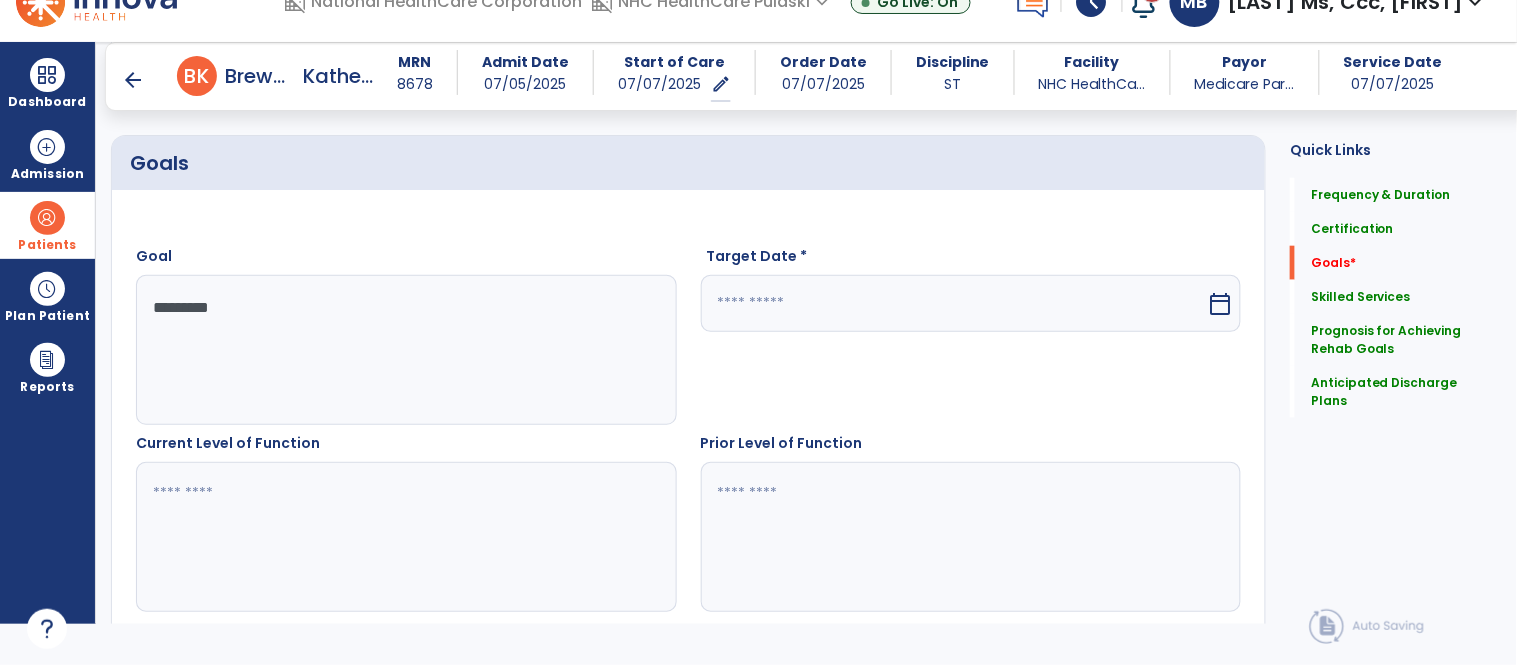 click on "calendar_today" at bounding box center [1220, 304] 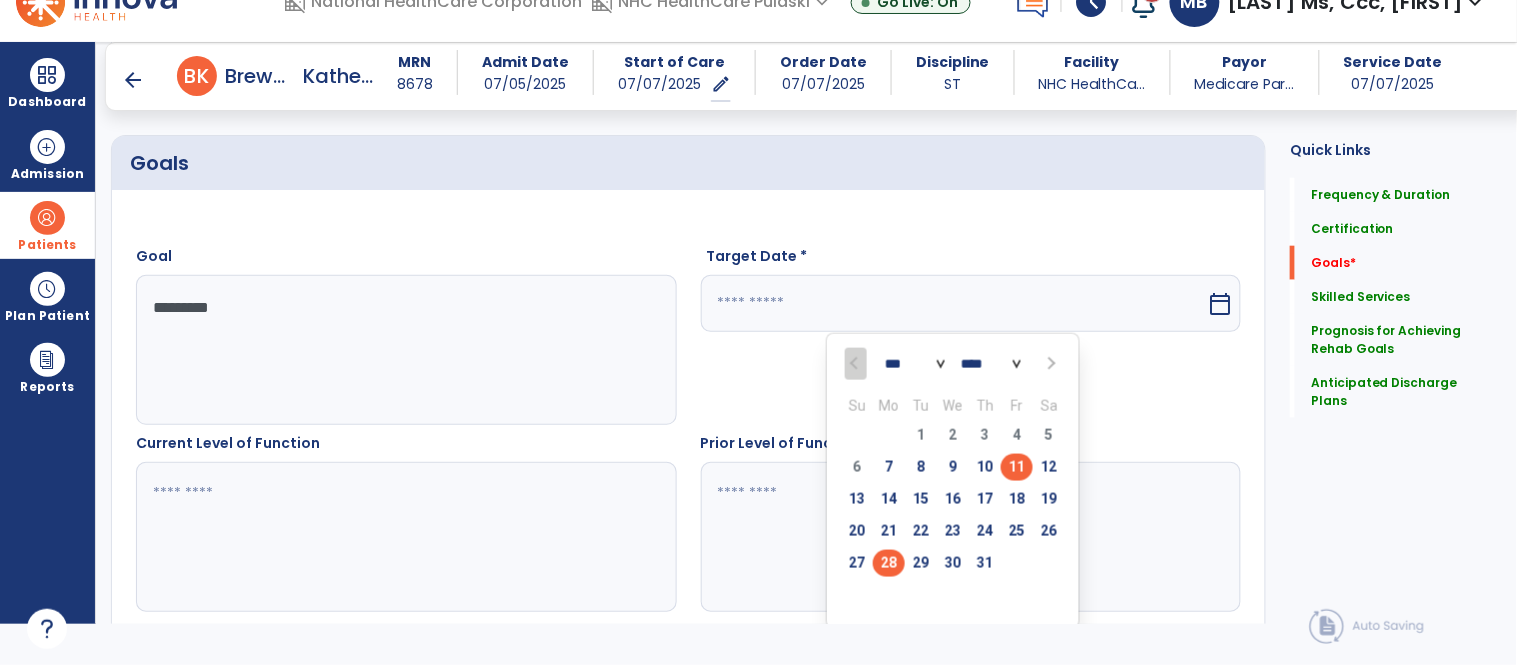 click on "28" at bounding box center [889, 563] 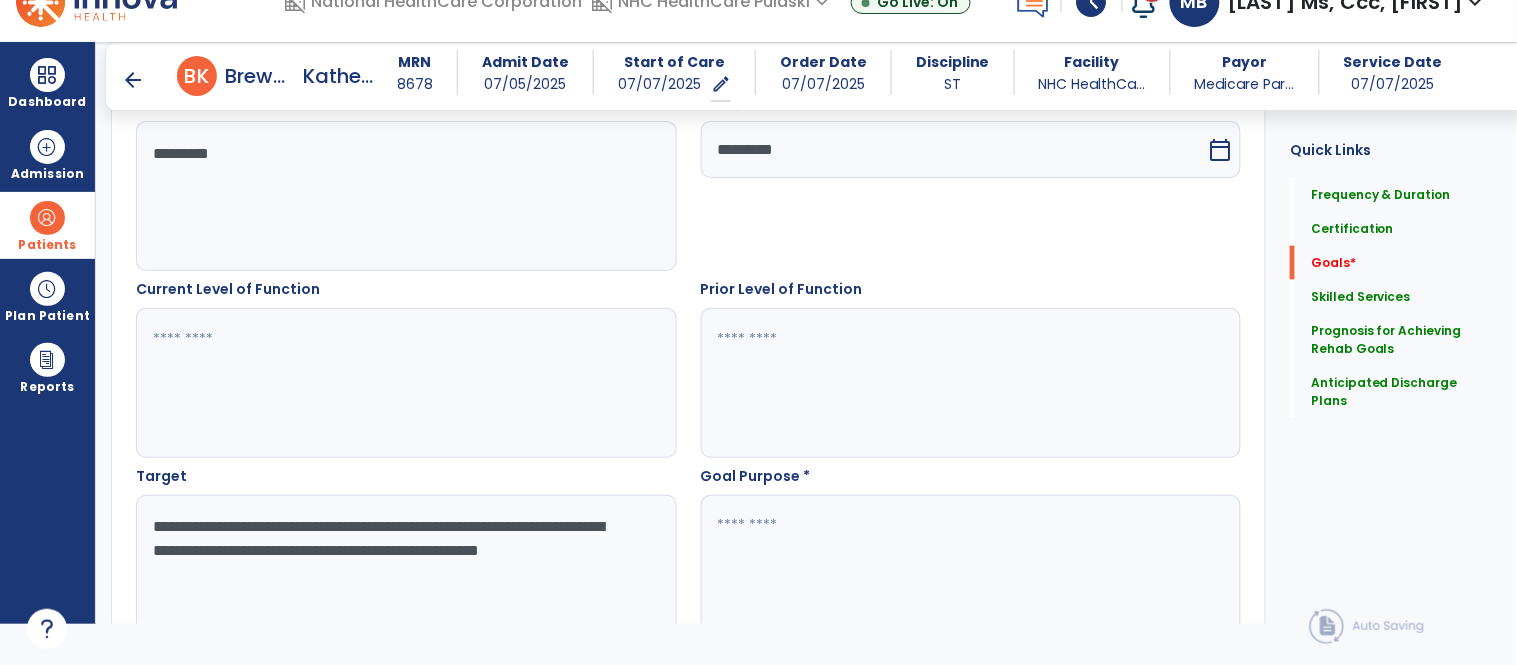 scroll, scrollTop: 611, scrollLeft: 0, axis: vertical 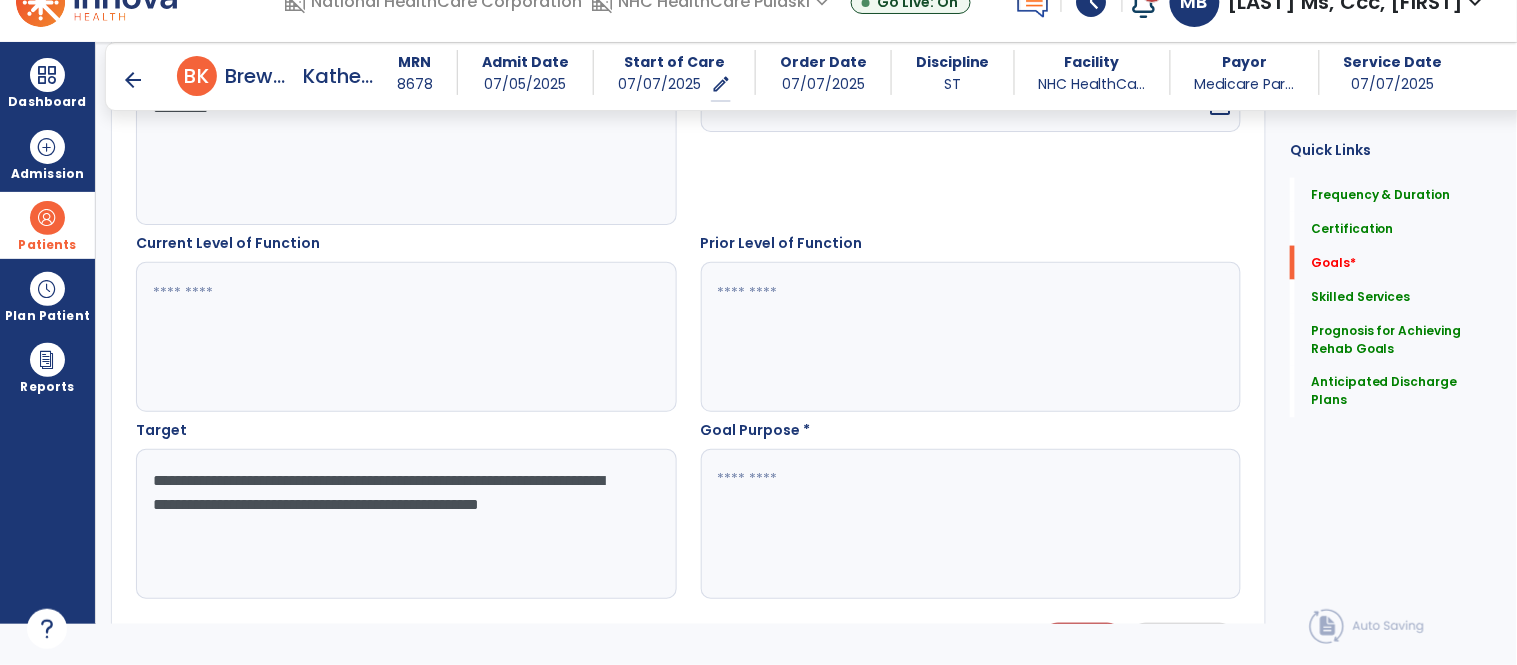 click at bounding box center [405, 337] 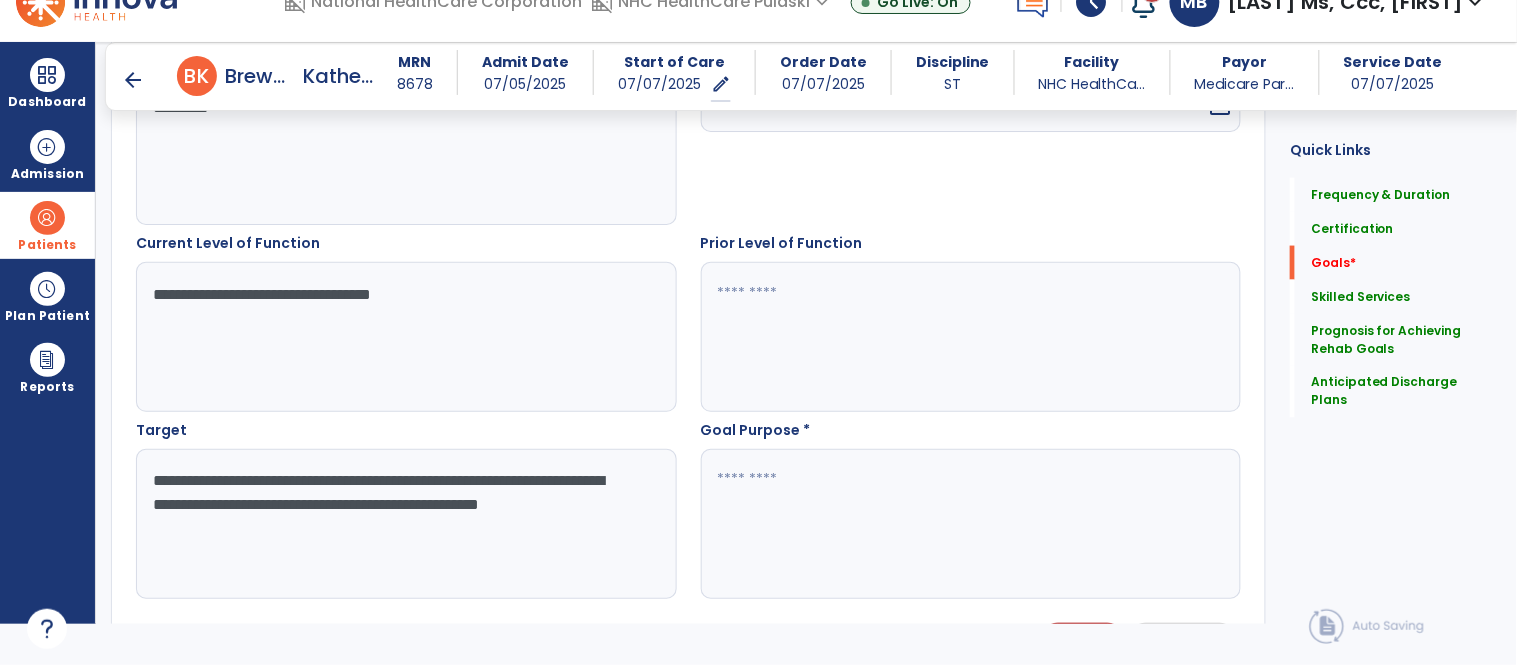 type on "**********" 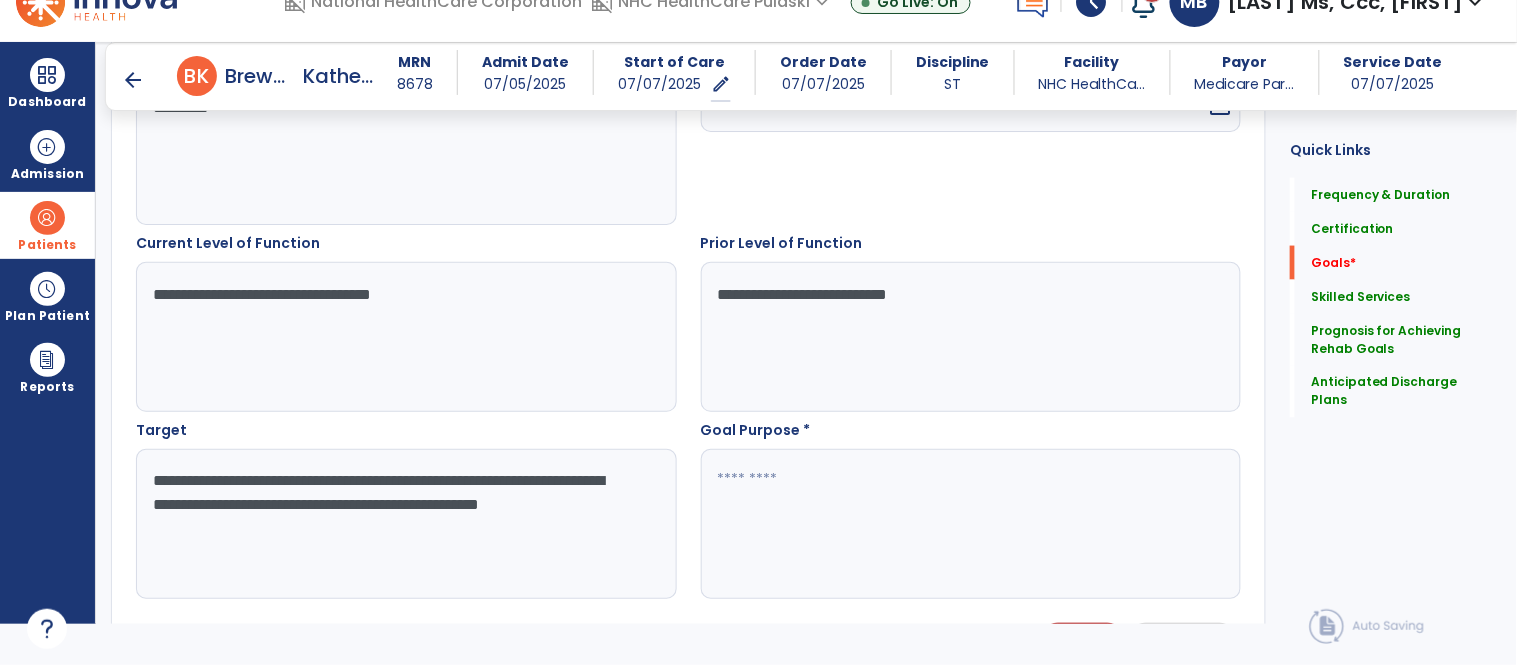 type on "**********" 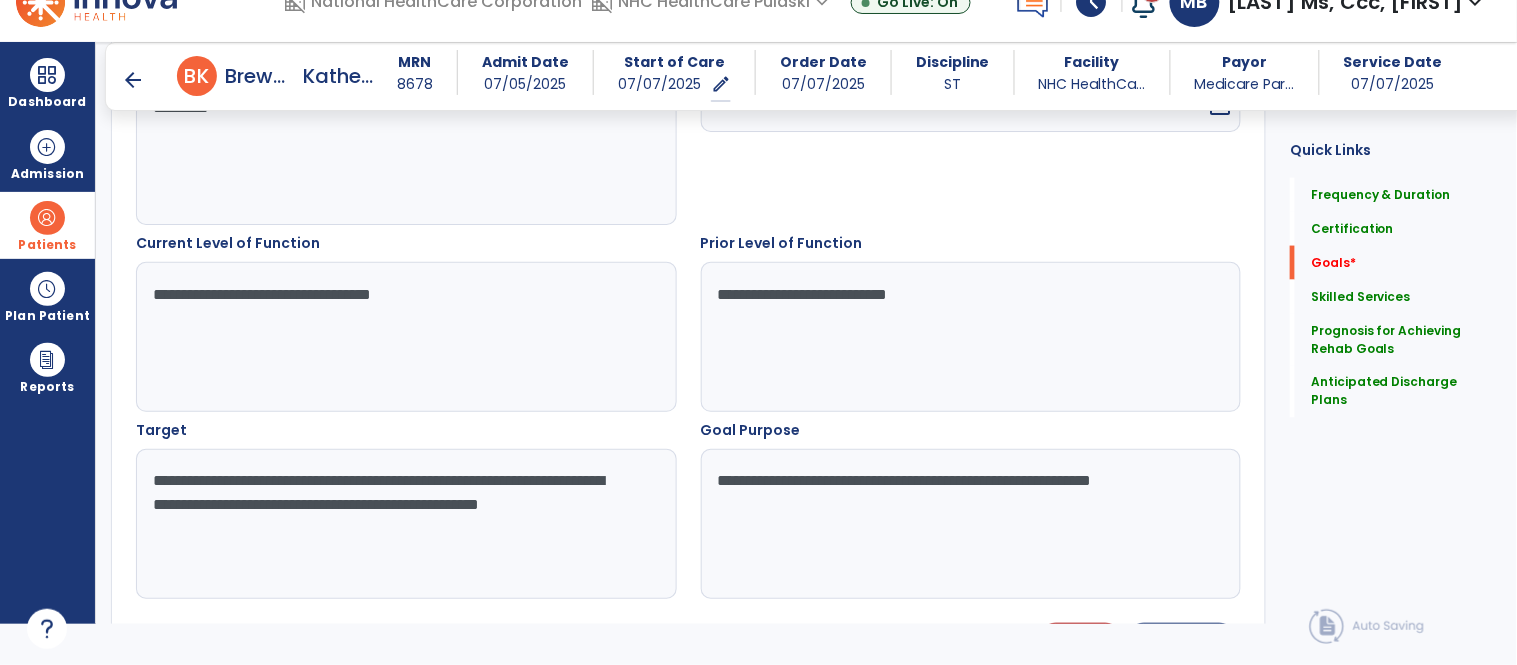 click on "**********" at bounding box center (970, 524) 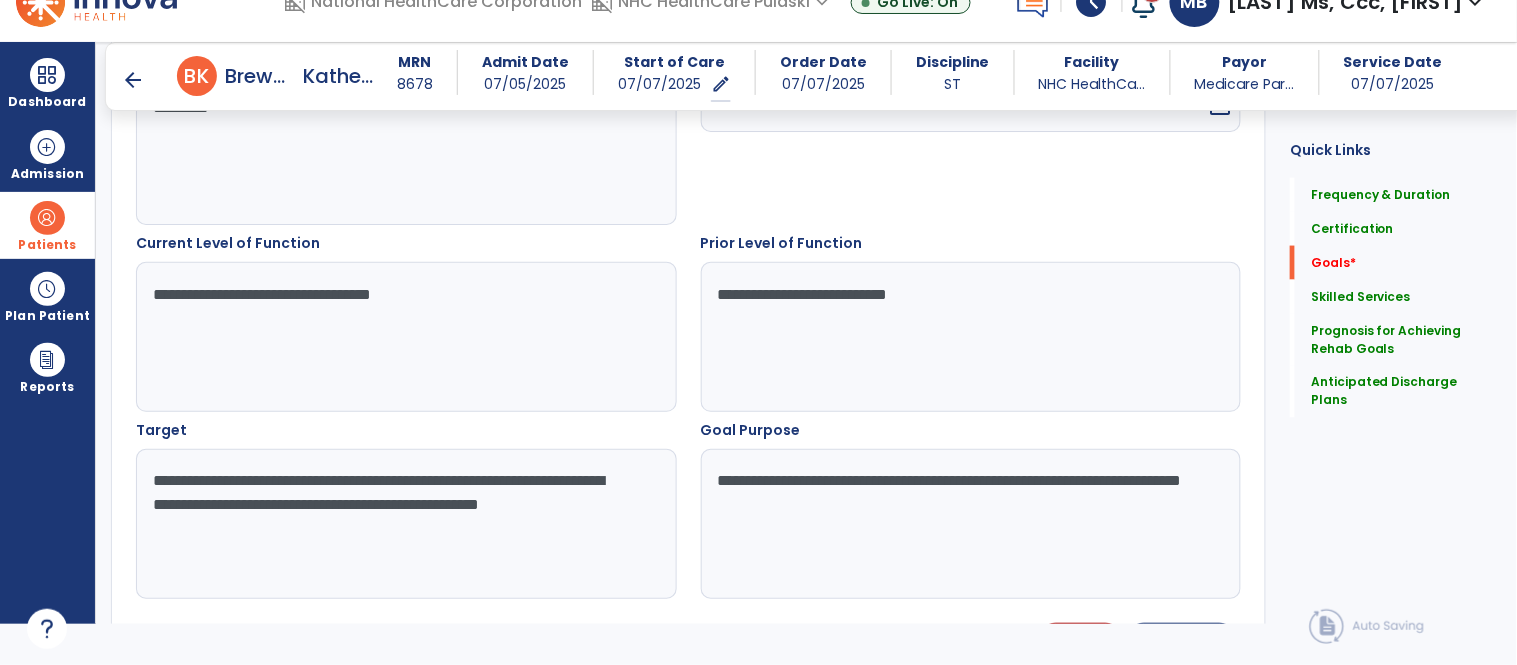 click on "**********" at bounding box center [970, 524] 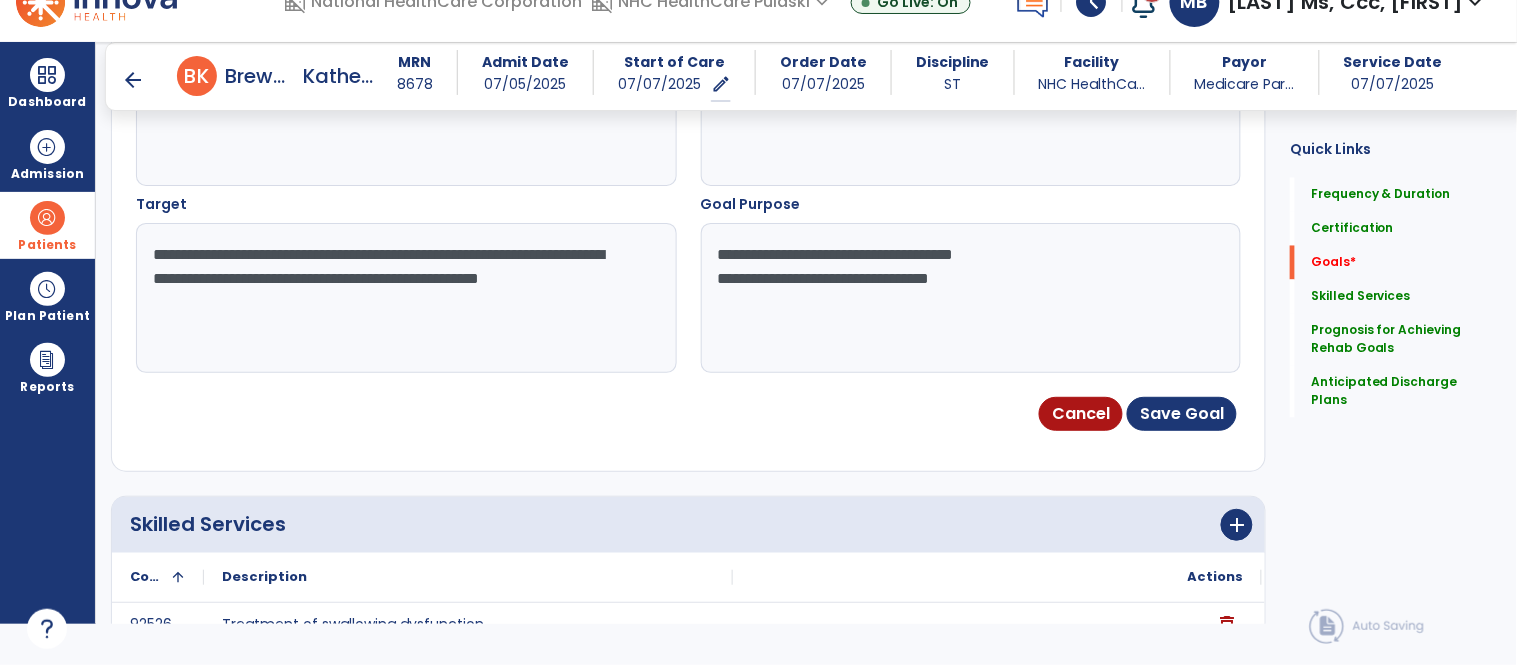 scroll, scrollTop: 900, scrollLeft: 0, axis: vertical 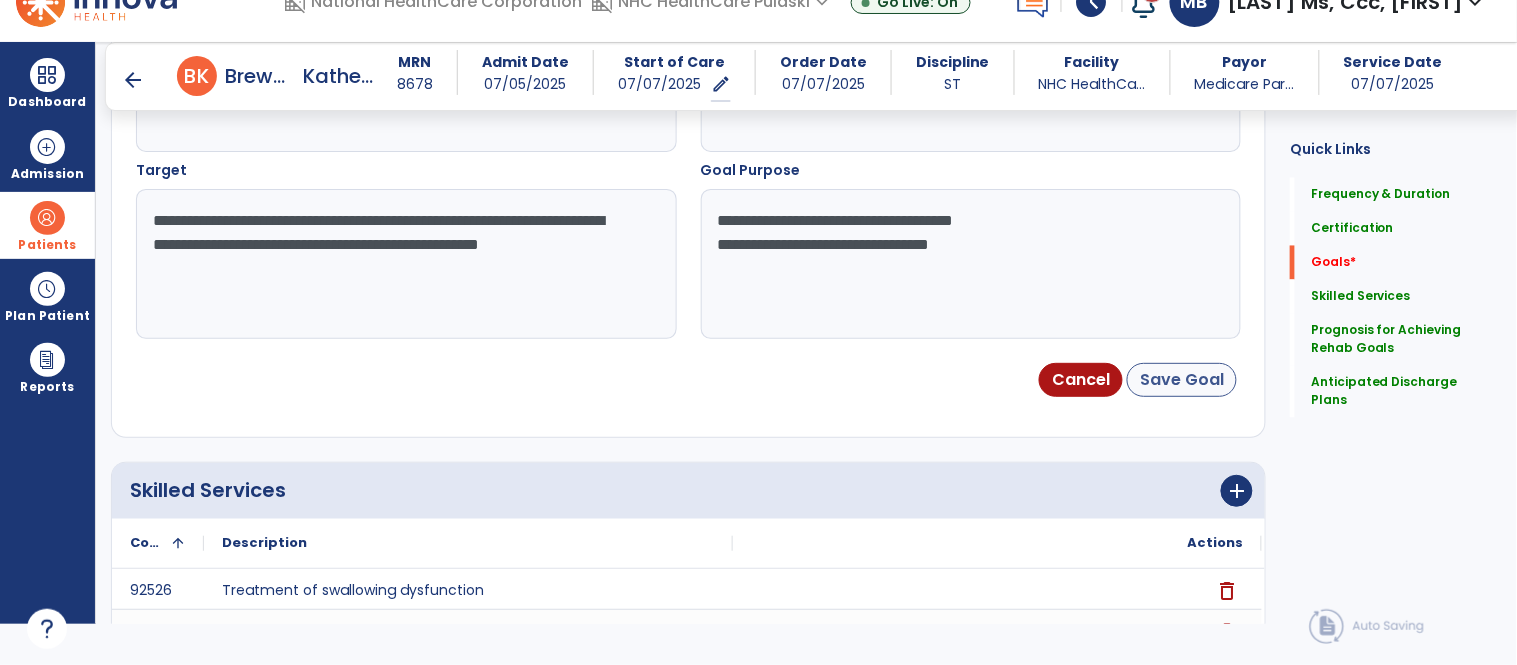 type on "**********" 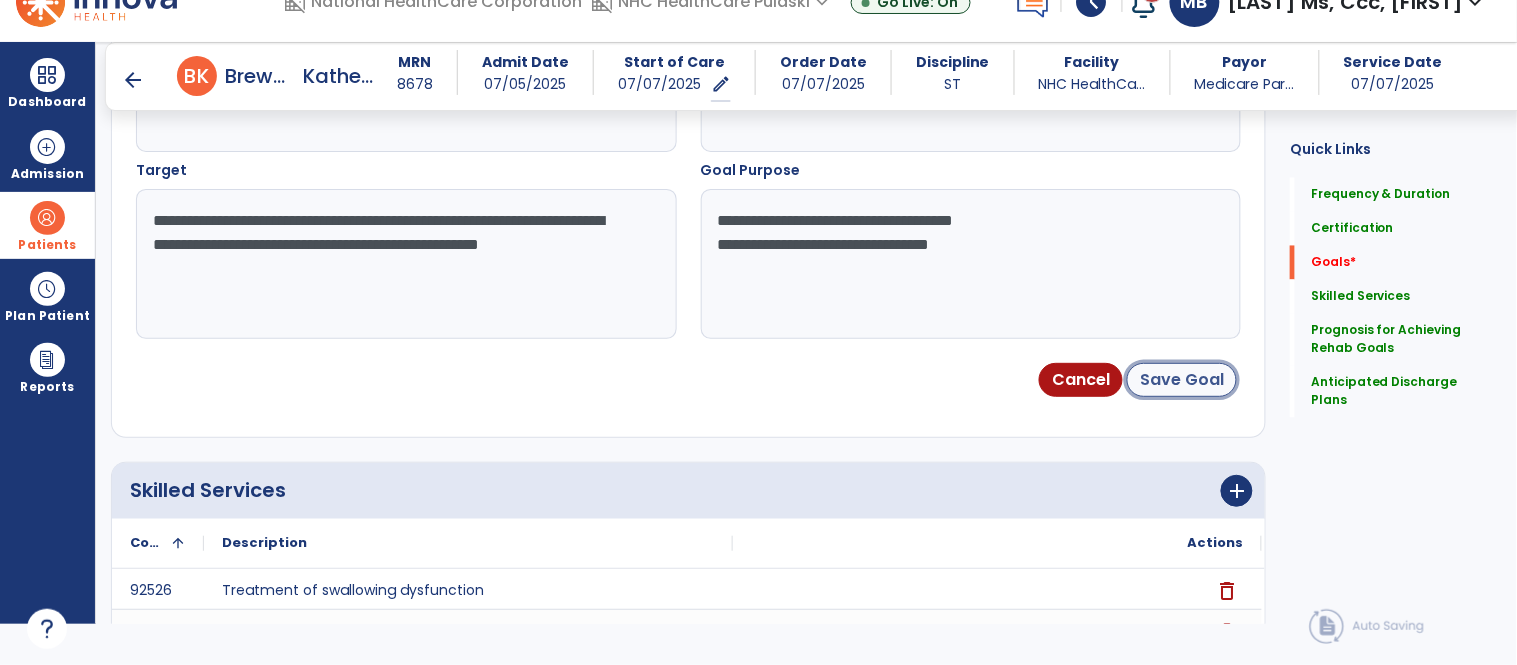 click on "Save Goal" at bounding box center (1182, 380) 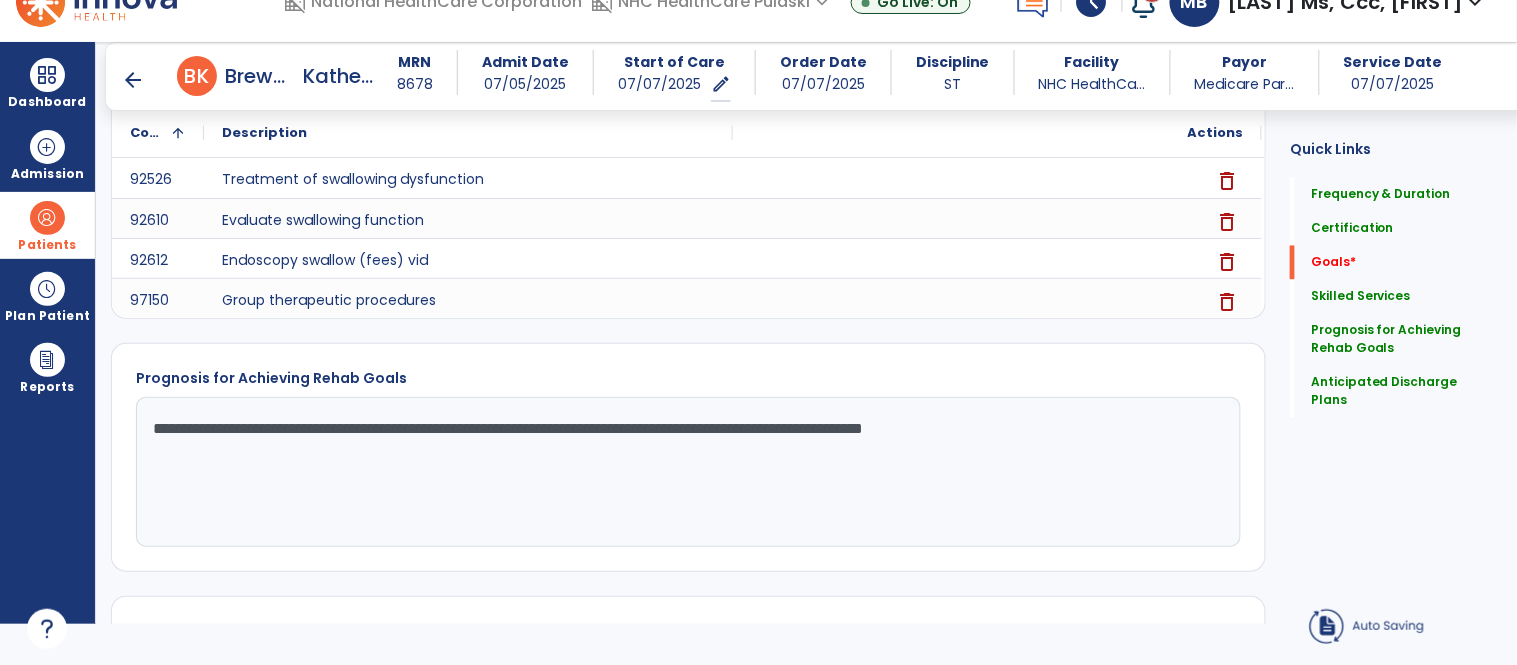 scroll, scrollTop: 194, scrollLeft: 0, axis: vertical 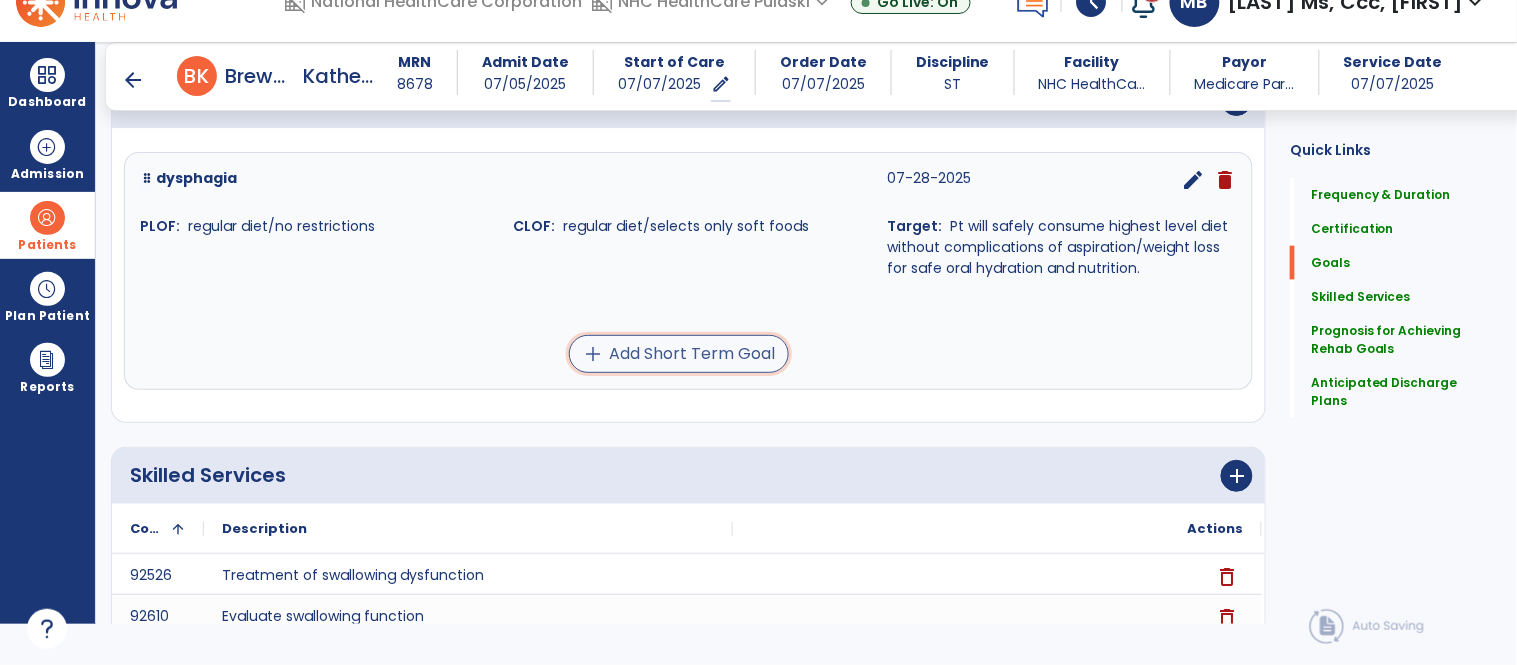click on "add  Add Short Term Goal" at bounding box center [679, 354] 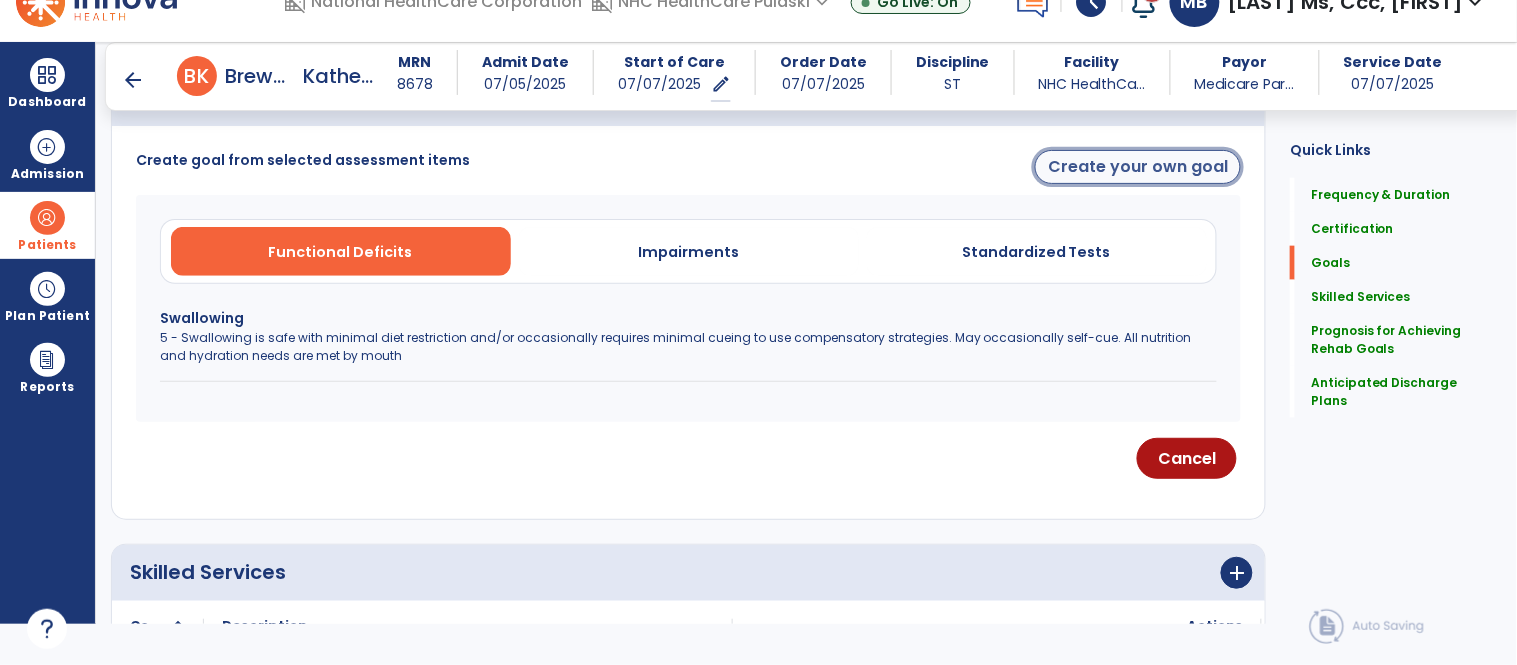 click on "Create your own goal" at bounding box center (1138, 167) 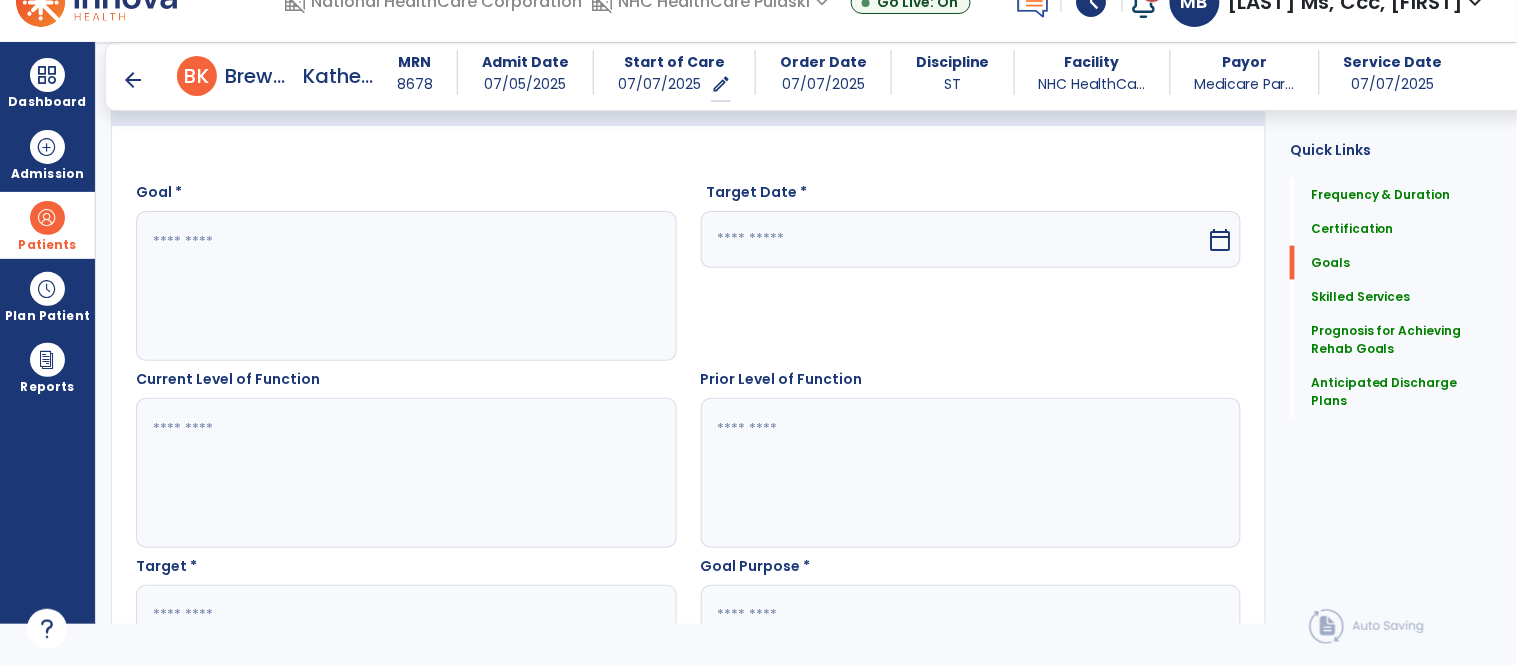 click at bounding box center (405, 286) 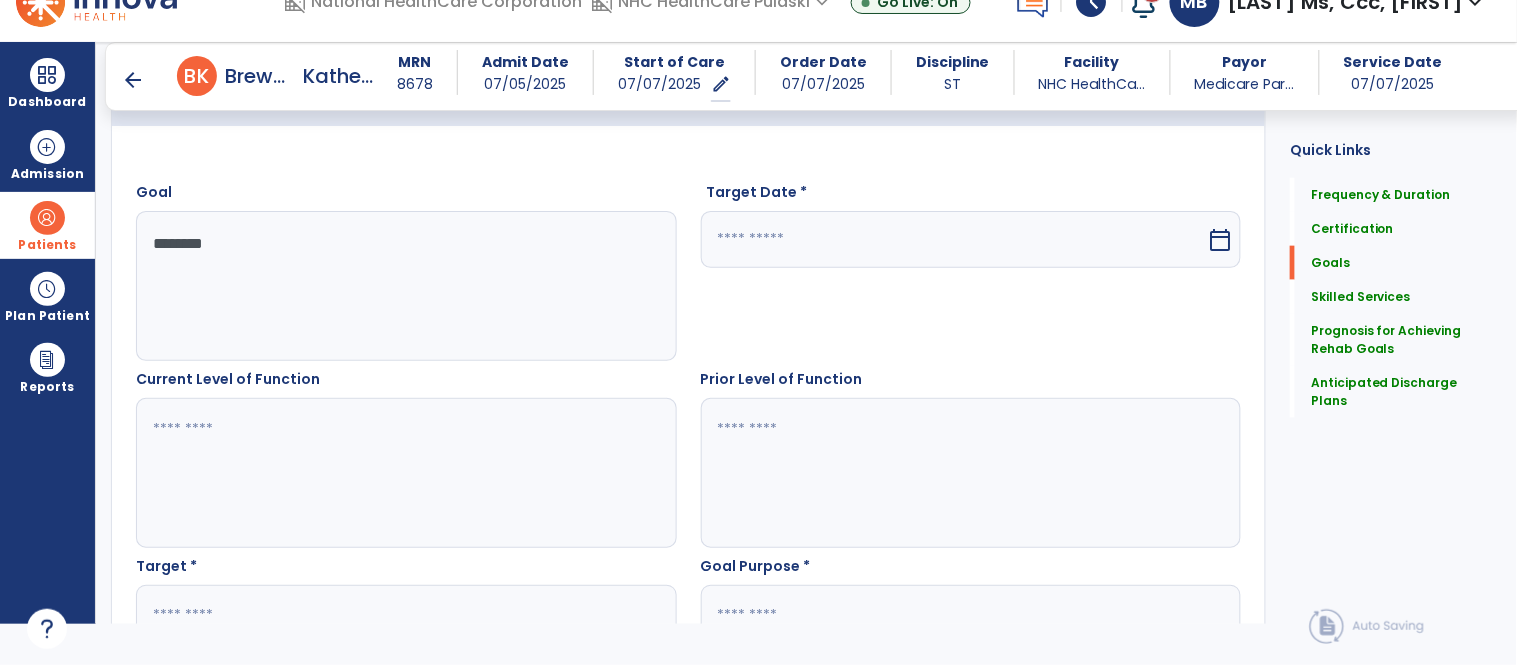 type on "********" 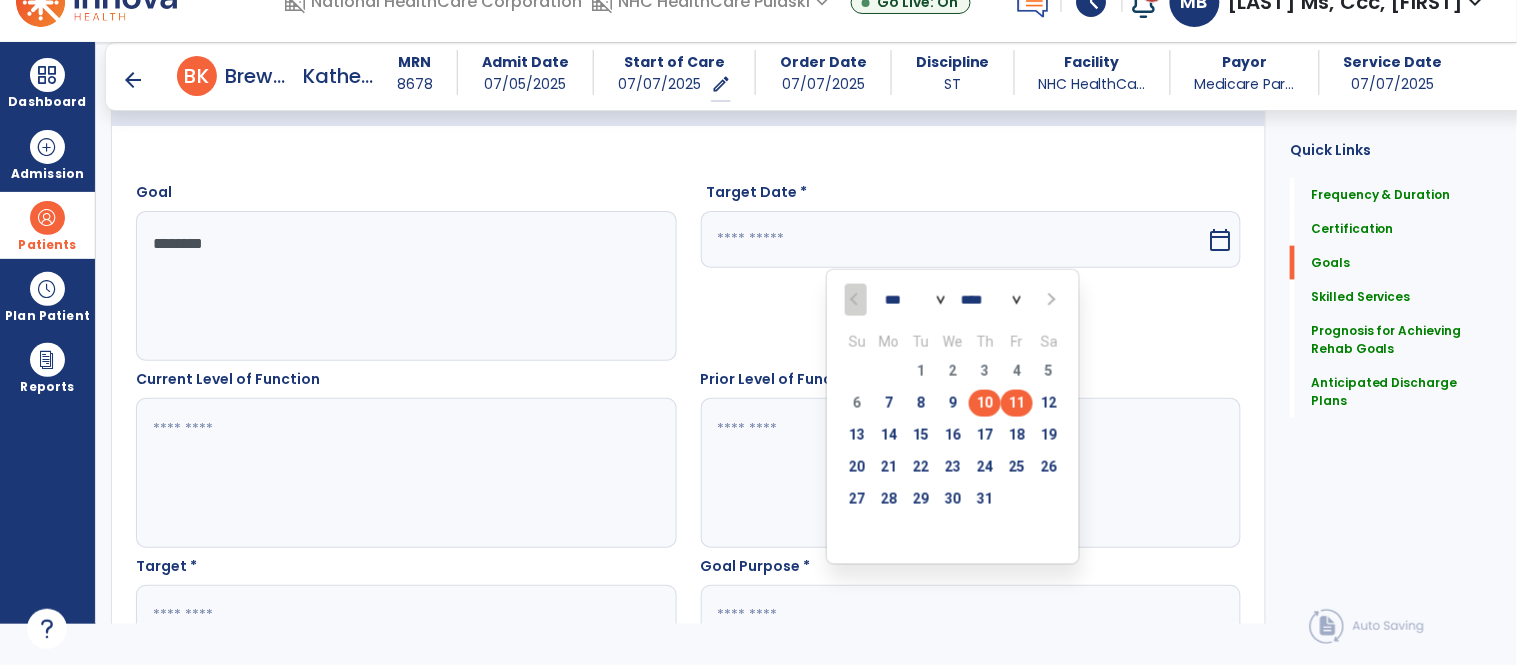 click on "10" at bounding box center (985, 403) 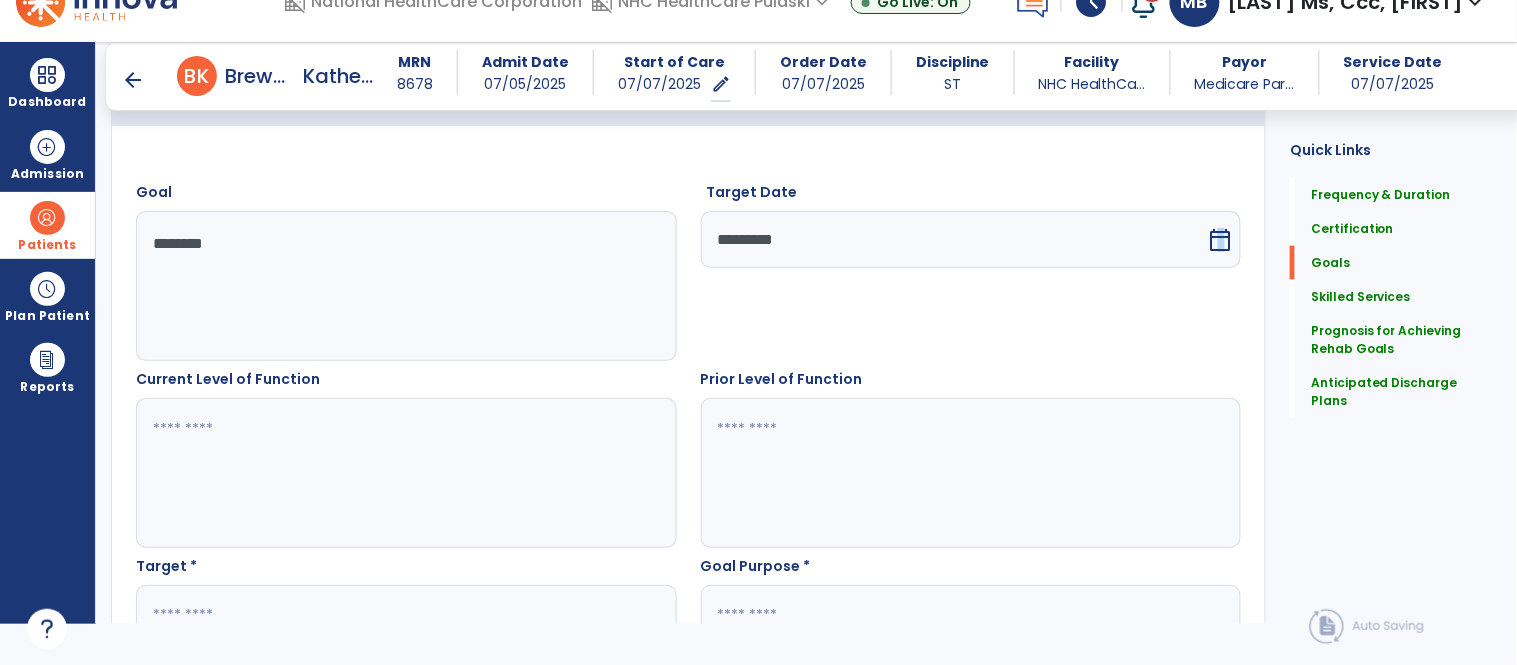 drag, startPoint x: 1220, startPoint y: 248, endPoint x: 1213, endPoint y: 231, distance: 18.384777 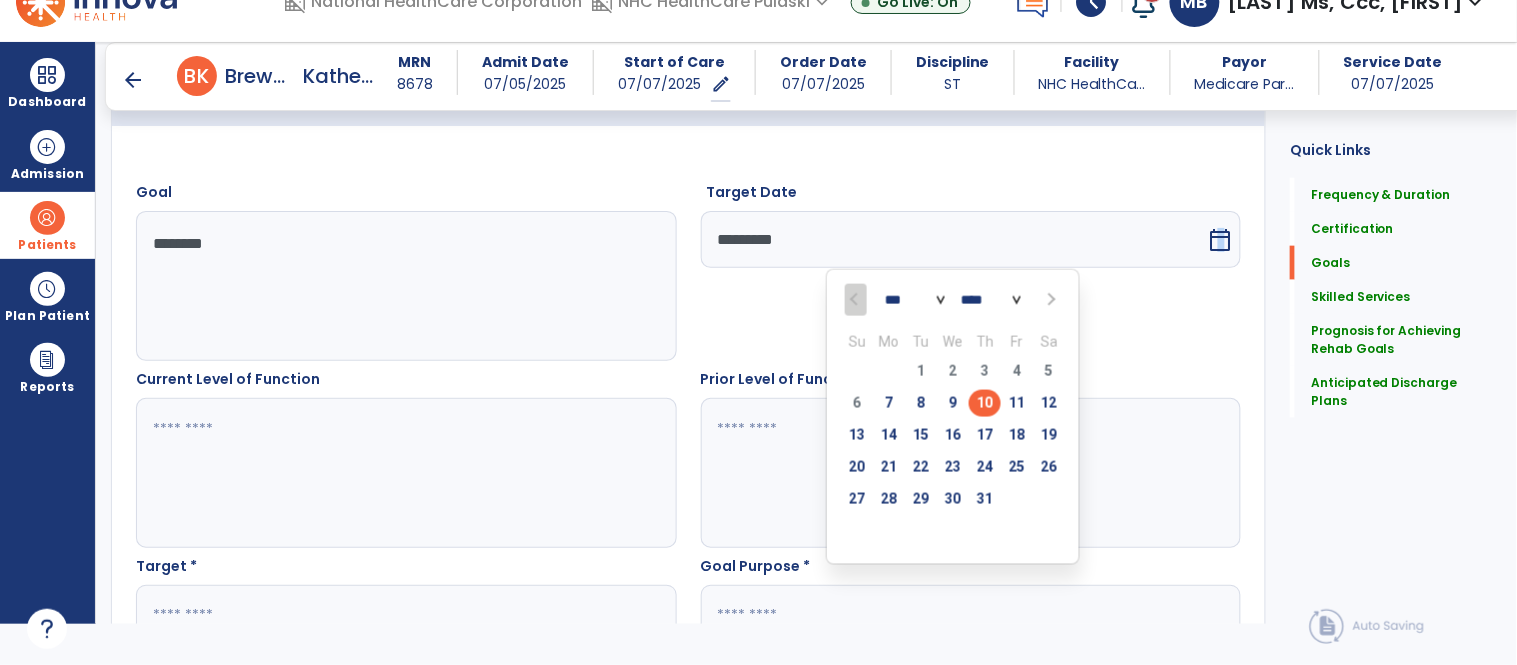 click on "calendar_today" at bounding box center [1220, 240] 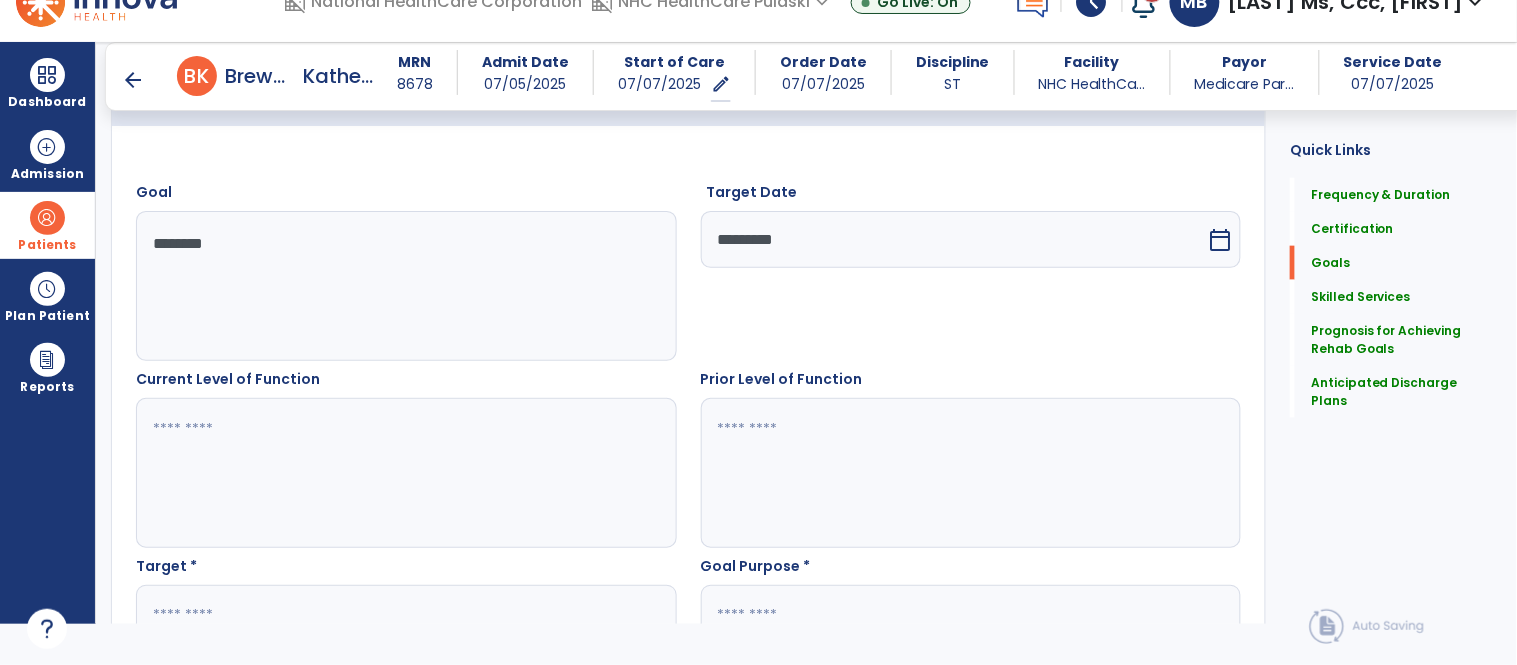 click on "calendar_today" at bounding box center [1220, 240] 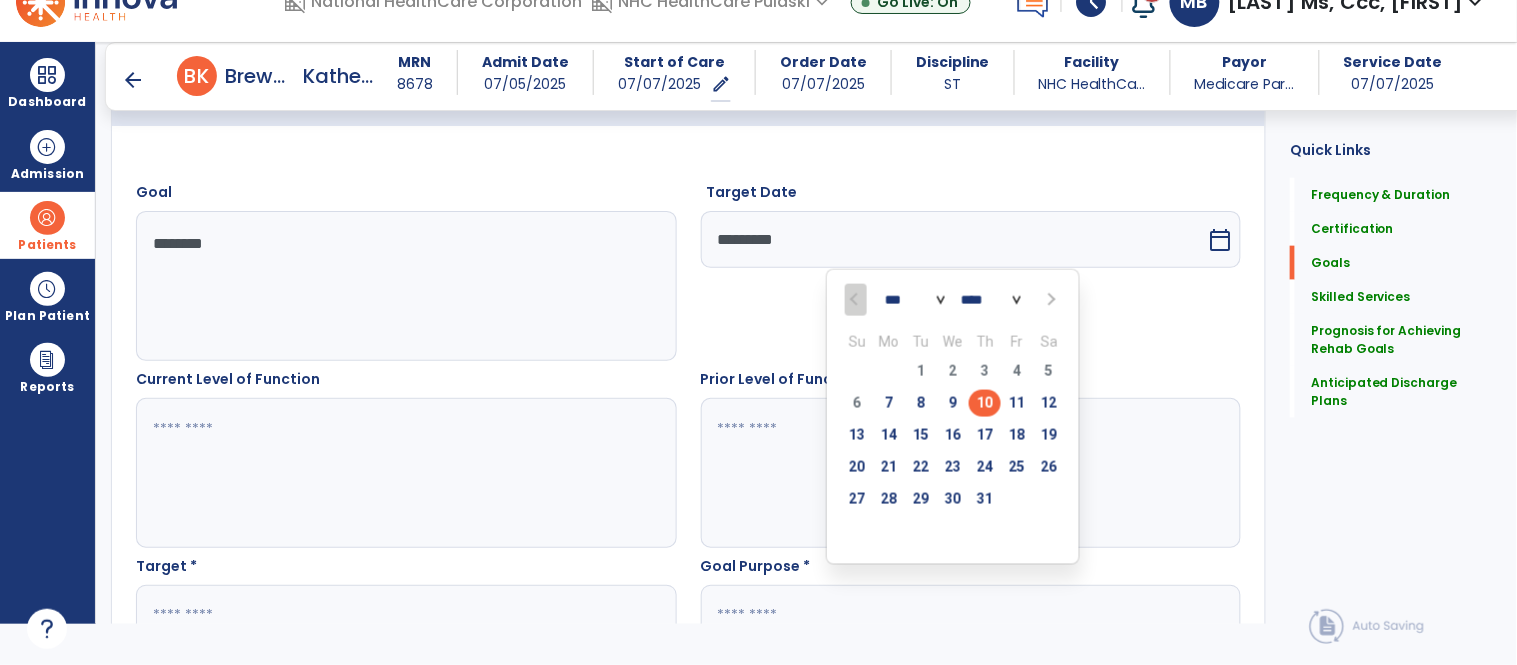 click on "calendar_today" at bounding box center [1220, 240] 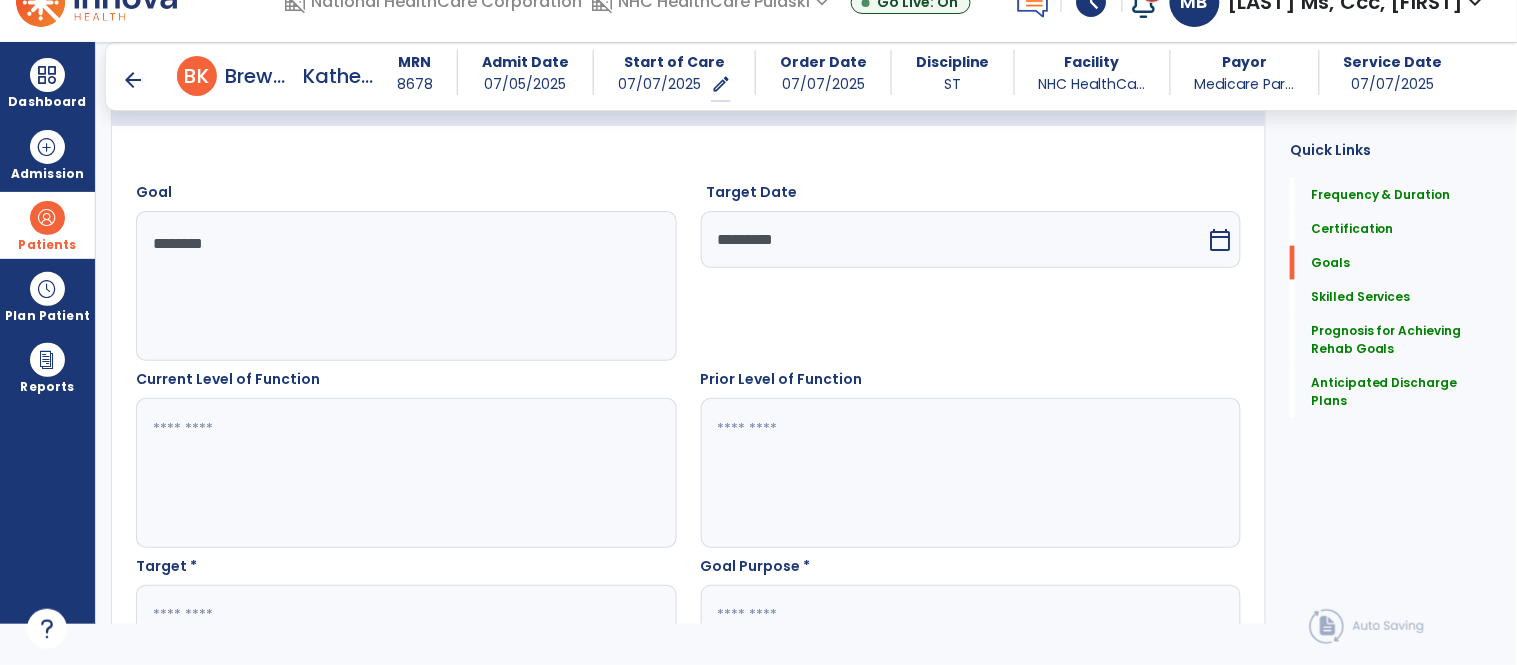 click on "calendar_today" at bounding box center (1220, 240) 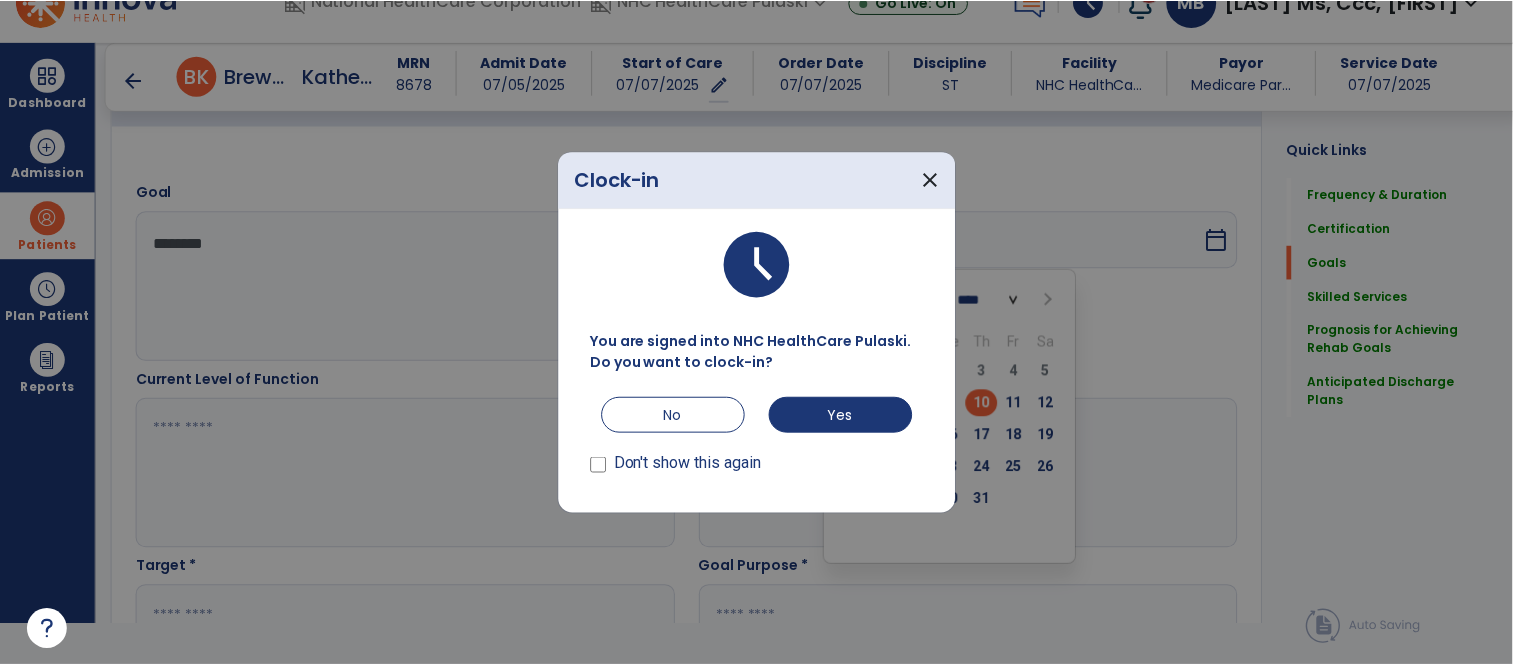 scroll, scrollTop: 0, scrollLeft: 0, axis: both 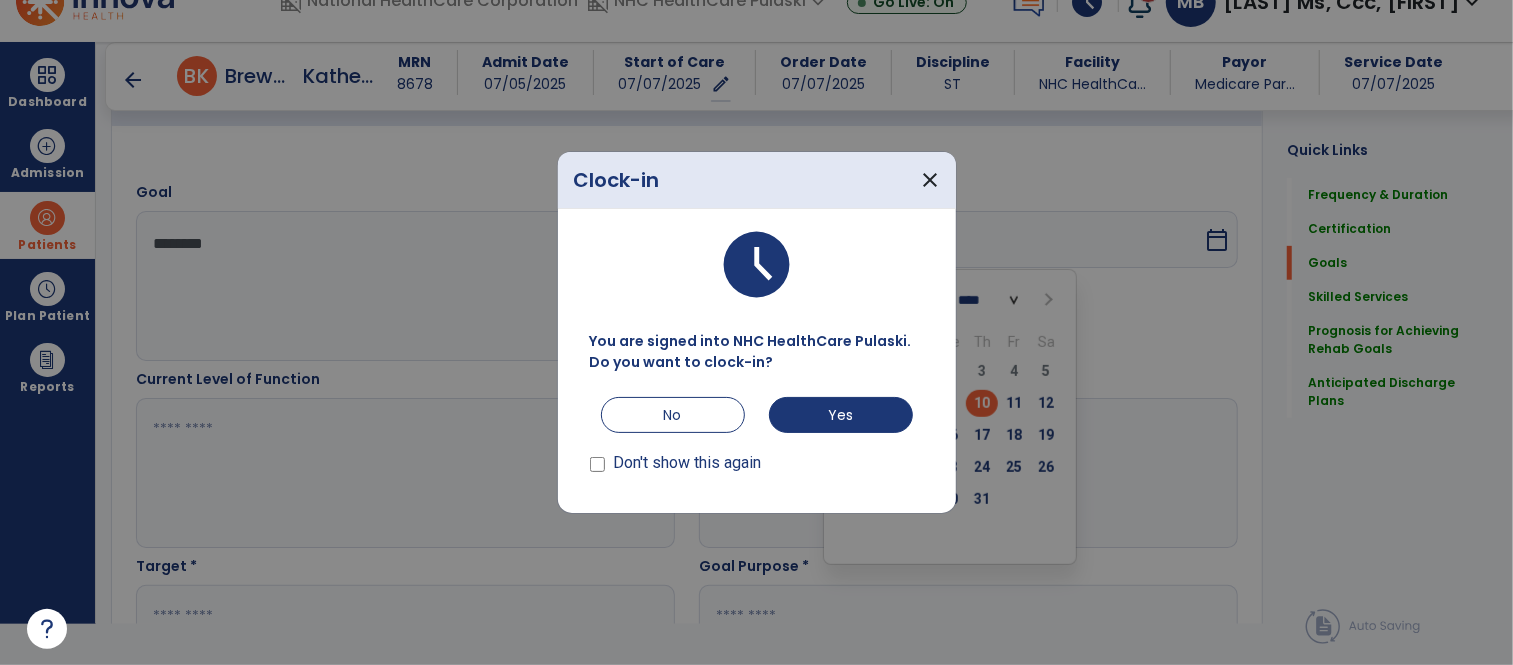 click on "You are signed into NHC HealthCare Pulaski. Do you want to clock-in?   No   Yes      Don't show this again" at bounding box center [757, 404] 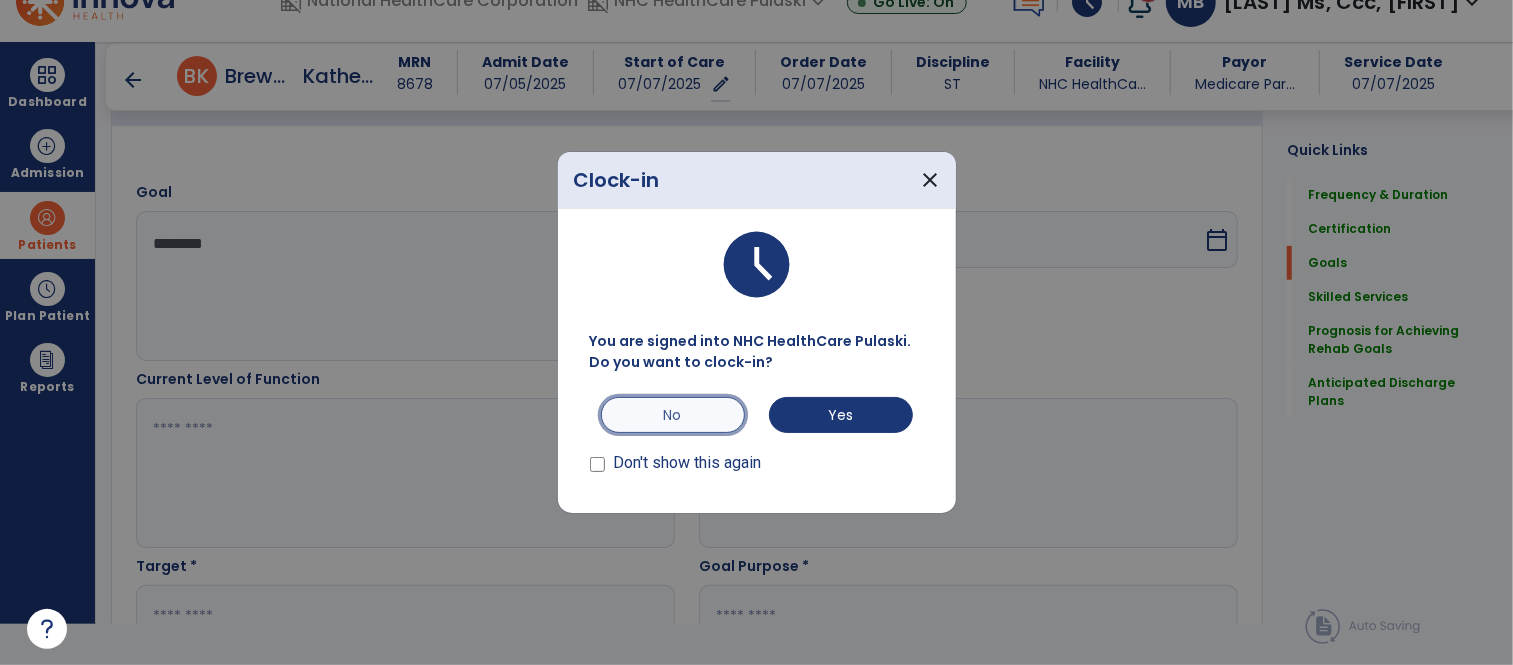 click on "No" at bounding box center (673, 415) 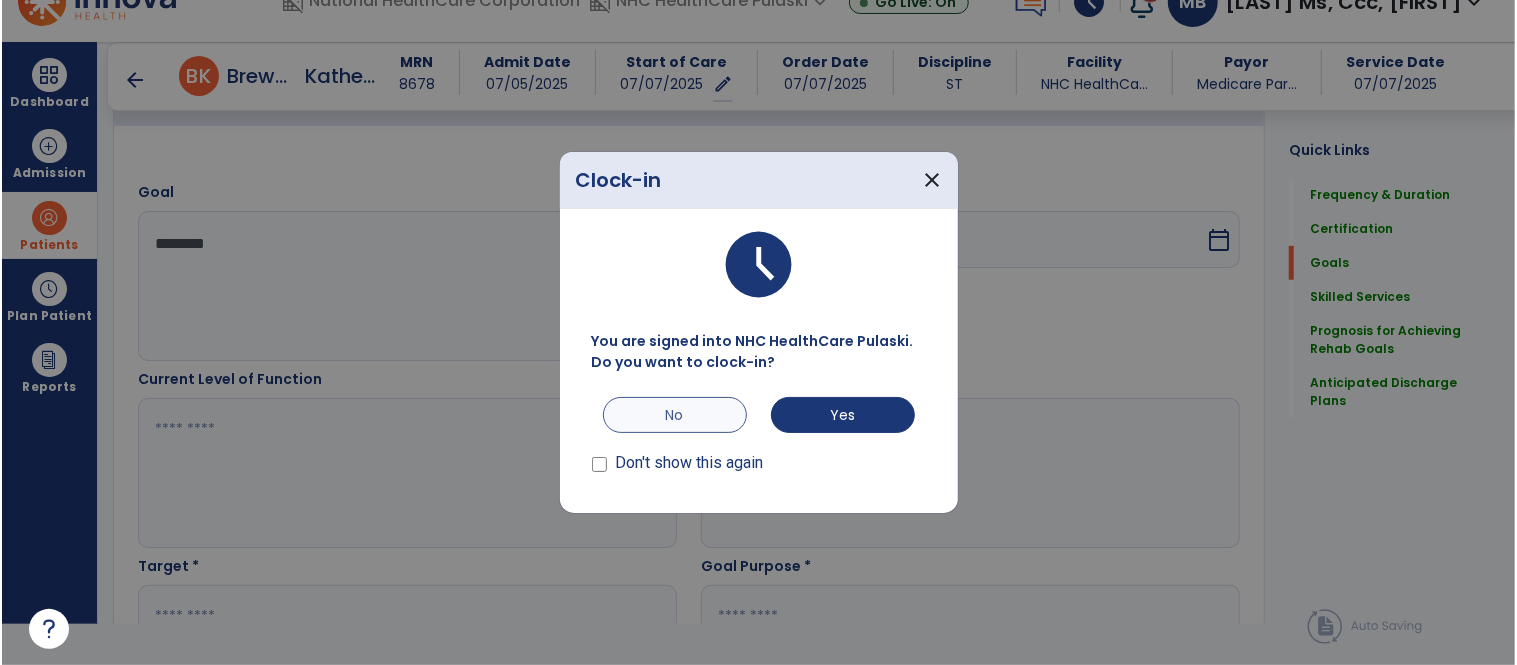 scroll, scrollTop: 41, scrollLeft: 0, axis: vertical 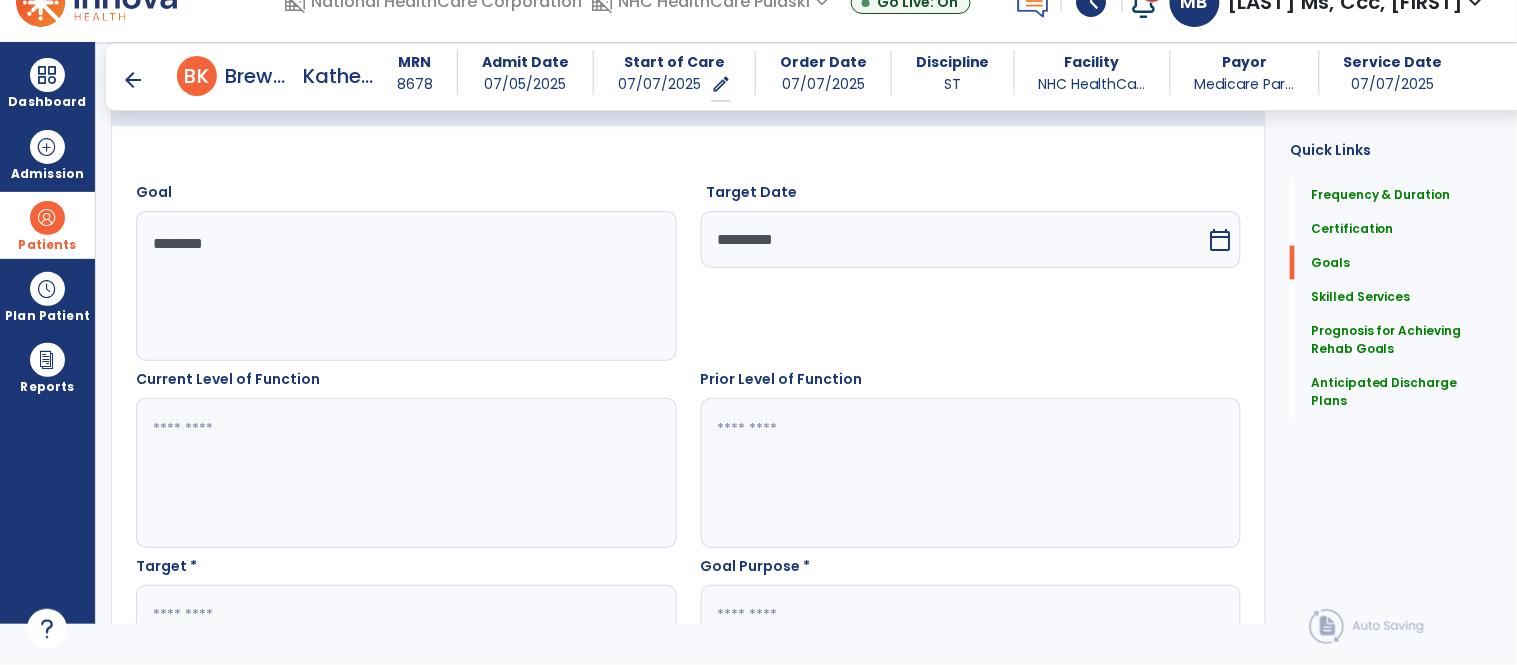 click on "calendar_today" at bounding box center [1220, 240] 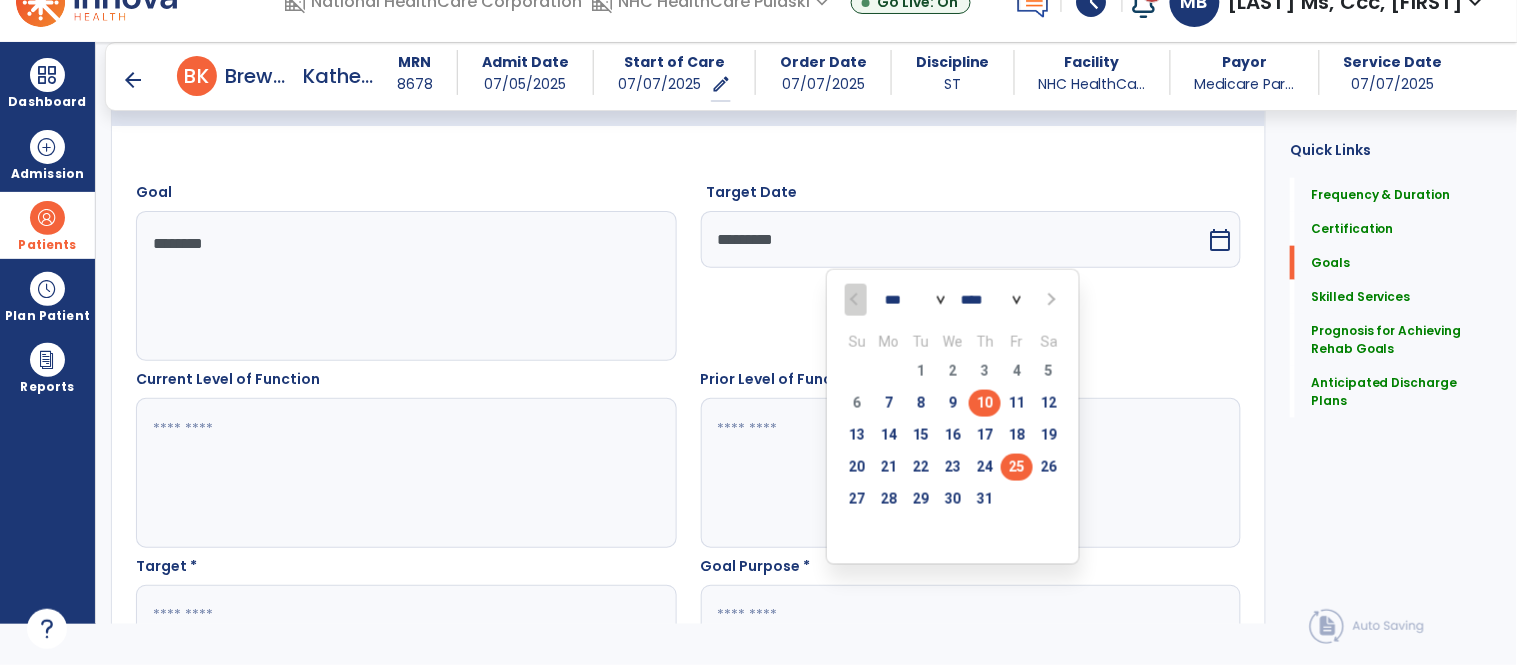 click on "25" at bounding box center (1017, 467) 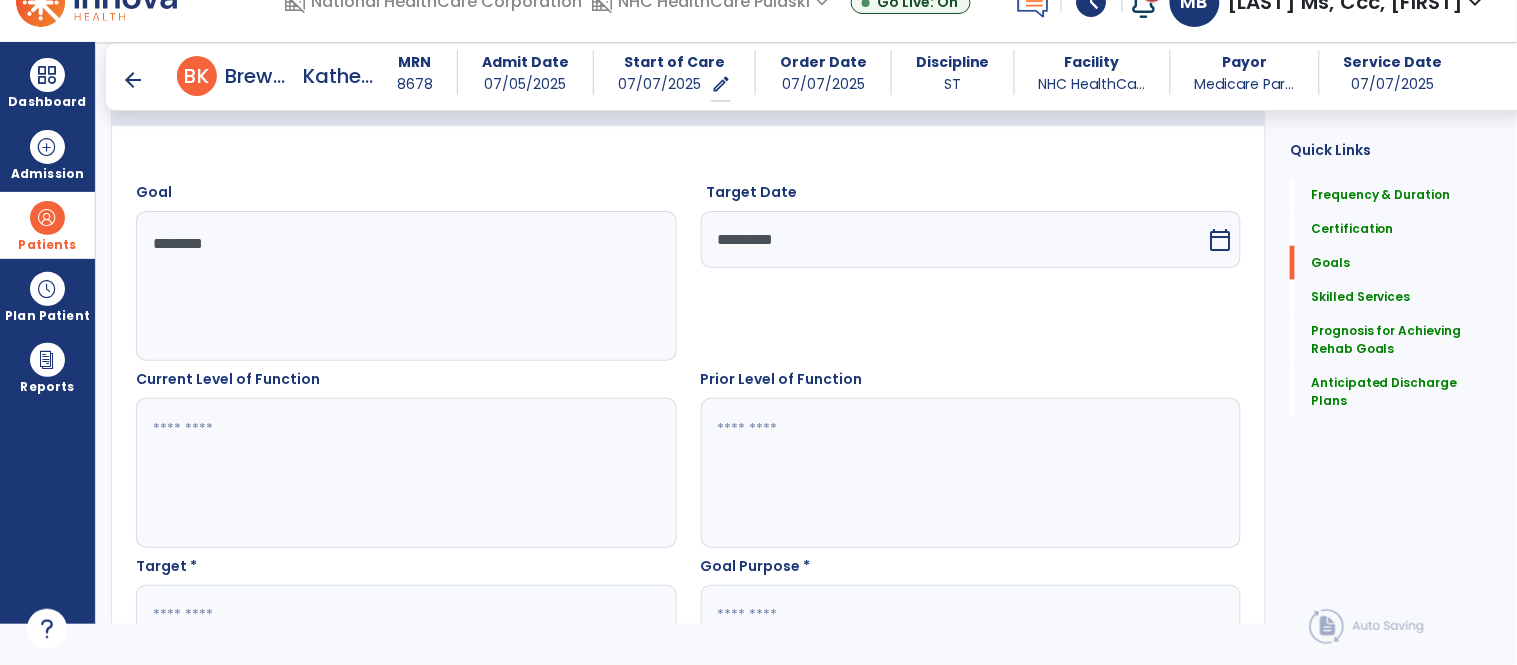 click on "calendar_today" at bounding box center (1220, 240) 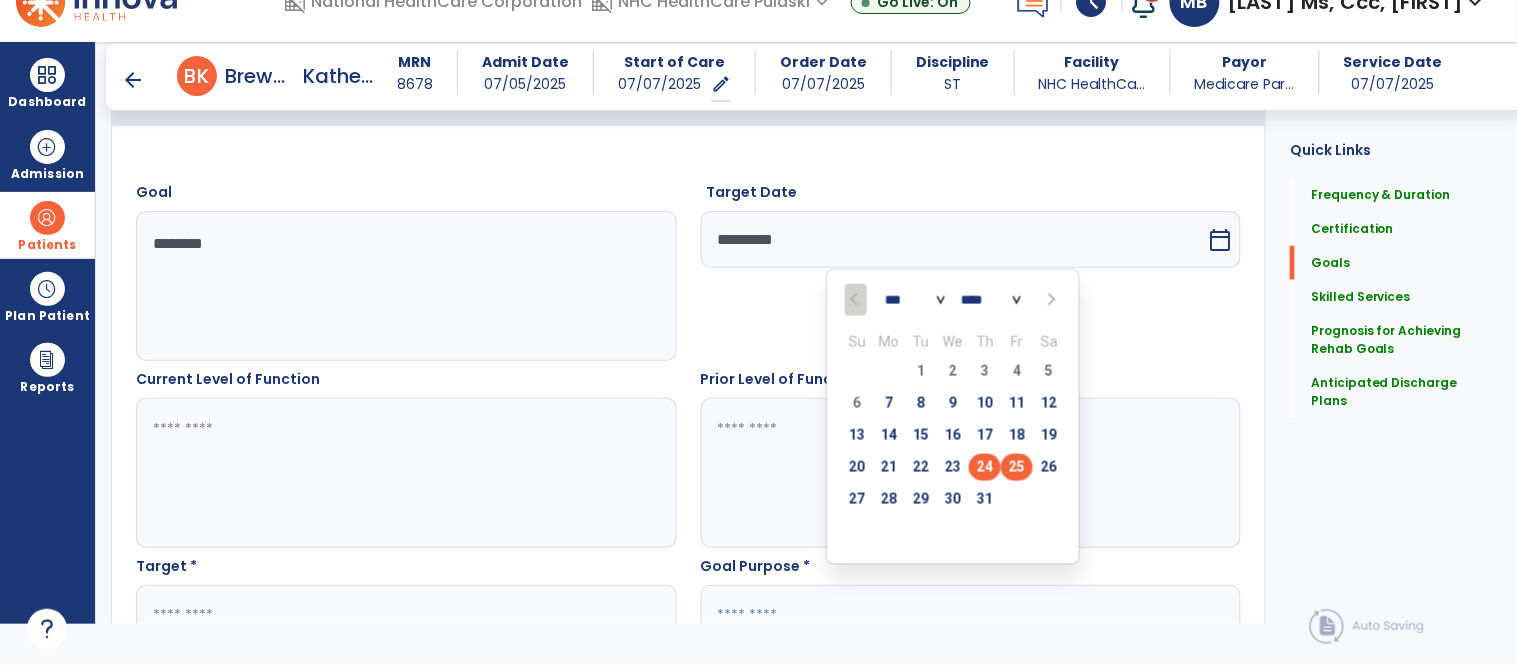 click on "24" at bounding box center (985, 467) 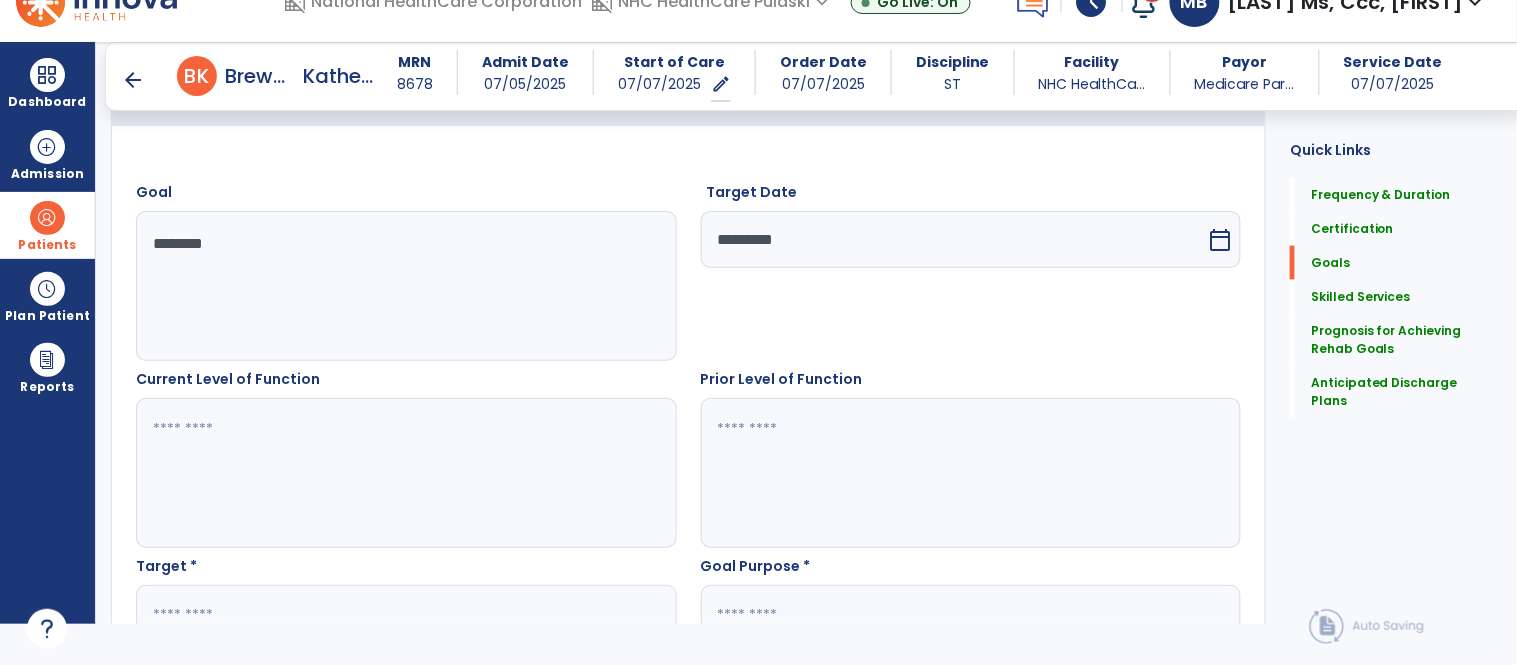 click at bounding box center (405, 473) 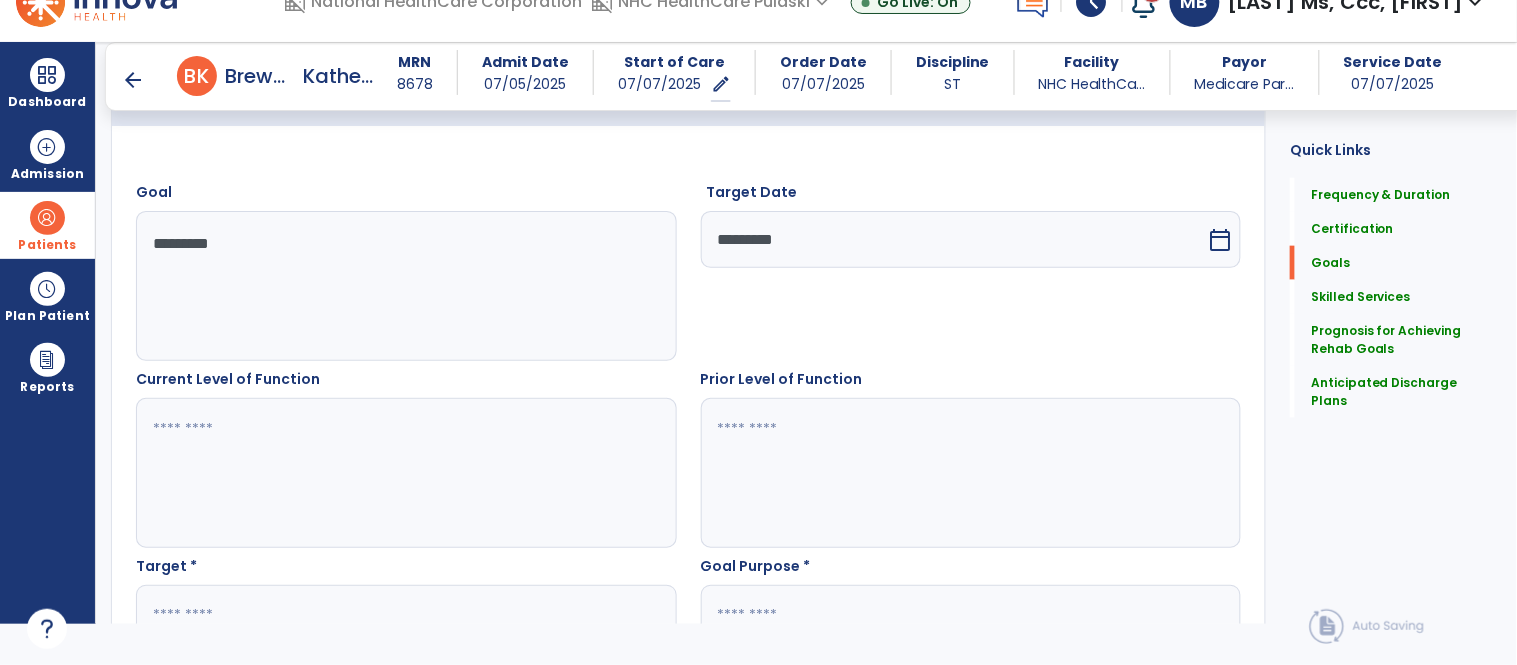 type on "*********" 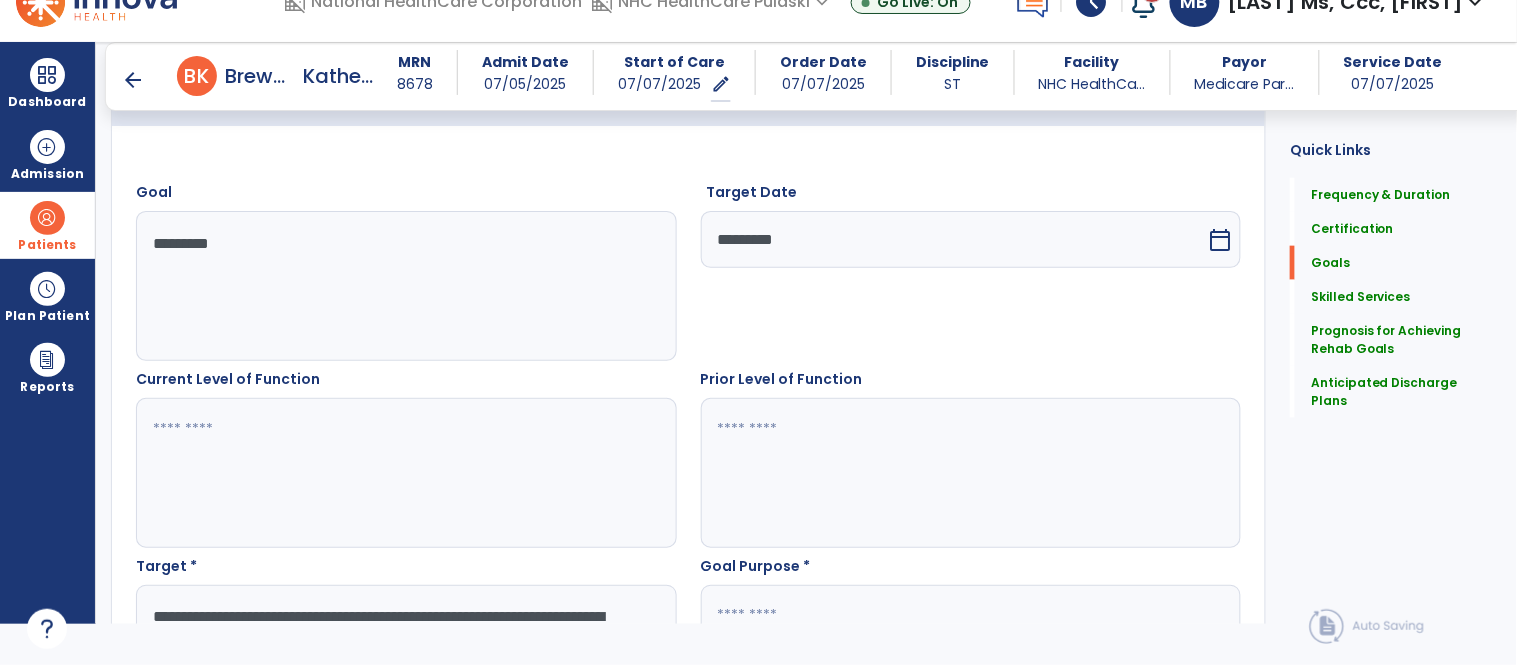 scroll, scrollTop: 582, scrollLeft: 0, axis: vertical 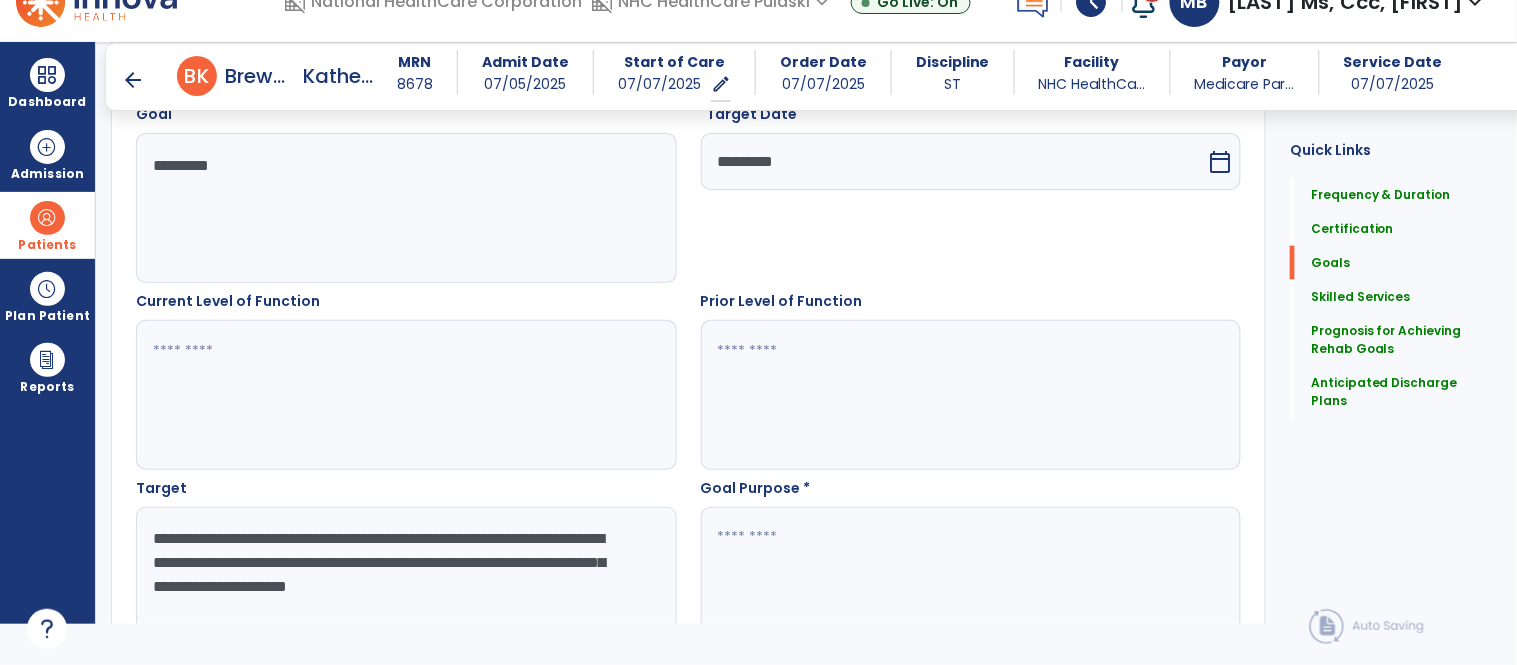 click on "**********" at bounding box center (405, 582) 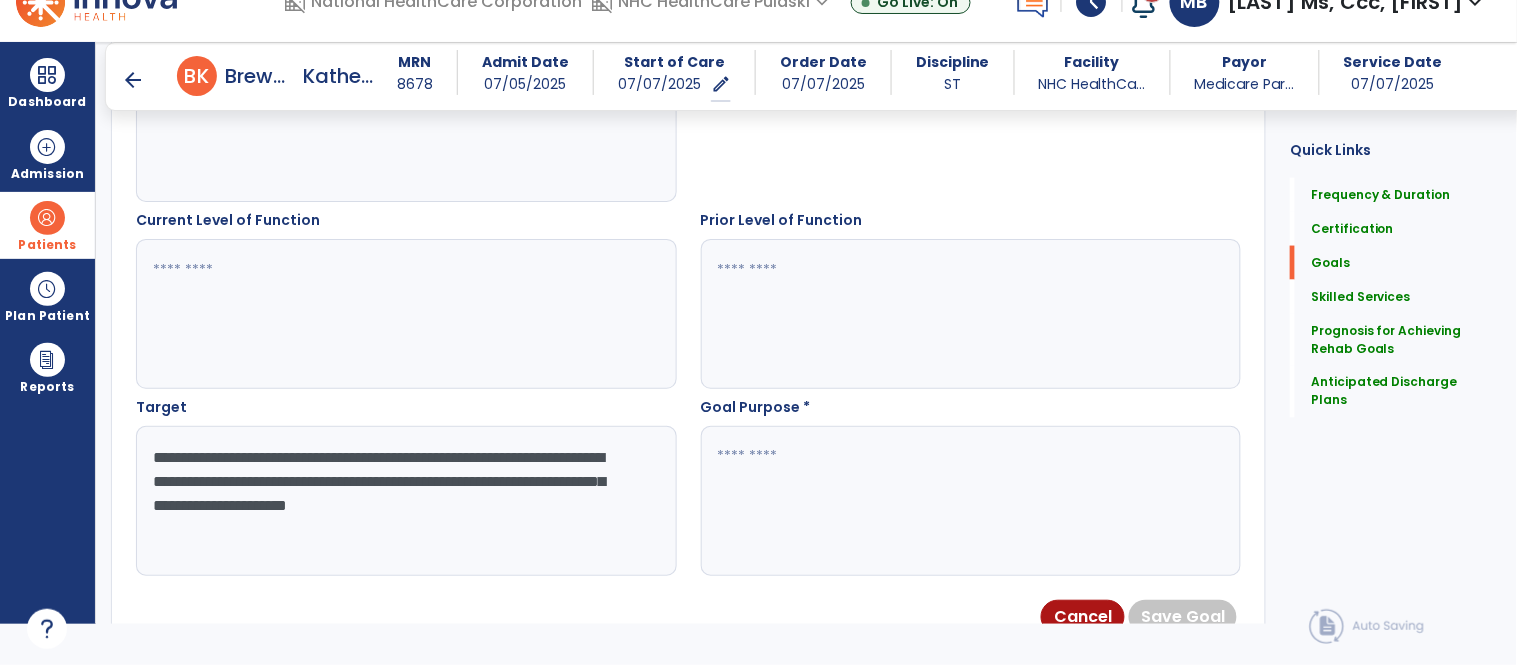 scroll, scrollTop: 683, scrollLeft: 0, axis: vertical 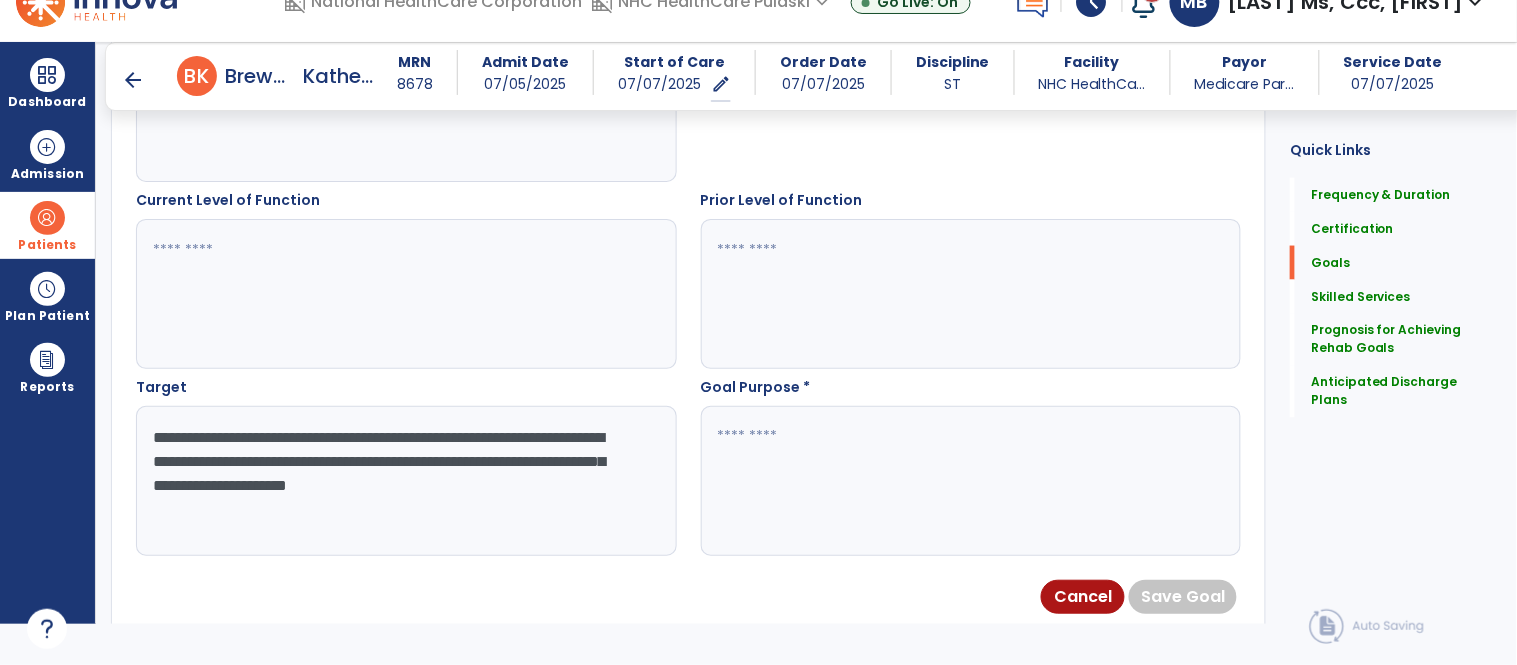 drag, startPoint x: 381, startPoint y: 565, endPoint x: 398, endPoint y: 483, distance: 83.74366 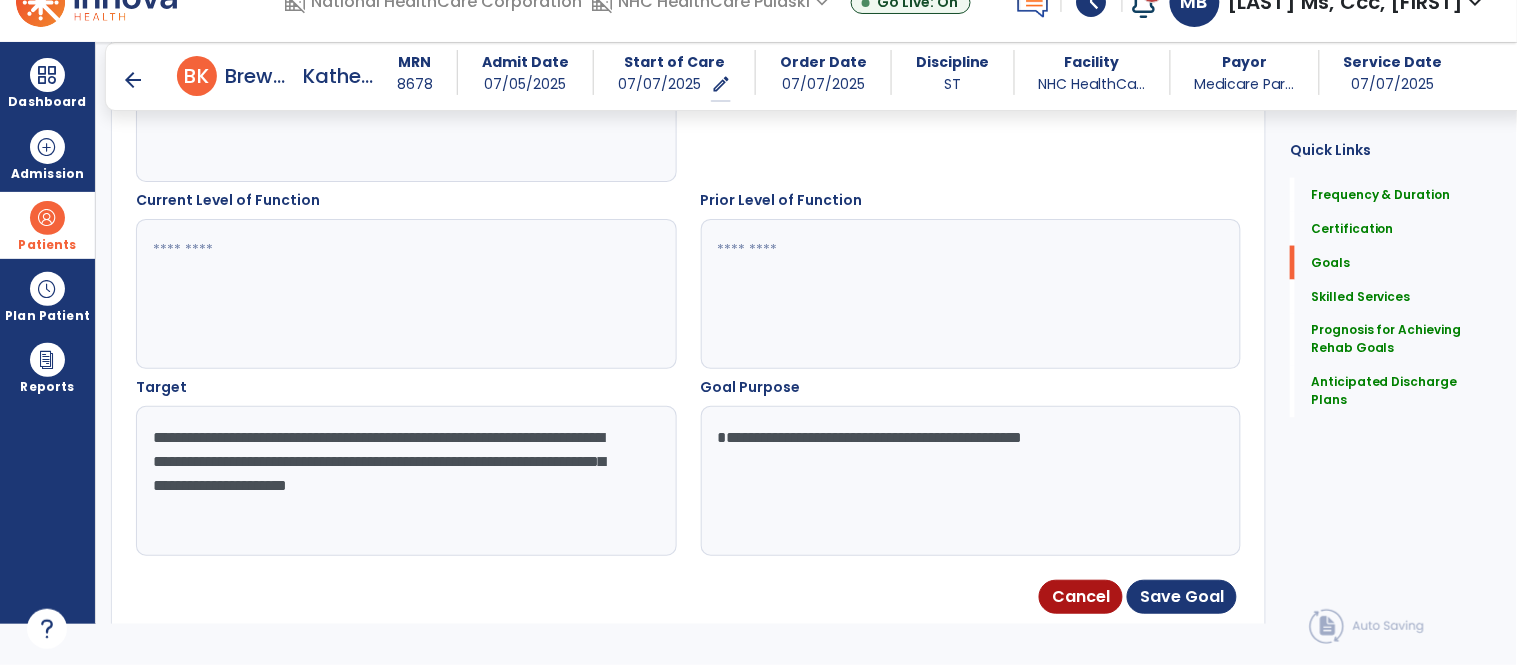 click on "**********" at bounding box center [970, 481] 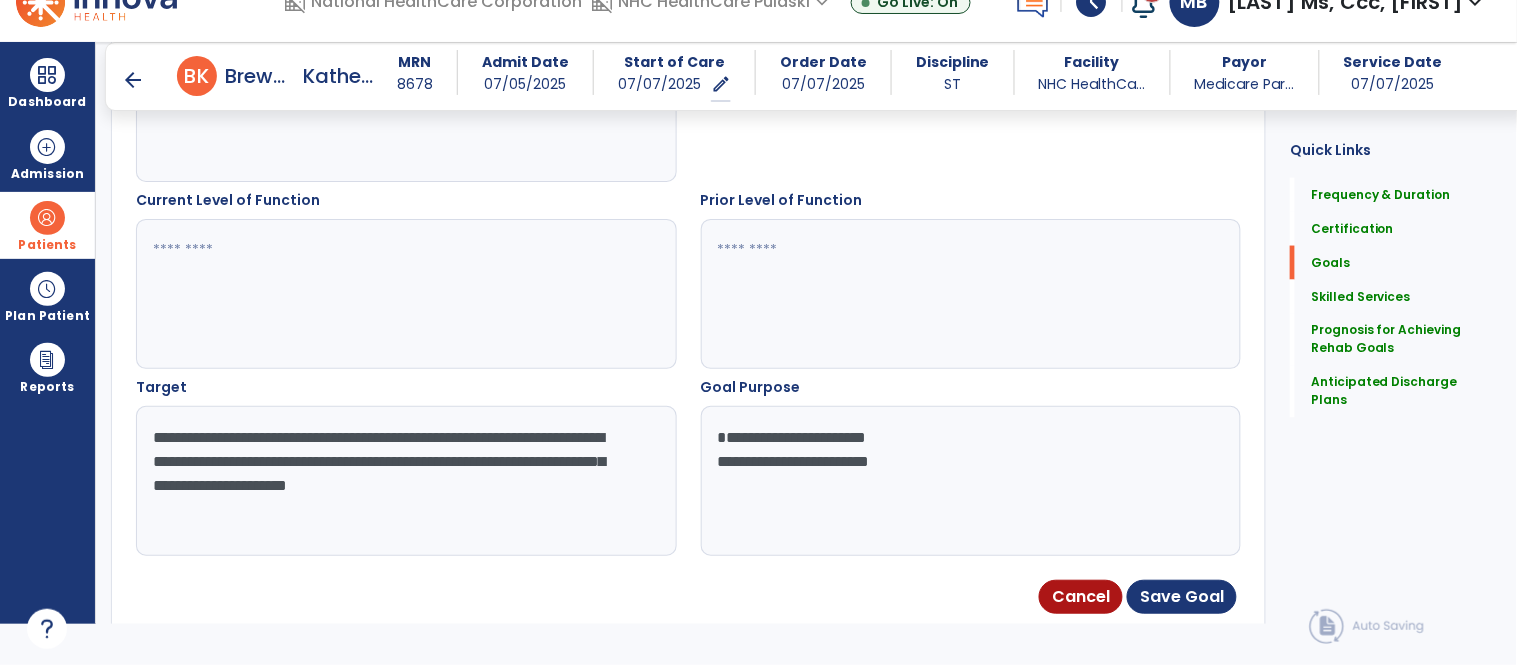 type on "**********" 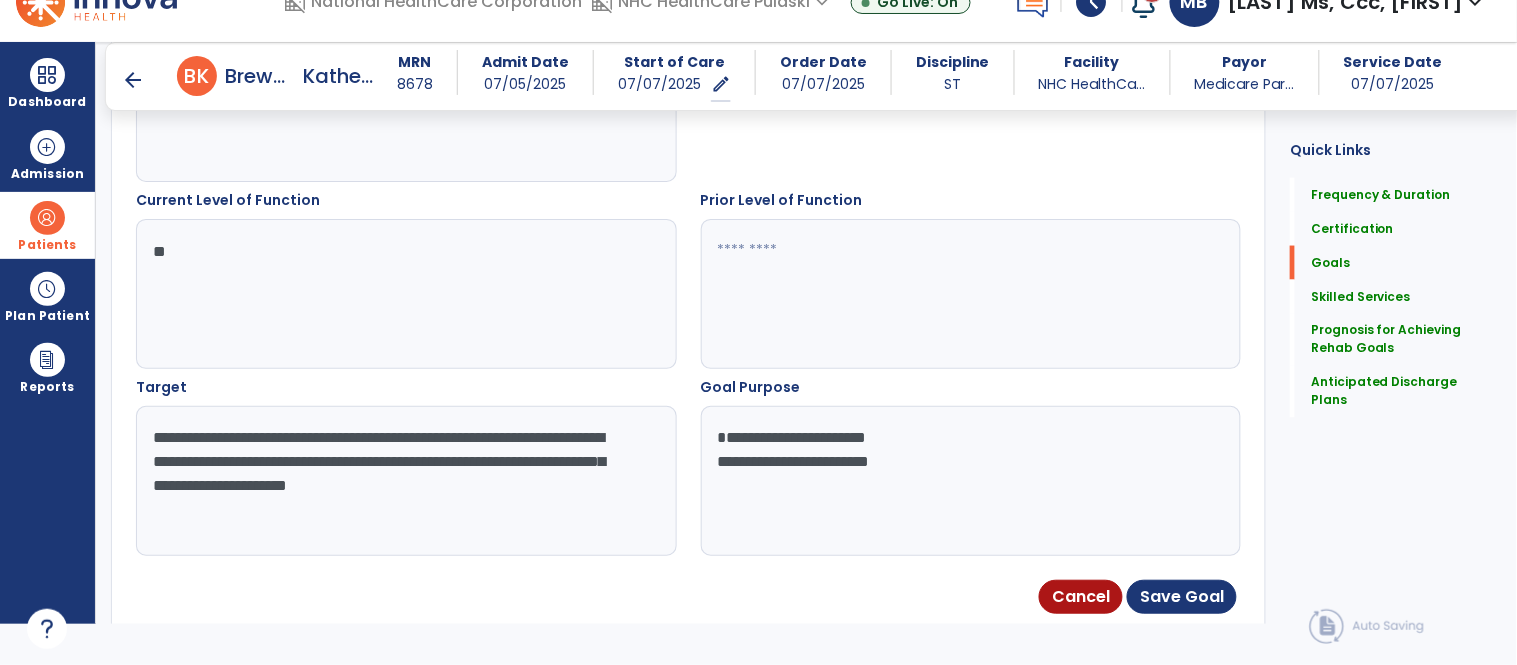 type on "*" 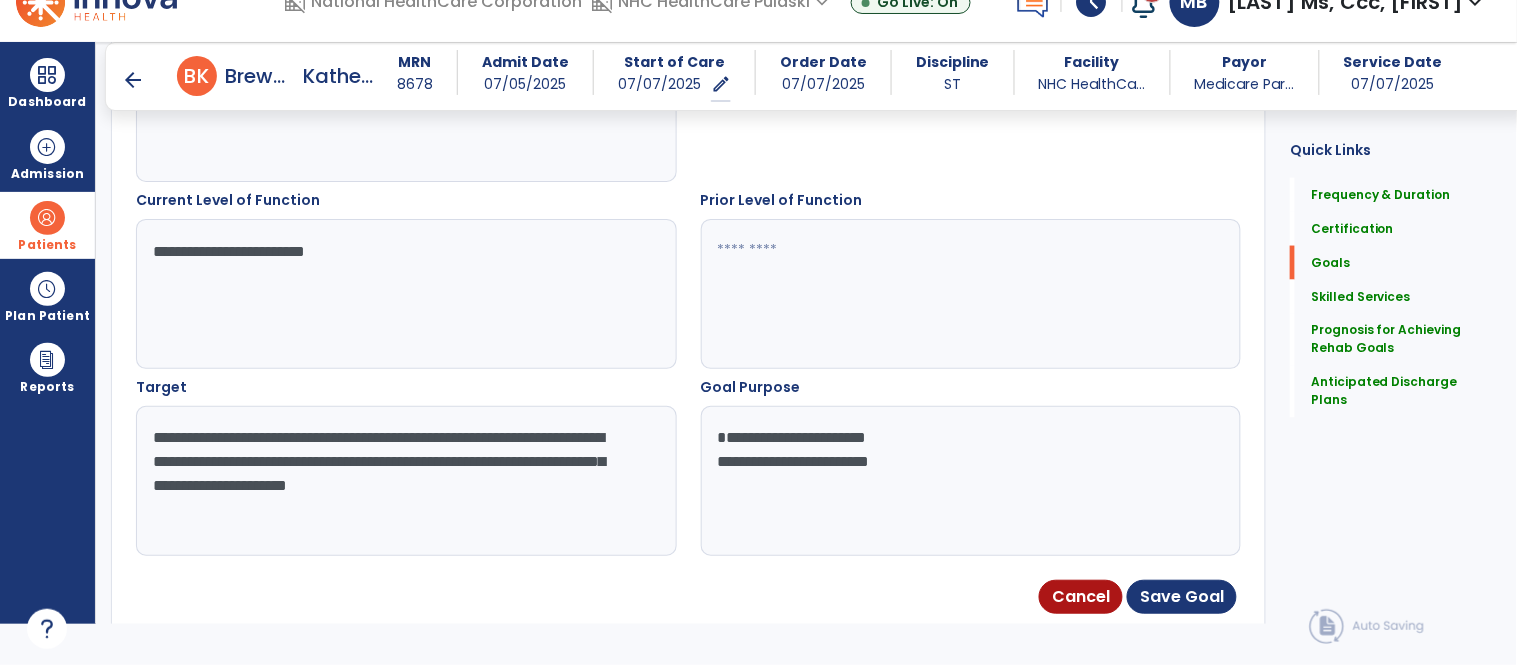 type on "**********" 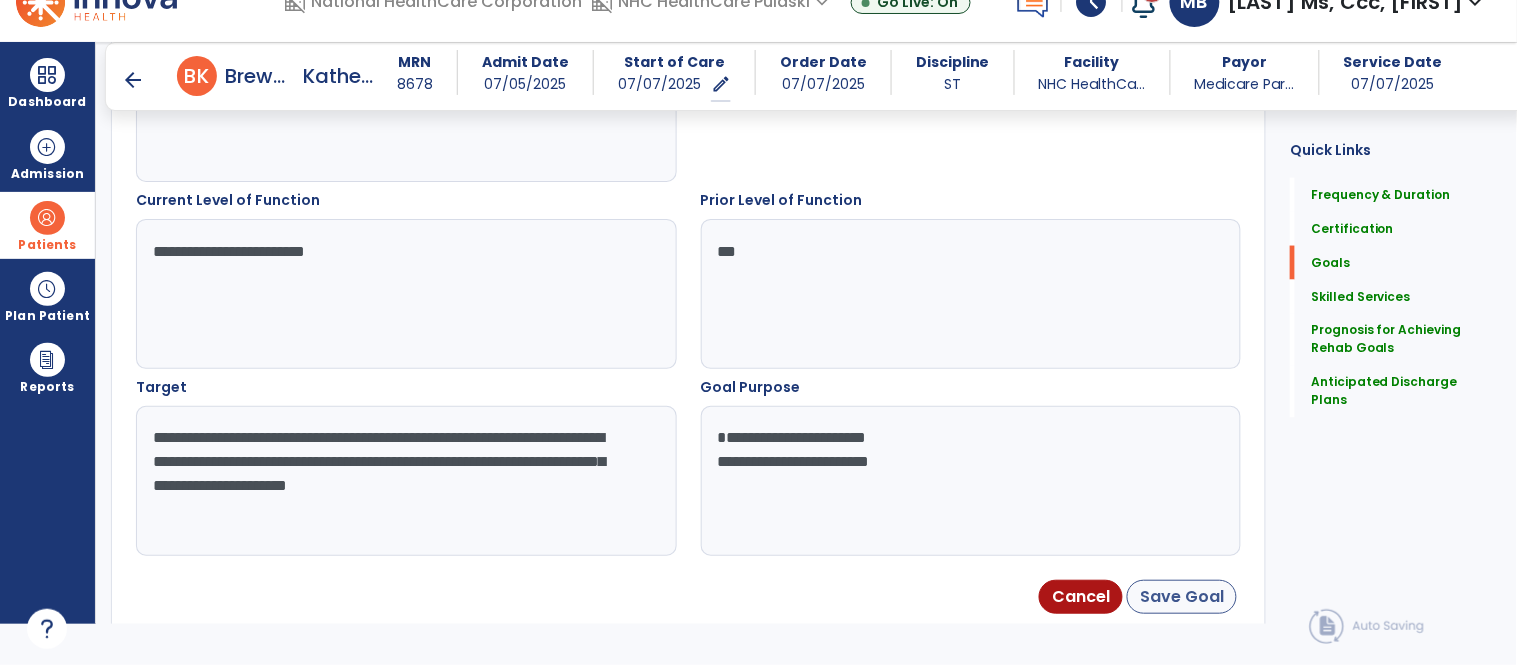 type on "***" 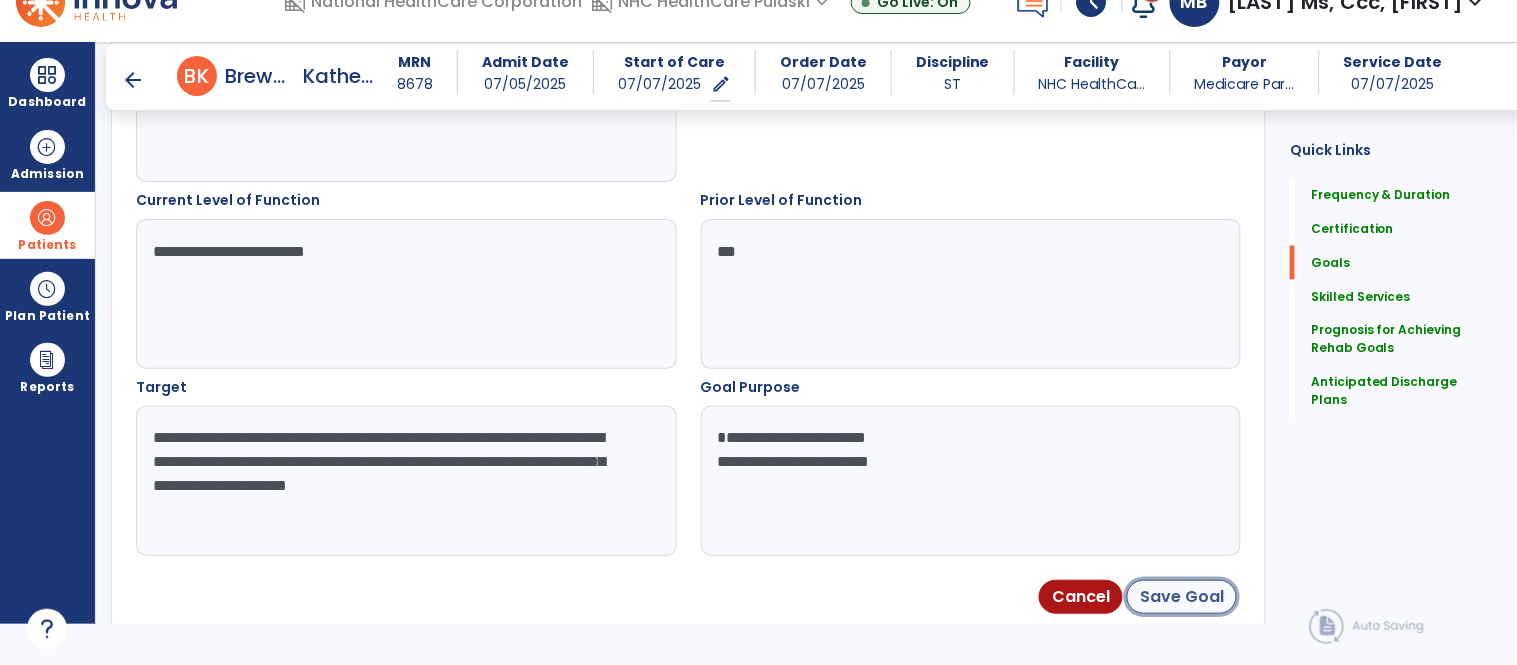 click on "Save Goal" at bounding box center [1182, 597] 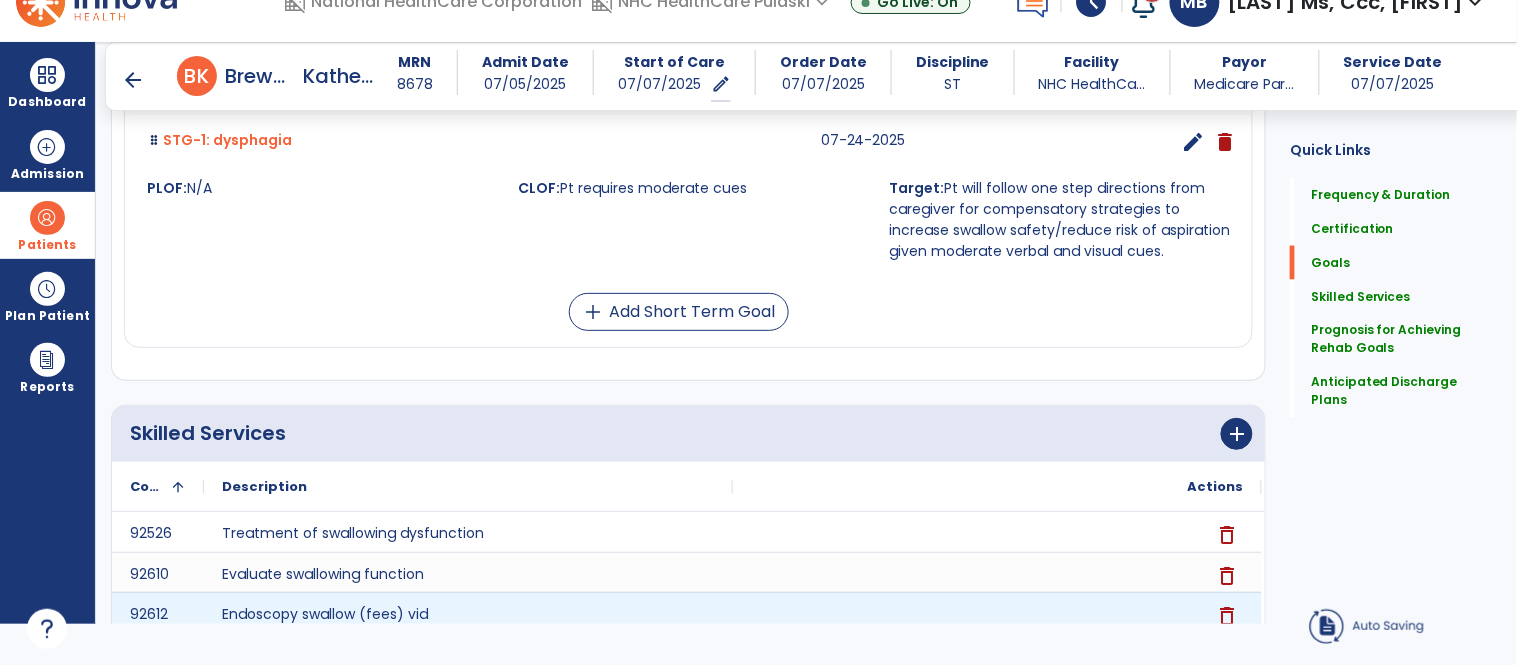 scroll, scrollTop: 684, scrollLeft: 0, axis: vertical 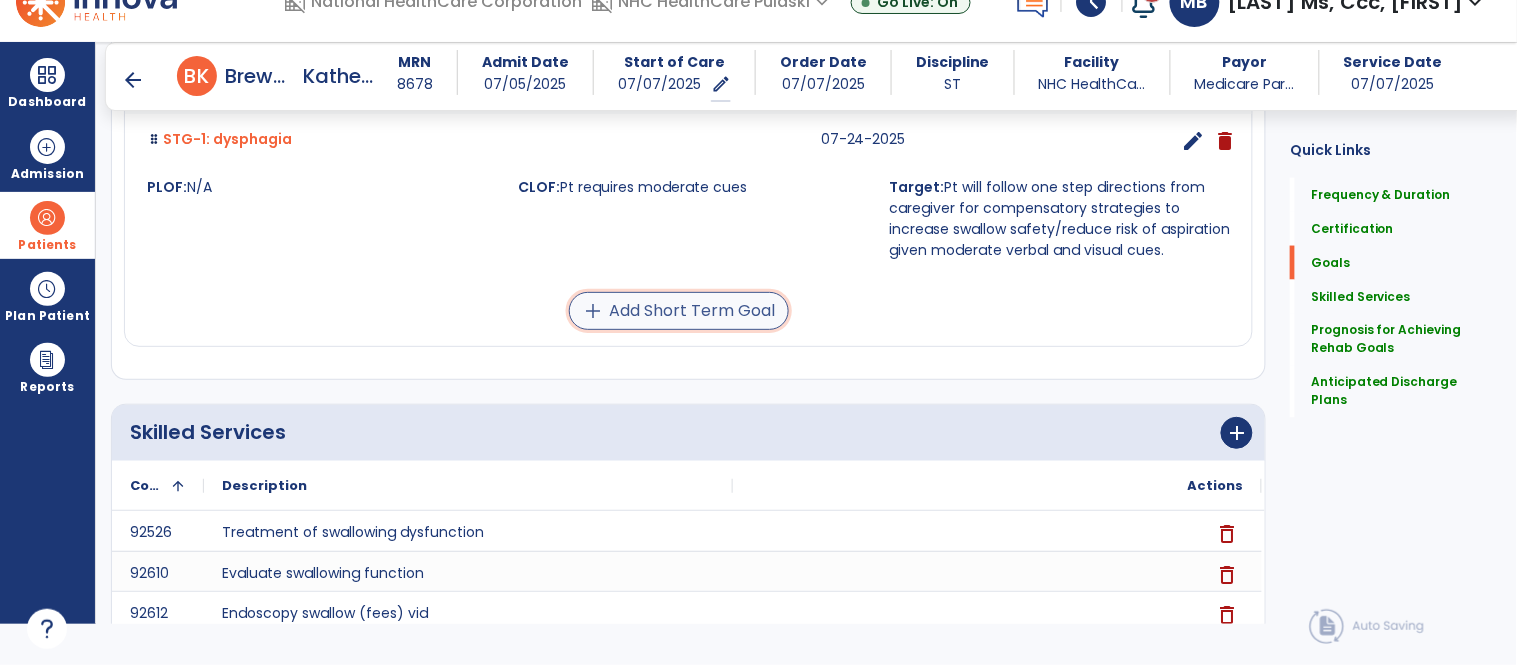 click on "add  Add Short Term Goal" at bounding box center (679, 311) 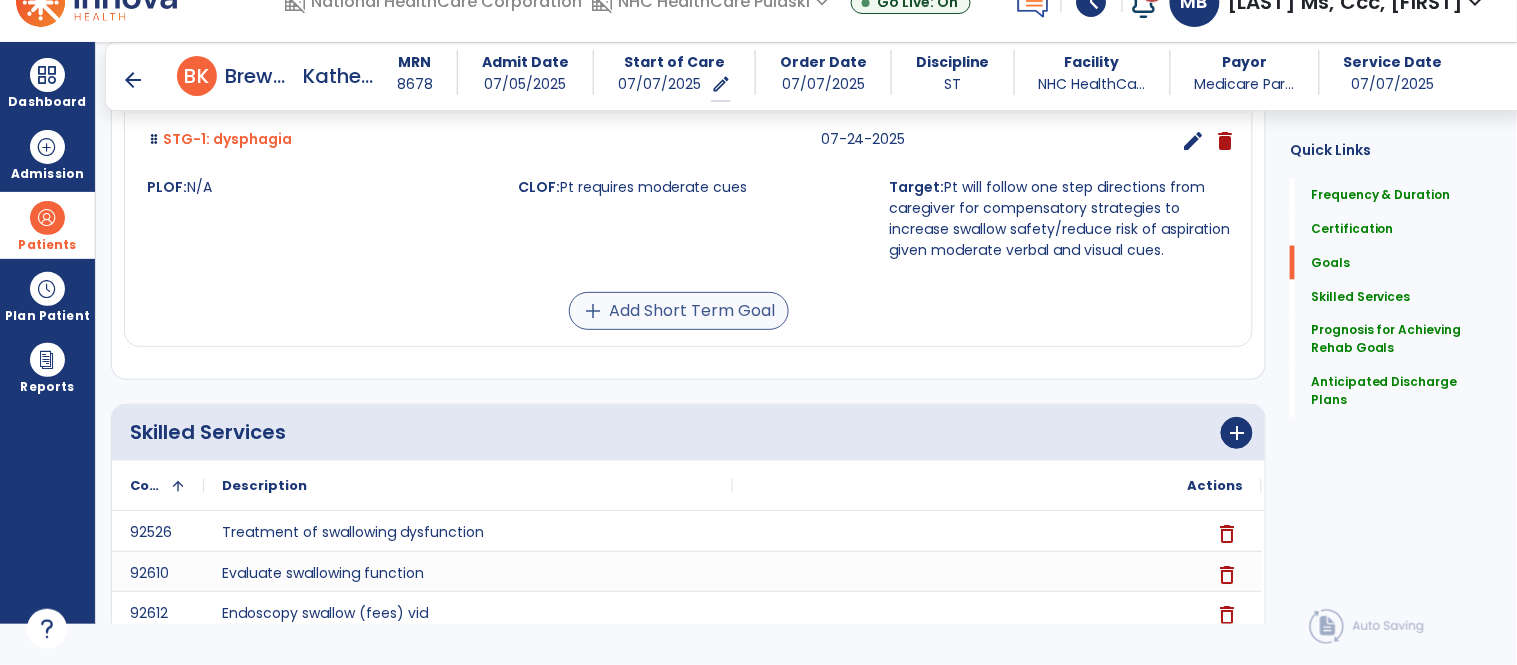 scroll, scrollTop: 1075, scrollLeft: 0, axis: vertical 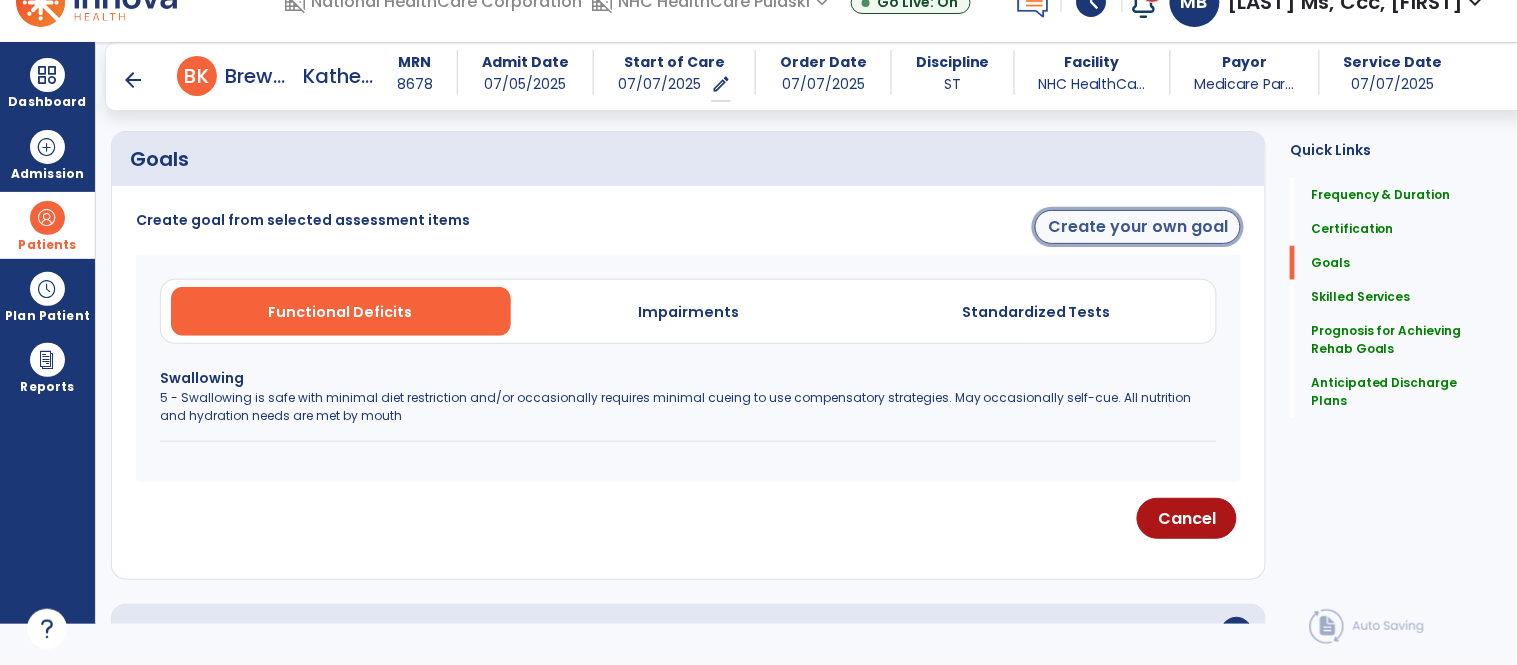 click on "Create your own goal" at bounding box center [1138, 227] 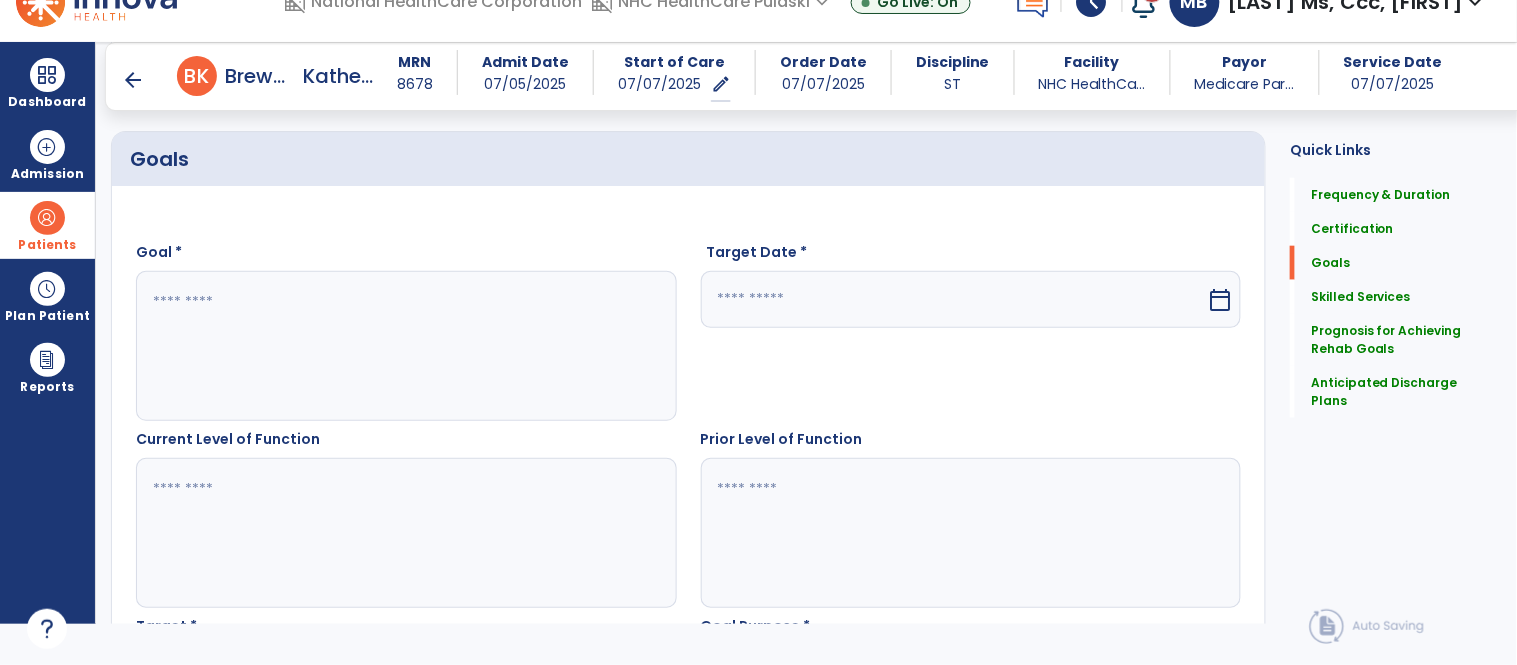 click at bounding box center [954, 299] 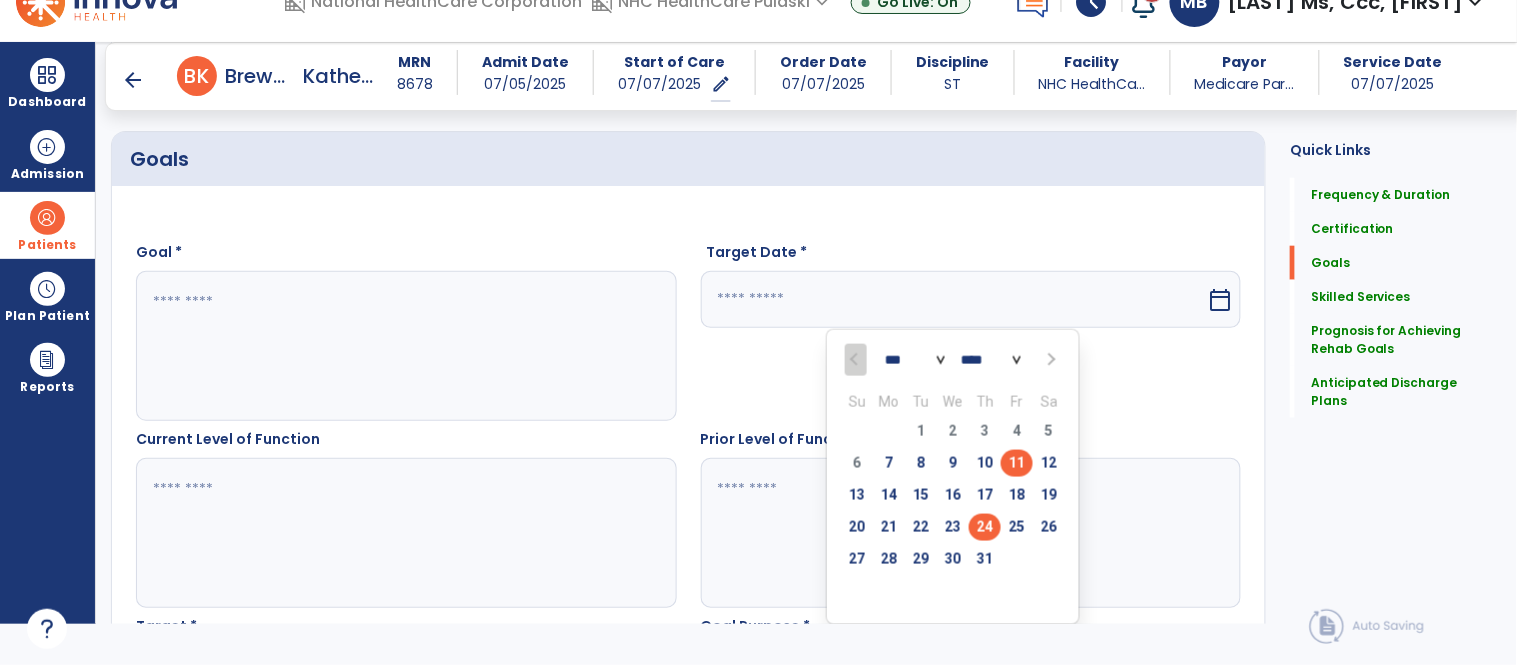 drag, startPoint x: 978, startPoint y: 513, endPoint x: 976, endPoint y: 526, distance: 13.152946 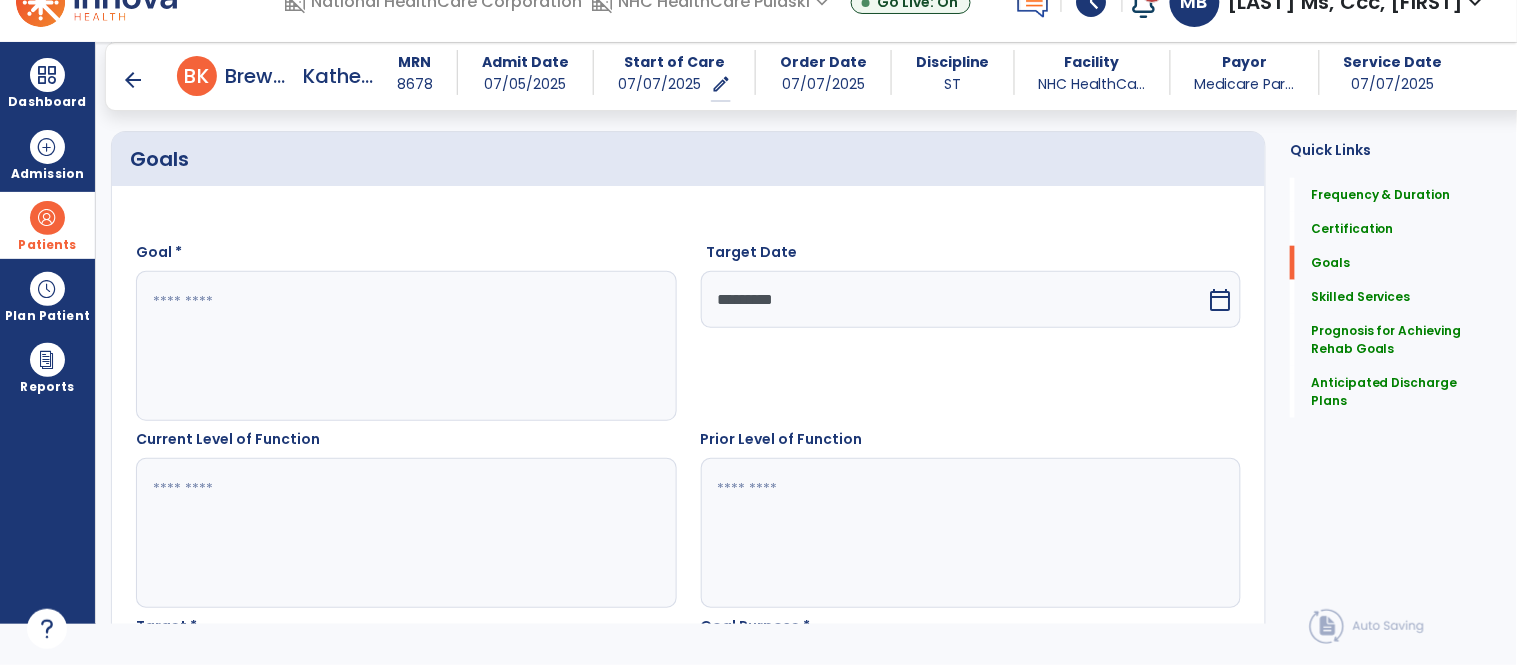 click at bounding box center [405, 346] 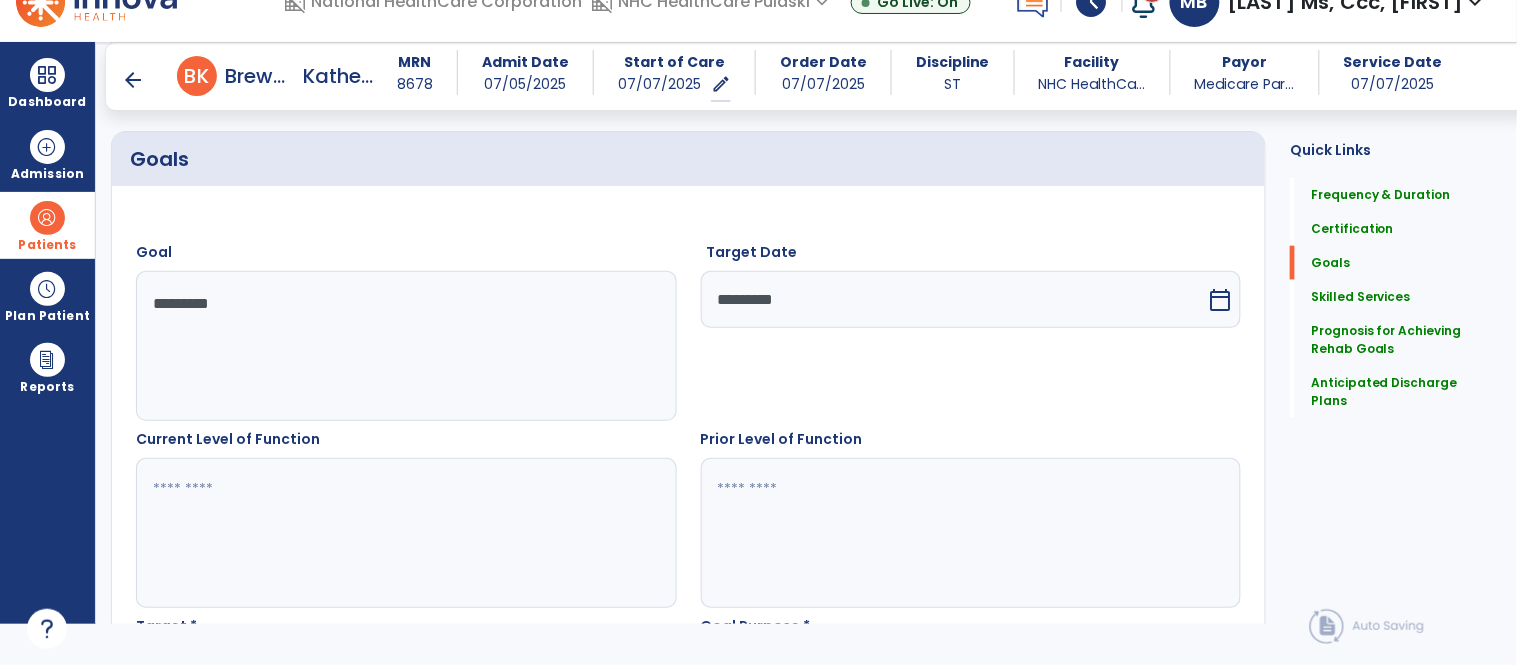 type on "*********" 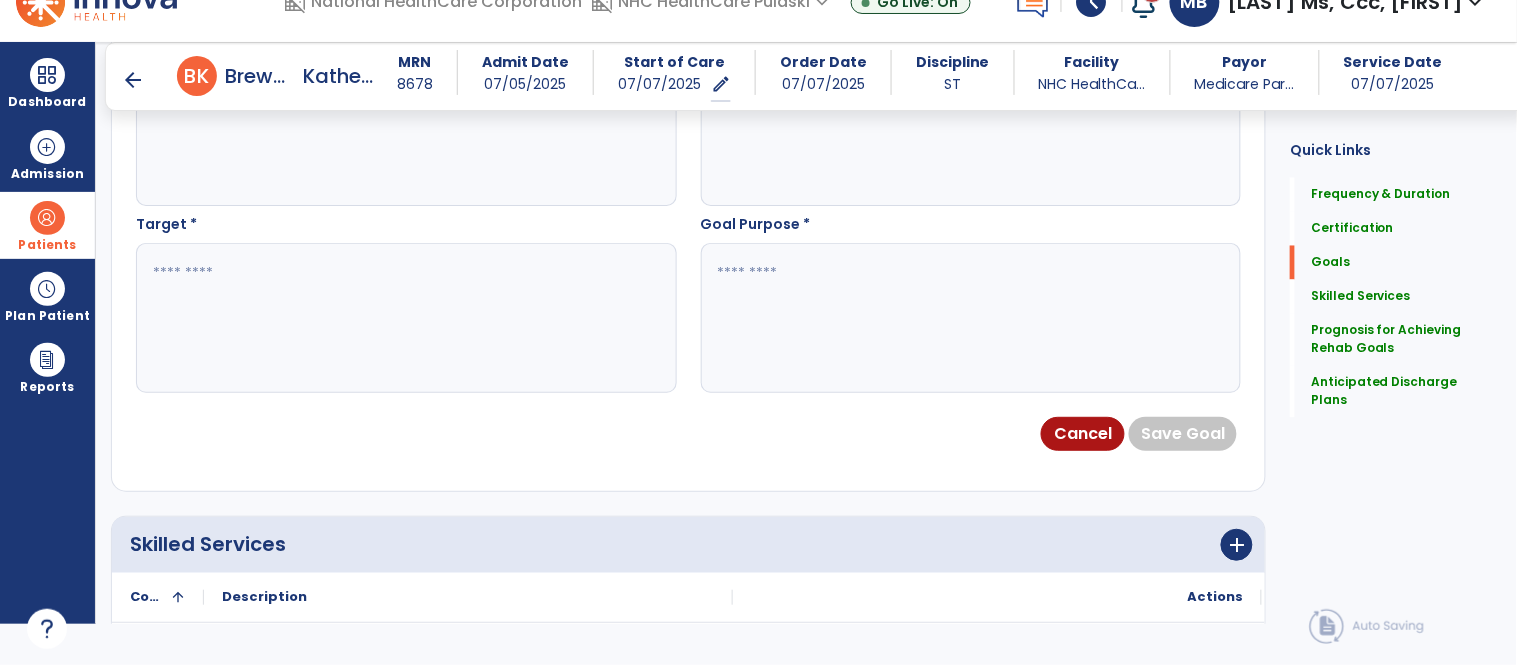 scroll, scrollTop: 892, scrollLeft: 0, axis: vertical 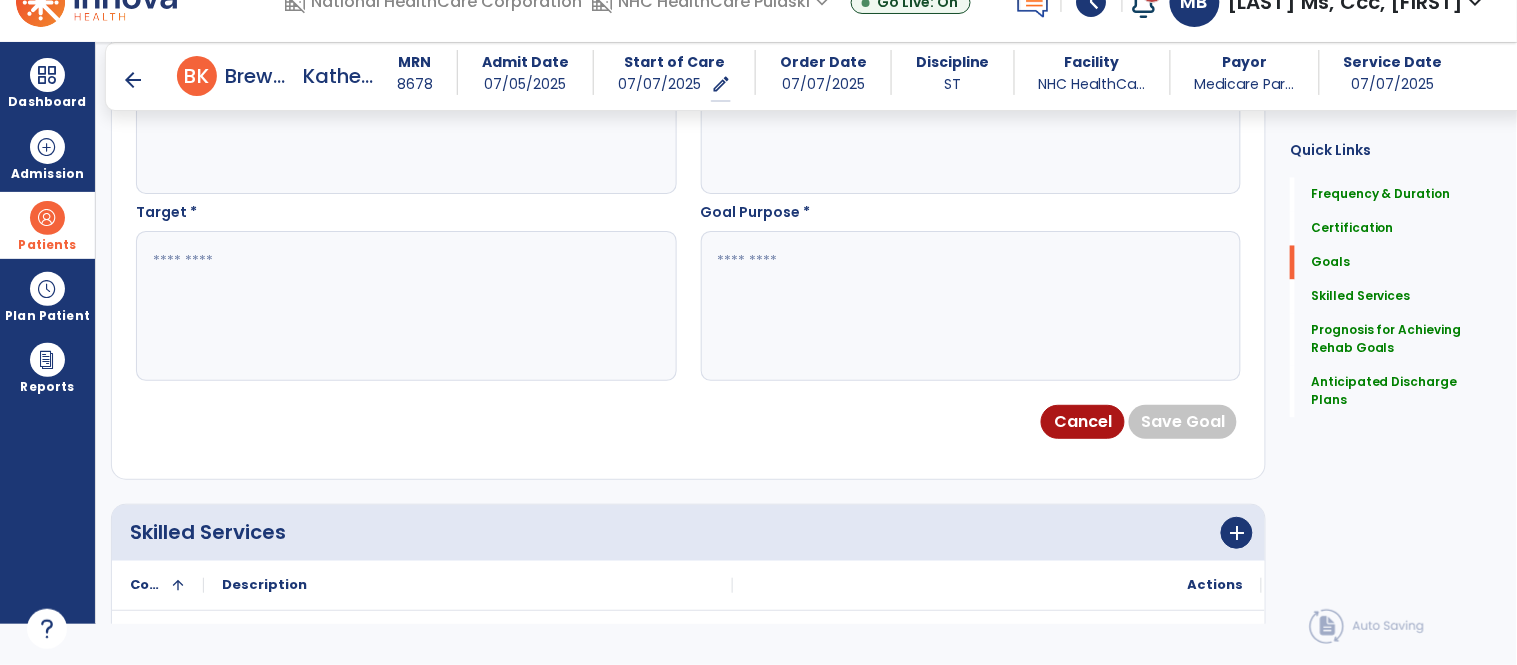 click at bounding box center [405, 306] 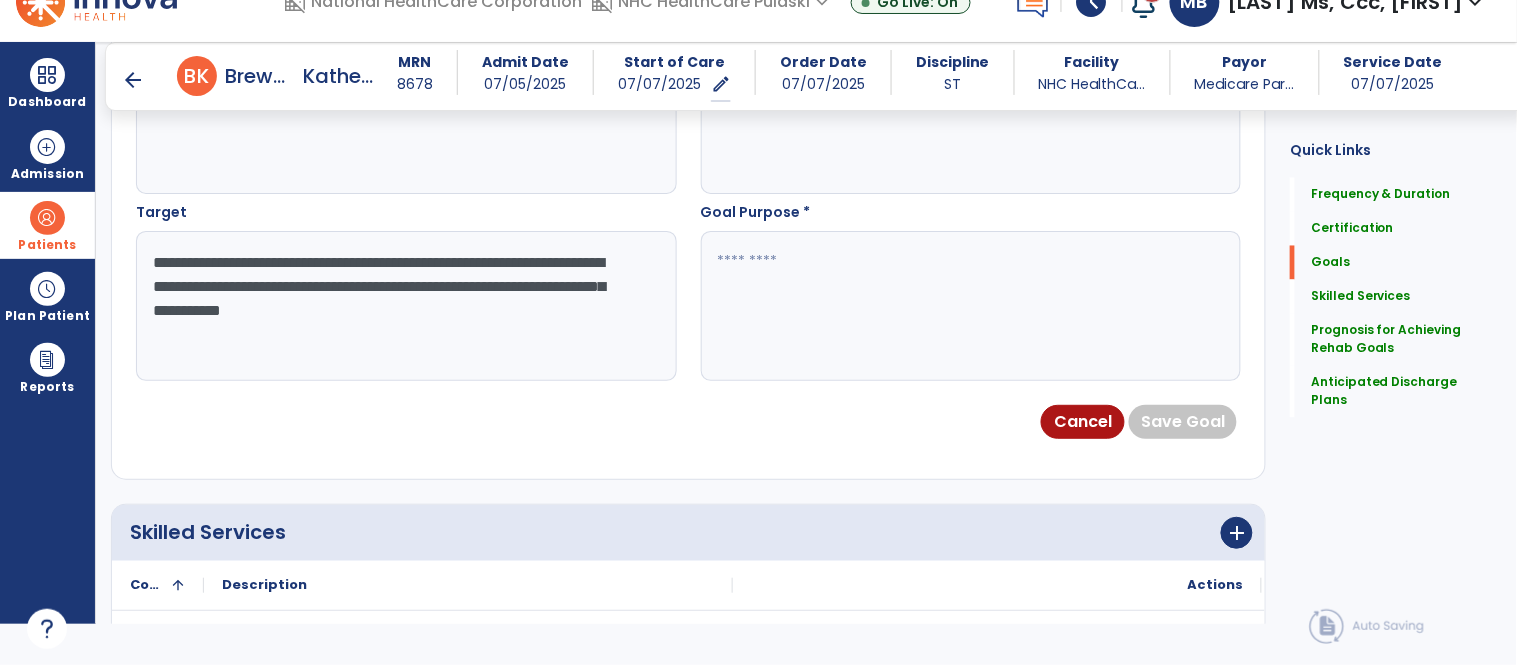 click on "**********" at bounding box center [405, 306] 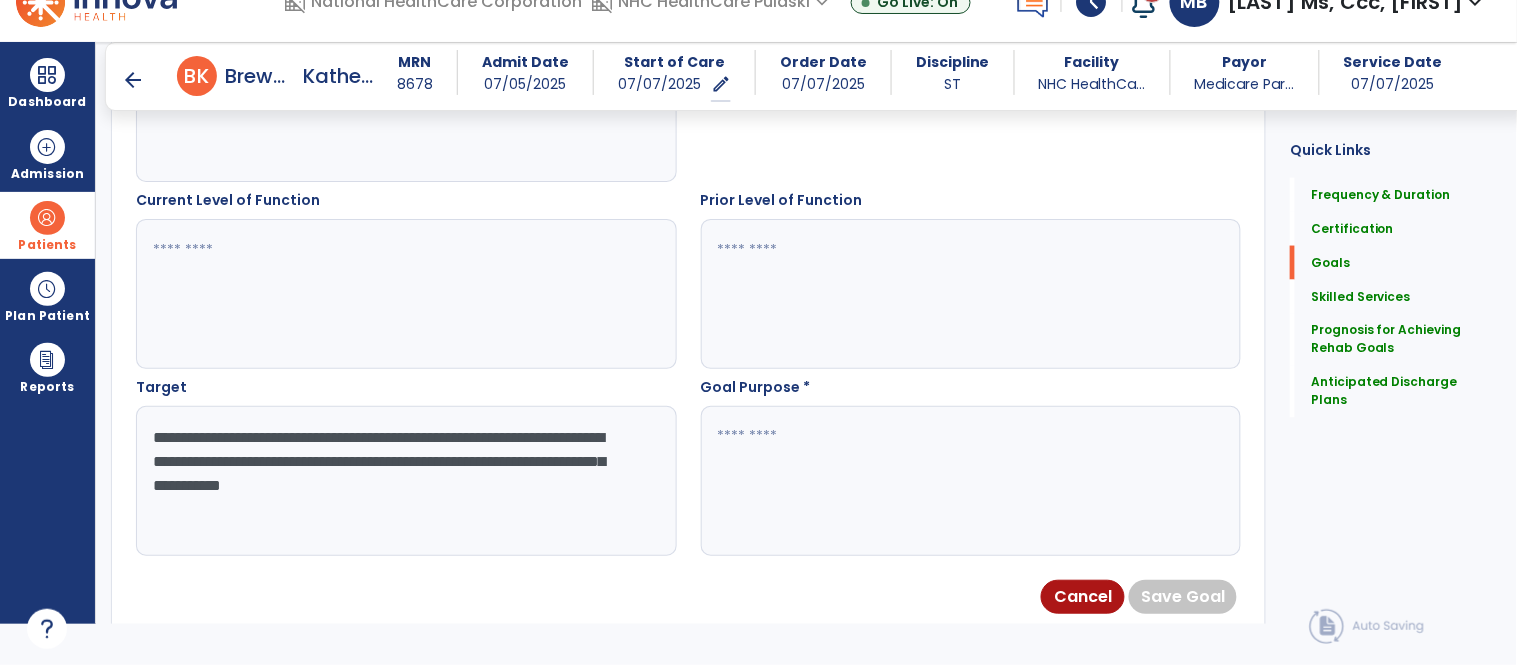 scroll, scrollTop: 674, scrollLeft: 0, axis: vertical 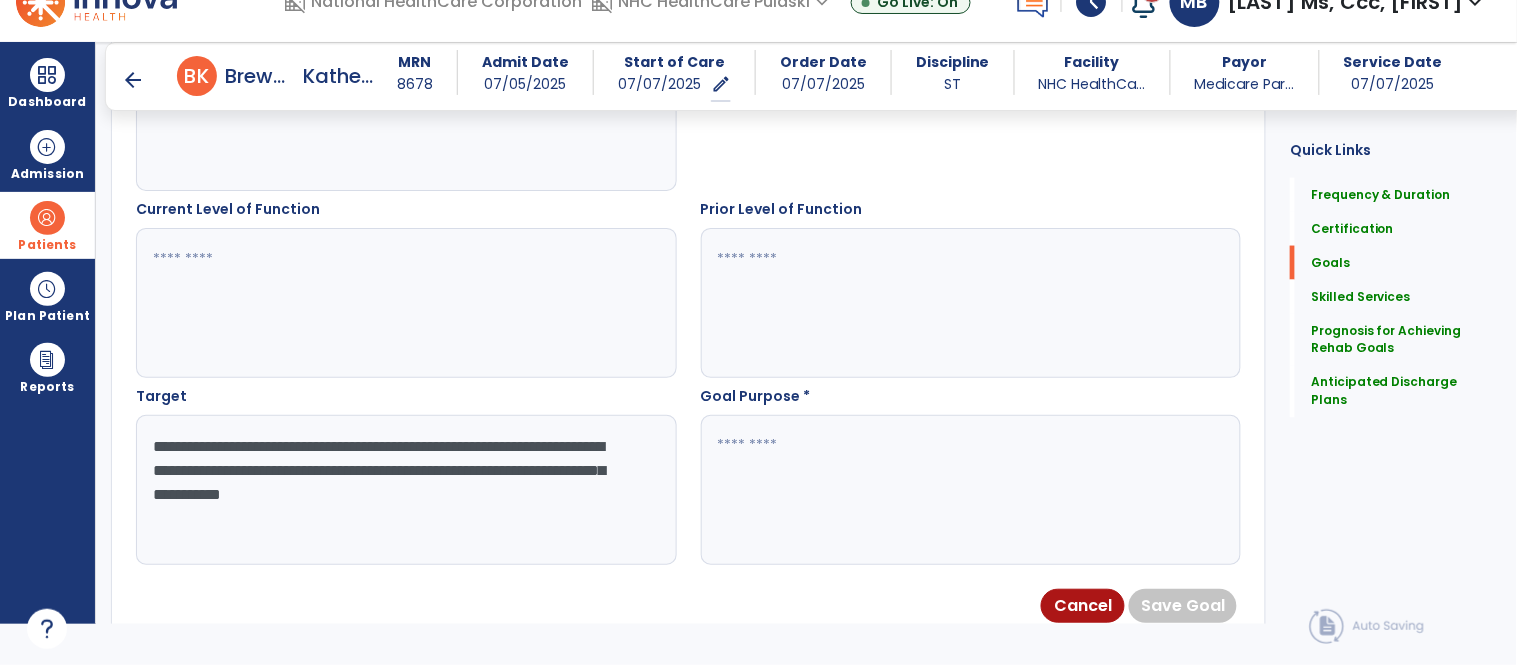 type on "**********" 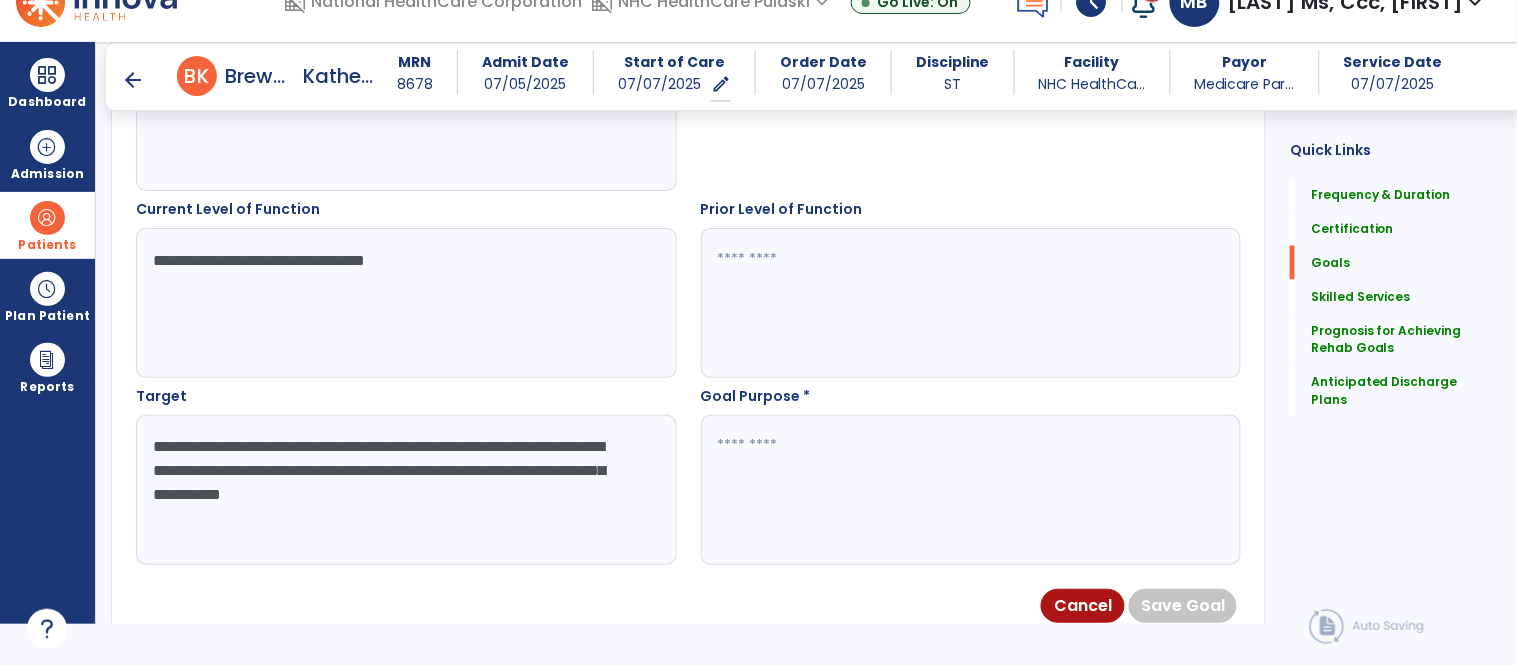 type on "**********" 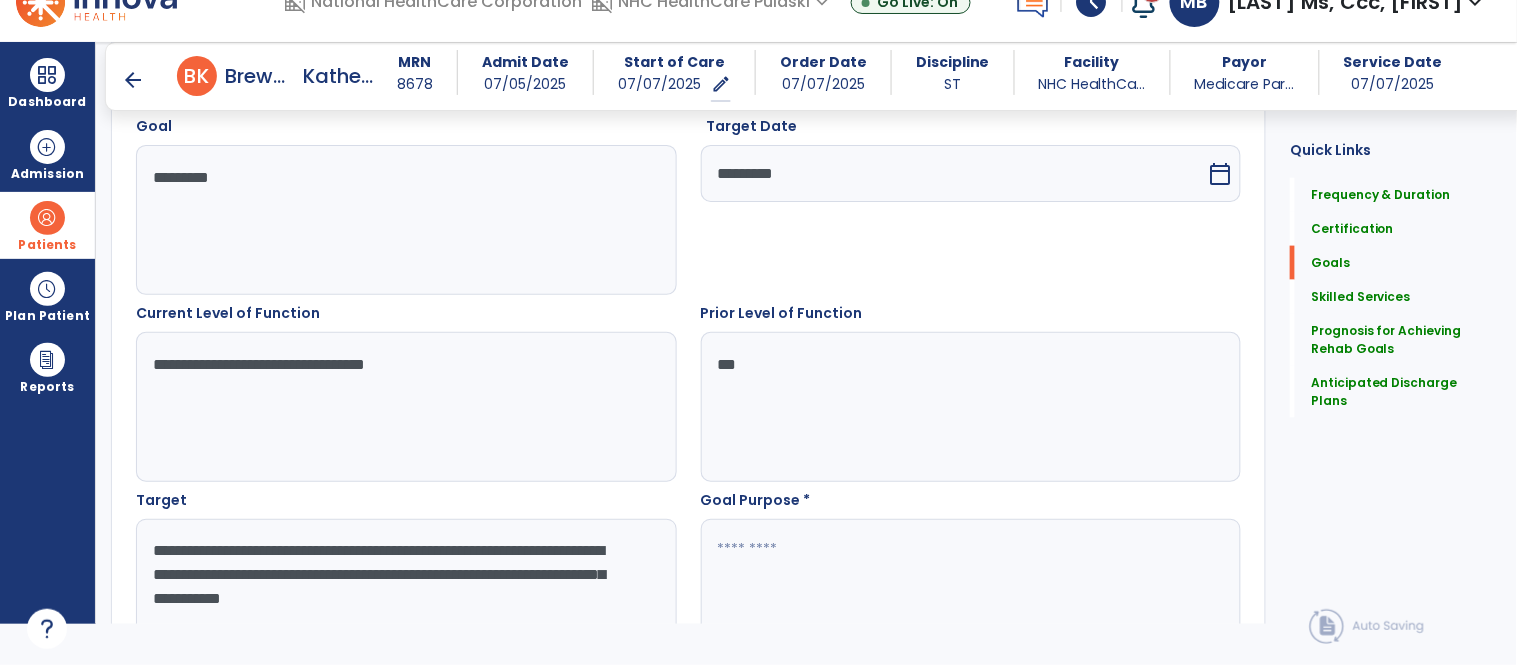 scroll, scrollTop: 565, scrollLeft: 0, axis: vertical 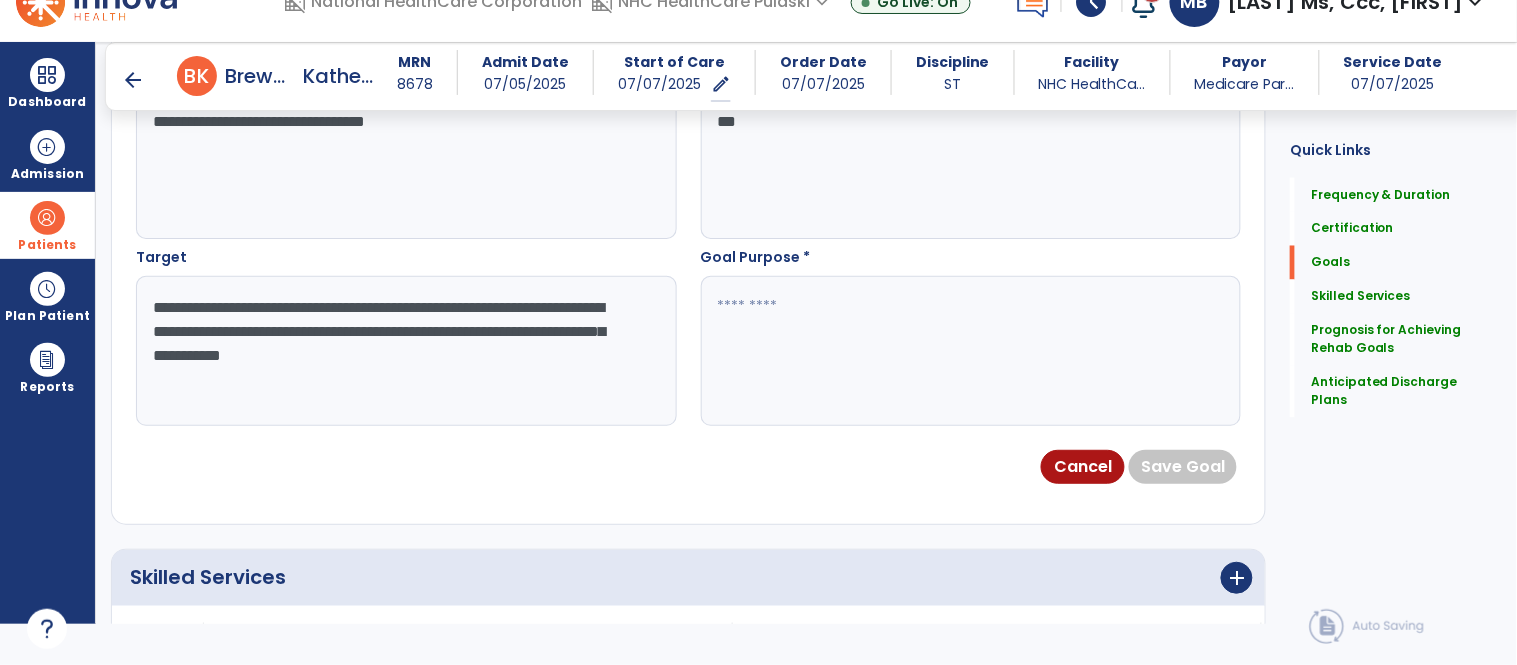 type on "***" 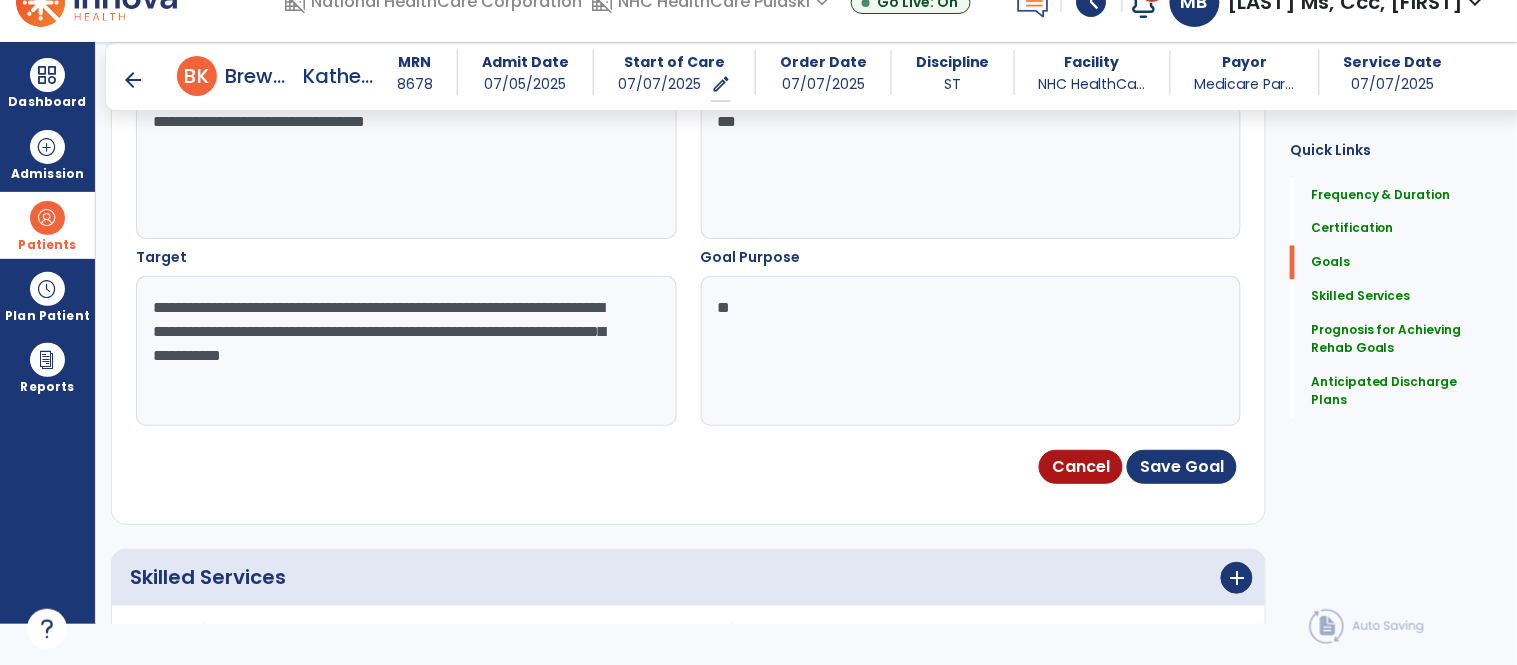 type on "*" 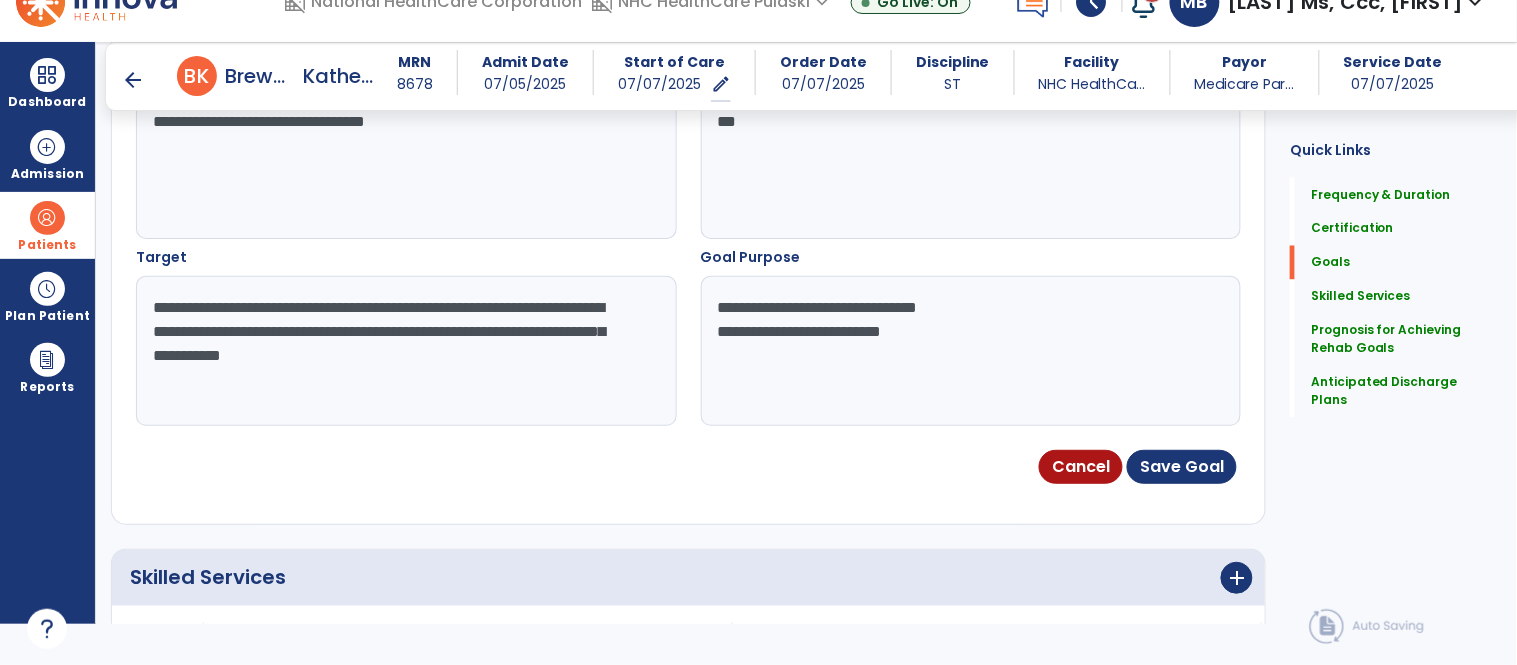 click on "**********" at bounding box center [970, 351] 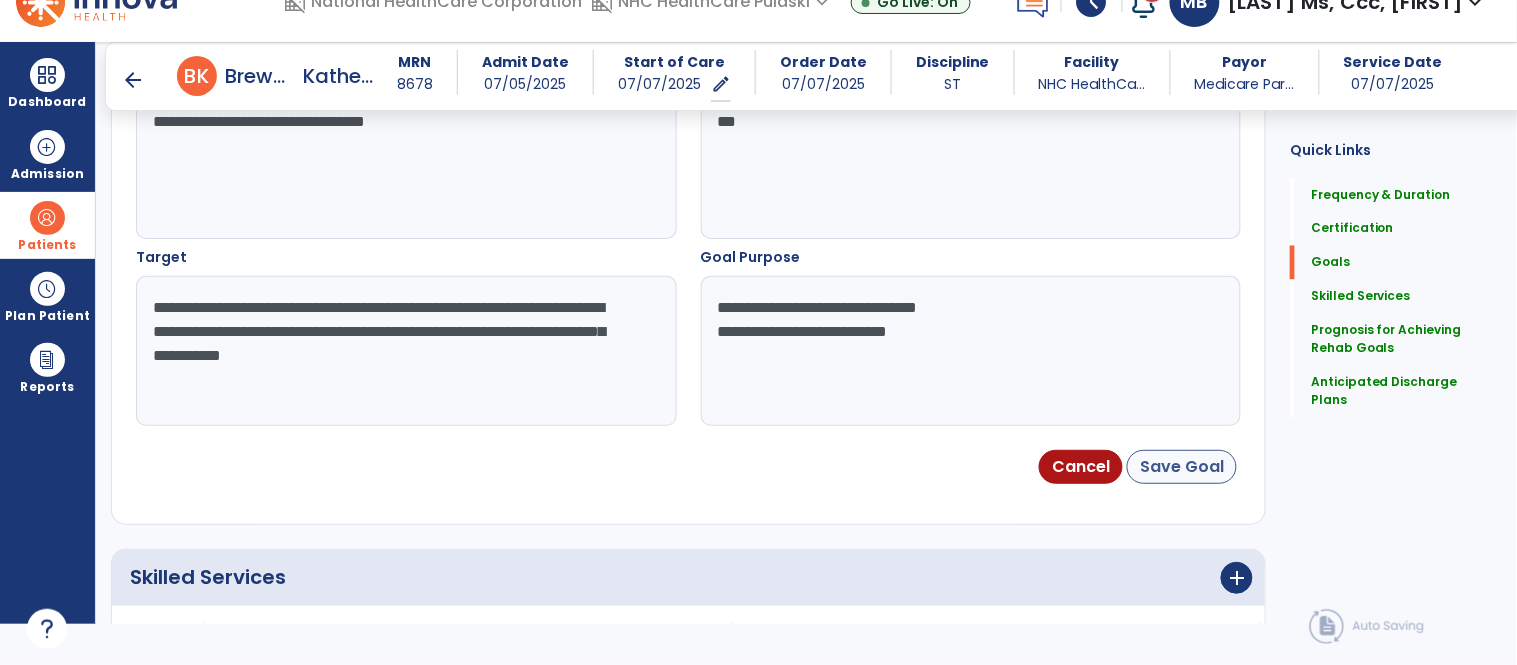 type on "**********" 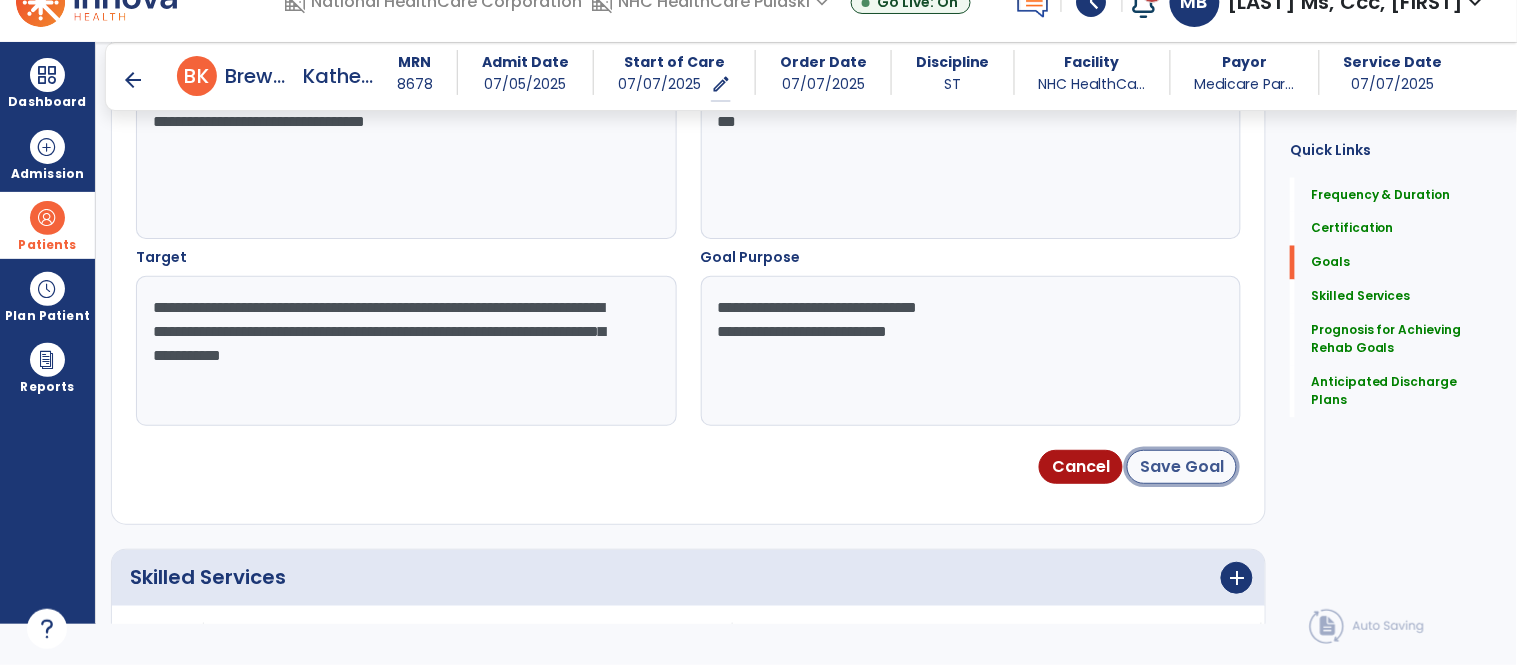 click on "Save Goal" at bounding box center [1182, 467] 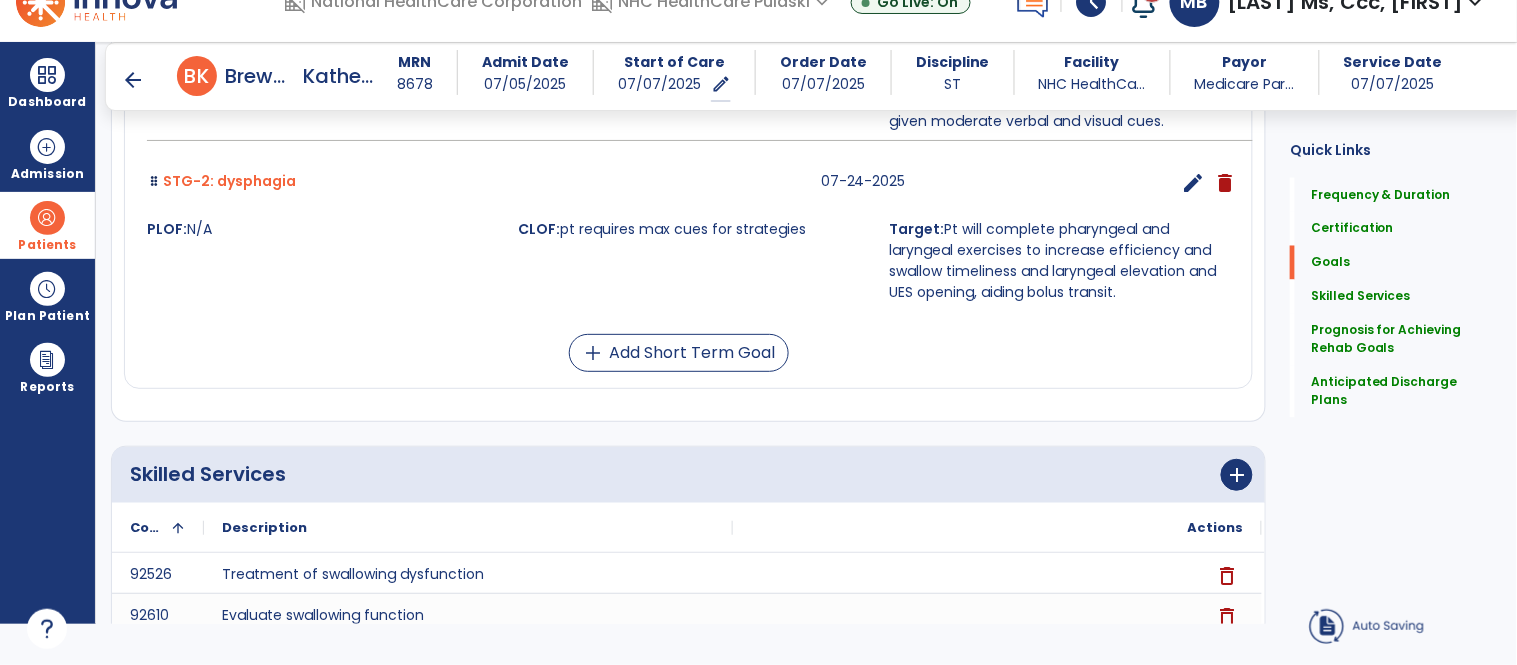 scroll, scrollTop: 106, scrollLeft: 0, axis: vertical 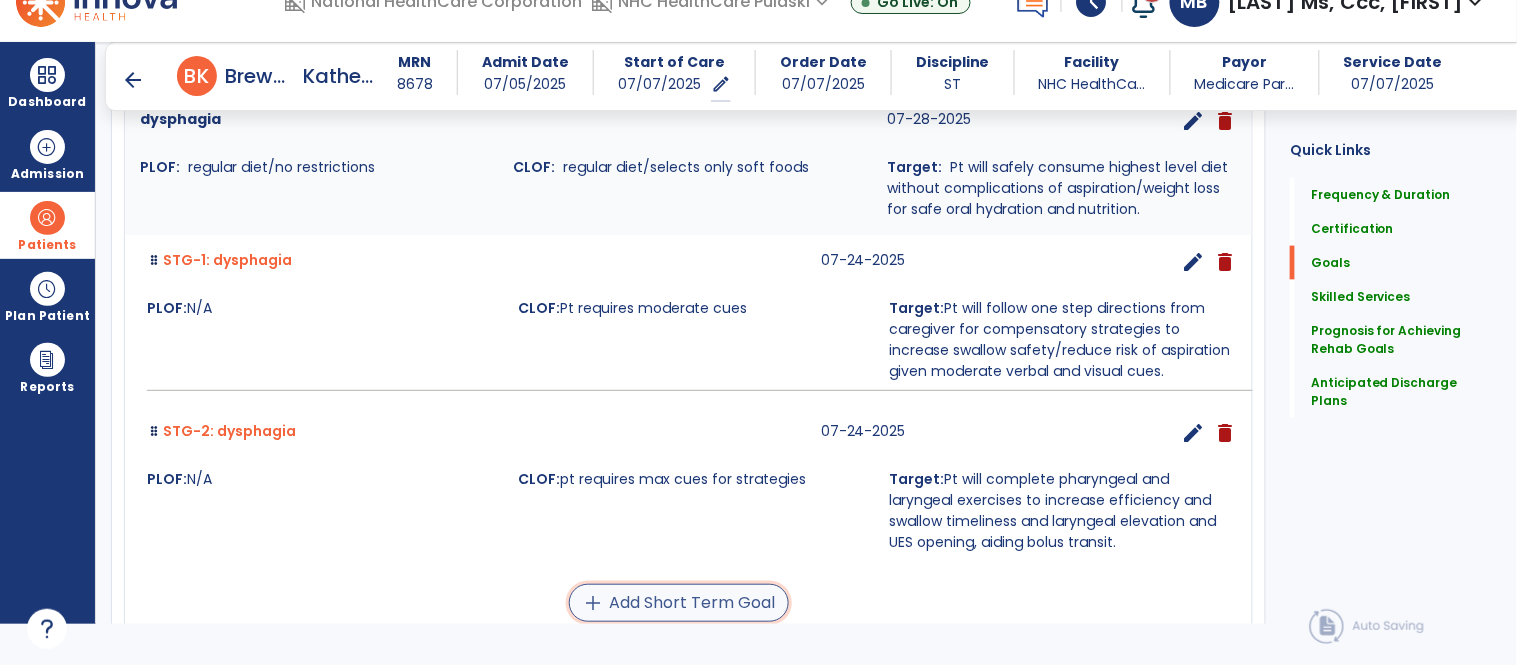 click on "add  Add Short Term Goal" at bounding box center (679, 603) 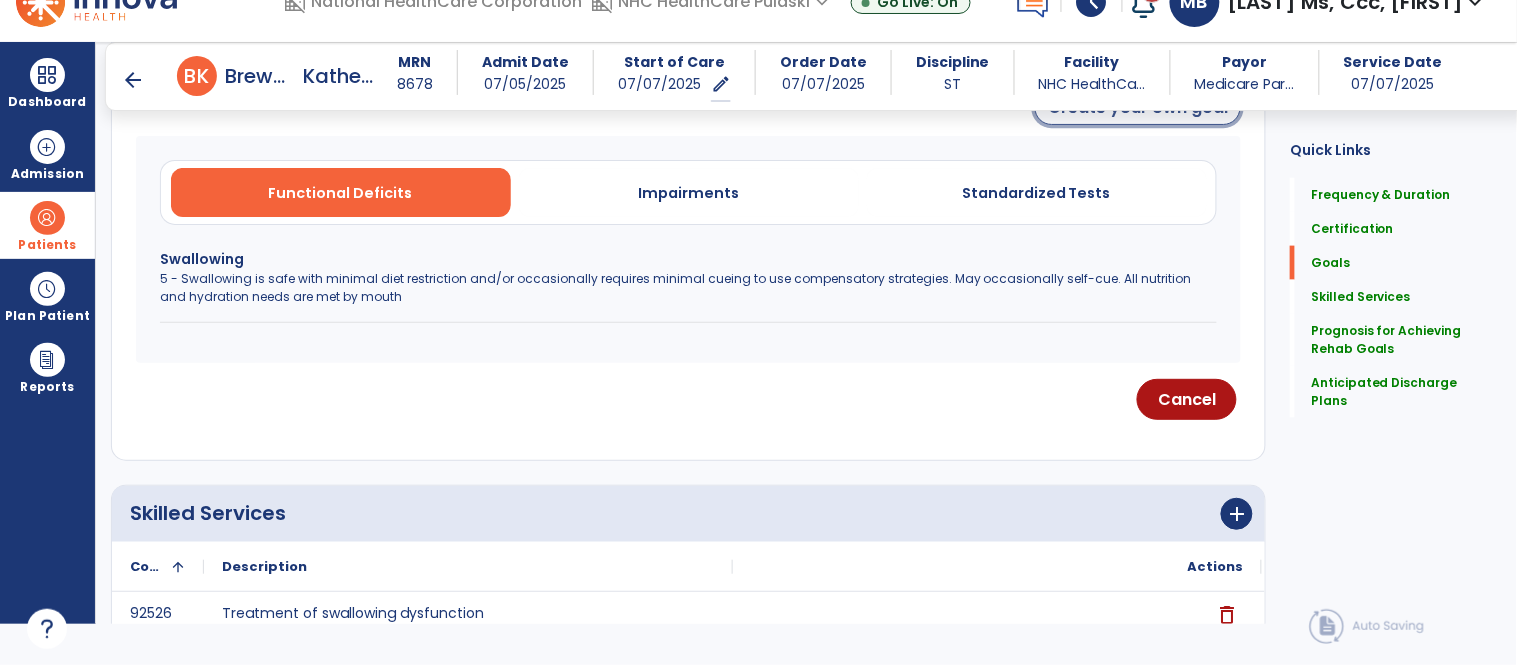 click on "Create your own goal" at bounding box center (1138, 108) 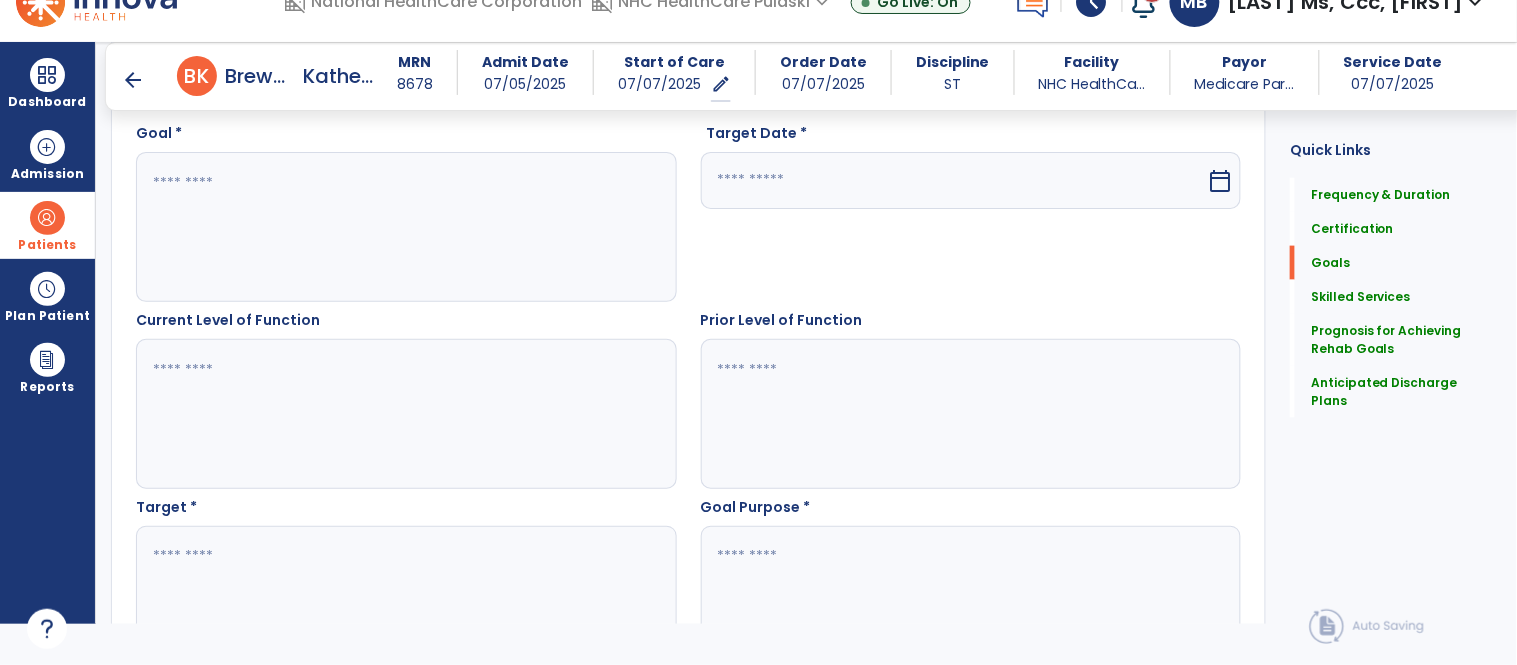 click at bounding box center (405, 227) 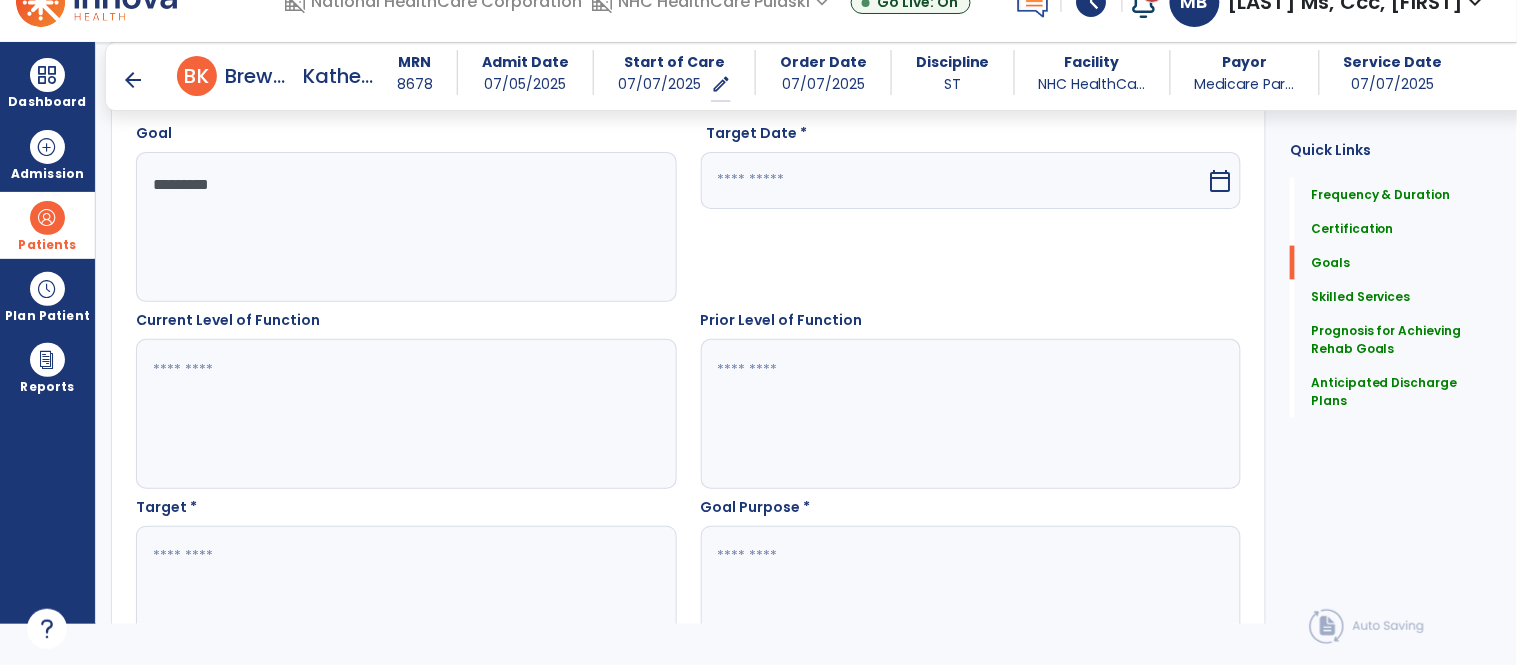 type on "*********" 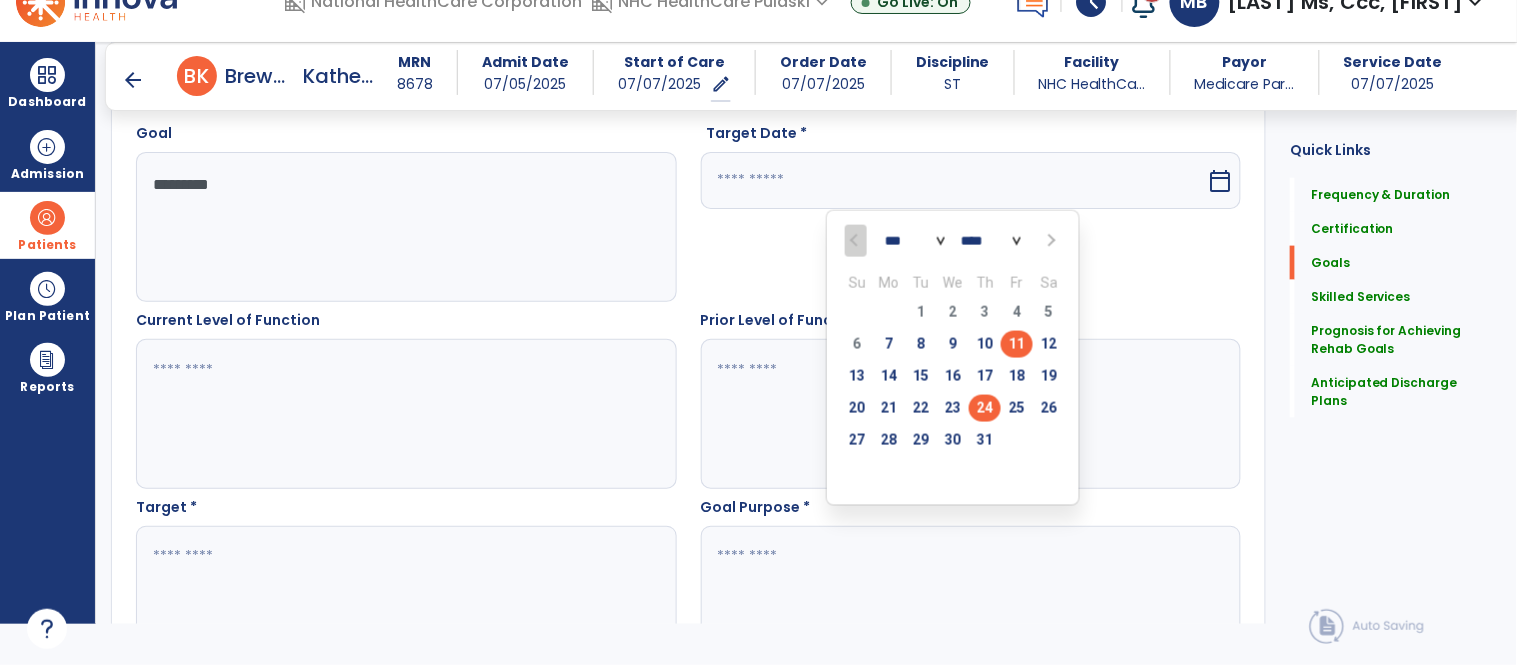 click on "24" at bounding box center (985, 408) 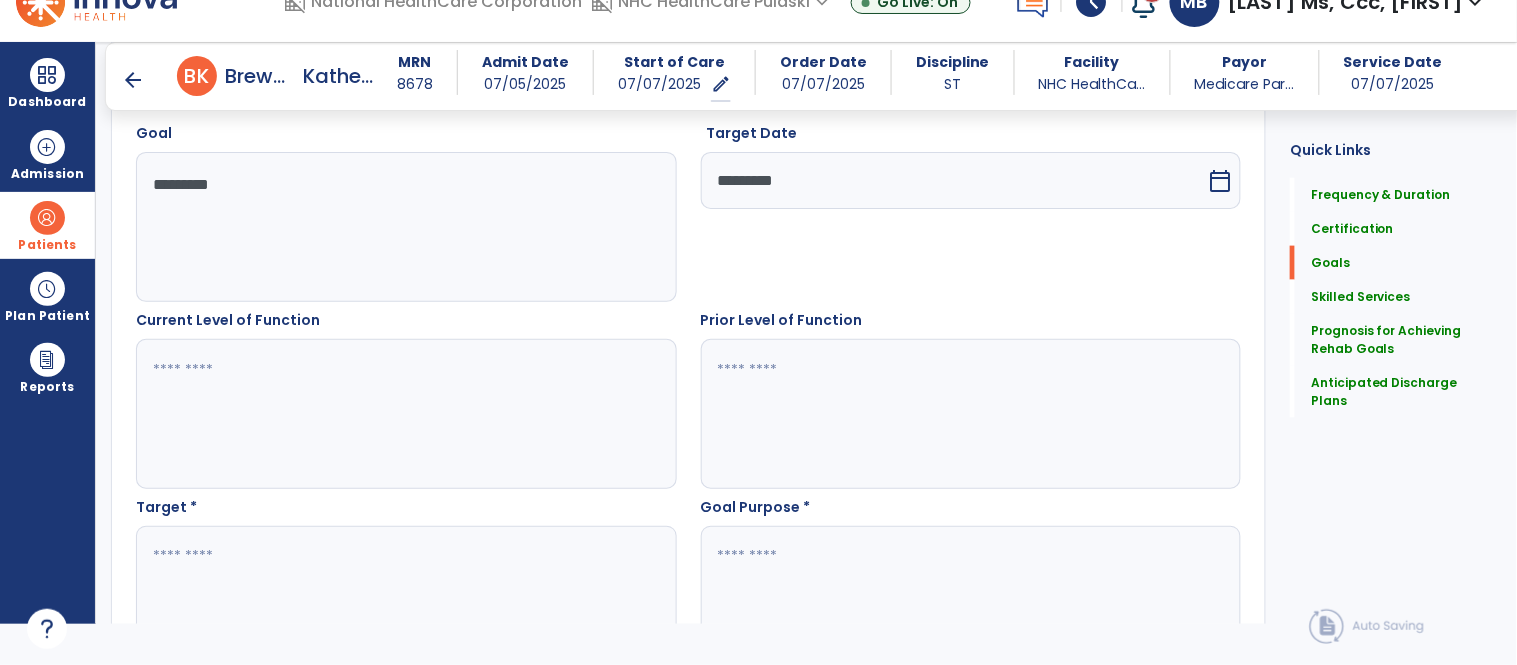 click at bounding box center [405, 414] 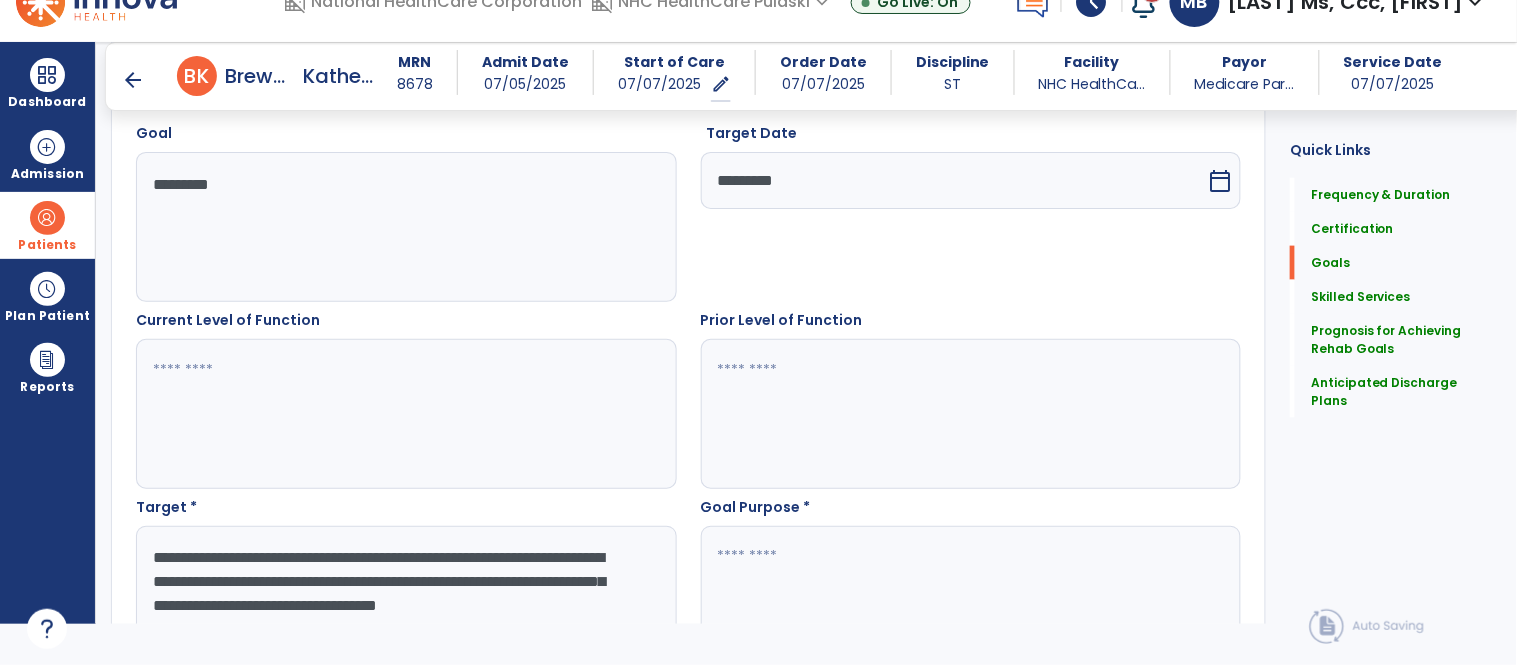 scroll, scrollTop: 582, scrollLeft: 0, axis: vertical 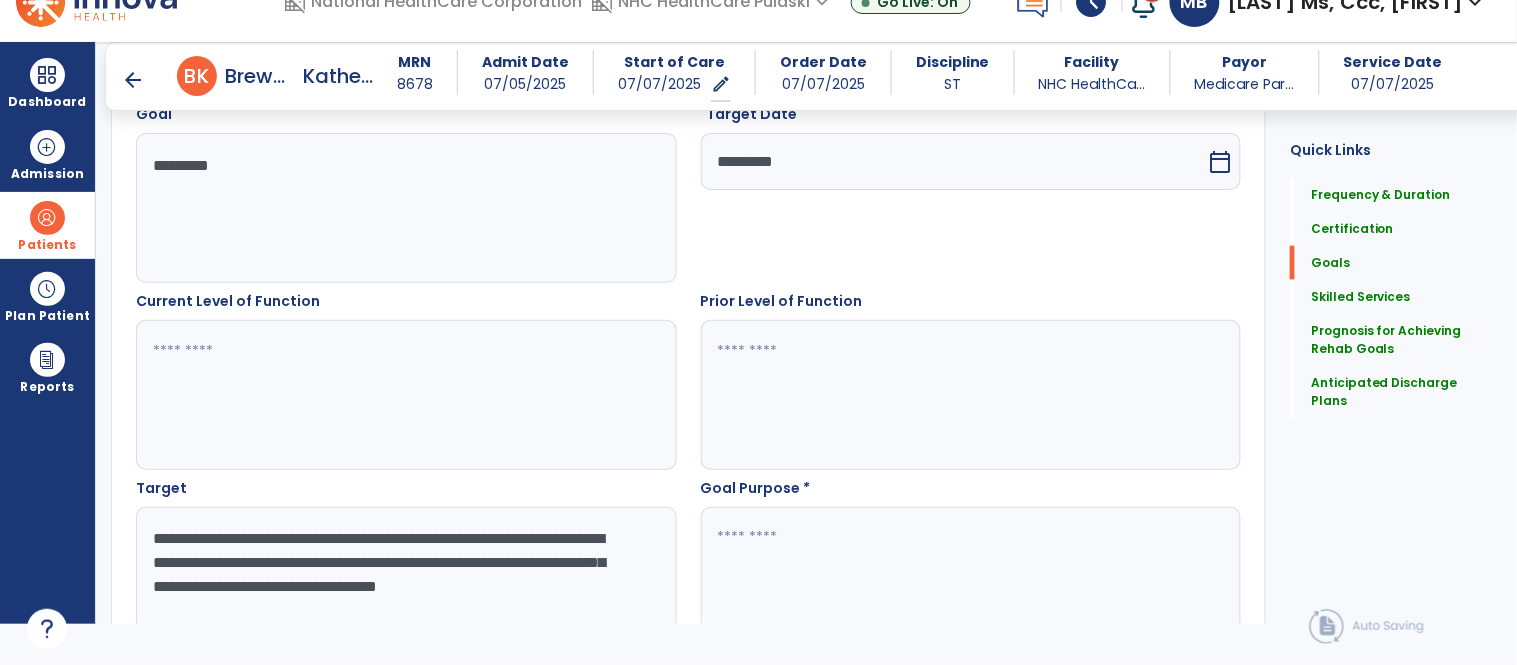 type on "**********" 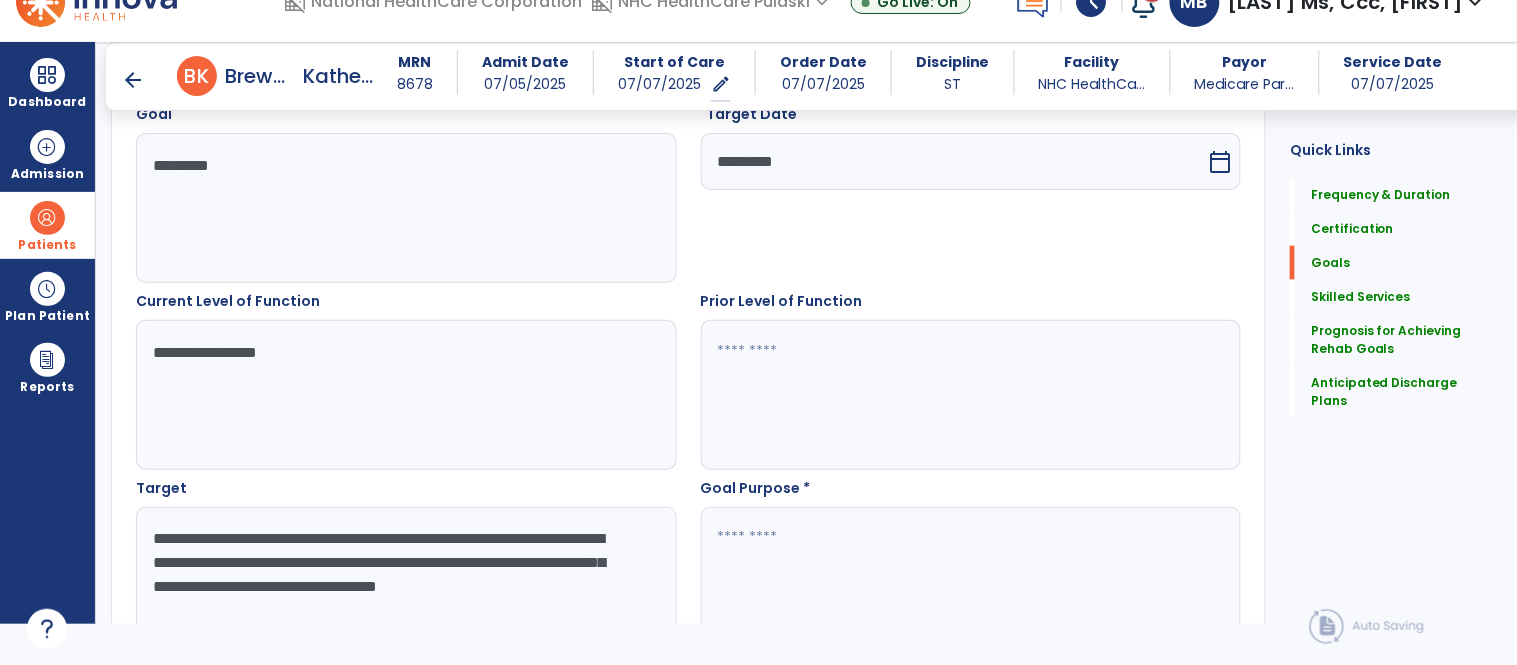 type on "**********" 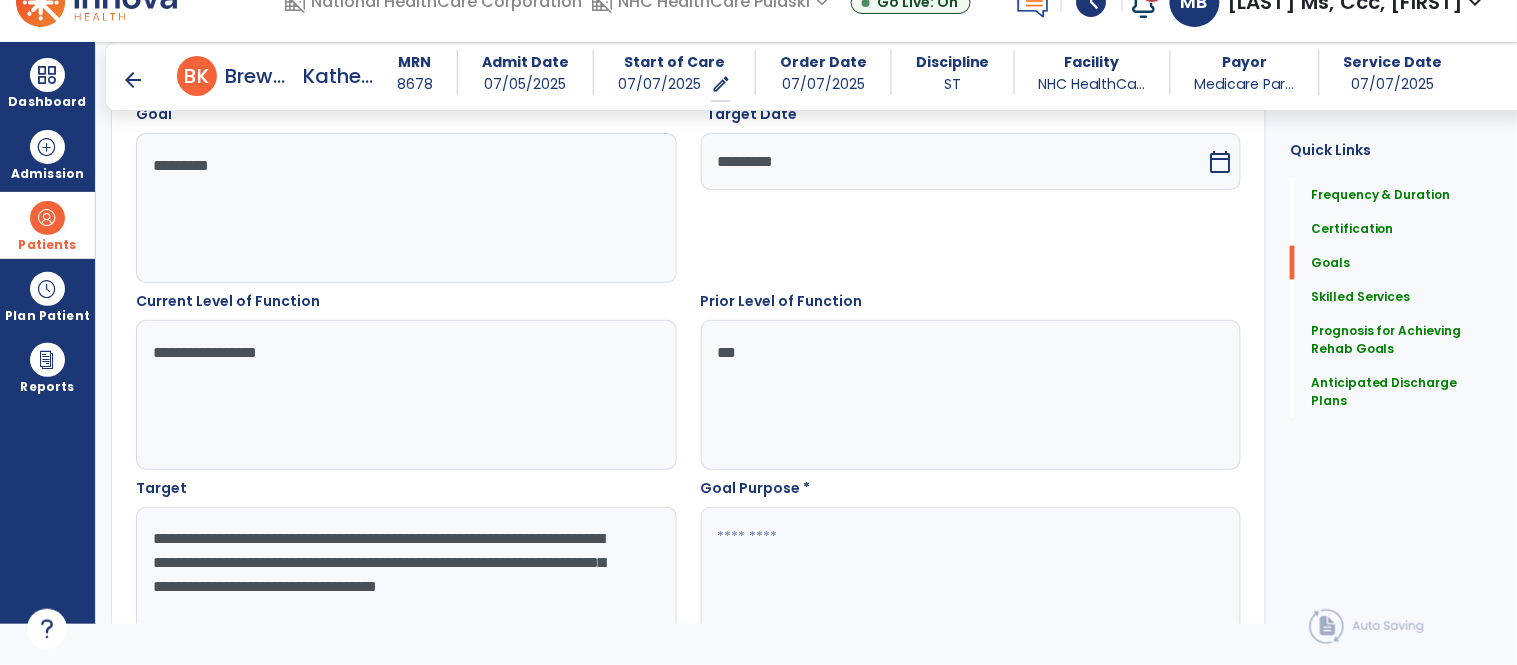 type on "***" 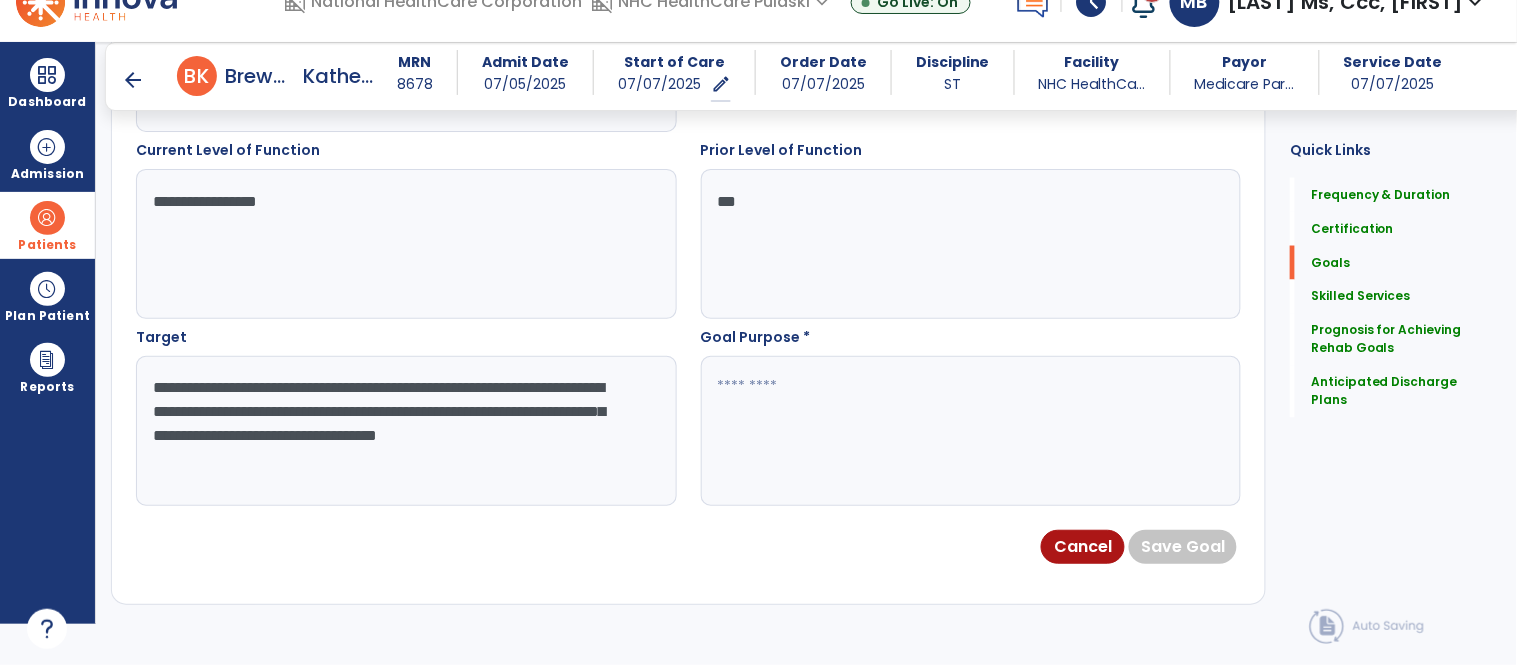 scroll, scrollTop: 744, scrollLeft: 0, axis: vertical 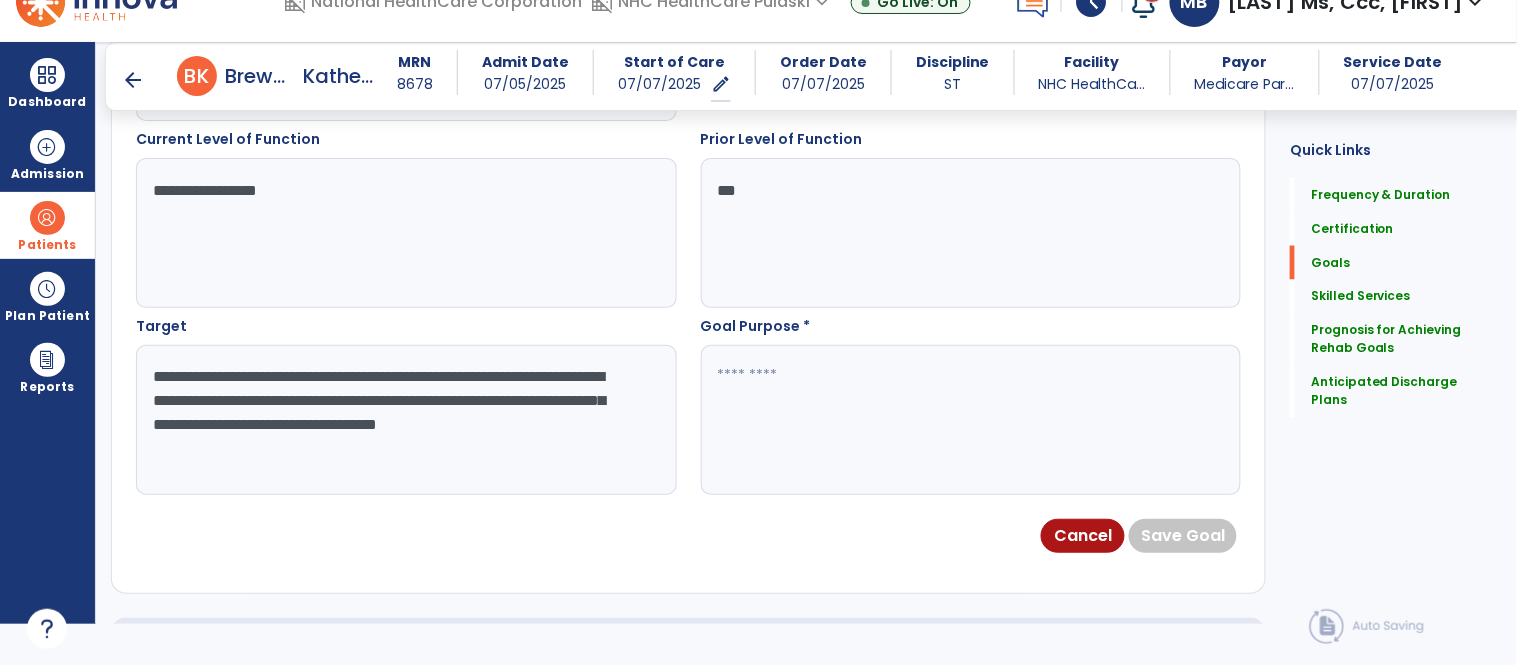 drag, startPoint x: 155, startPoint y: 565, endPoint x: 487, endPoint y: 415, distance: 364.31305 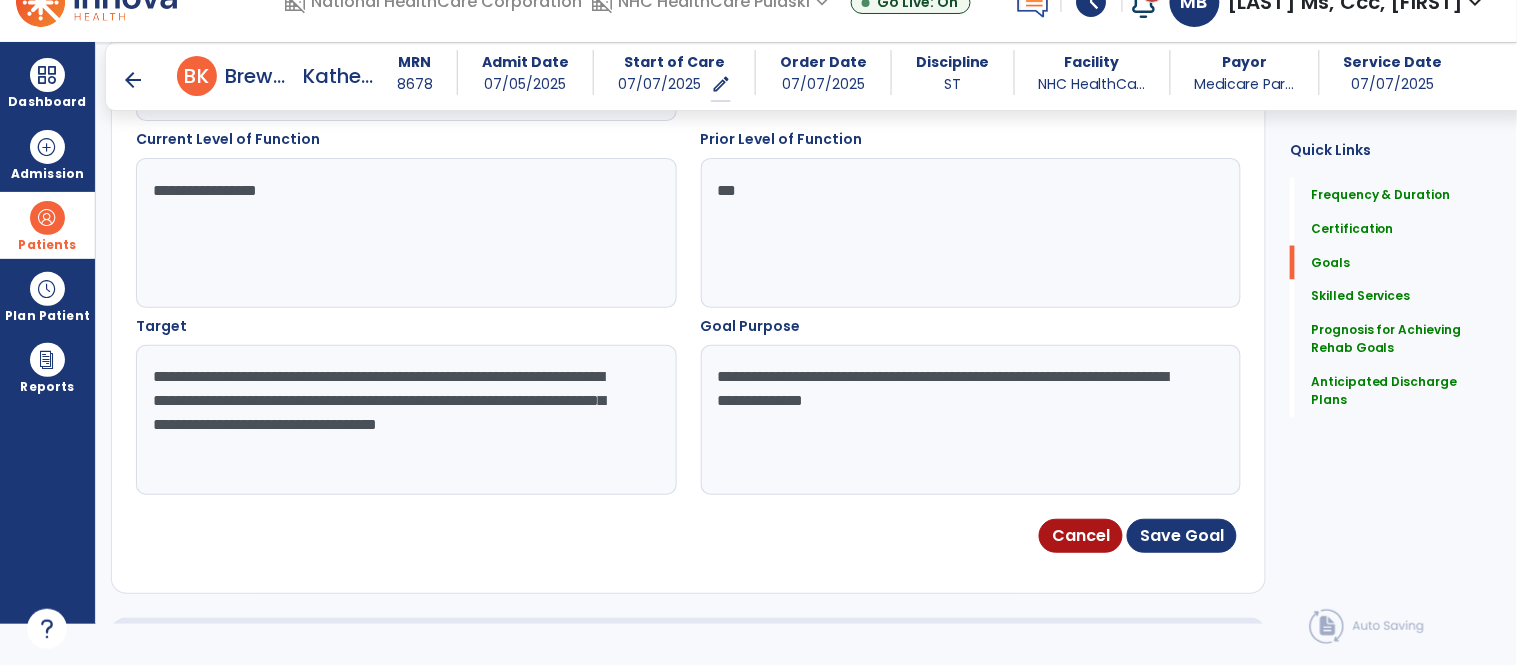 click on "**********" at bounding box center [970, 420] 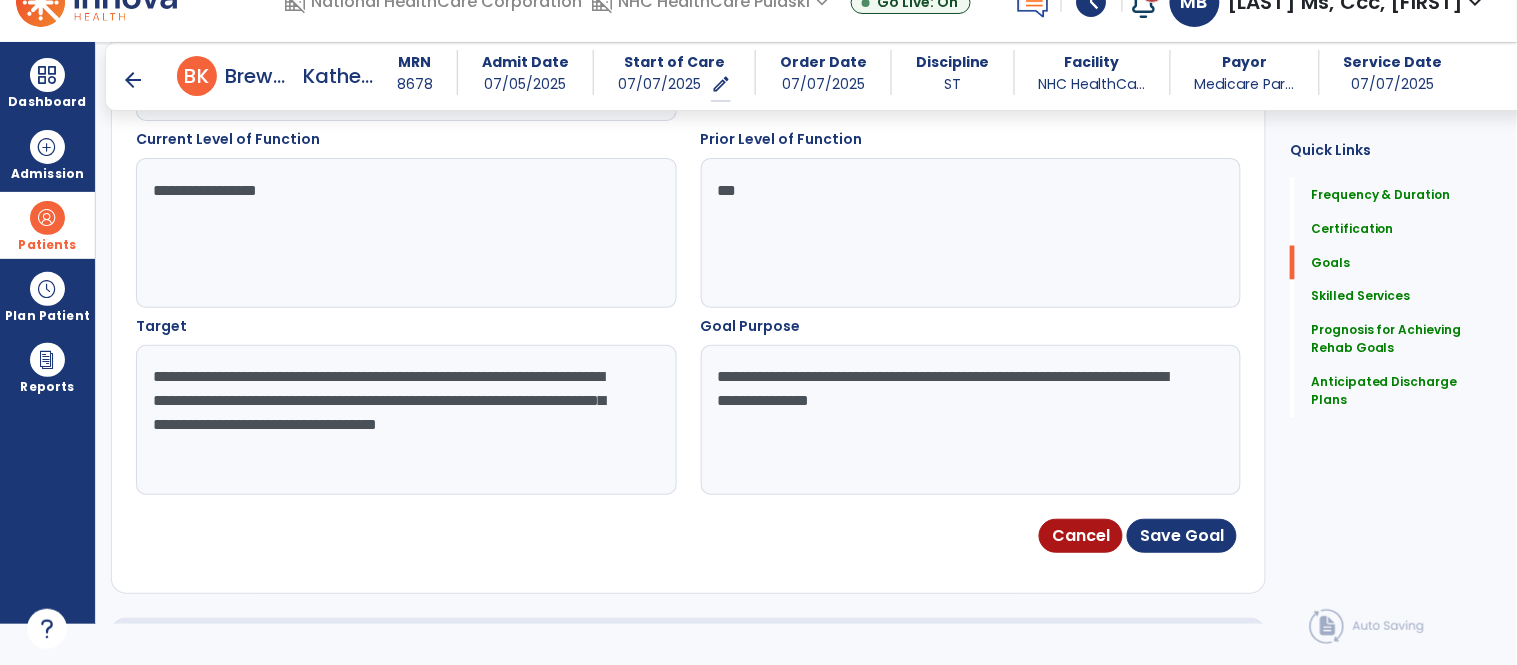 click on "**********" at bounding box center (970, 420) 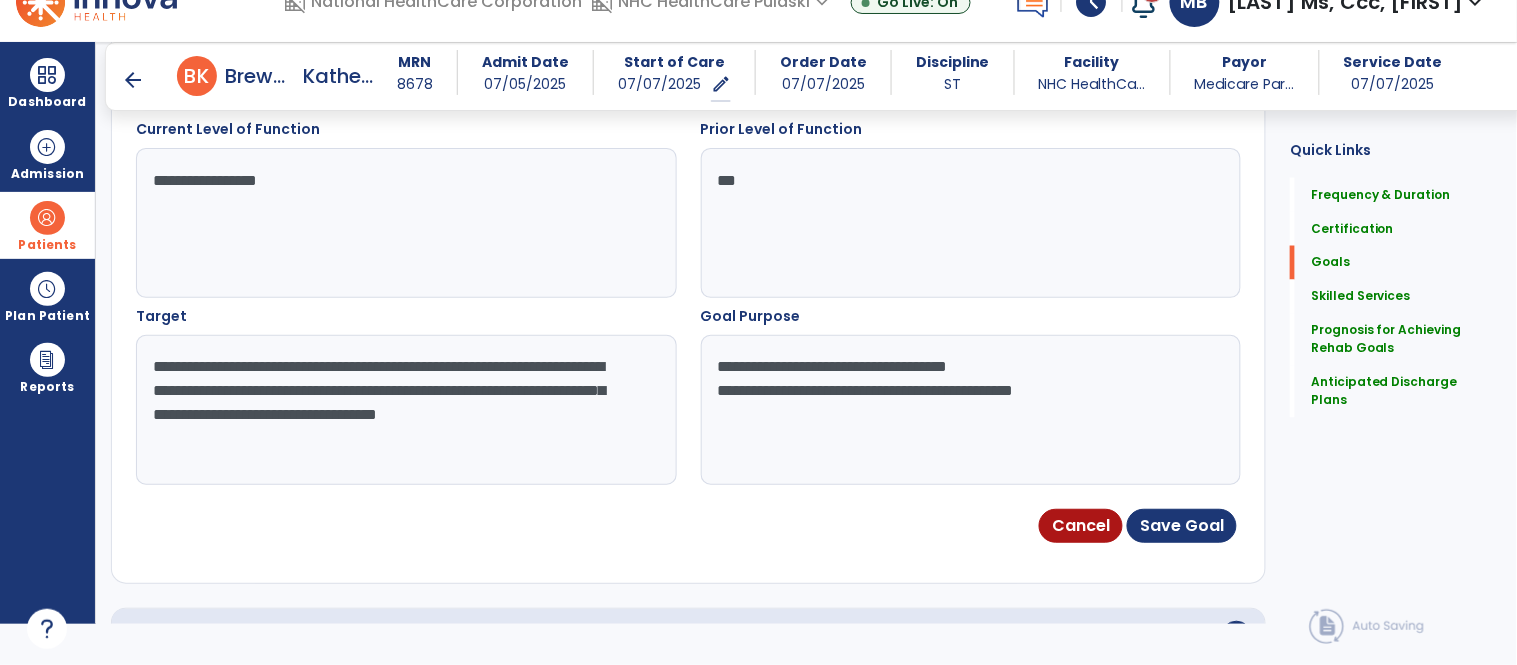 scroll, scrollTop: 833, scrollLeft: 0, axis: vertical 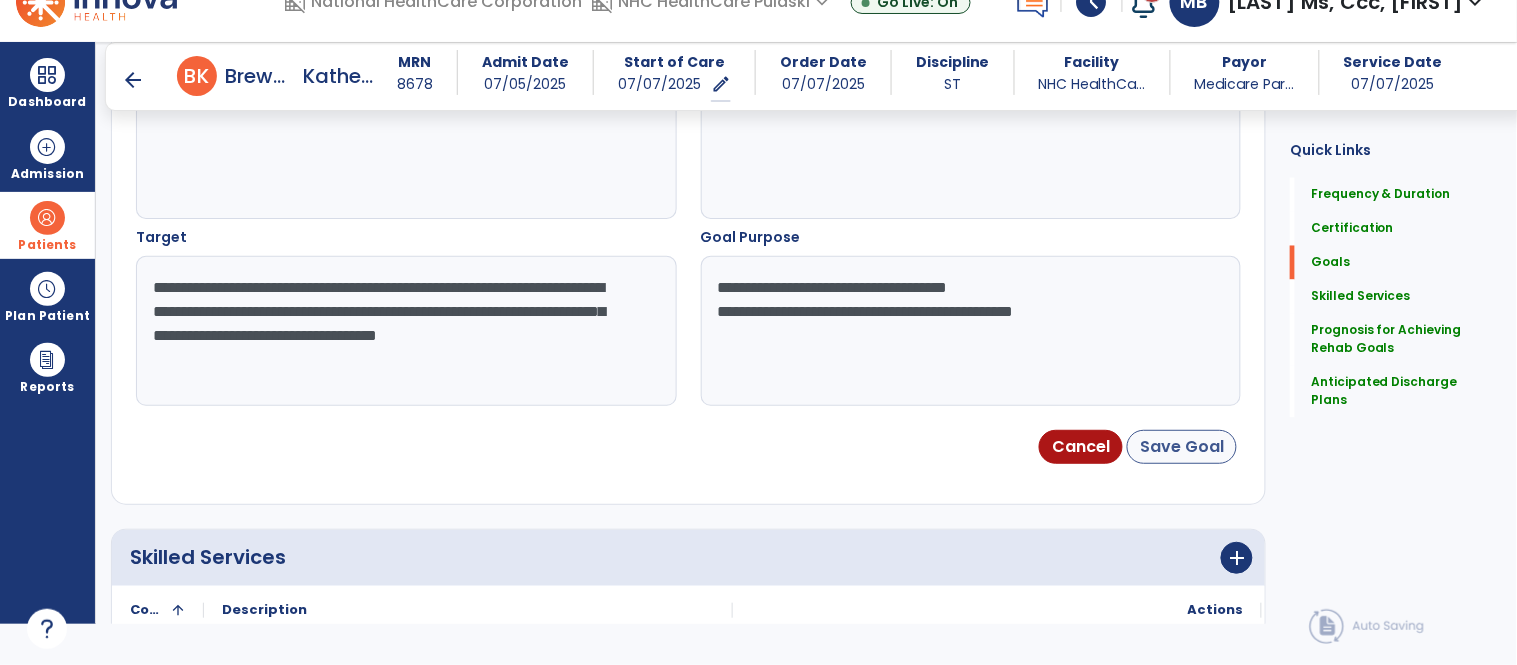 type on "**********" 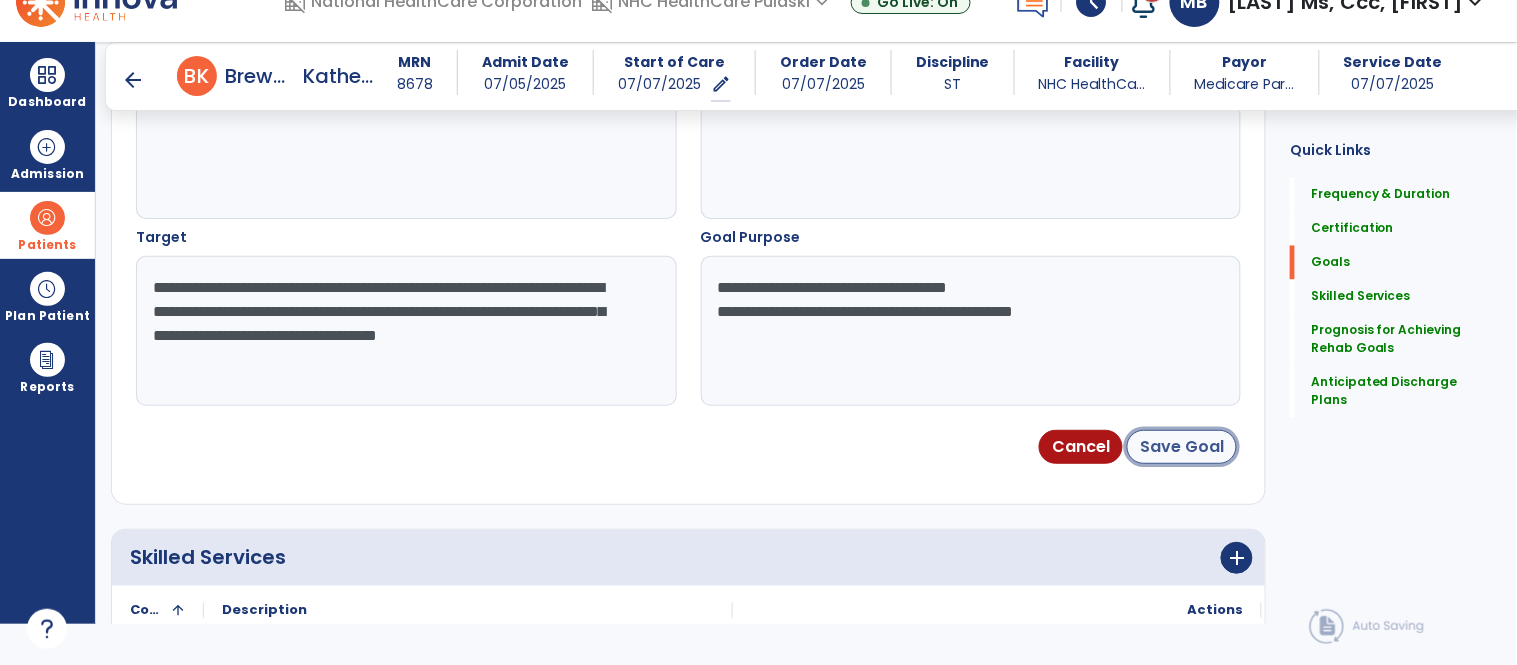 click on "Save Goal" at bounding box center [1182, 447] 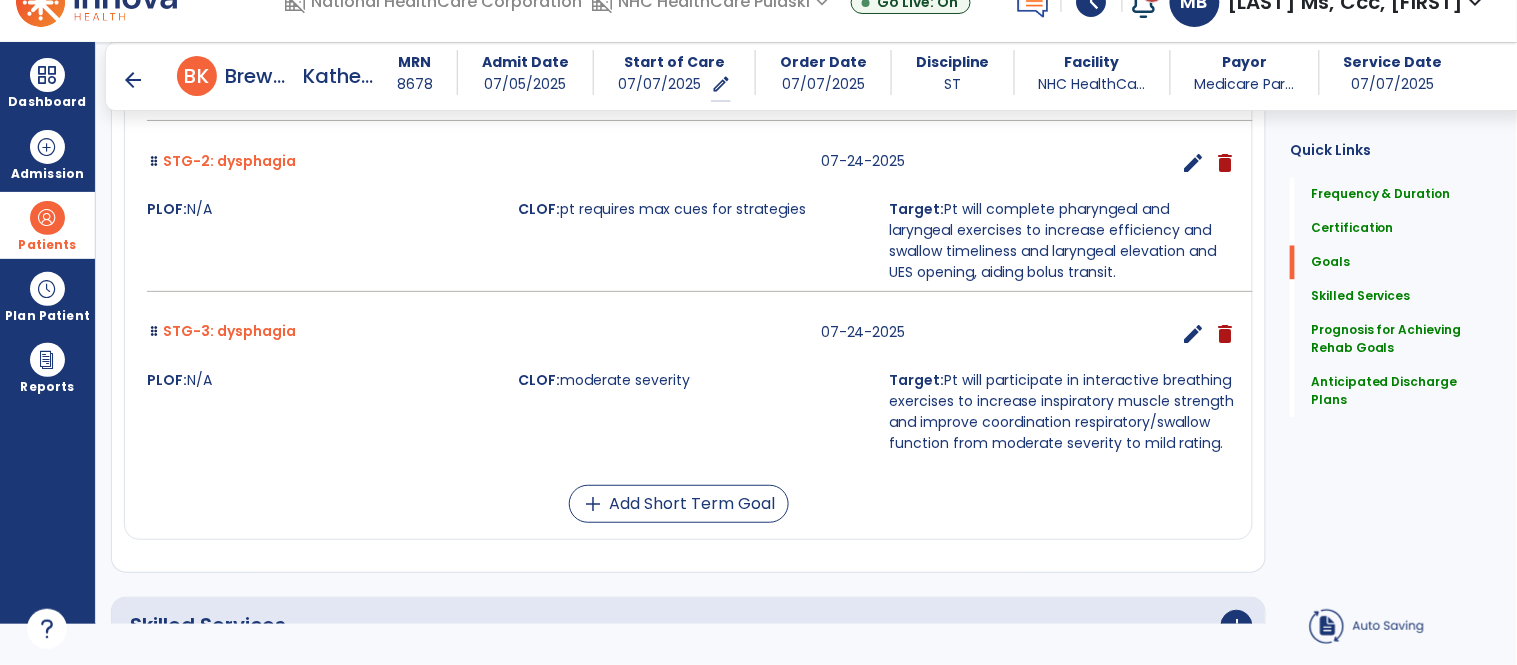 scroll, scrollTop: 127, scrollLeft: 0, axis: vertical 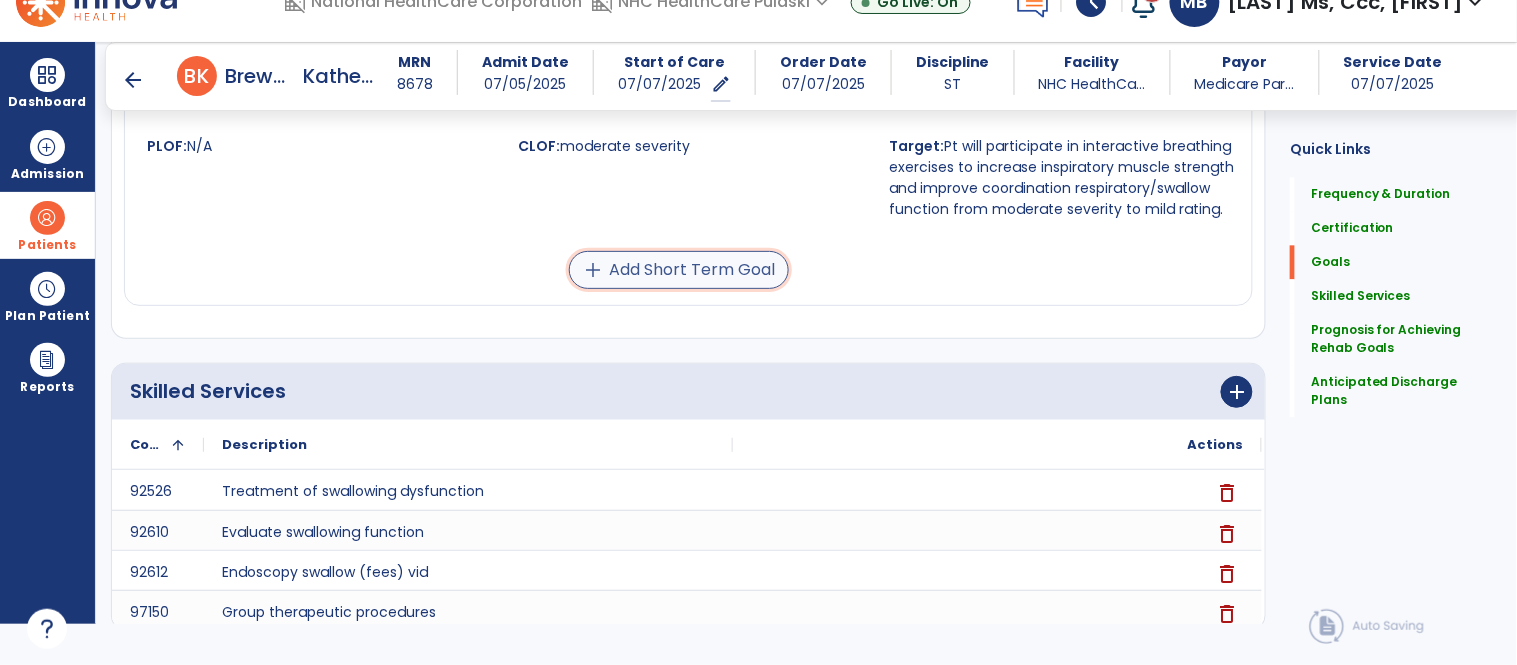 click on "add  Add Short Term Goal" at bounding box center (679, 270) 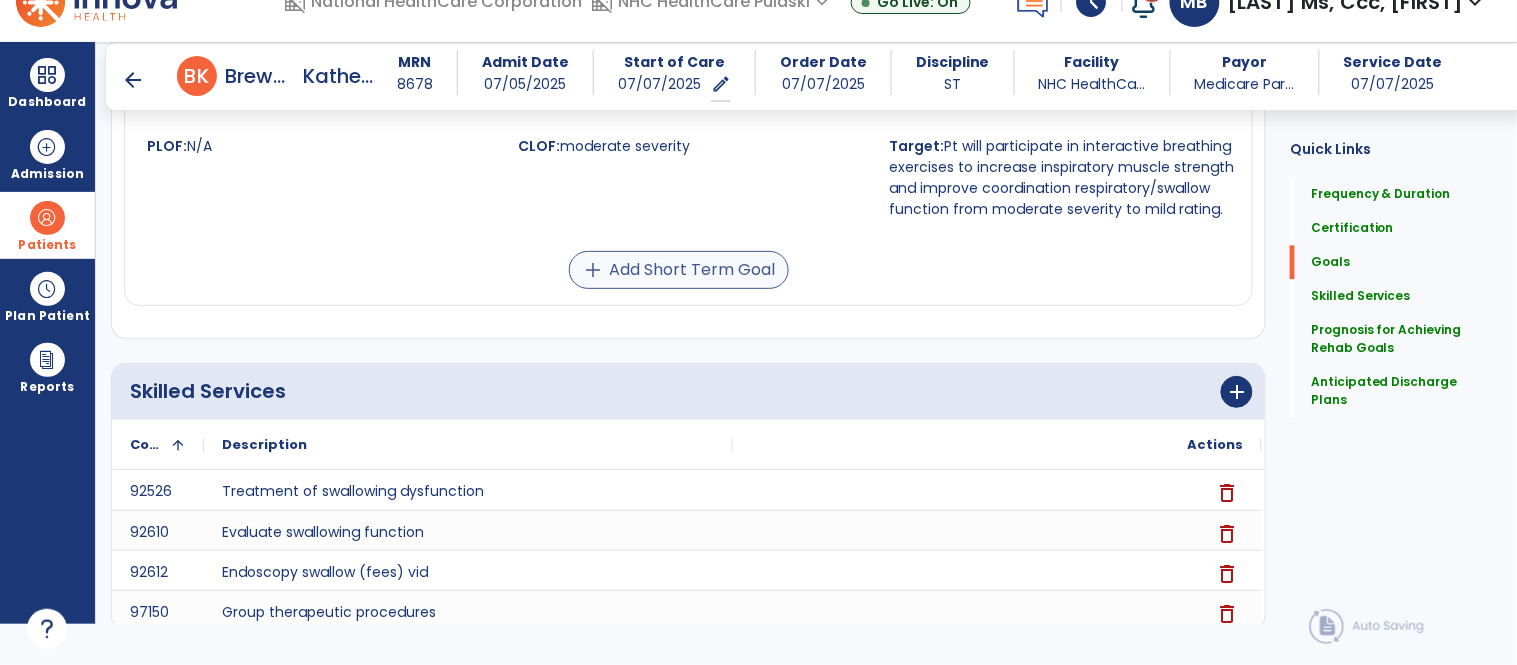 scroll, scrollTop: 0, scrollLeft: 0, axis: both 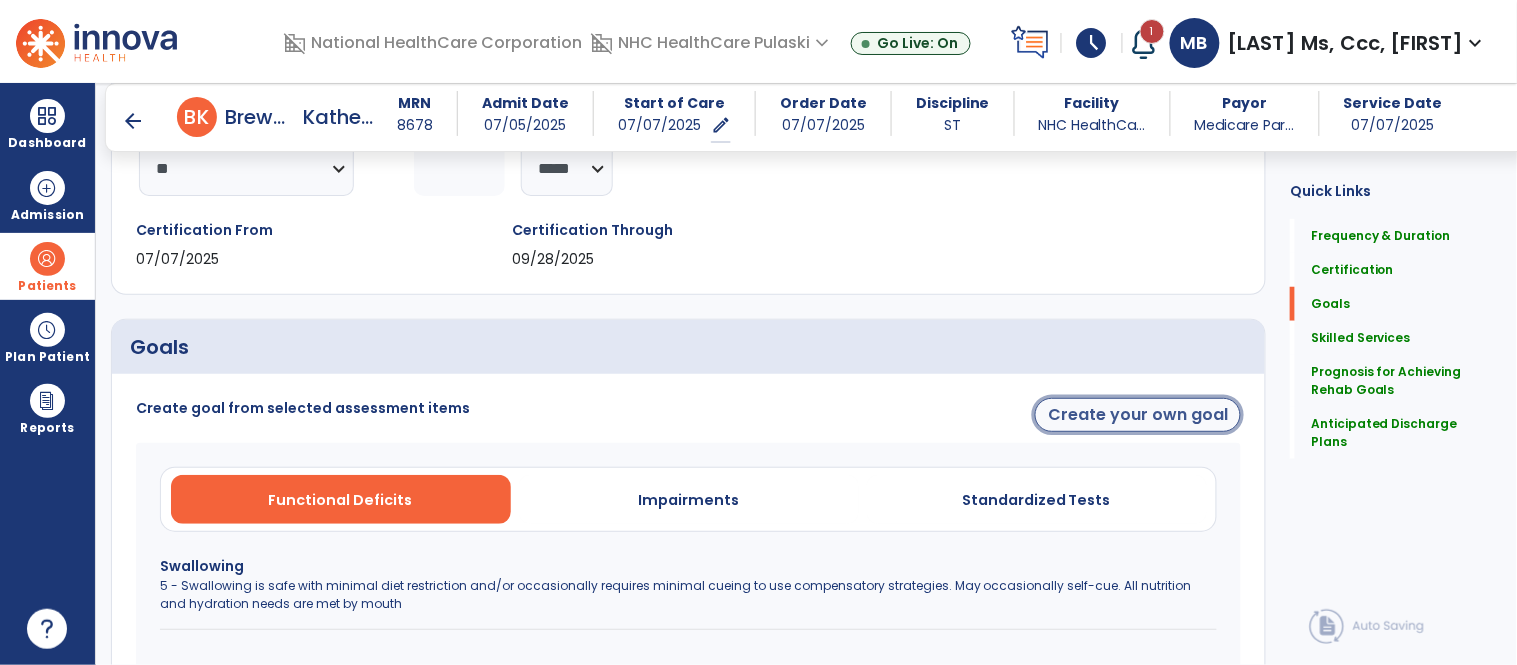 click on "Create your own goal" at bounding box center [1138, 415] 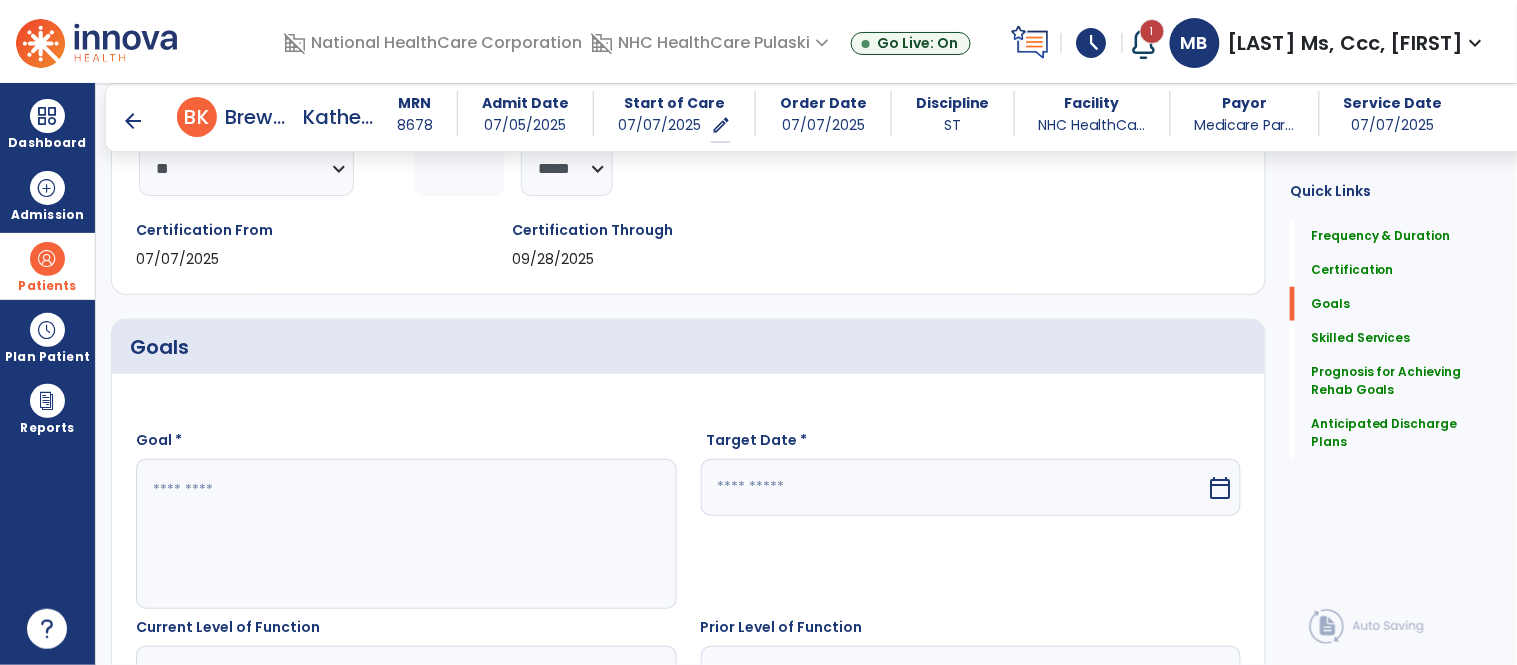 click at bounding box center [405, 534] 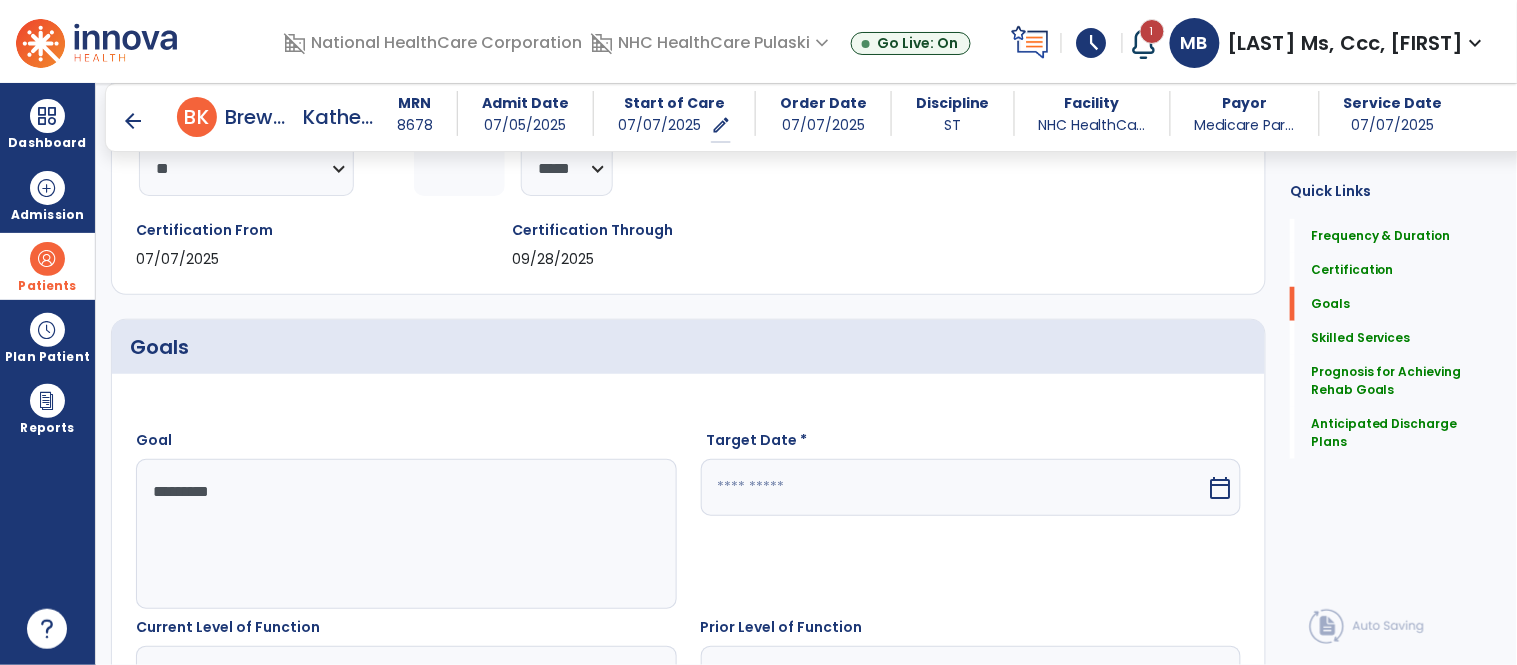 type on "*********" 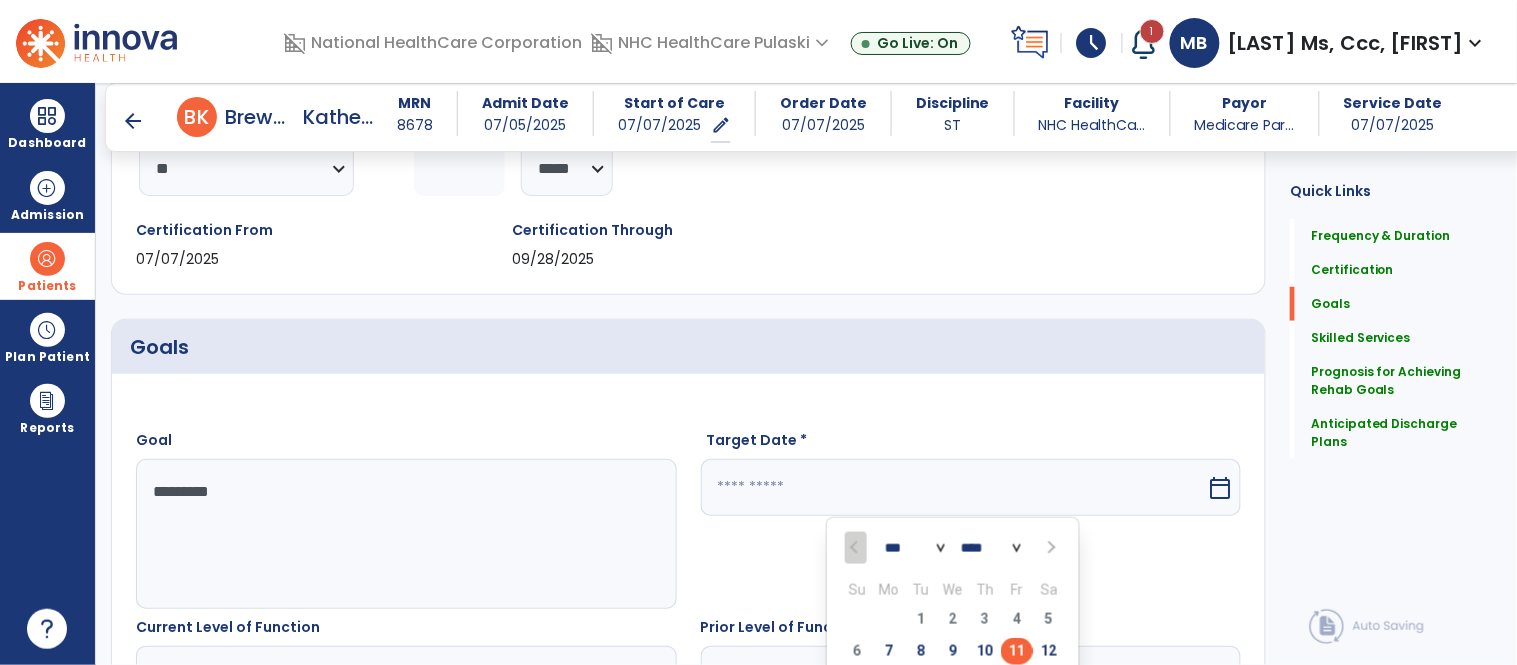 scroll, scrollTop: 303, scrollLeft: 0, axis: vertical 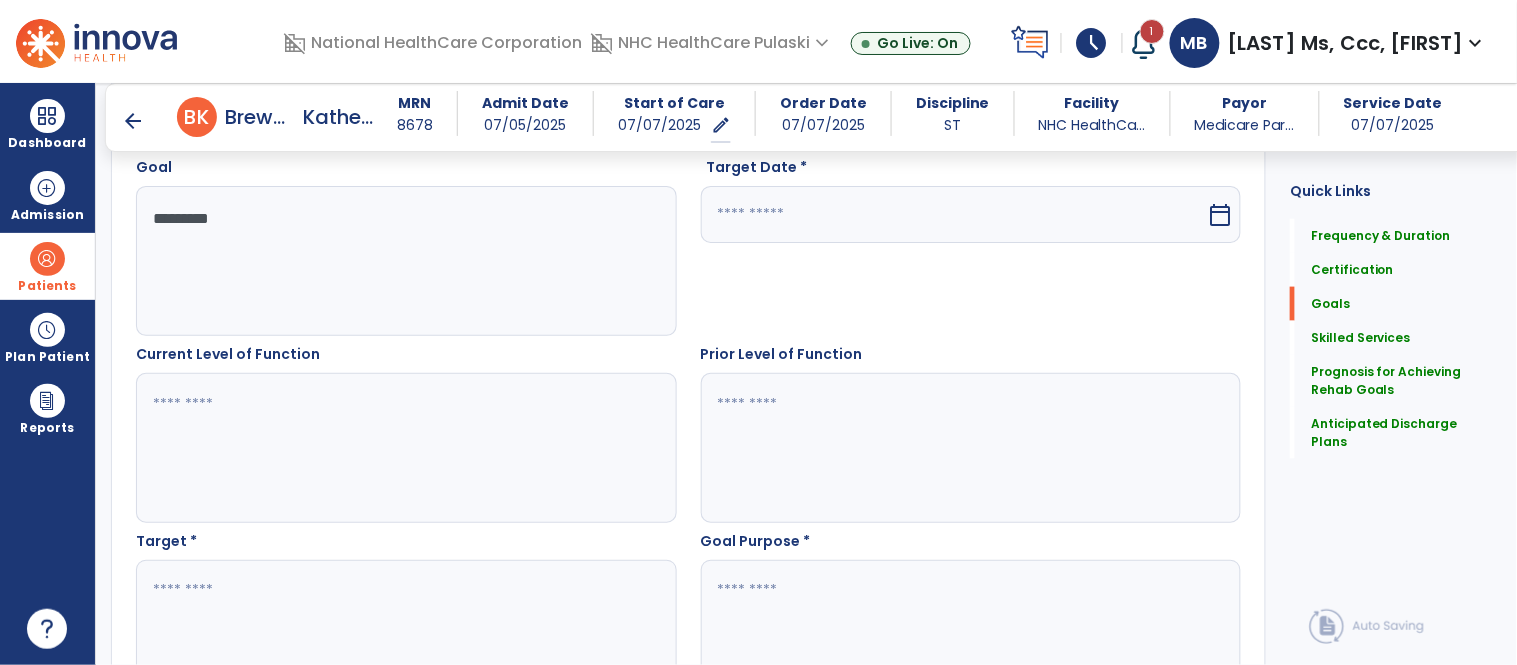 click on "calendar_today" at bounding box center [1220, 215] 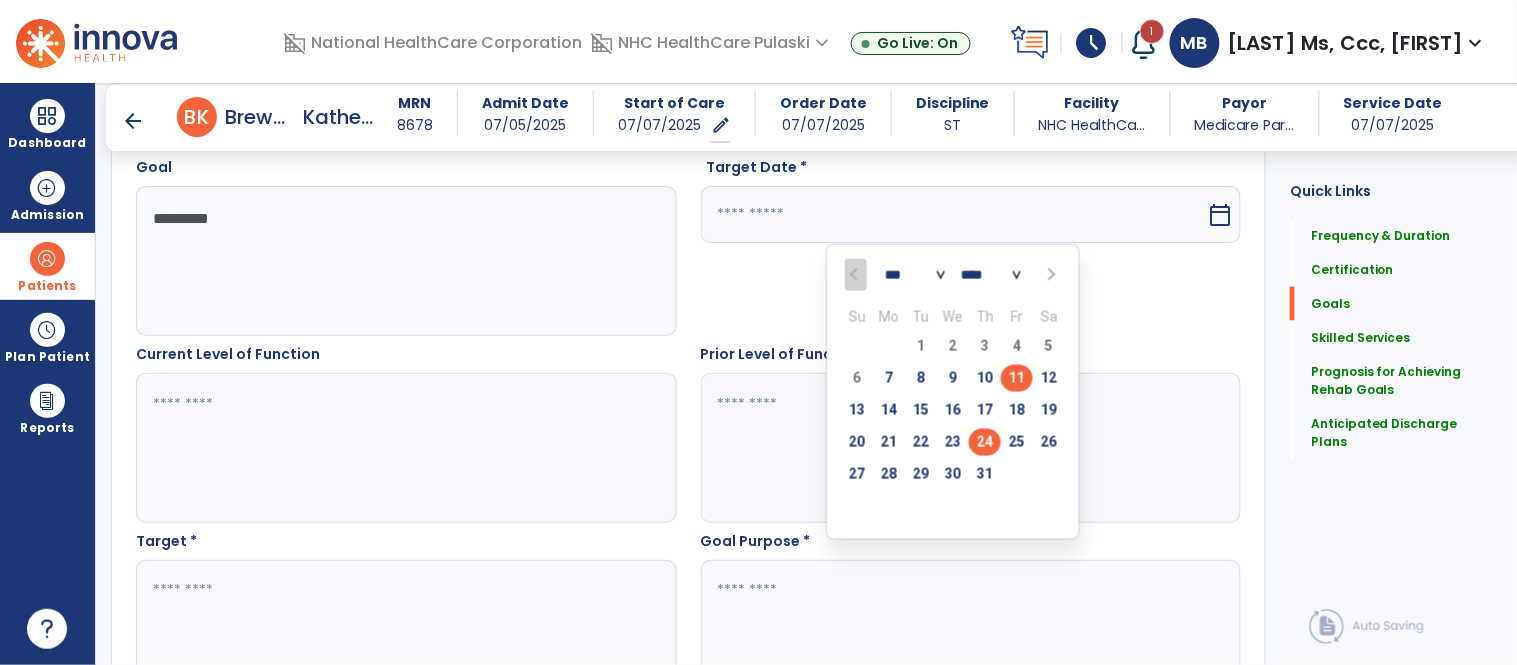 click on "24" at bounding box center [985, 442] 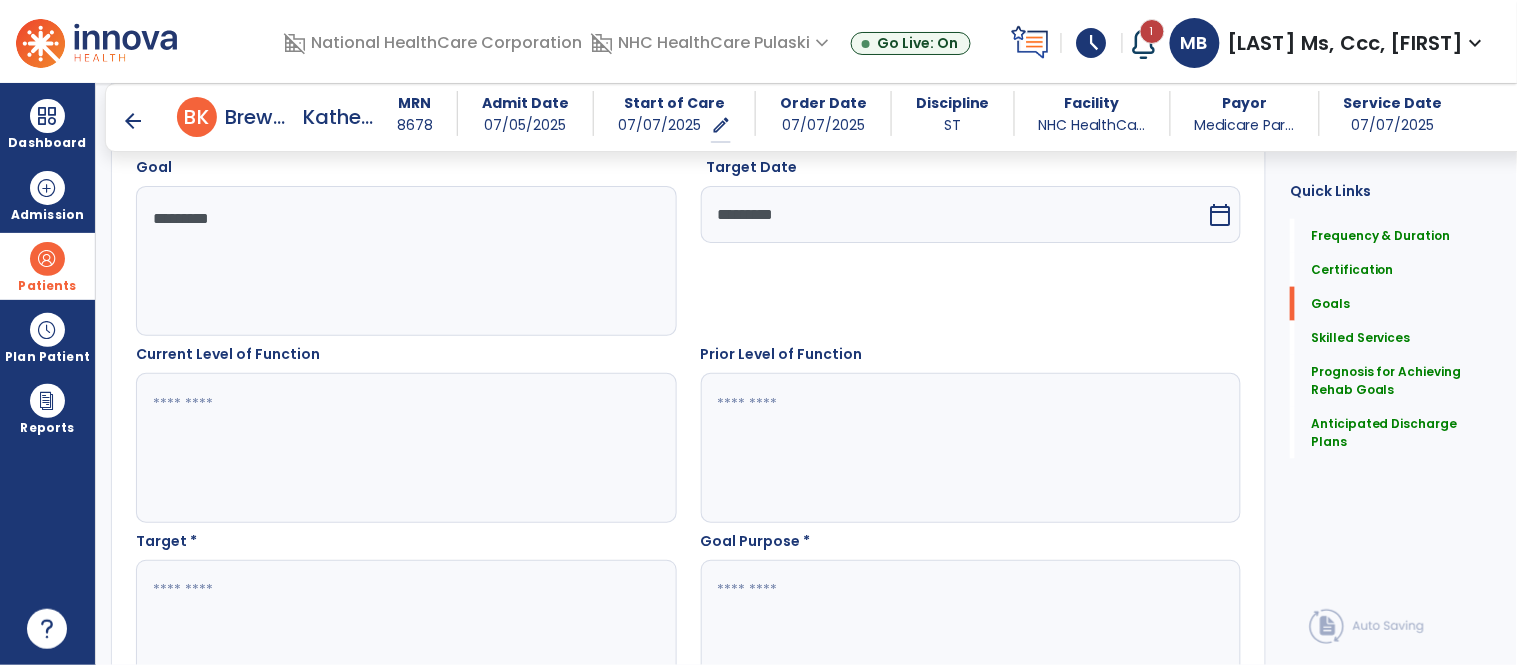 click at bounding box center [405, 635] 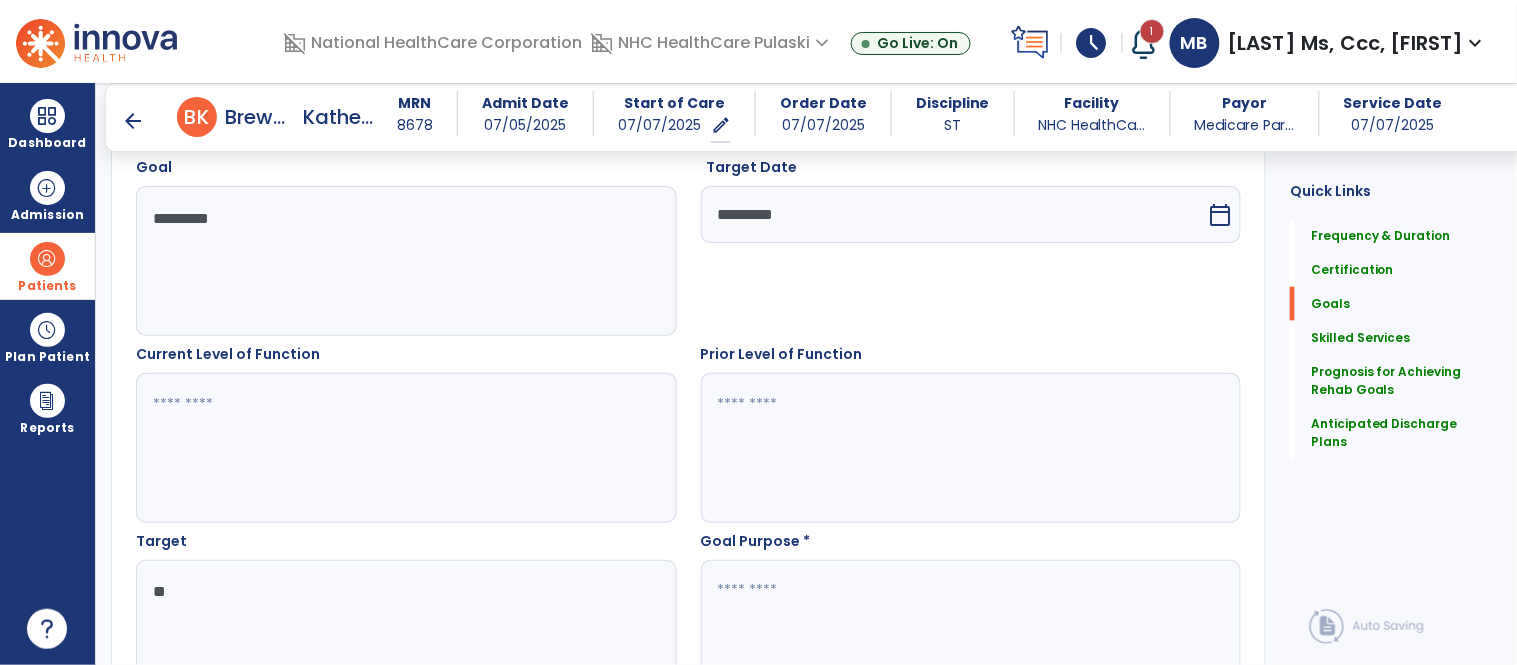 type on "*" 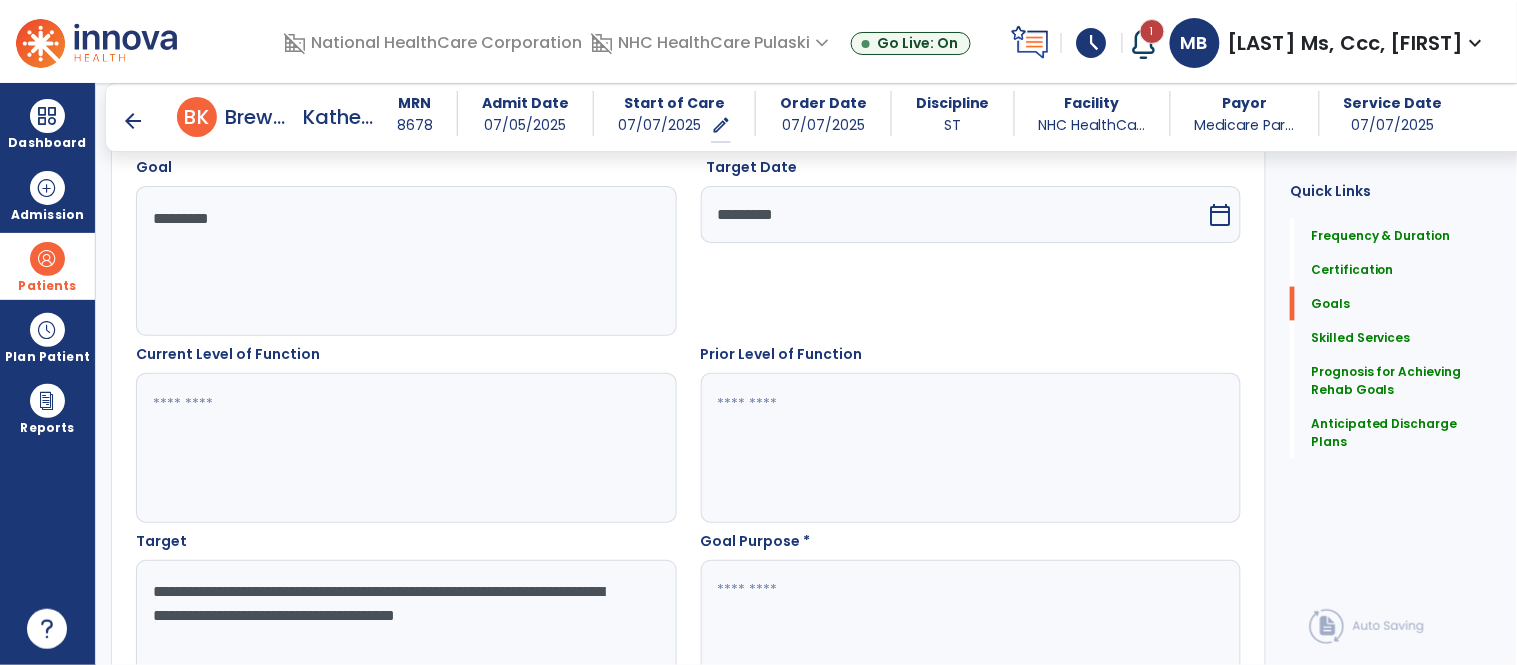 click on "**********" at bounding box center [405, 635] 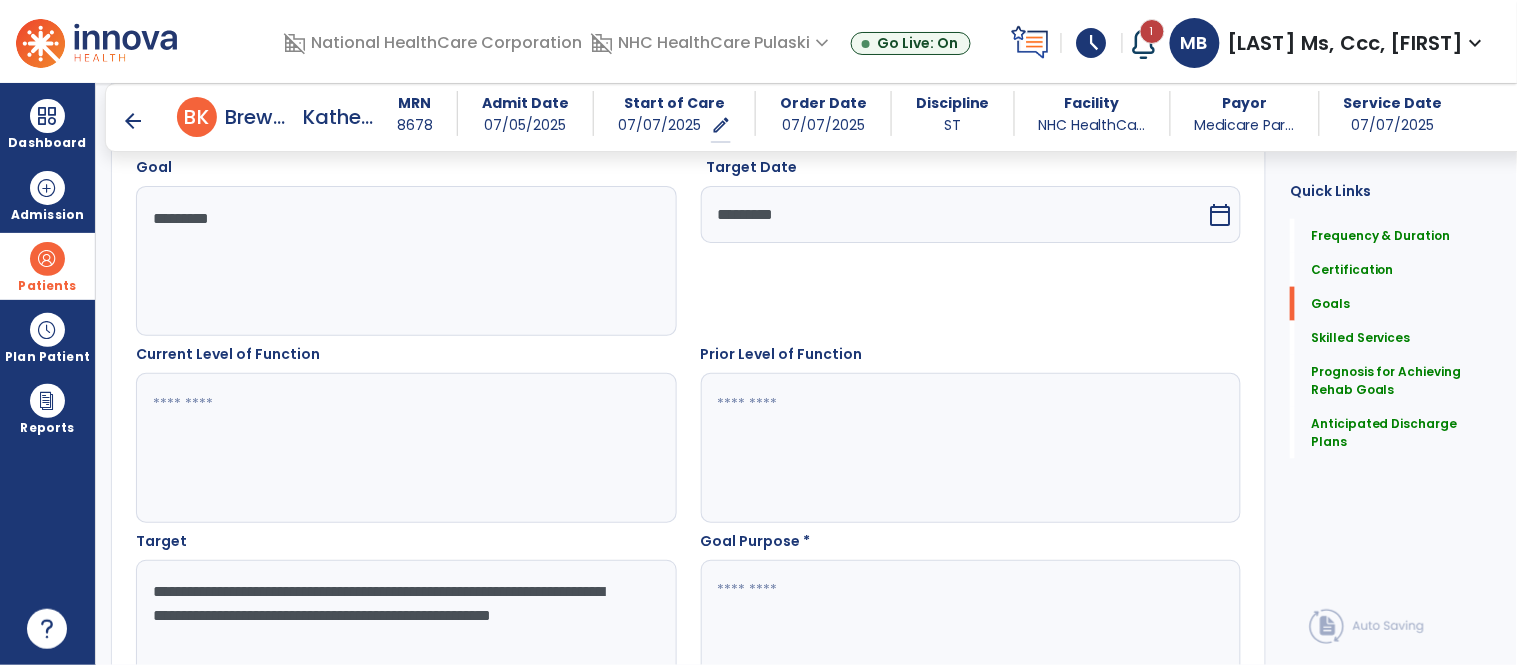 type on "**********" 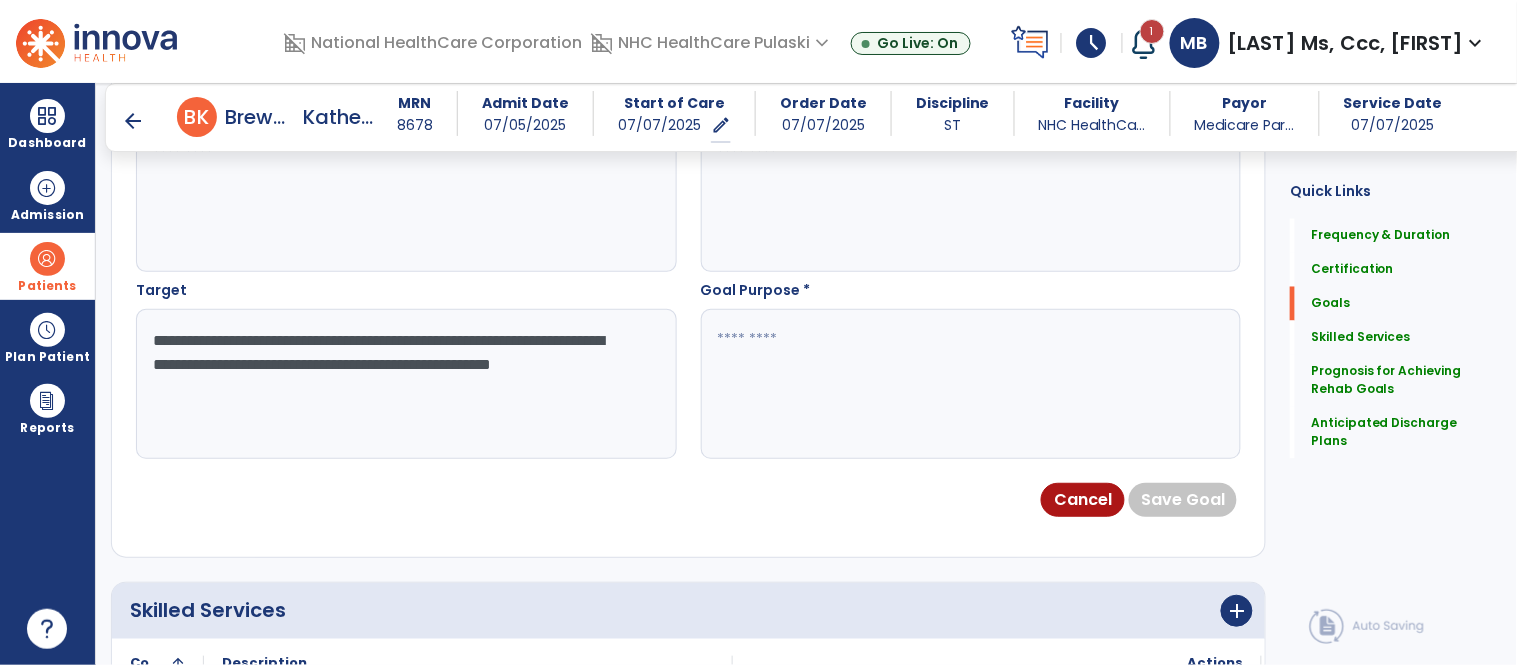 scroll, scrollTop: 830, scrollLeft: 0, axis: vertical 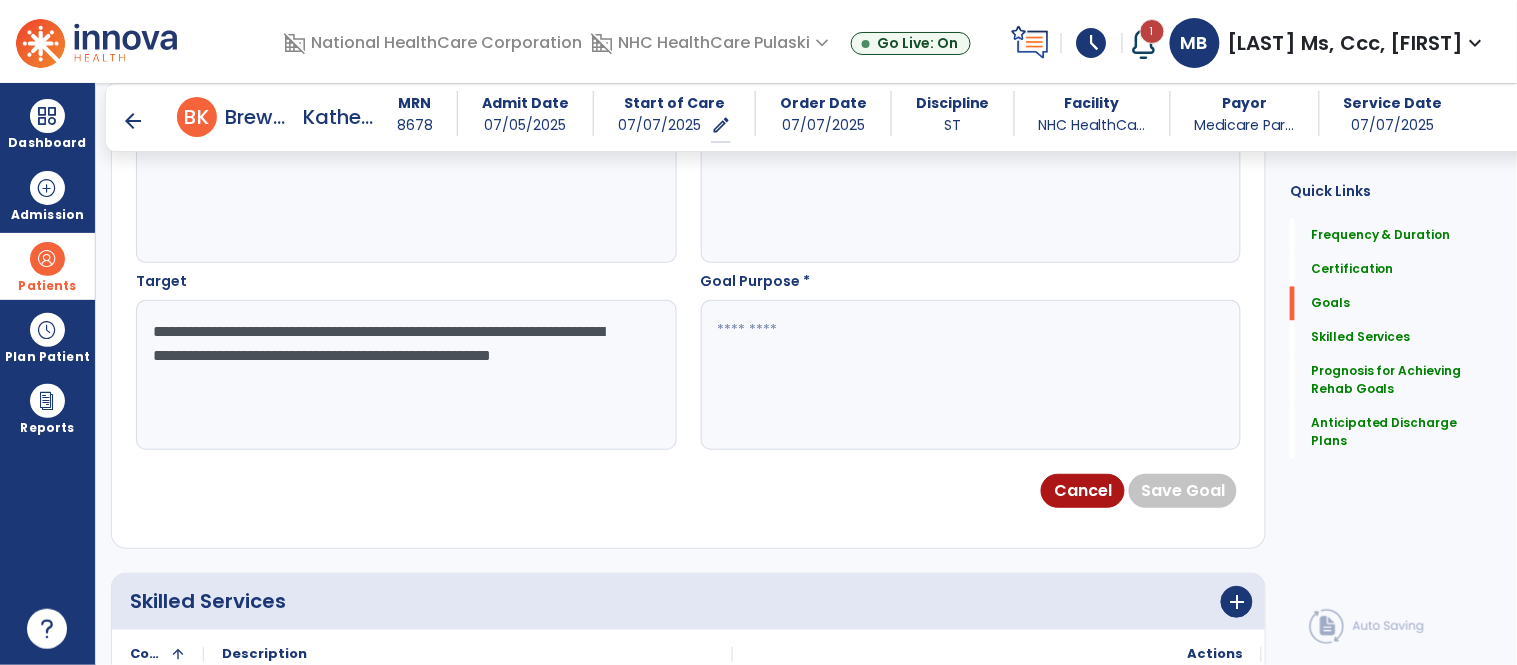 click at bounding box center (970, 375) 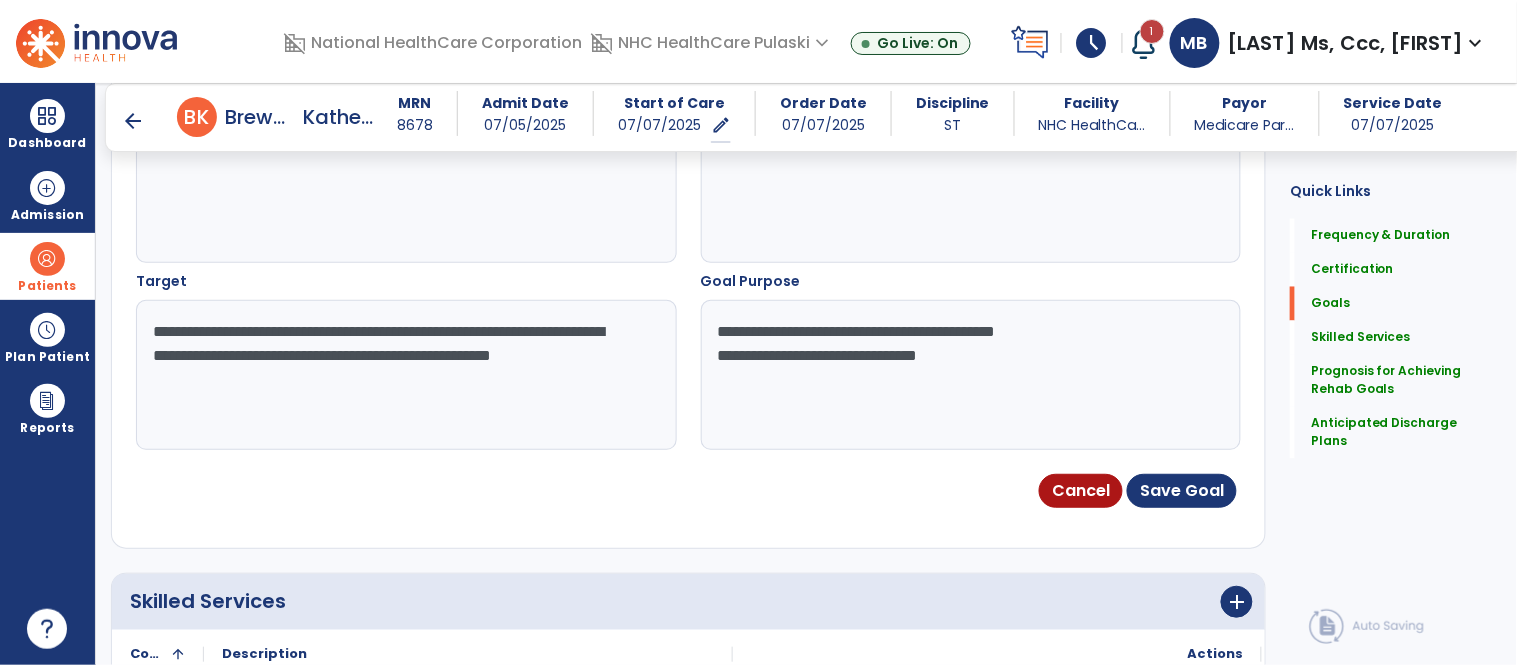 click on "**********" at bounding box center [970, 375] 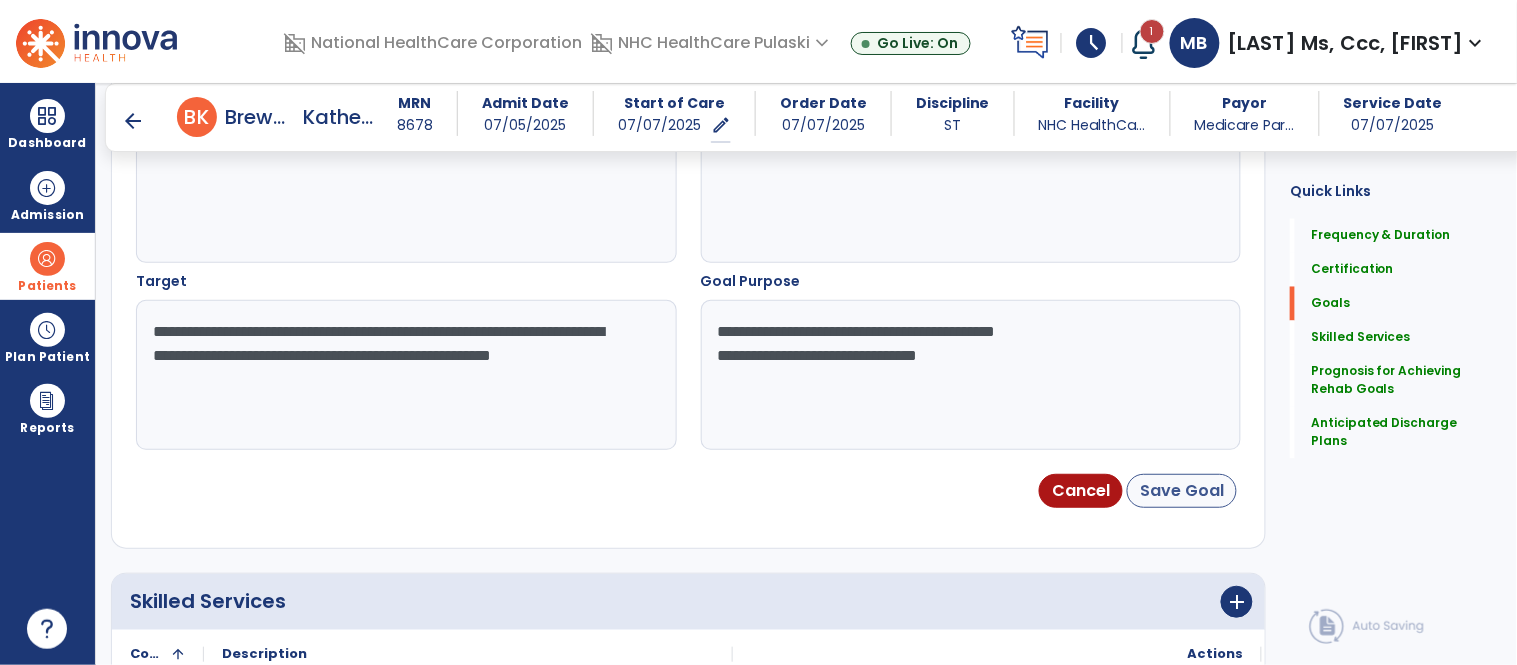 type on "**********" 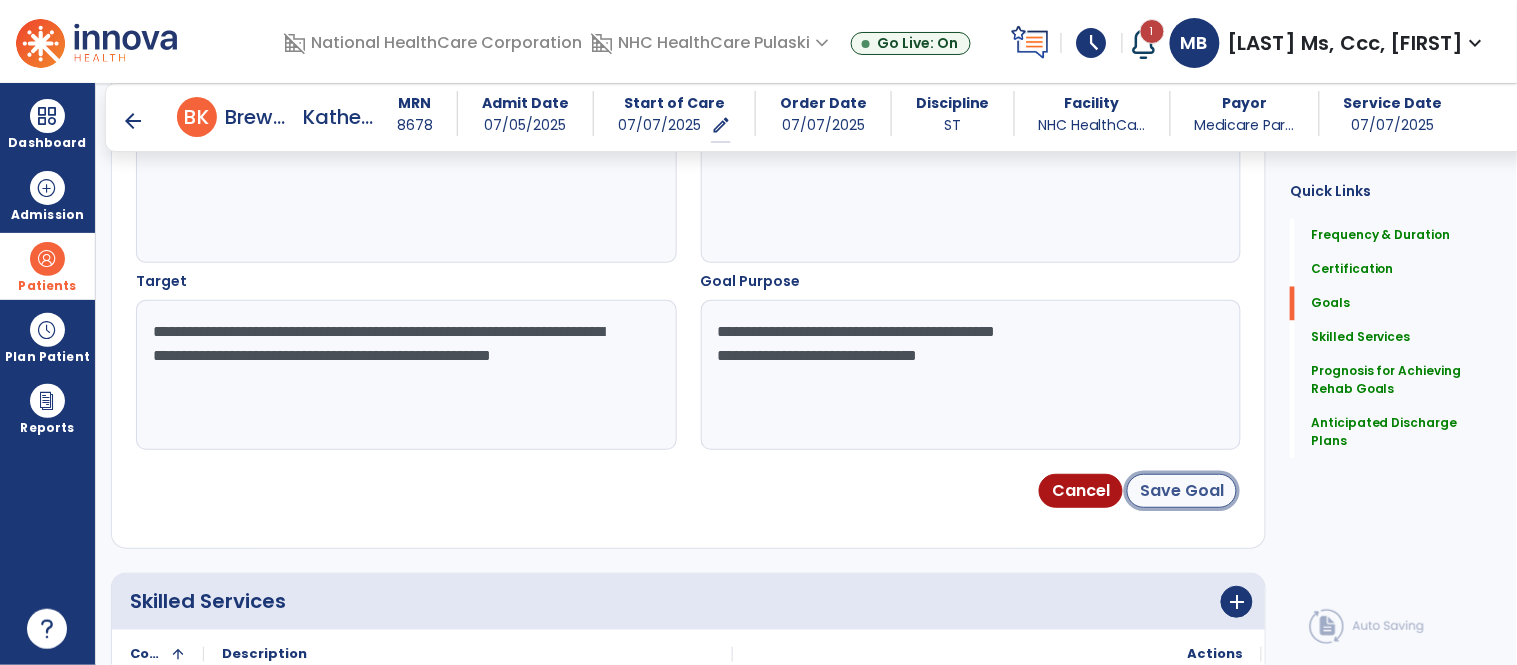 click on "Save Goal" at bounding box center [1182, 491] 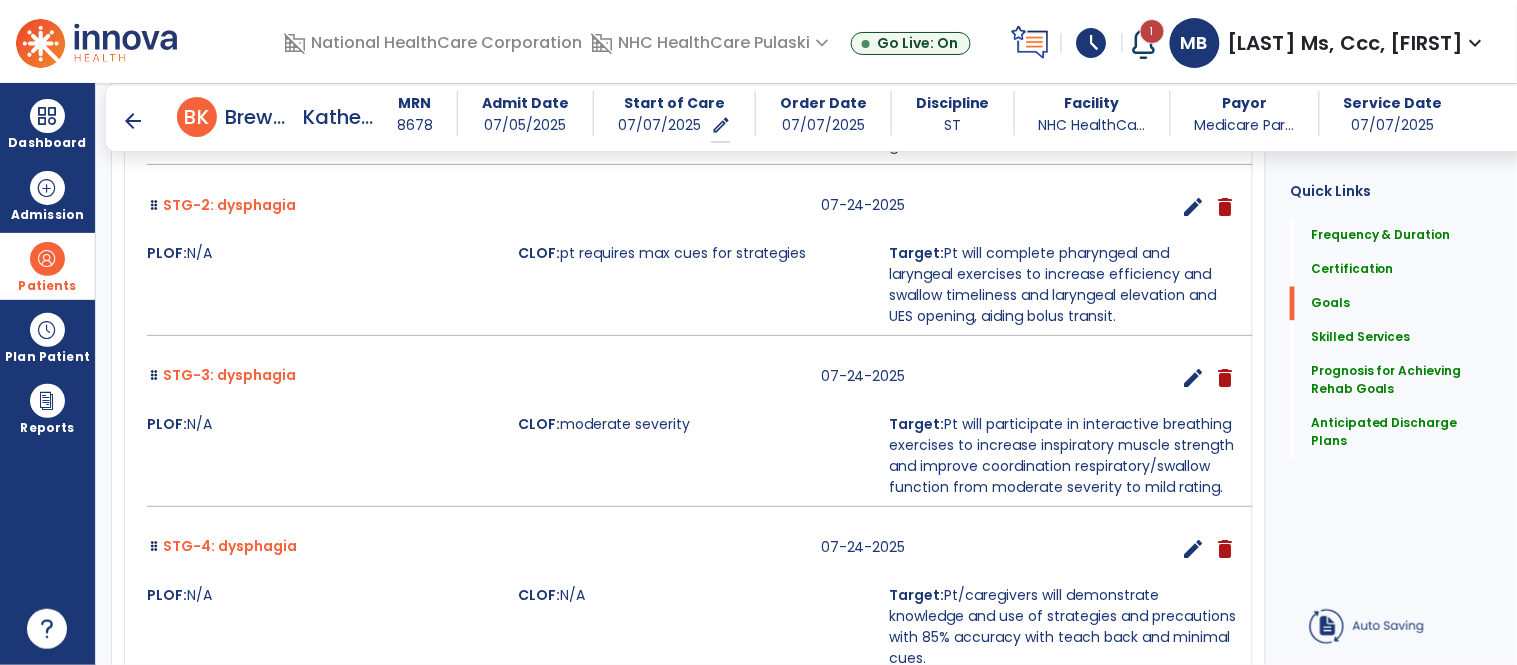 scroll, scrollTop: 124, scrollLeft: 0, axis: vertical 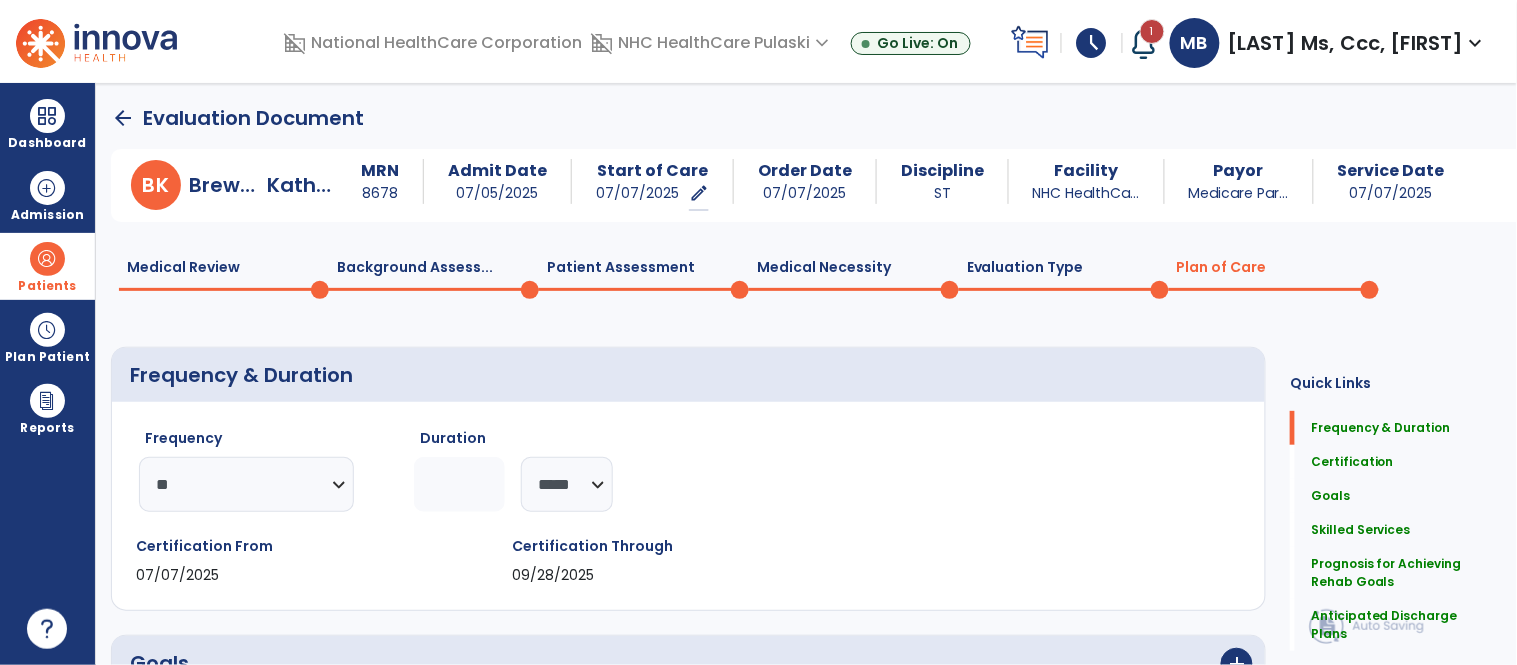 click on "Patient Assessment  0" 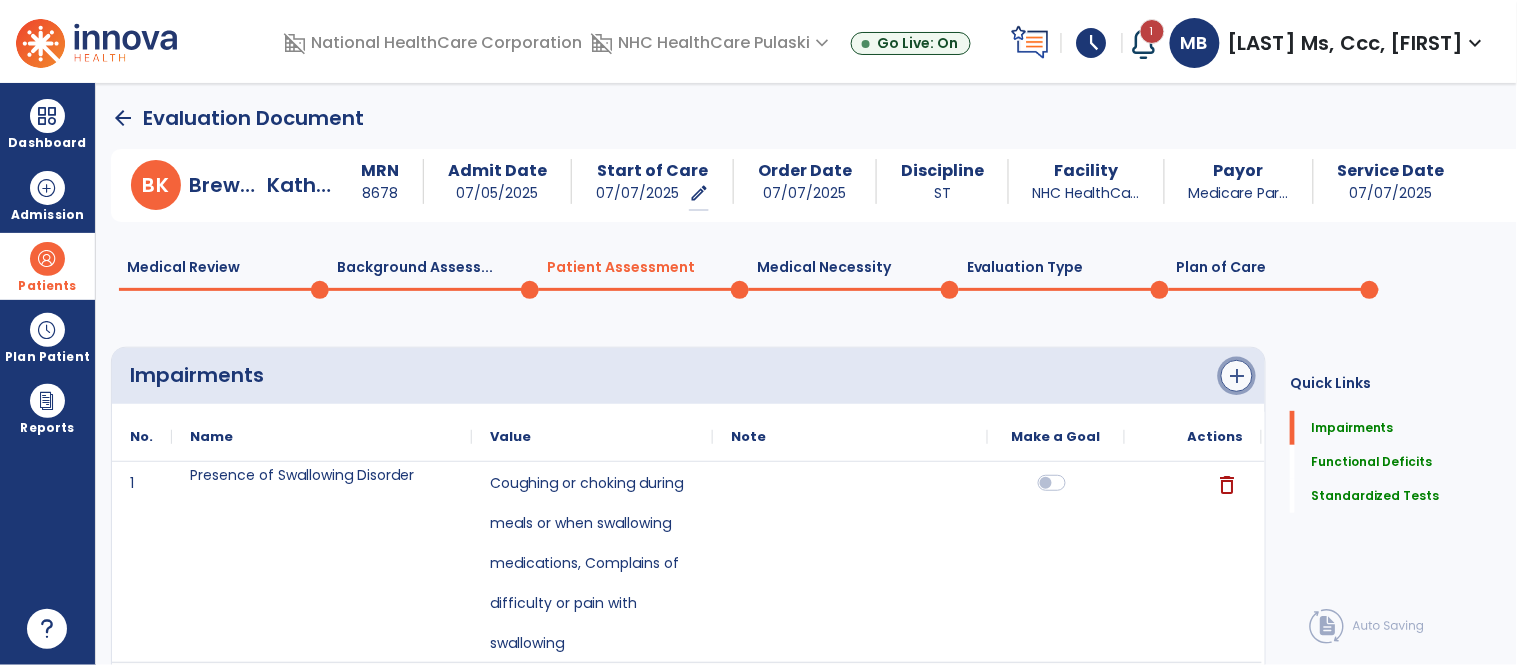 click on "add" 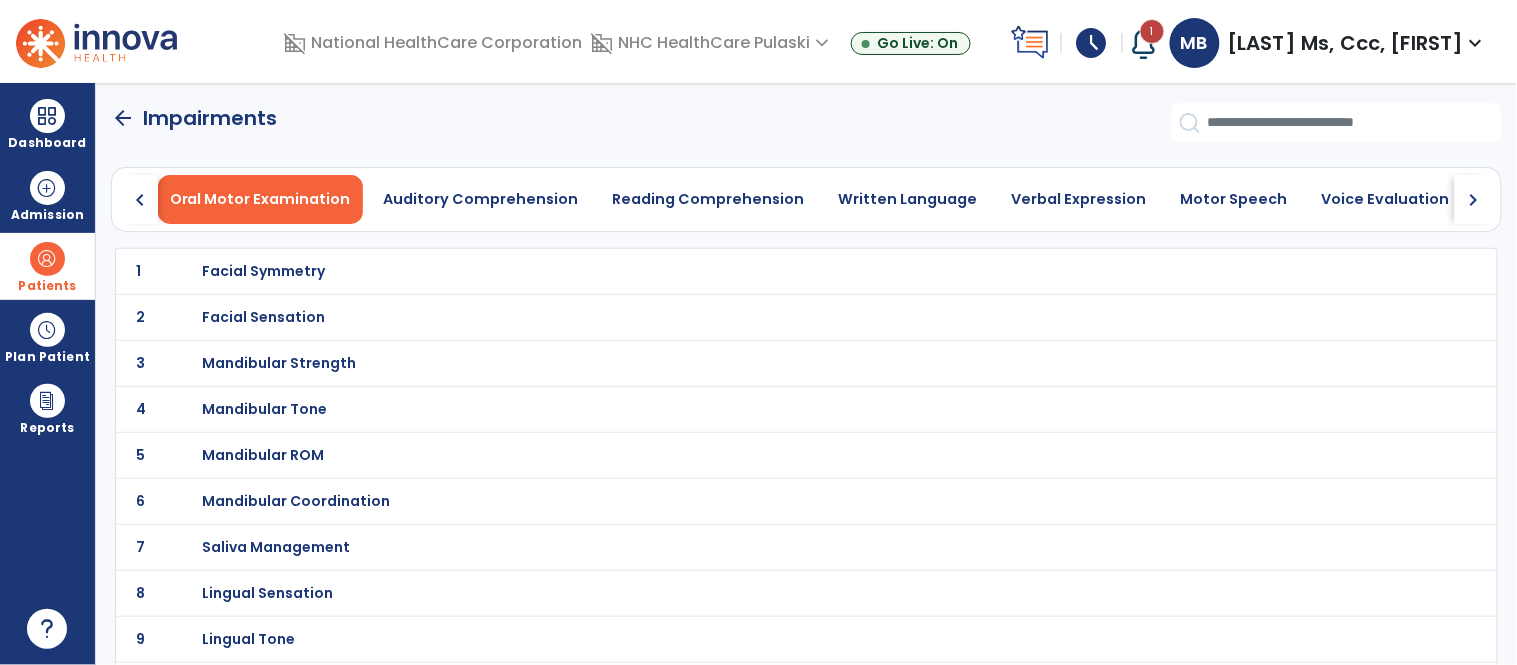 click on "arrow_back" 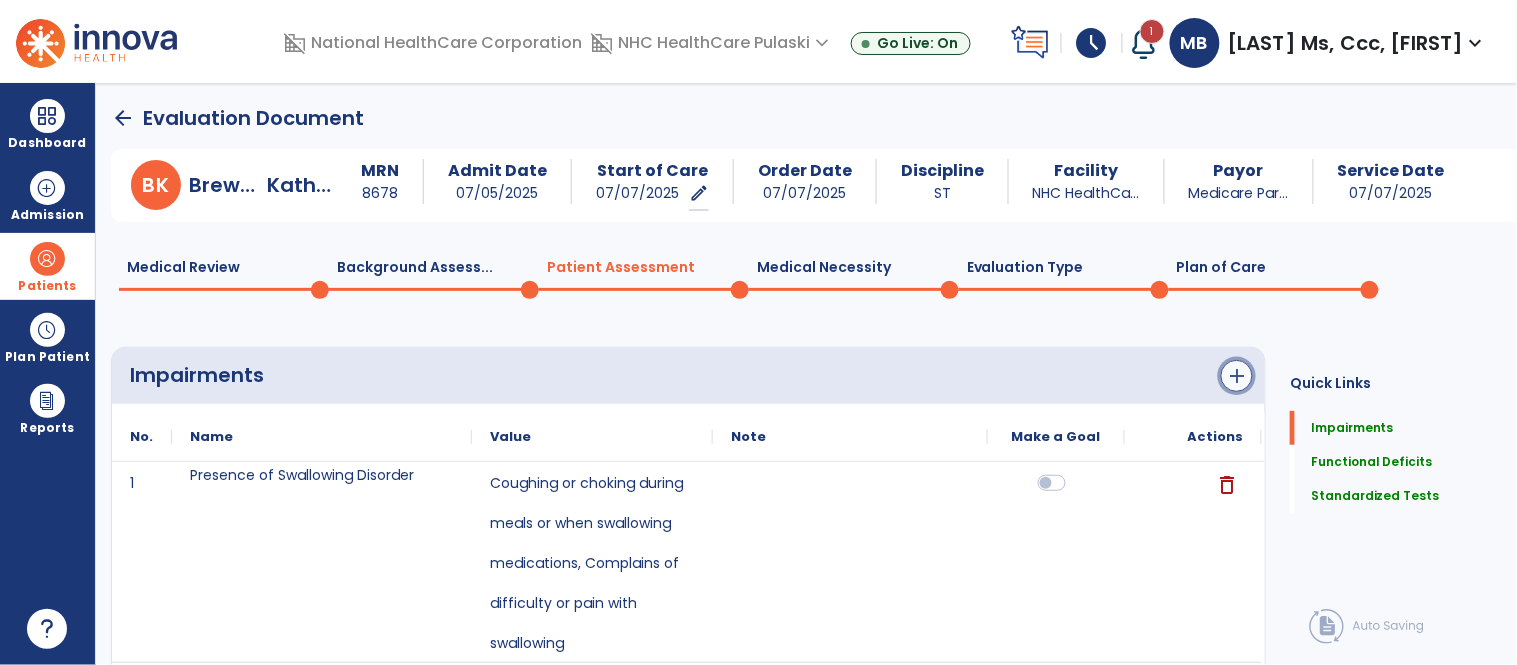 click on "add" 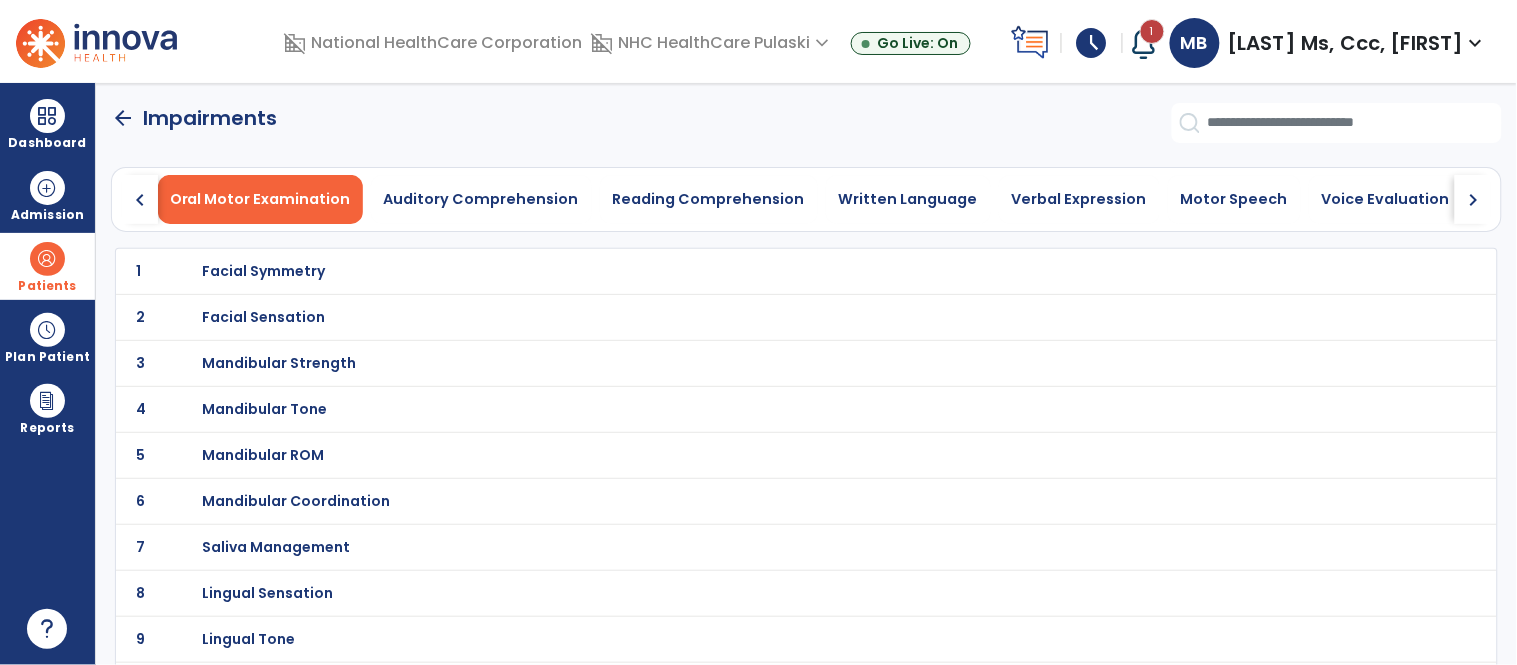click on "chevron_right" 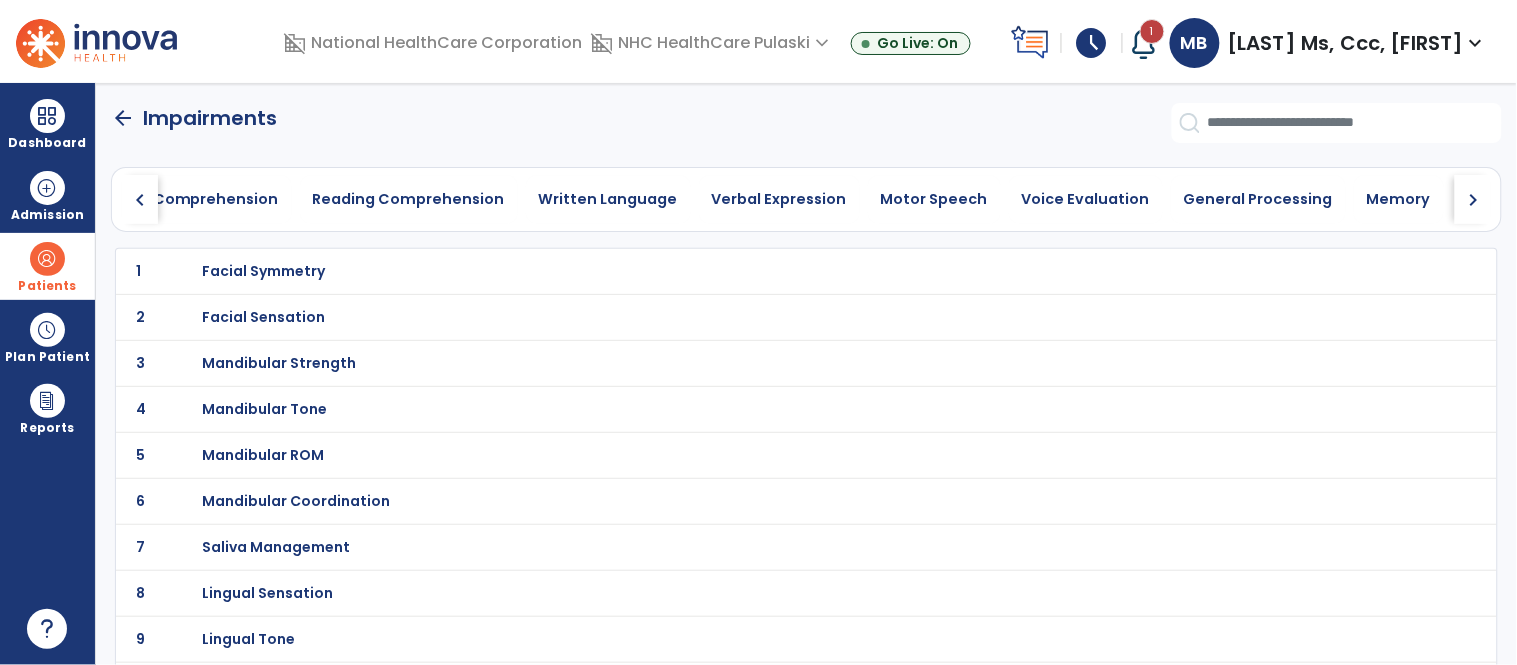 click on "chevron_right" 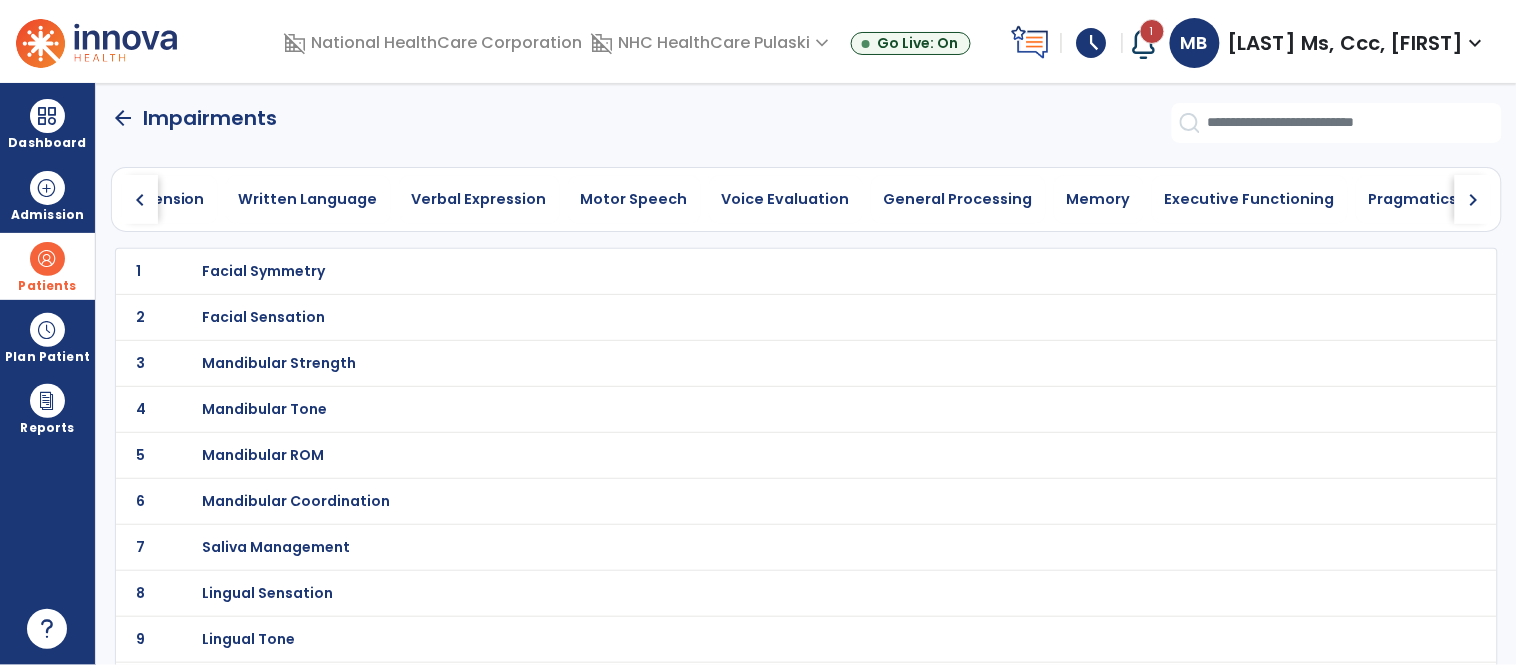 click on "chevron_right" 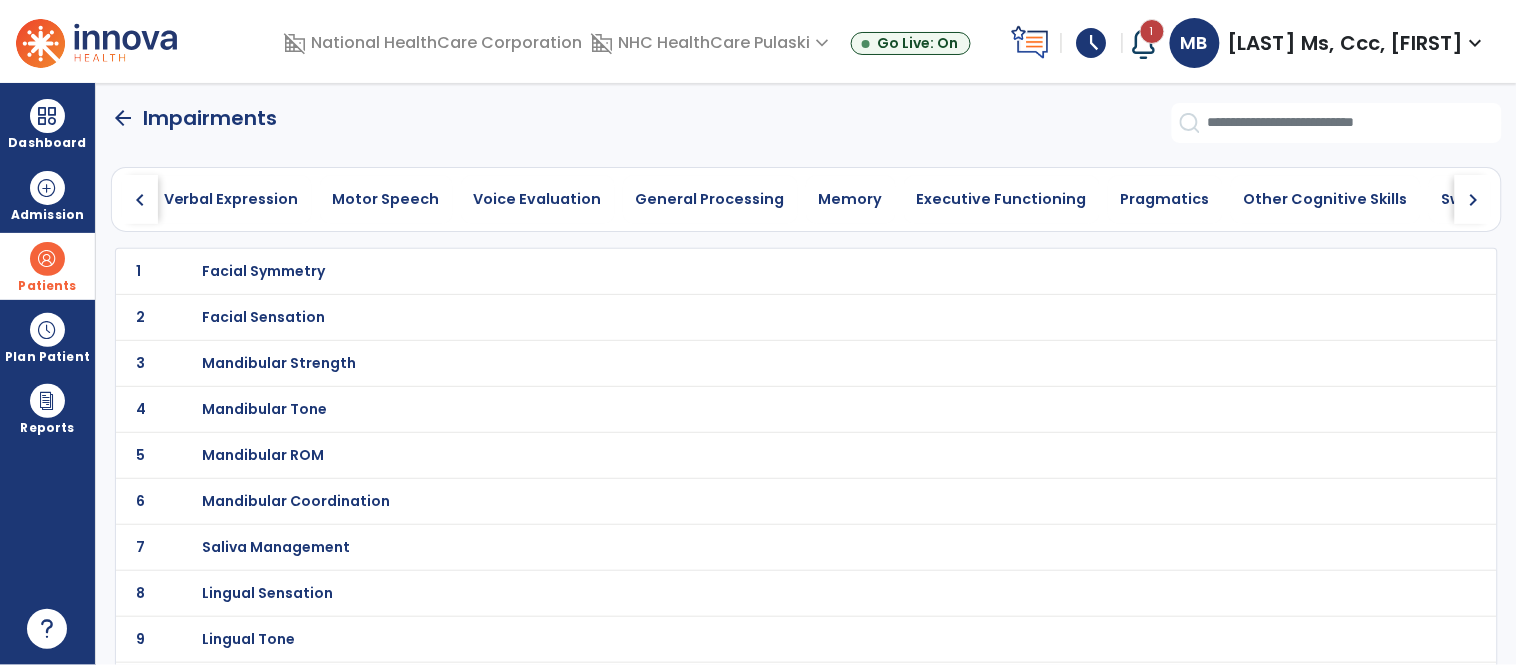 click on "chevron_right" 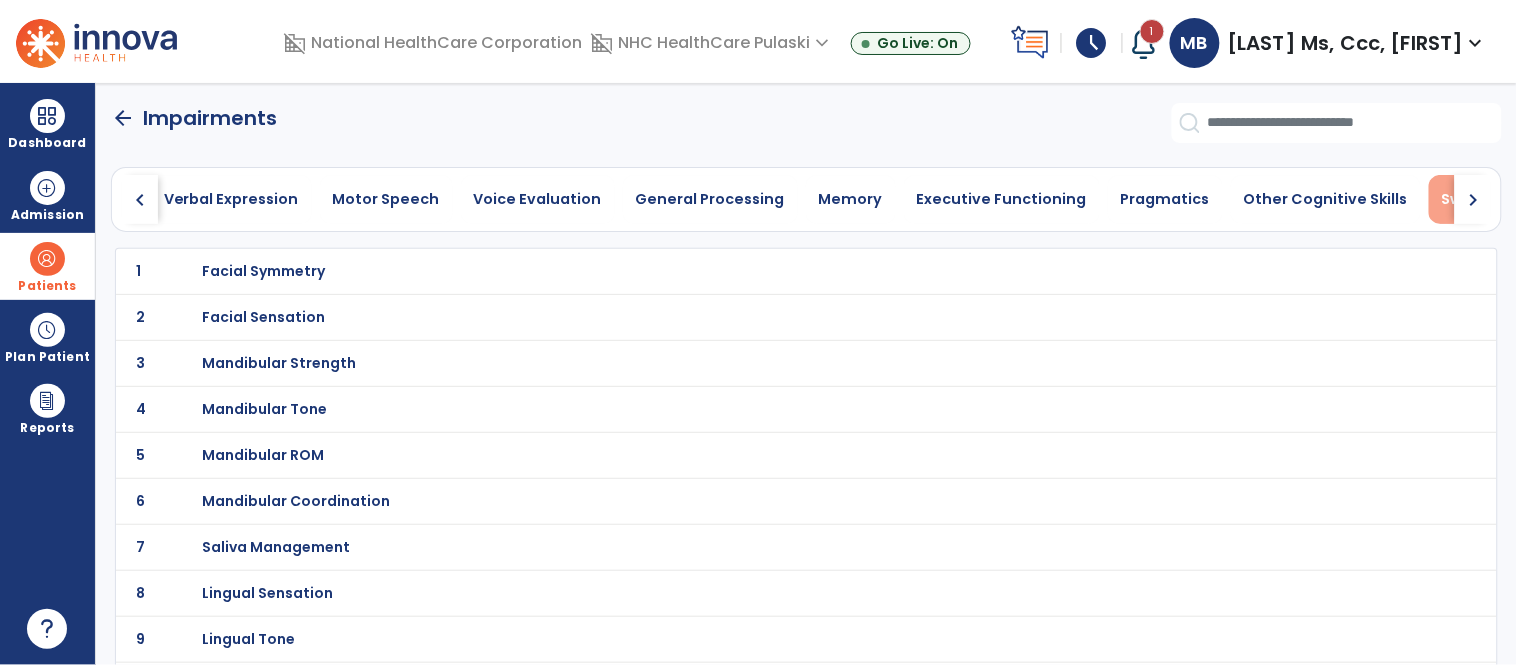 drag, startPoint x: 1478, startPoint y: 202, endPoint x: 1416, endPoint y: 193, distance: 62.649822 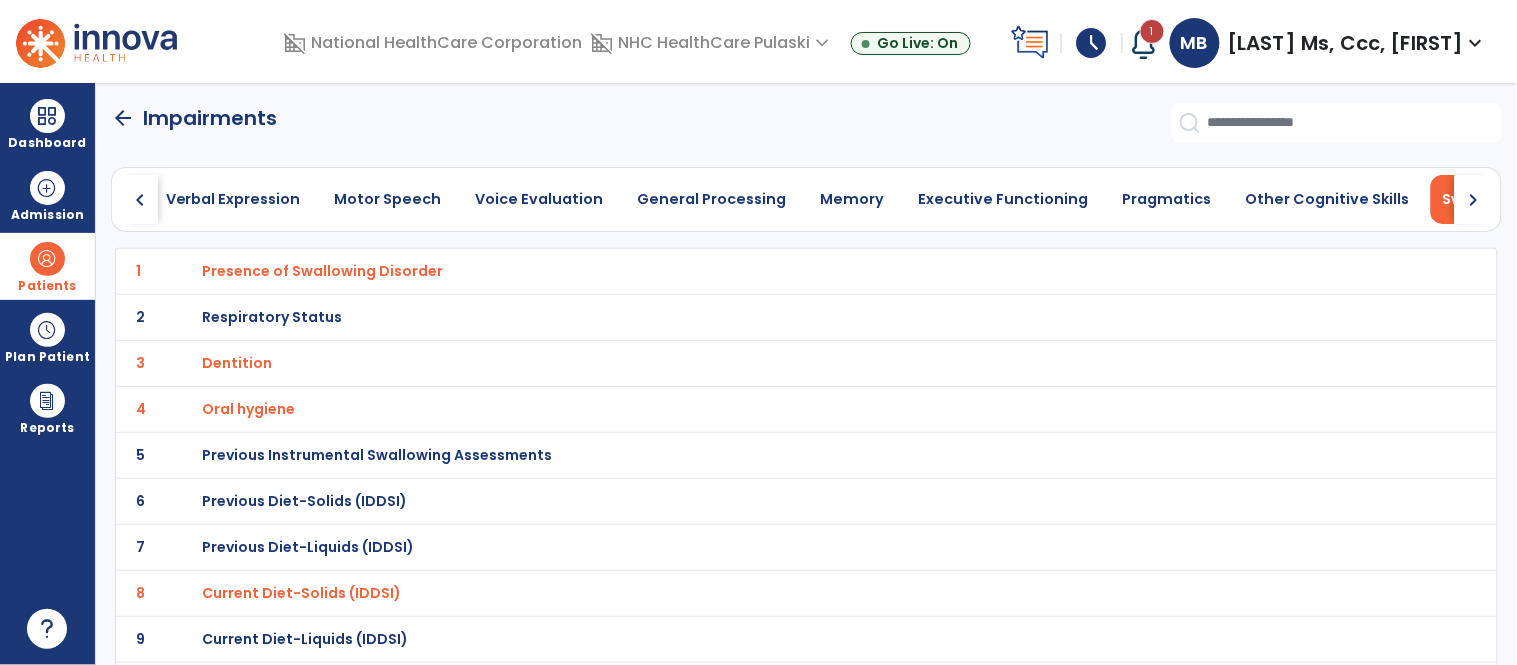 scroll, scrollTop: 0, scrollLeft: 846, axis: horizontal 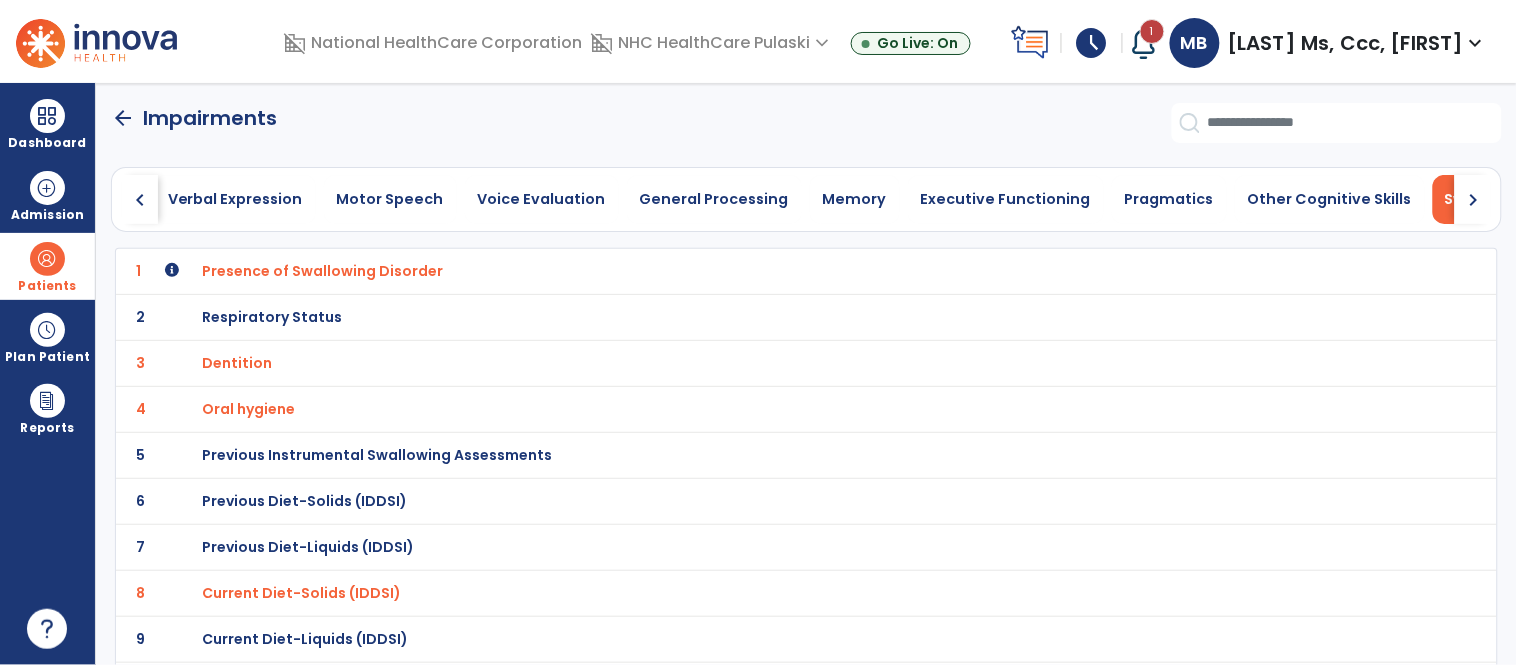 click on "Respiratory Status" at bounding box center [322, 271] 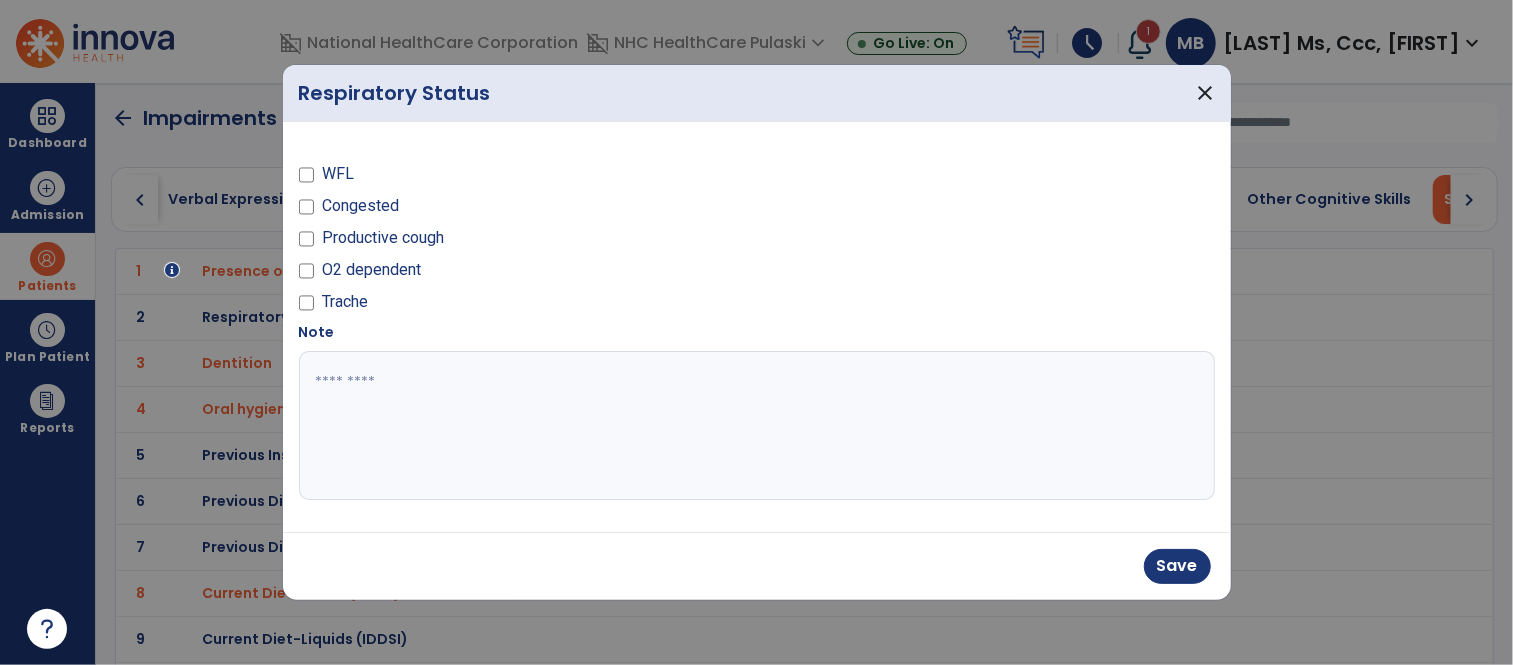 click at bounding box center [757, 426] 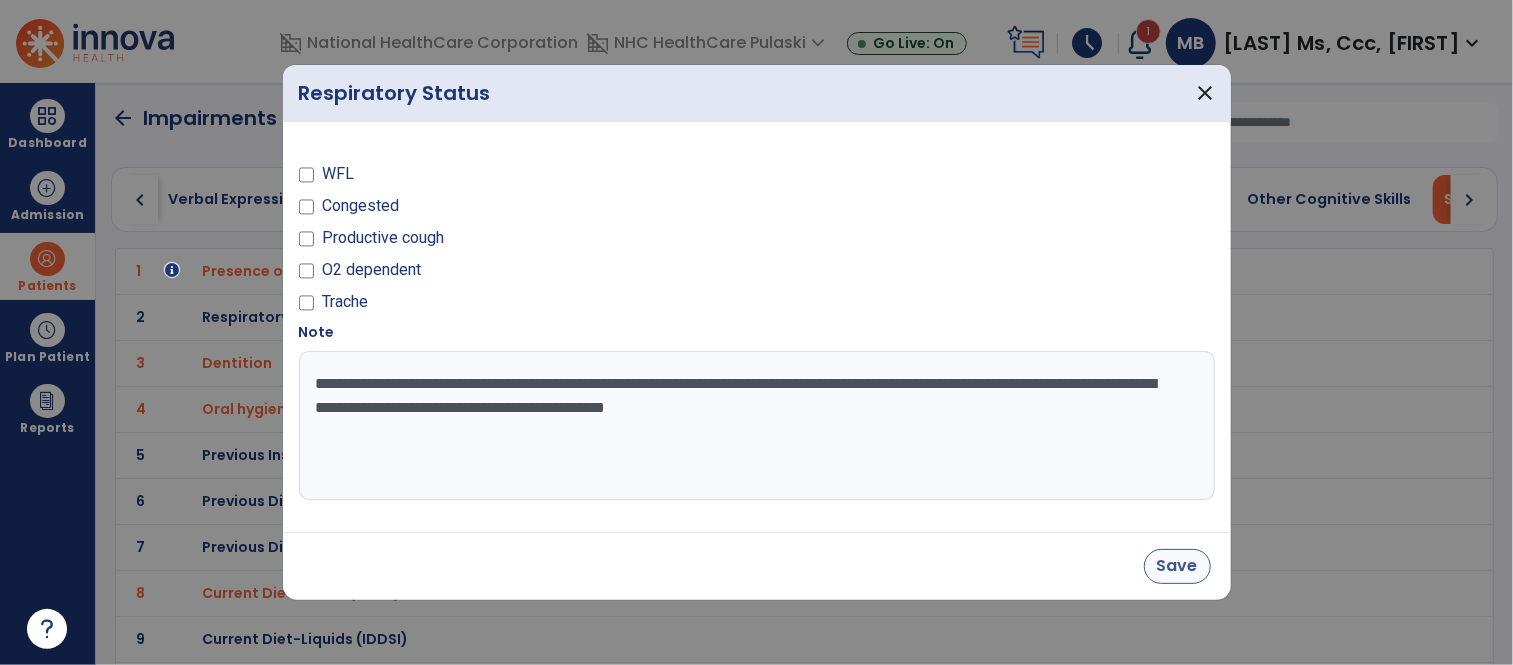 type on "**********" 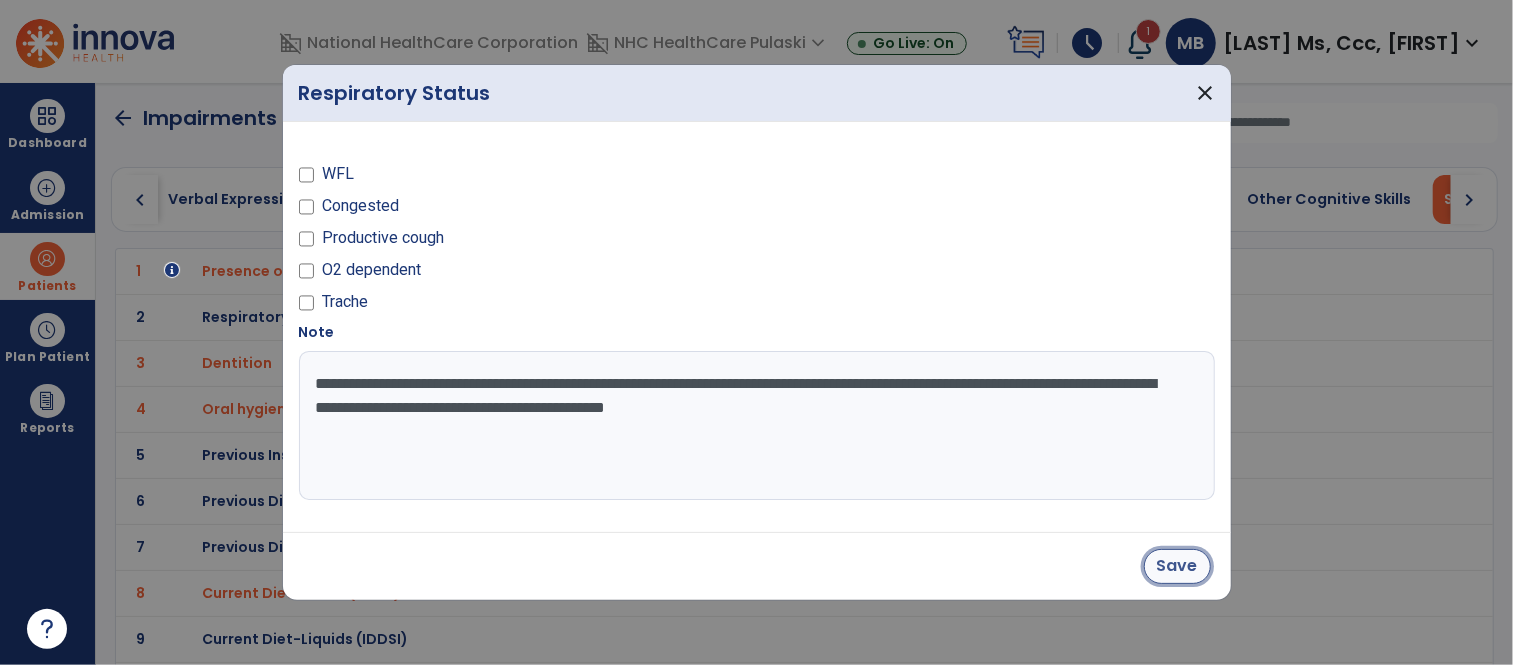 click on "Save" at bounding box center [1177, 566] 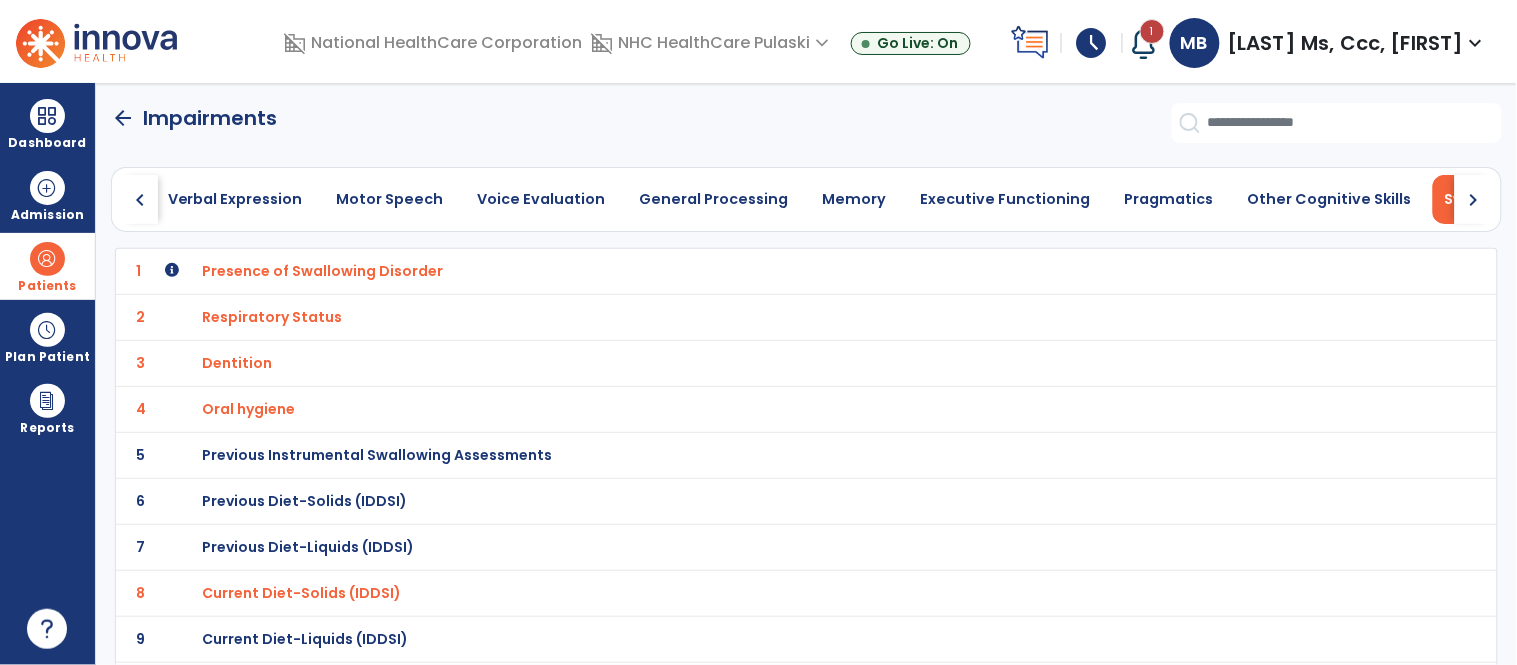 click on "Respiratory Status" at bounding box center [322, 271] 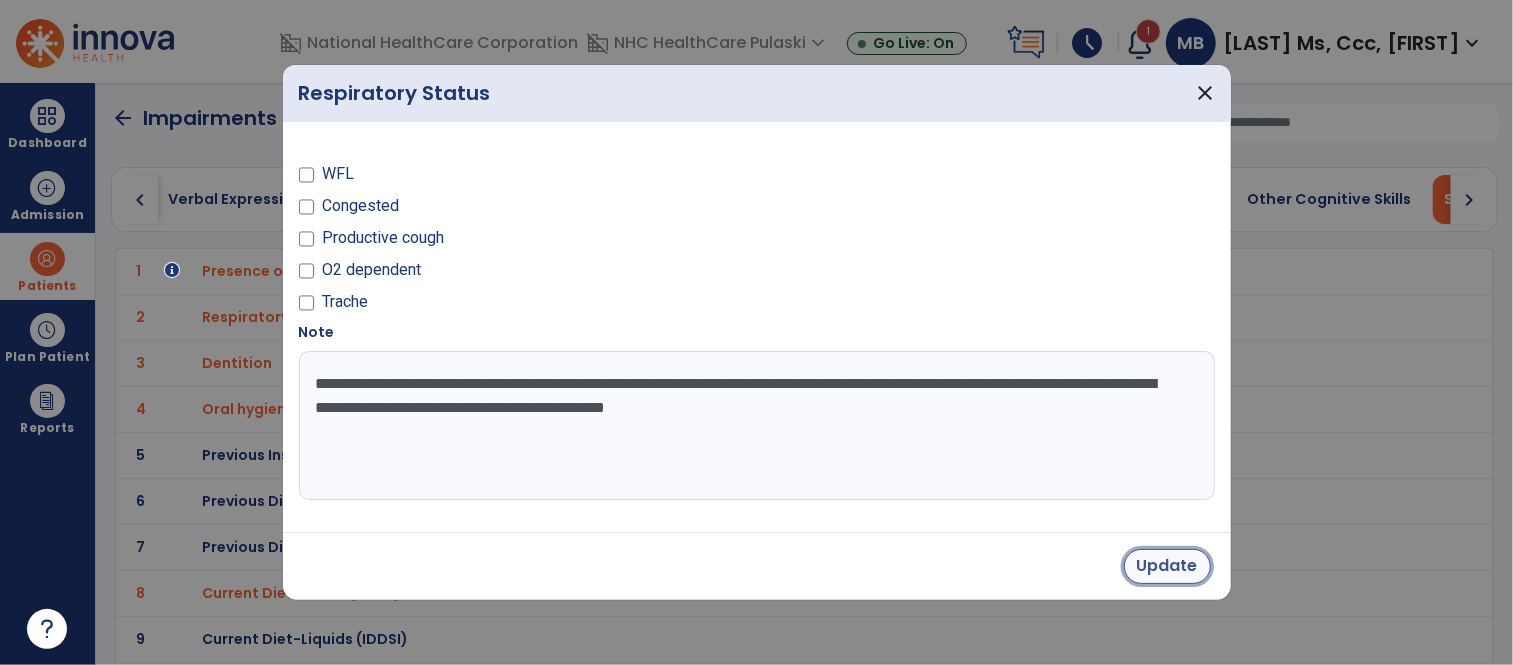 click on "Update" at bounding box center [1167, 566] 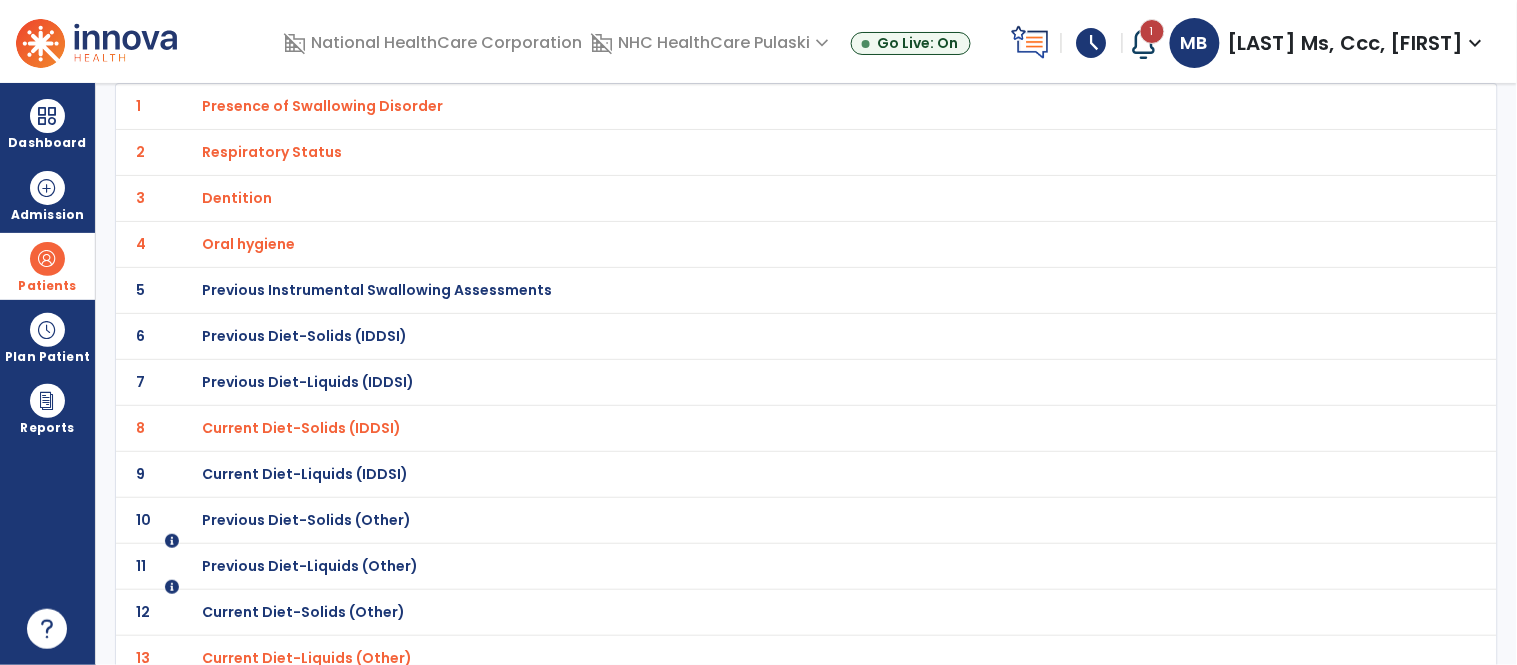 scroll, scrollTop: 0, scrollLeft: 0, axis: both 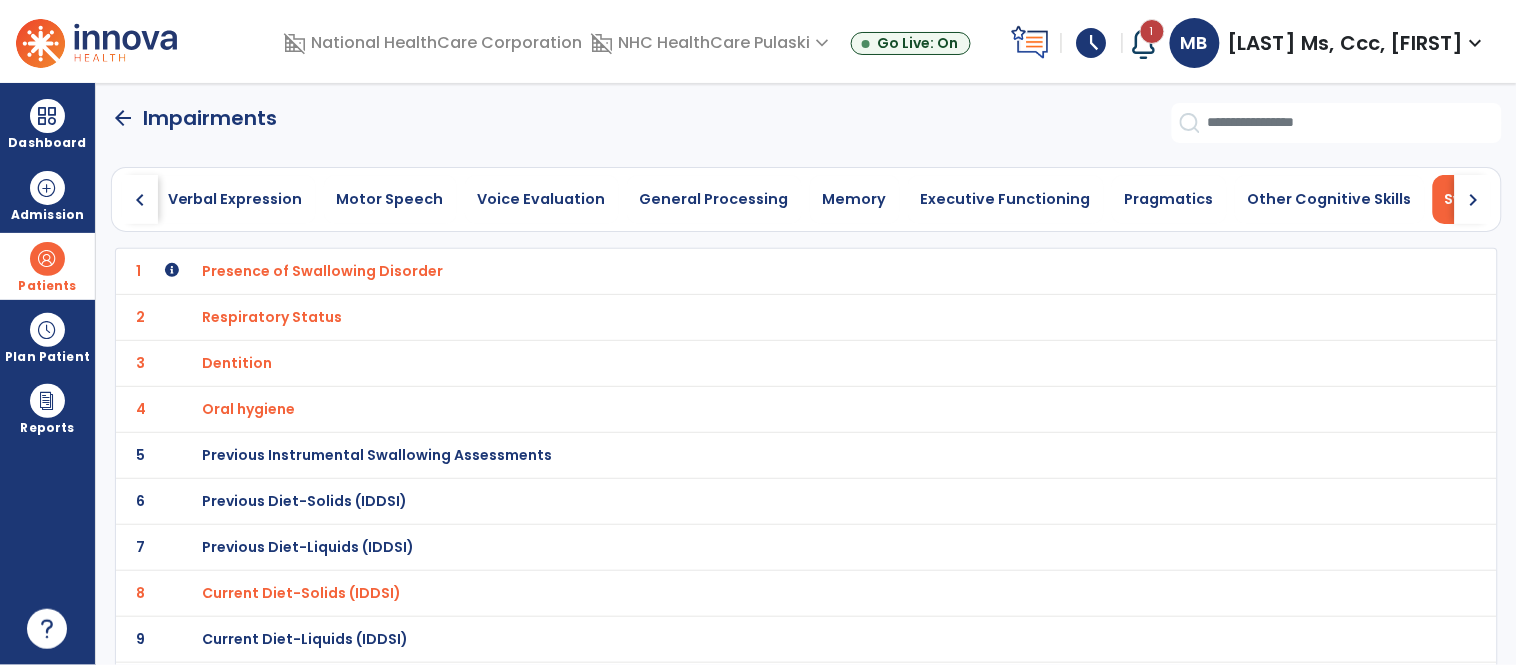 click on "arrow_back" 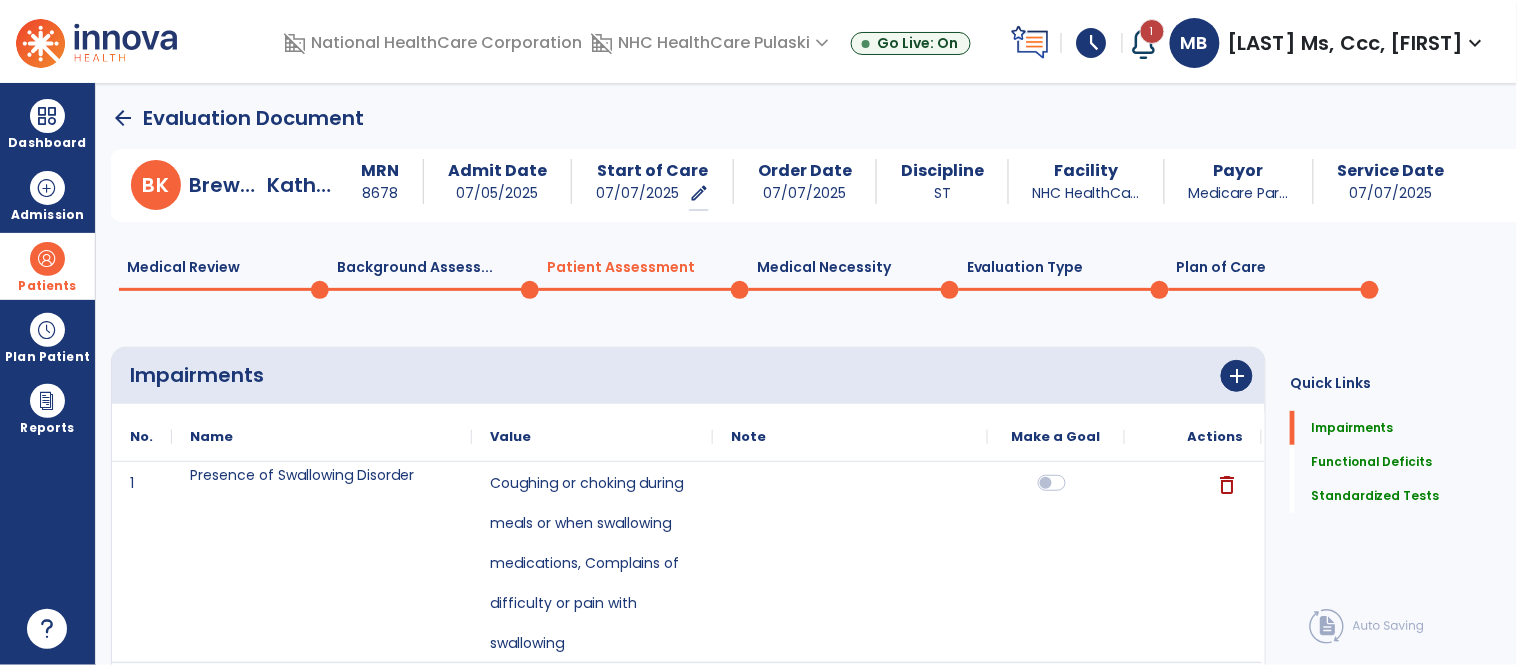 click 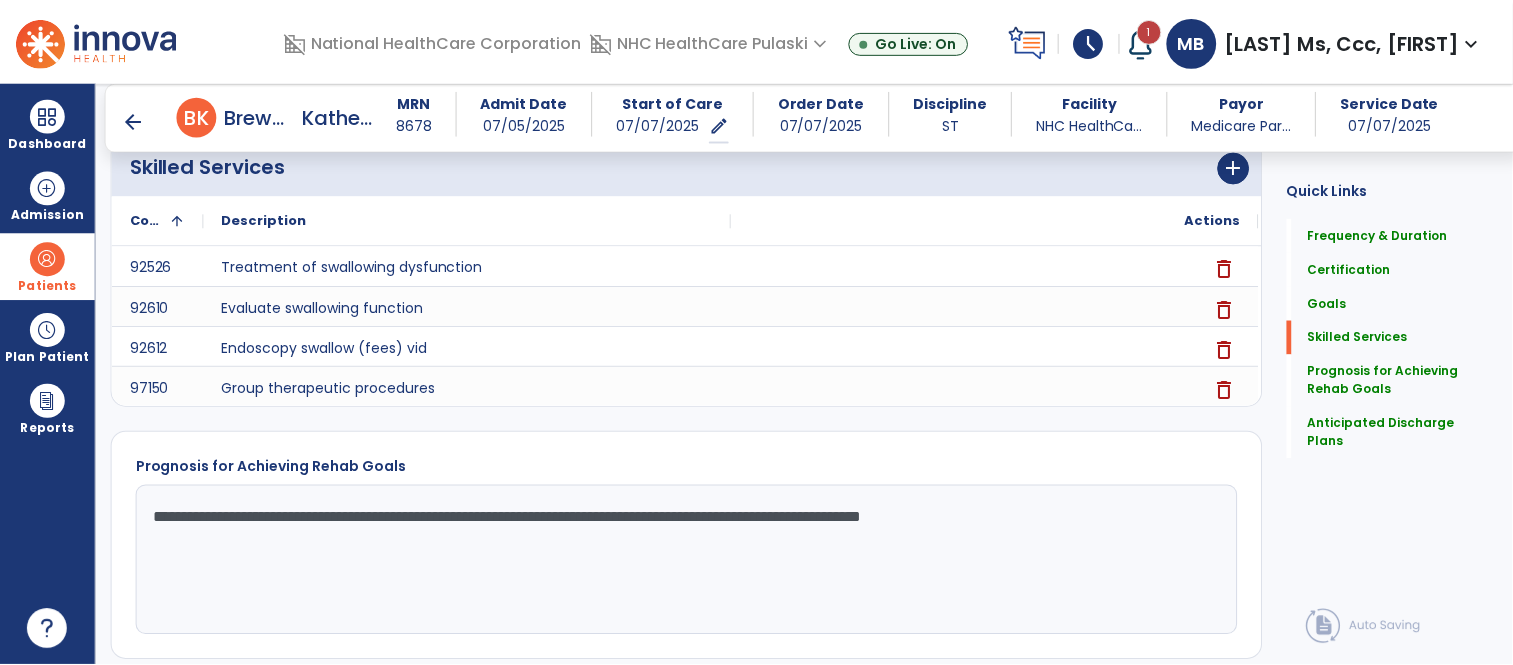 scroll, scrollTop: 1852, scrollLeft: 0, axis: vertical 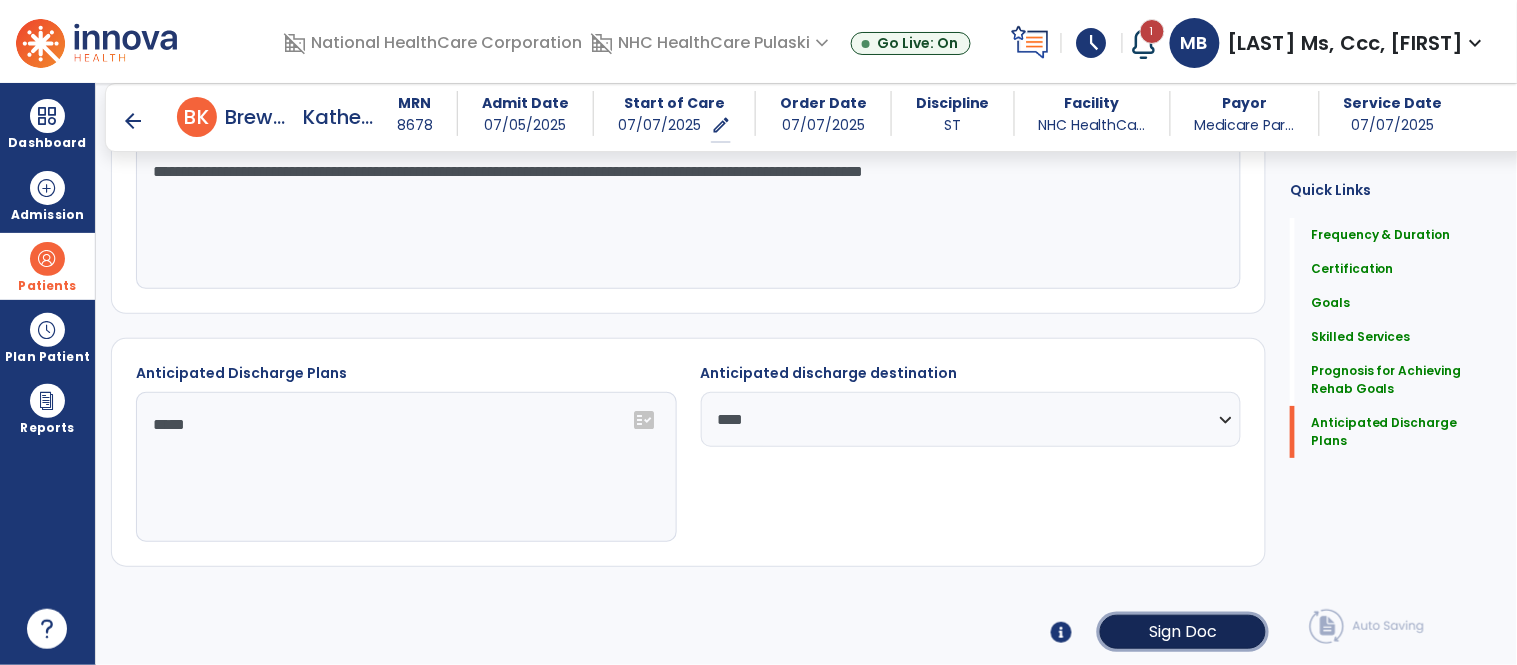click on "Sign Doc" 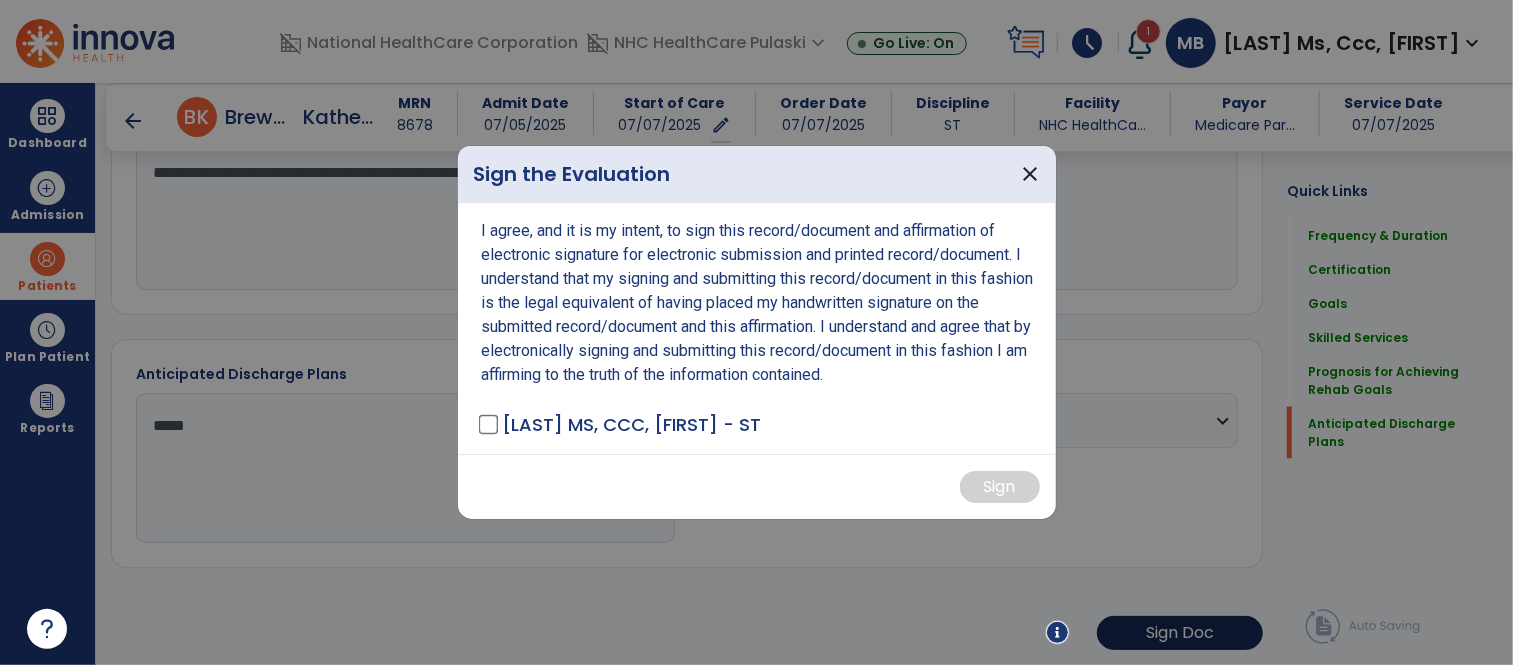 scroll, scrollTop: 1852, scrollLeft: 0, axis: vertical 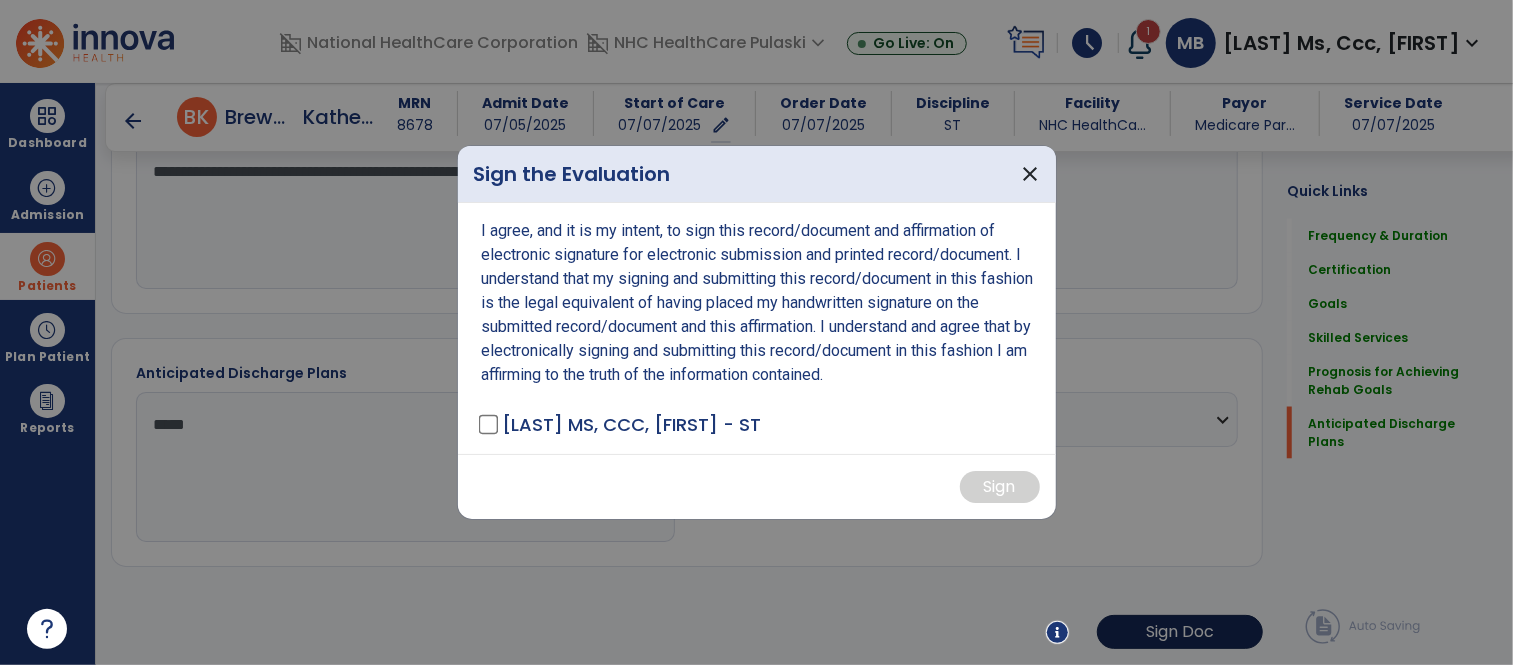 click at bounding box center (756, 332) 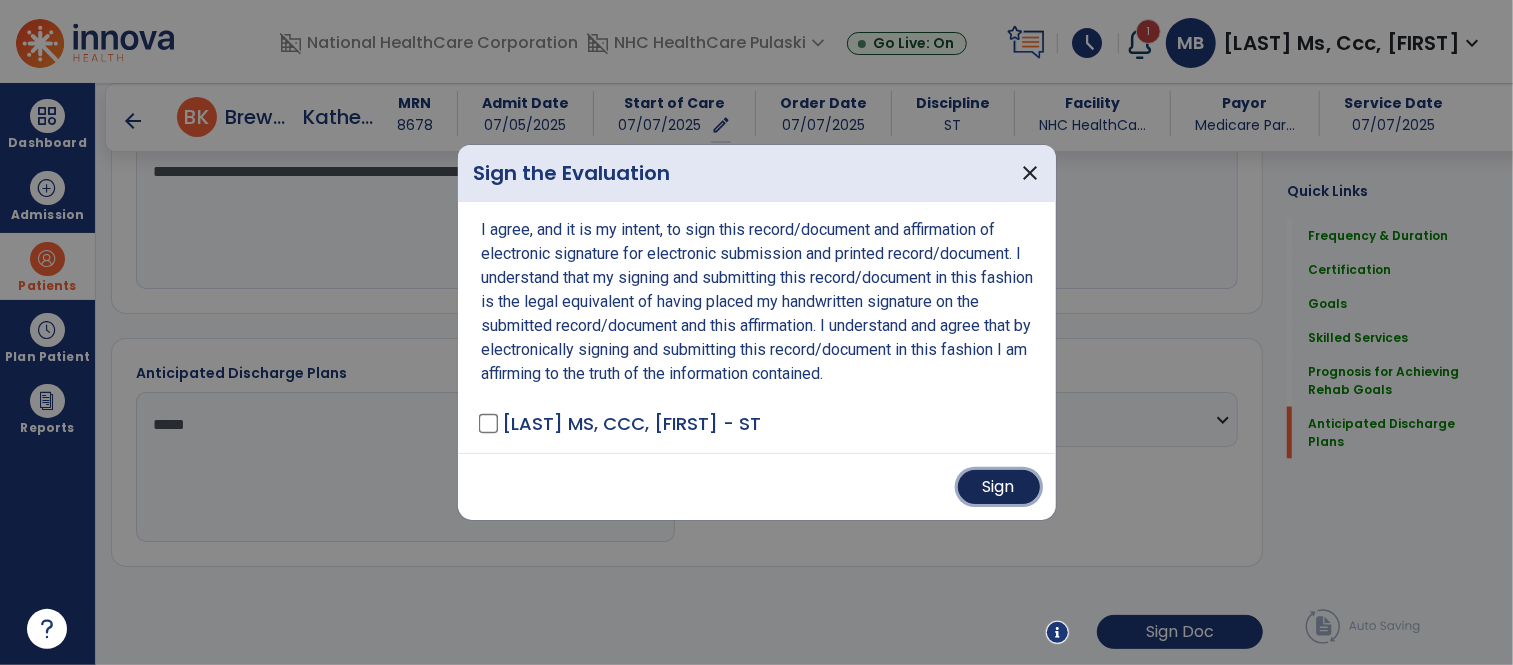 click on "Sign" at bounding box center [999, 487] 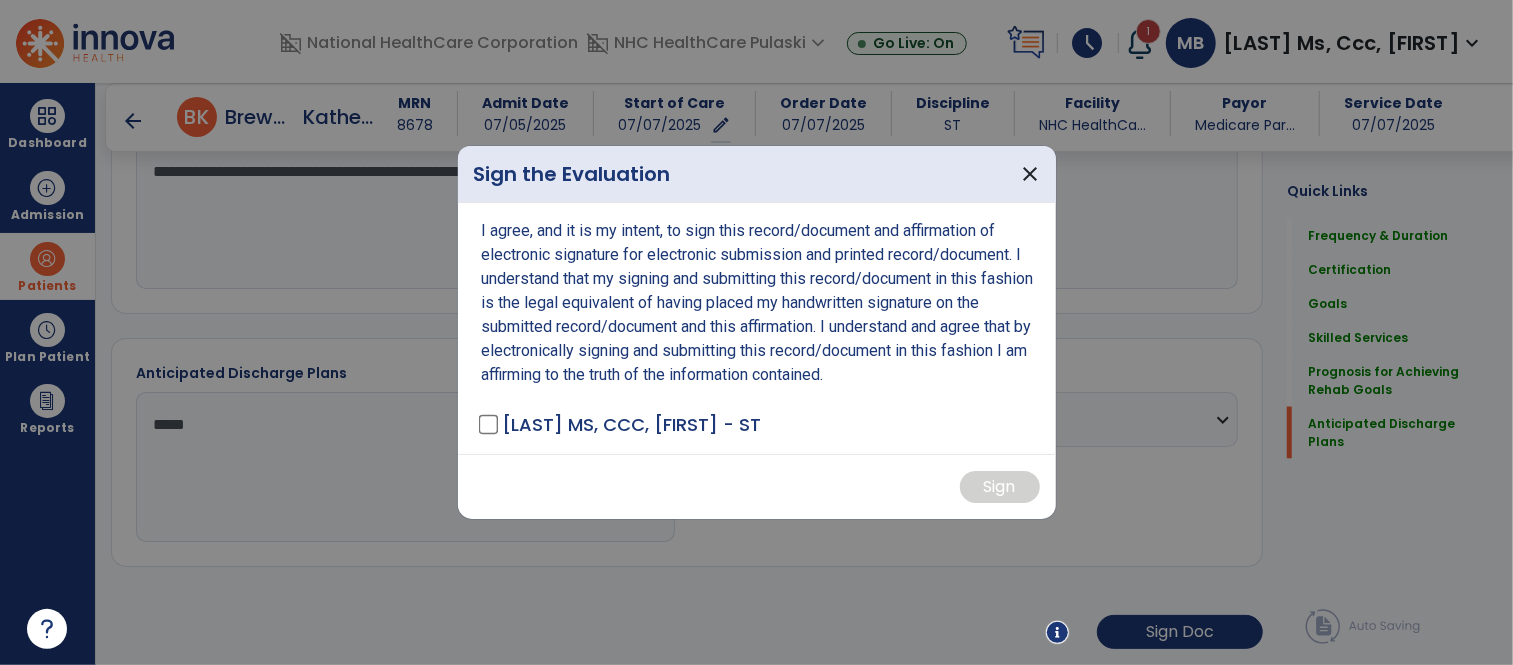 scroll, scrollTop: 1850, scrollLeft: 0, axis: vertical 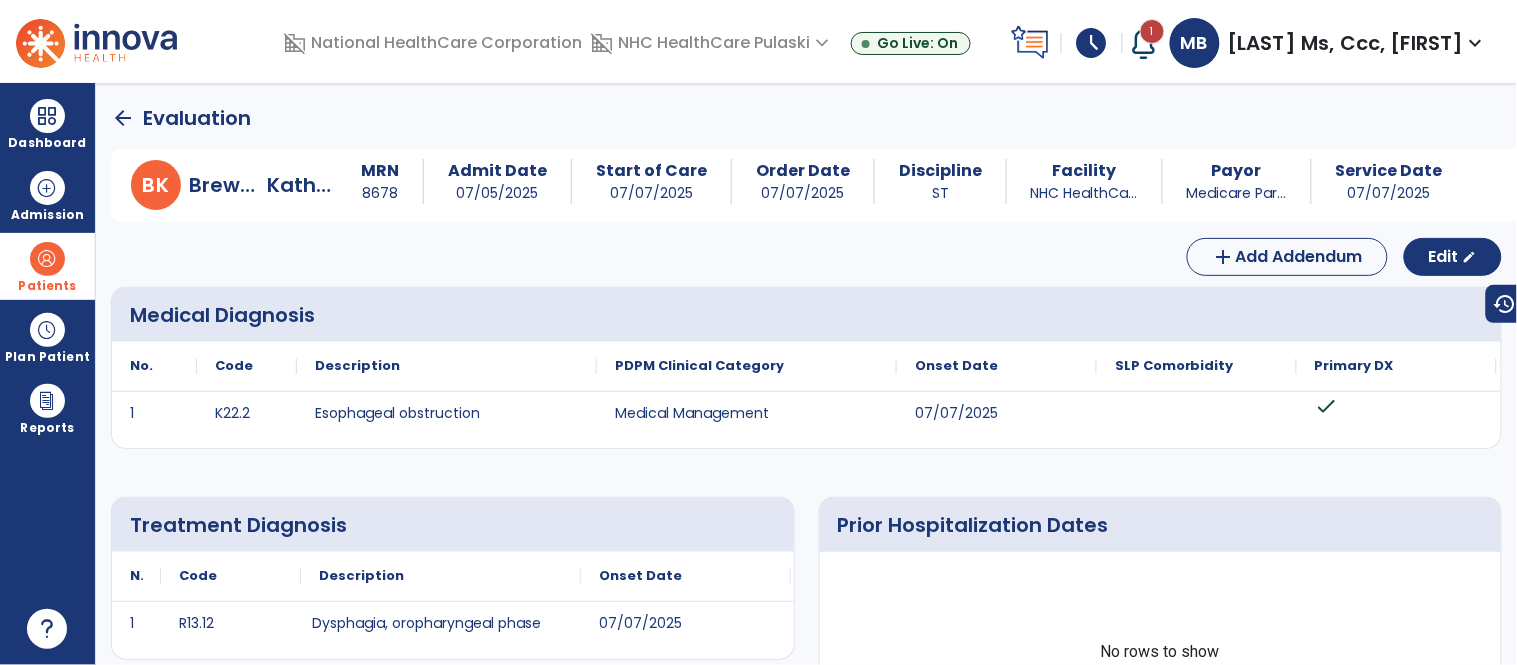 click on "arrow_back" 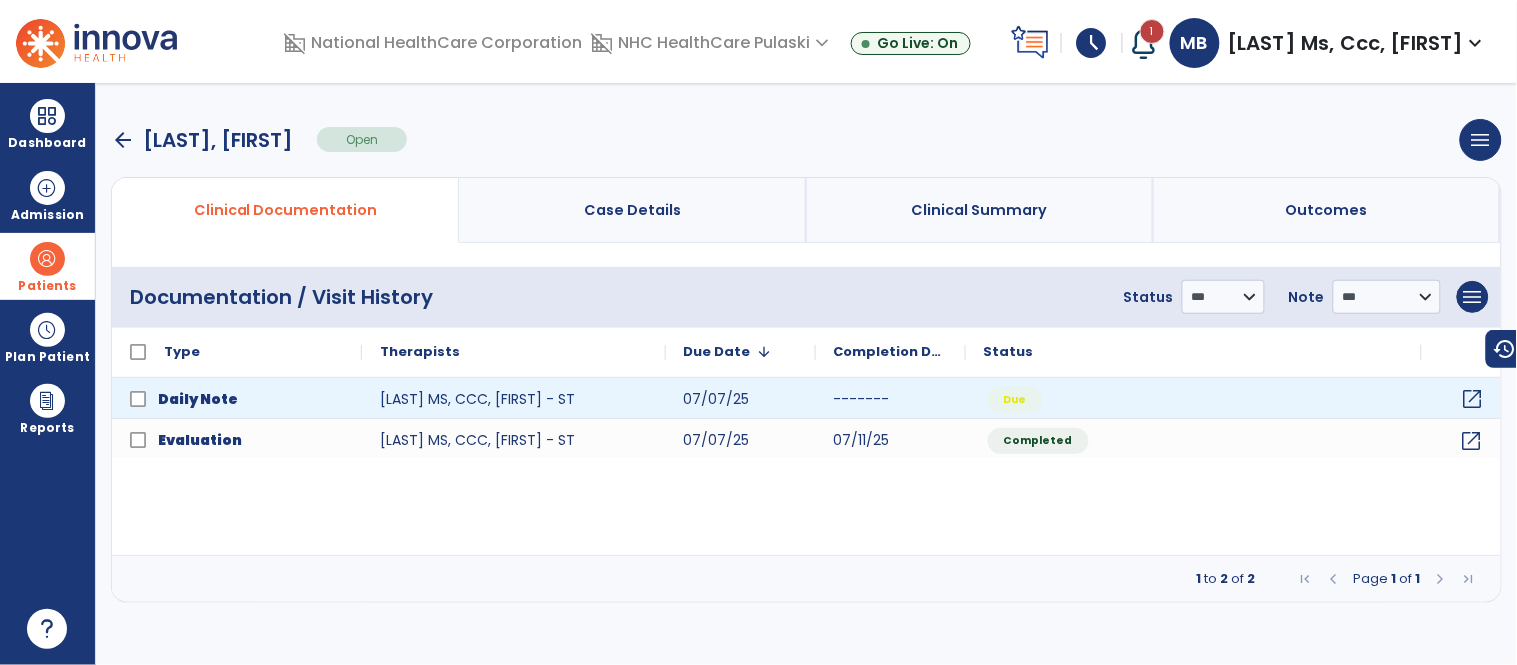click on "open_in_new" 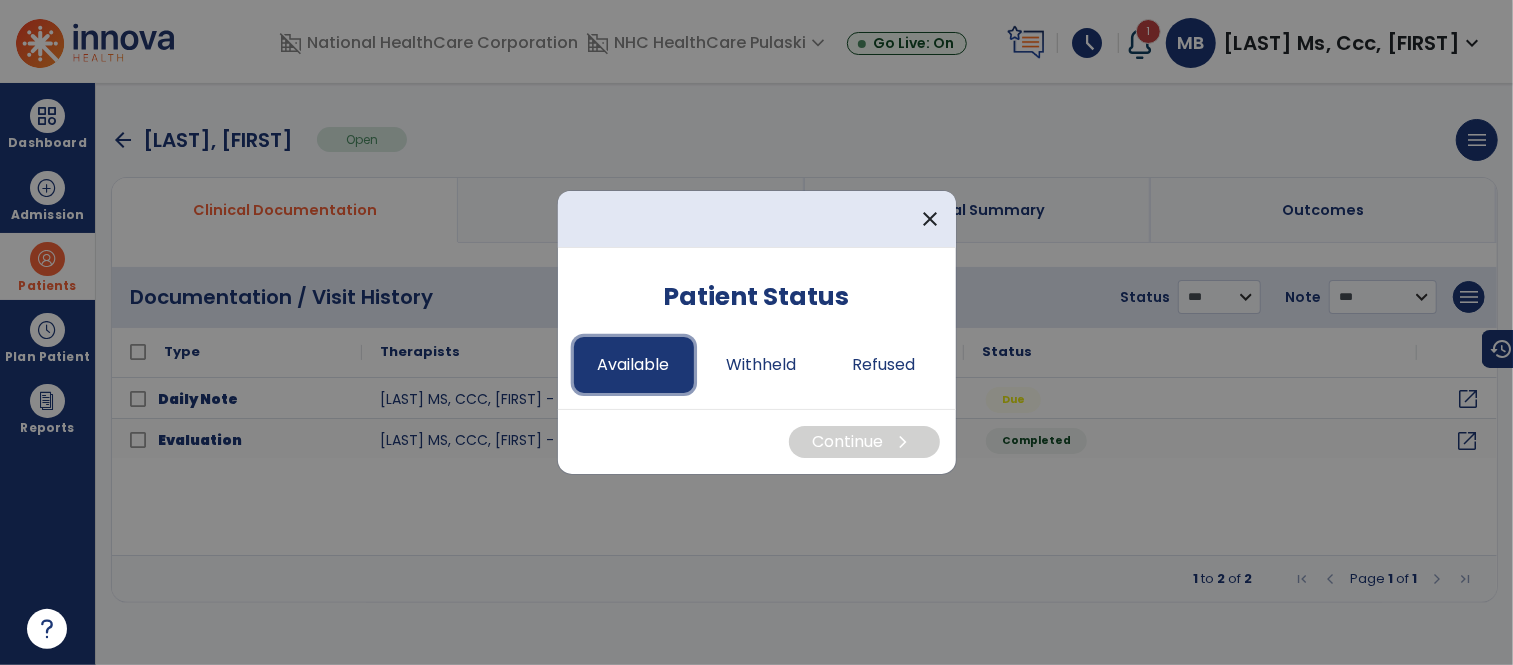 click on "Available" at bounding box center (634, 365) 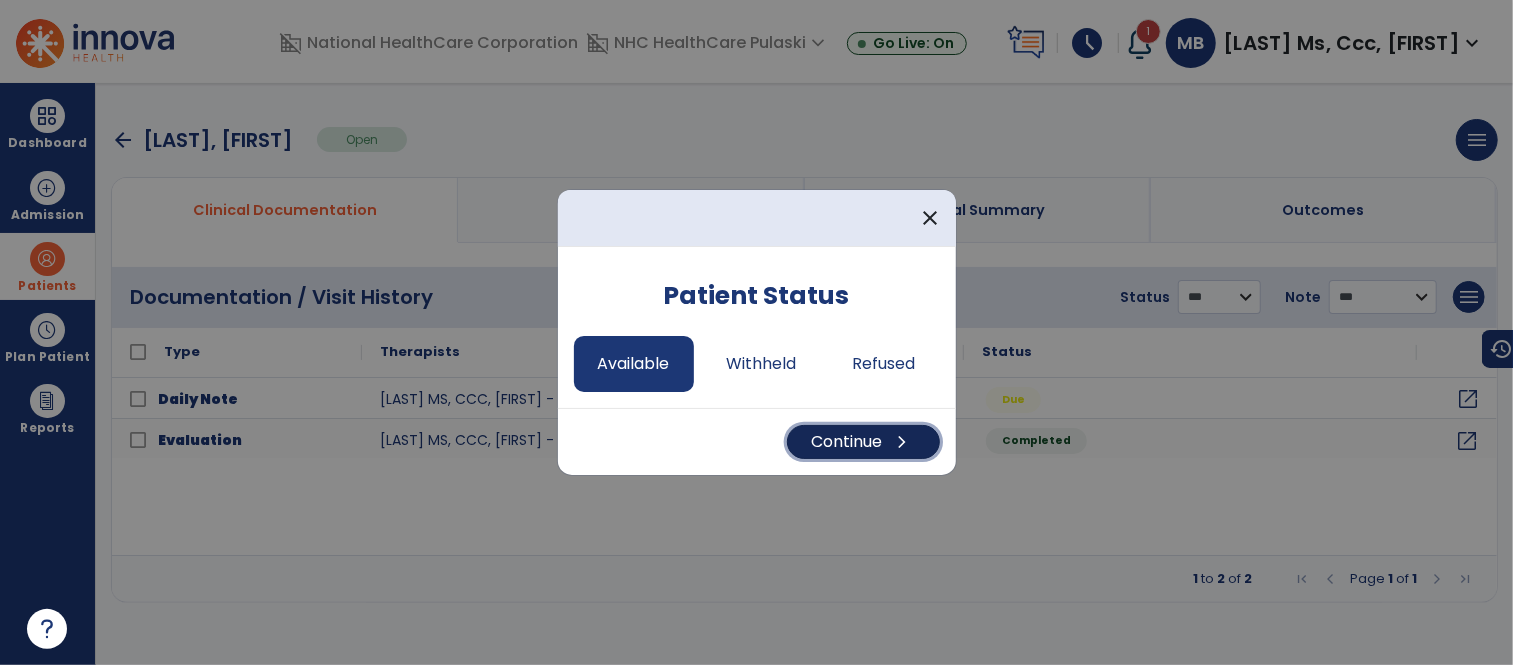 click on "Continue   chevron_right" at bounding box center (863, 442) 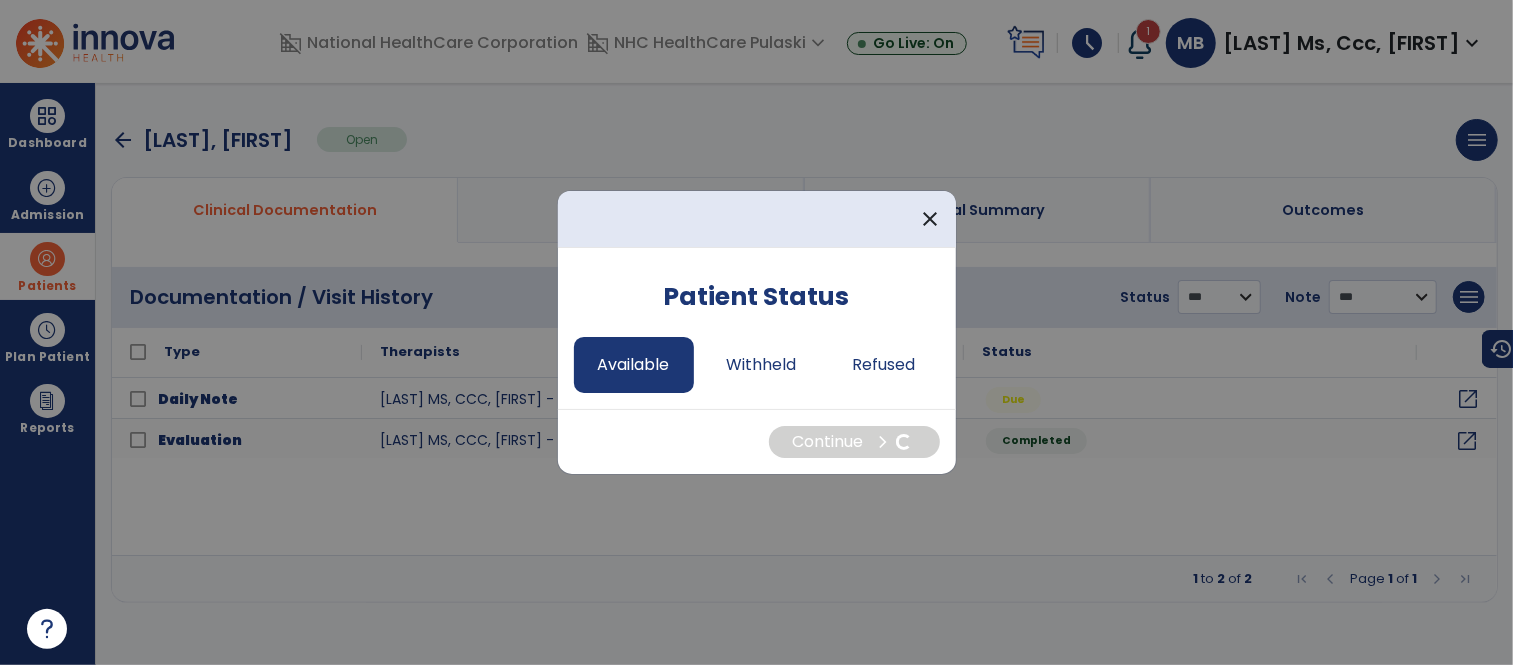 select on "*" 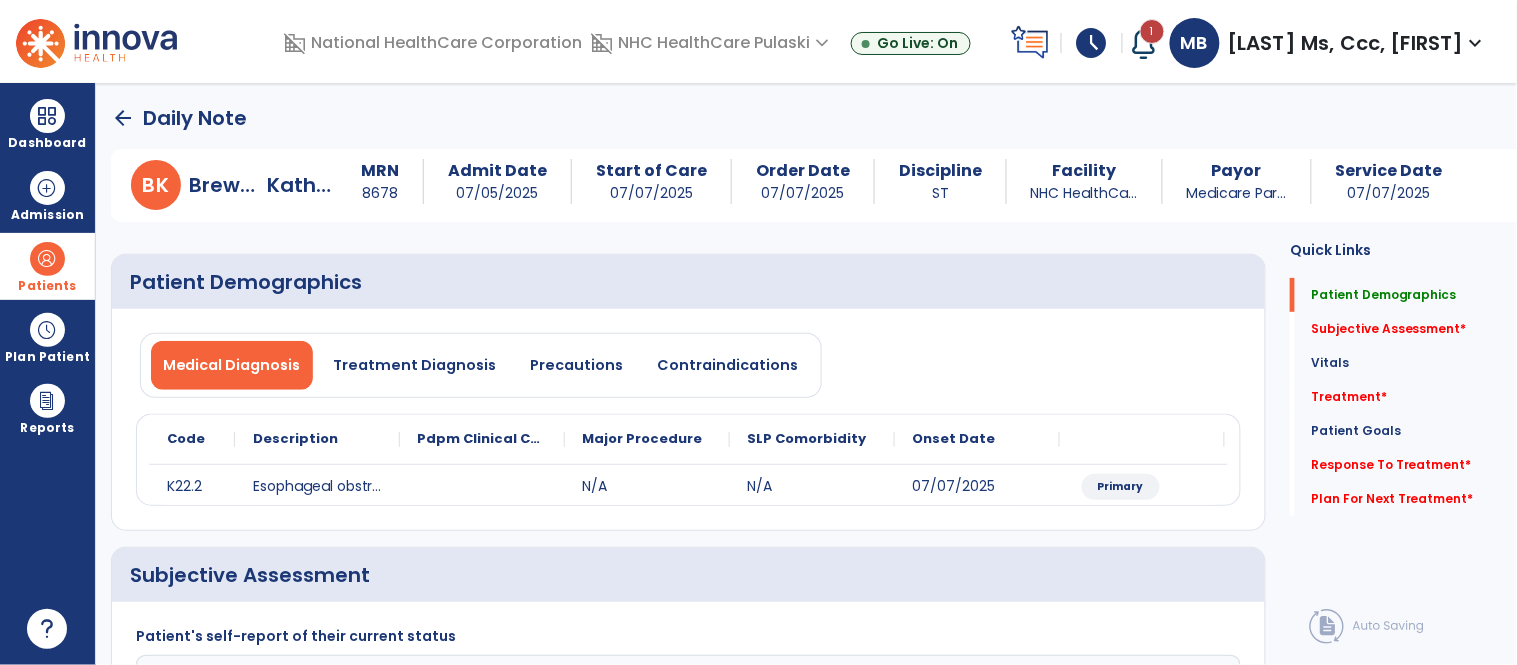 click on "schedule" at bounding box center [1092, 43] 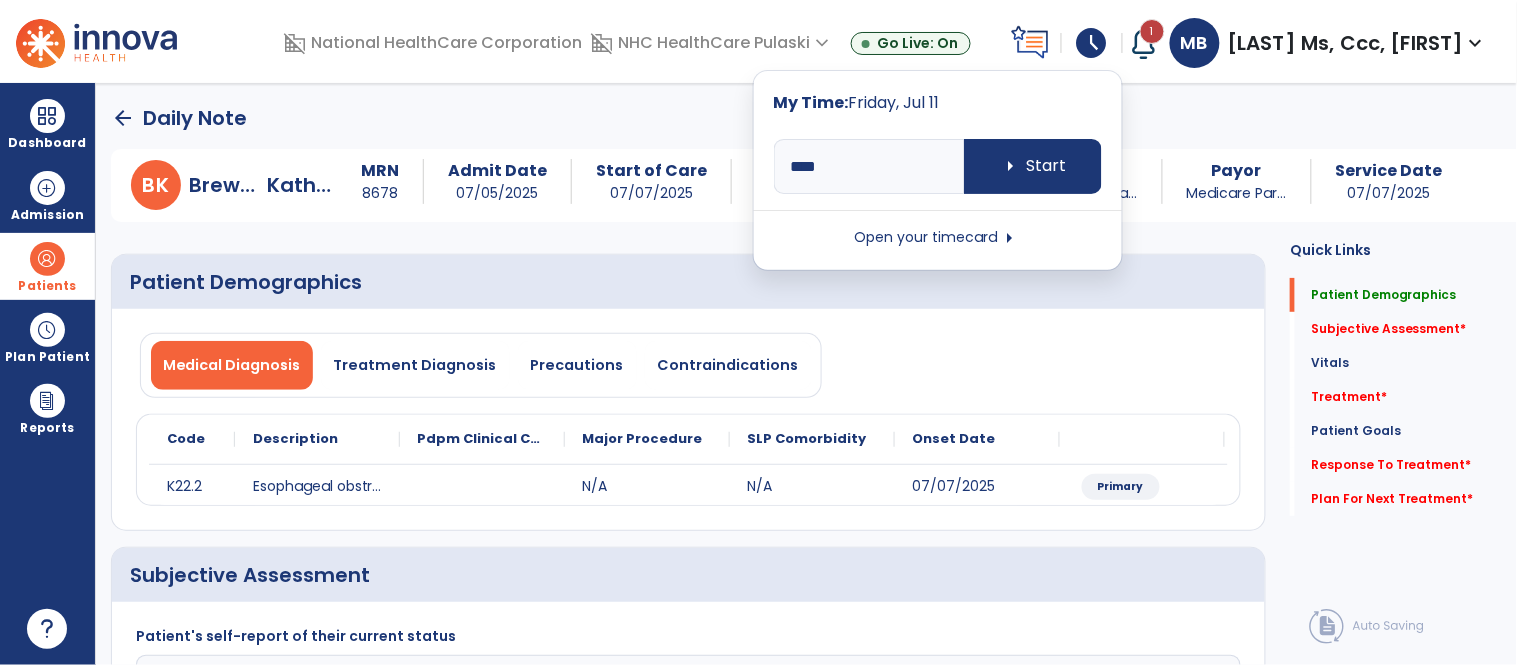 click on "Open your timecard  arrow_right" at bounding box center [938, 238] 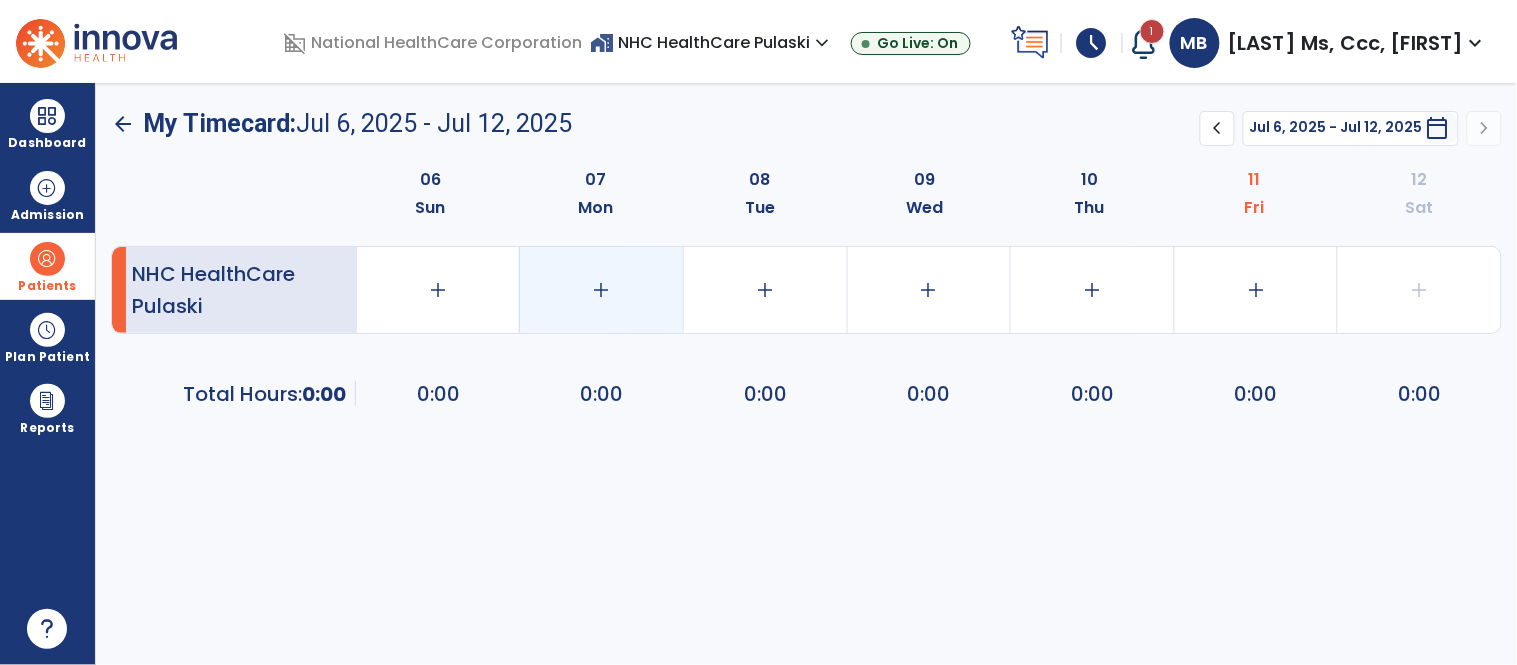 click on "add" 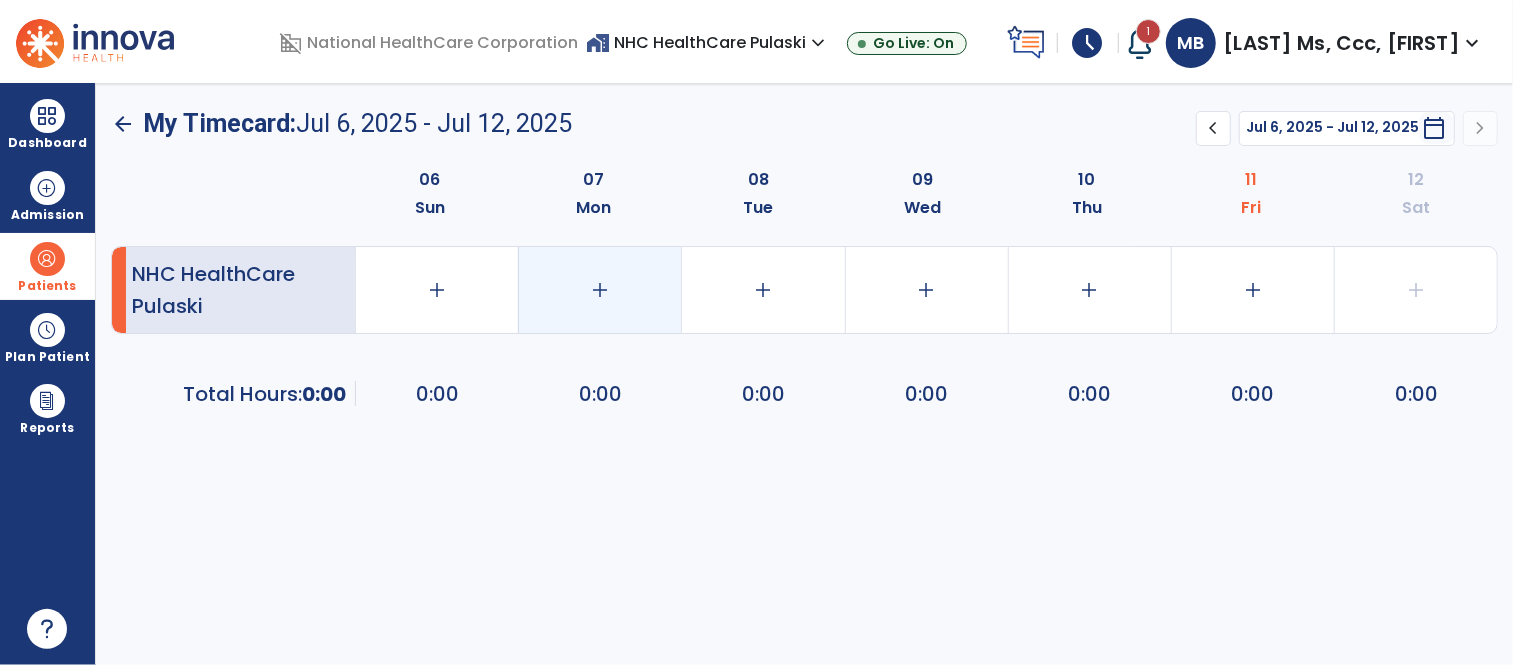 select on "**********" 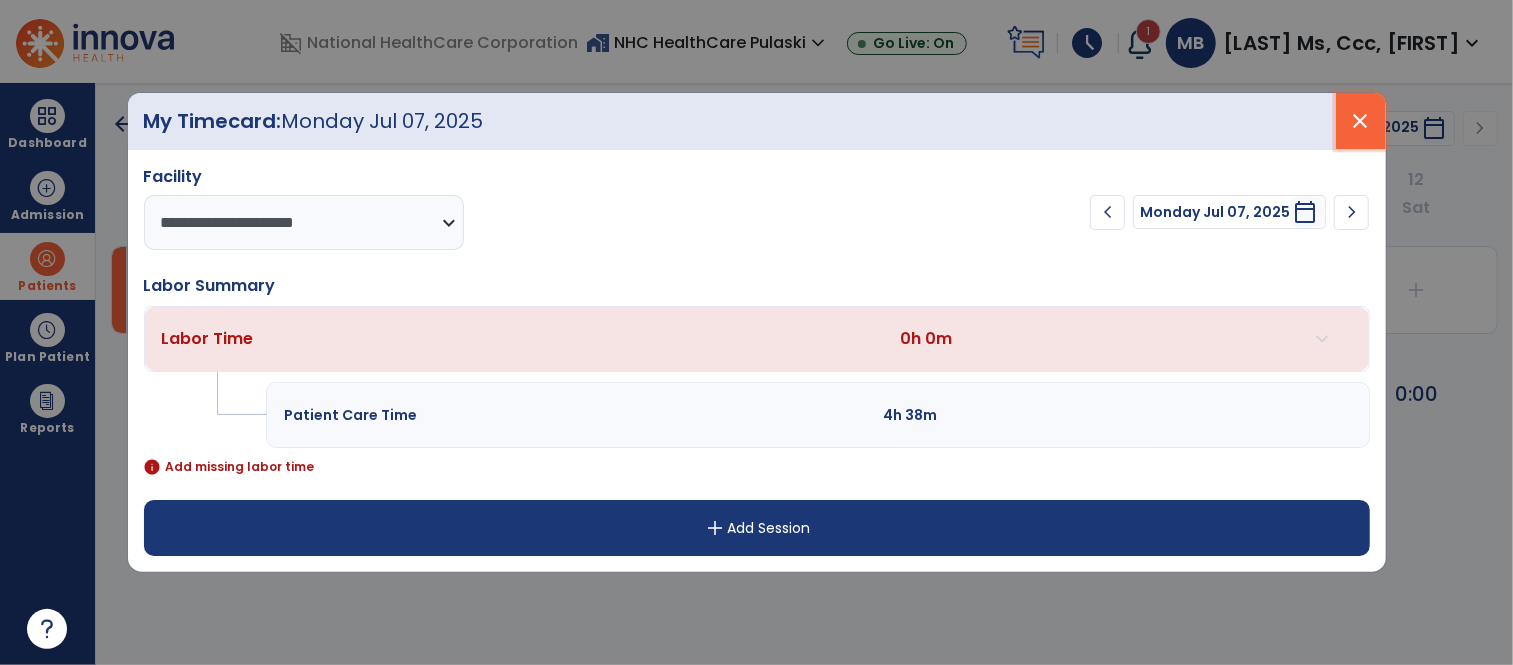 click on "close" at bounding box center (1361, 121) 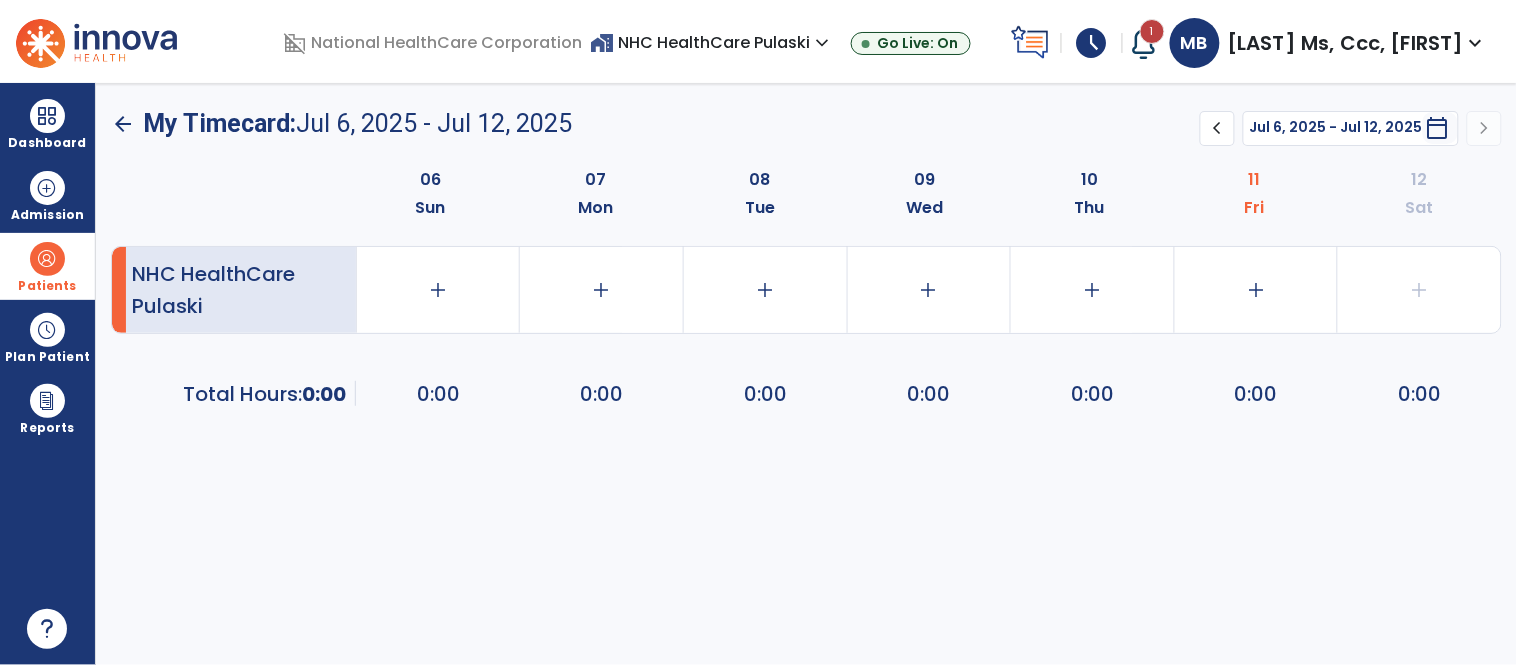 click on "arrow_back" 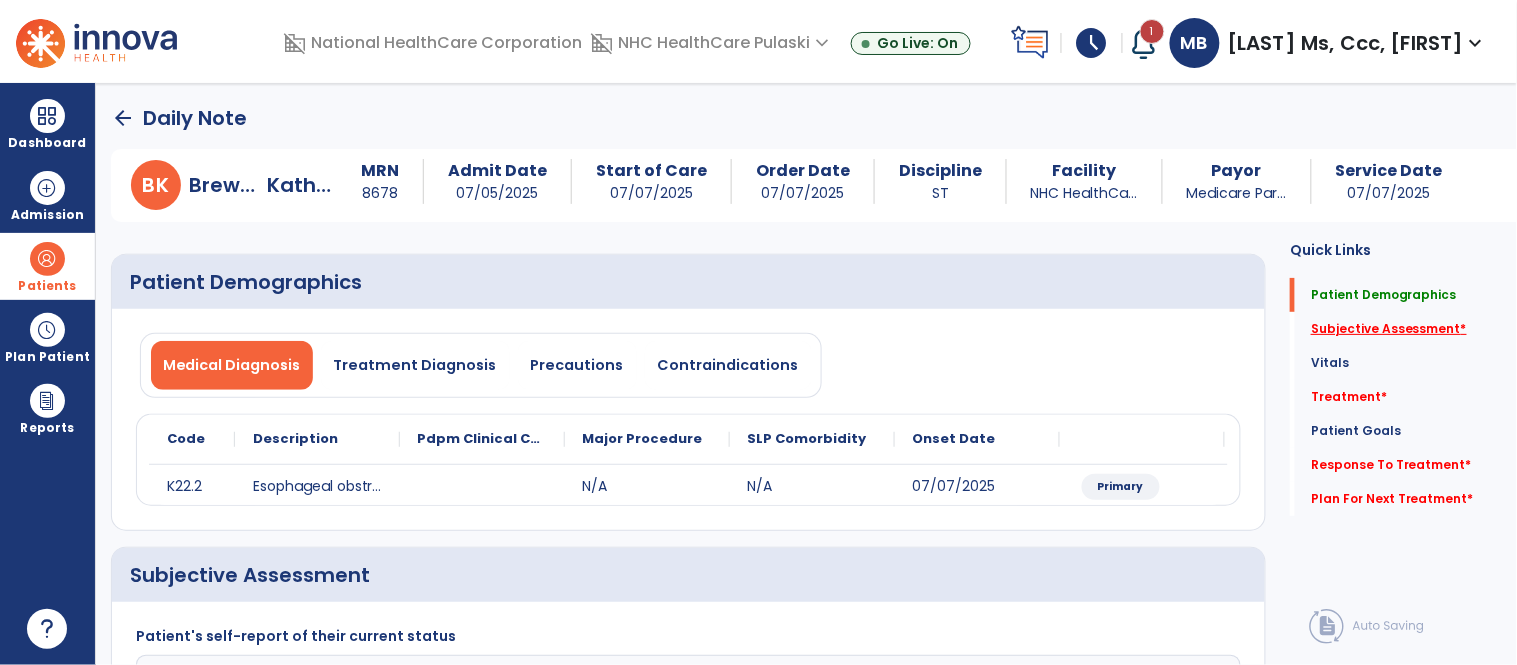 click on "Subjective Assessment   *" 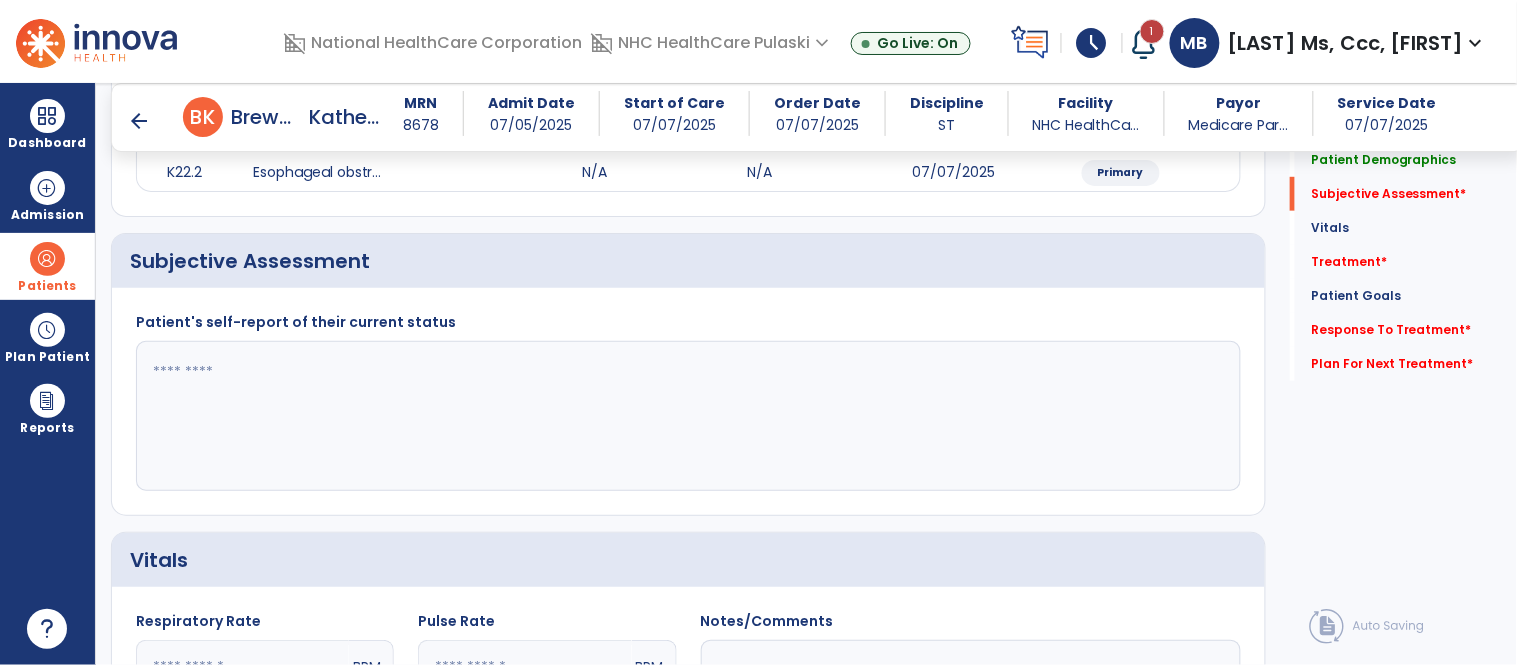 scroll, scrollTop: 314, scrollLeft: 0, axis: vertical 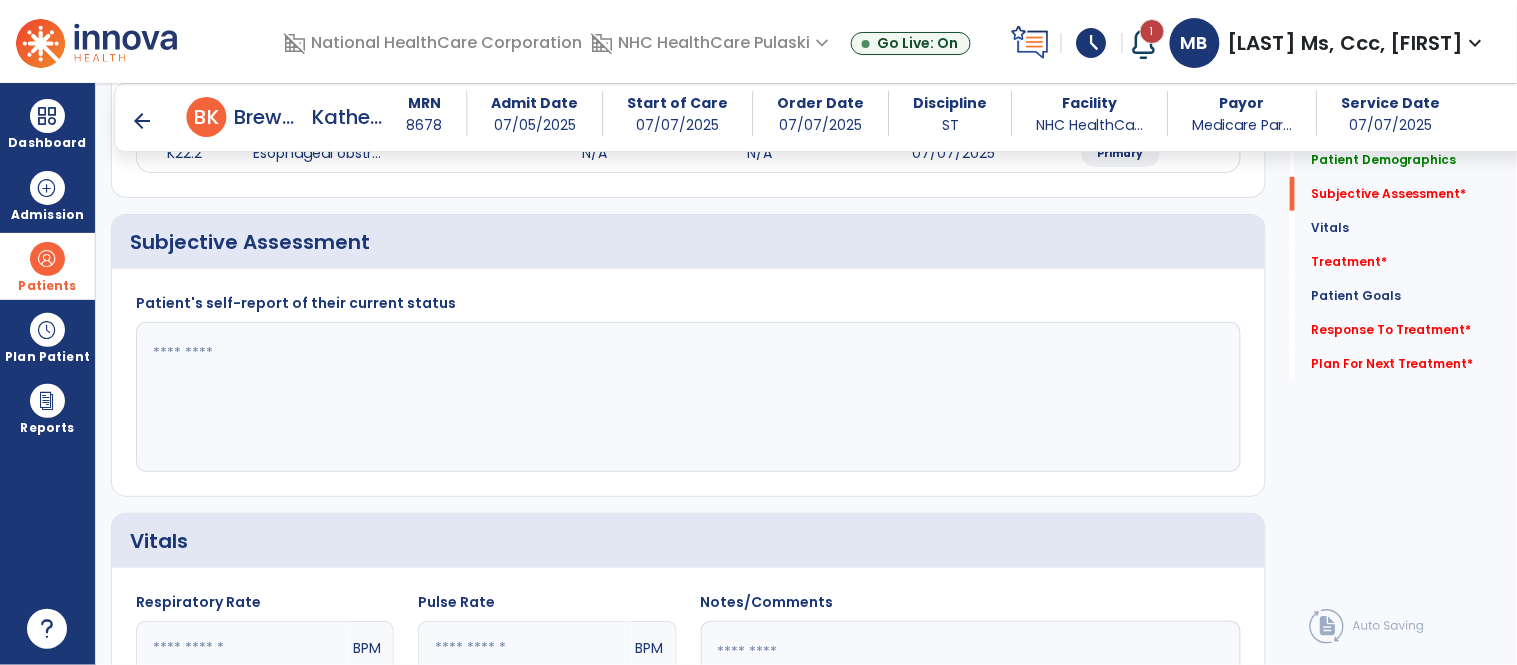 click 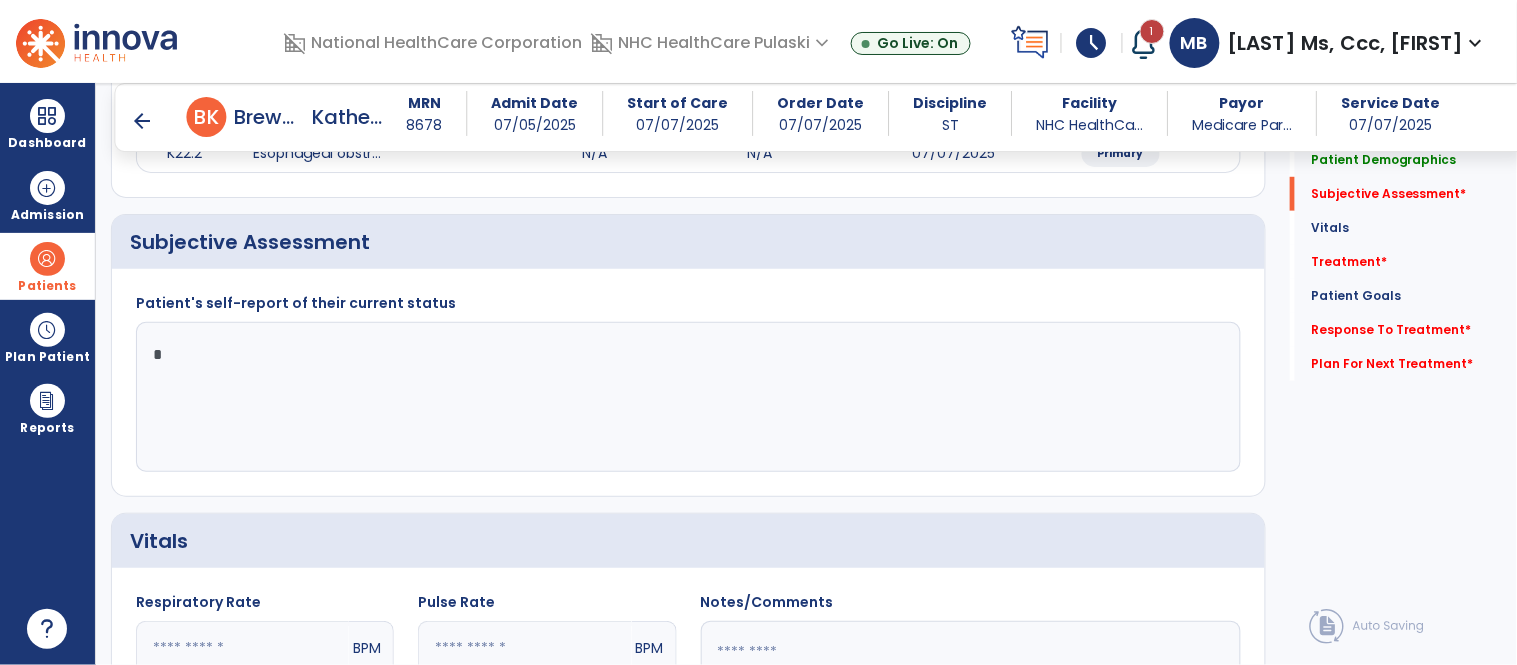click on "*" 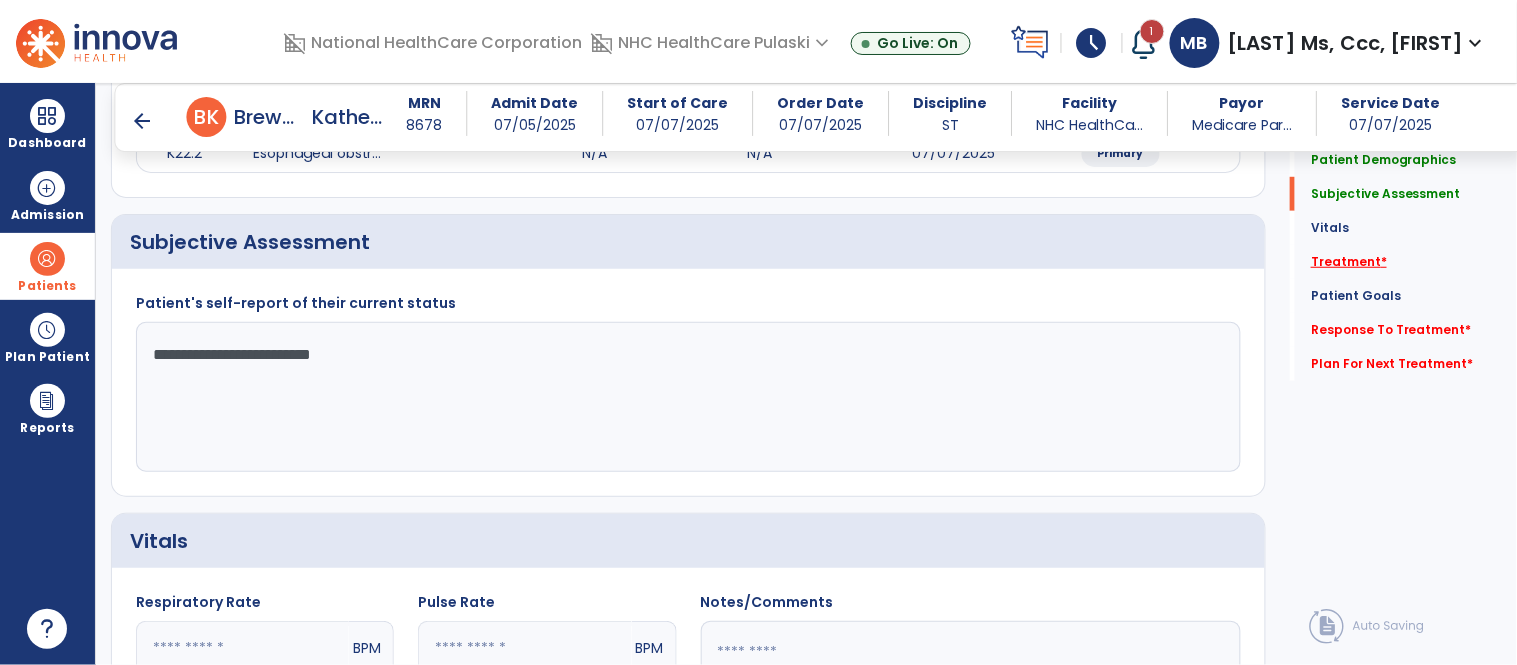 type on "**********" 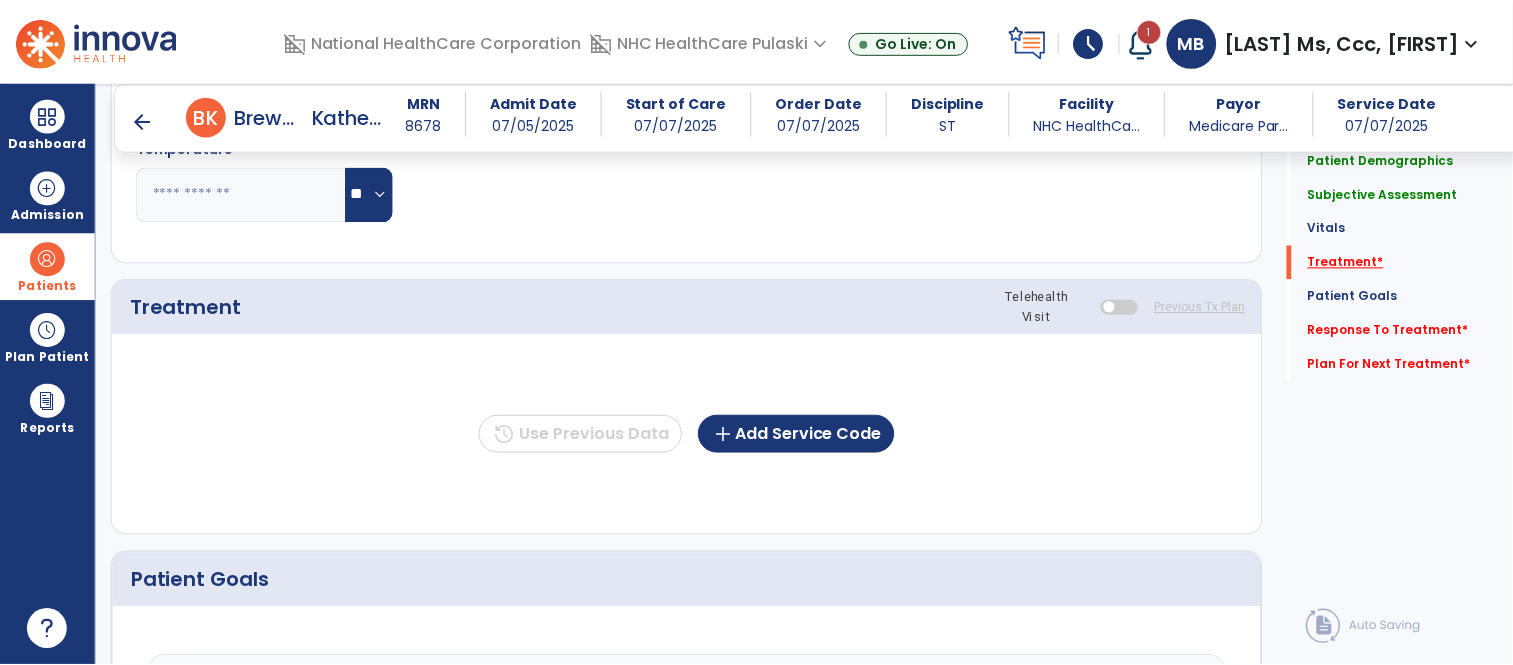 scroll, scrollTop: 1004, scrollLeft: 0, axis: vertical 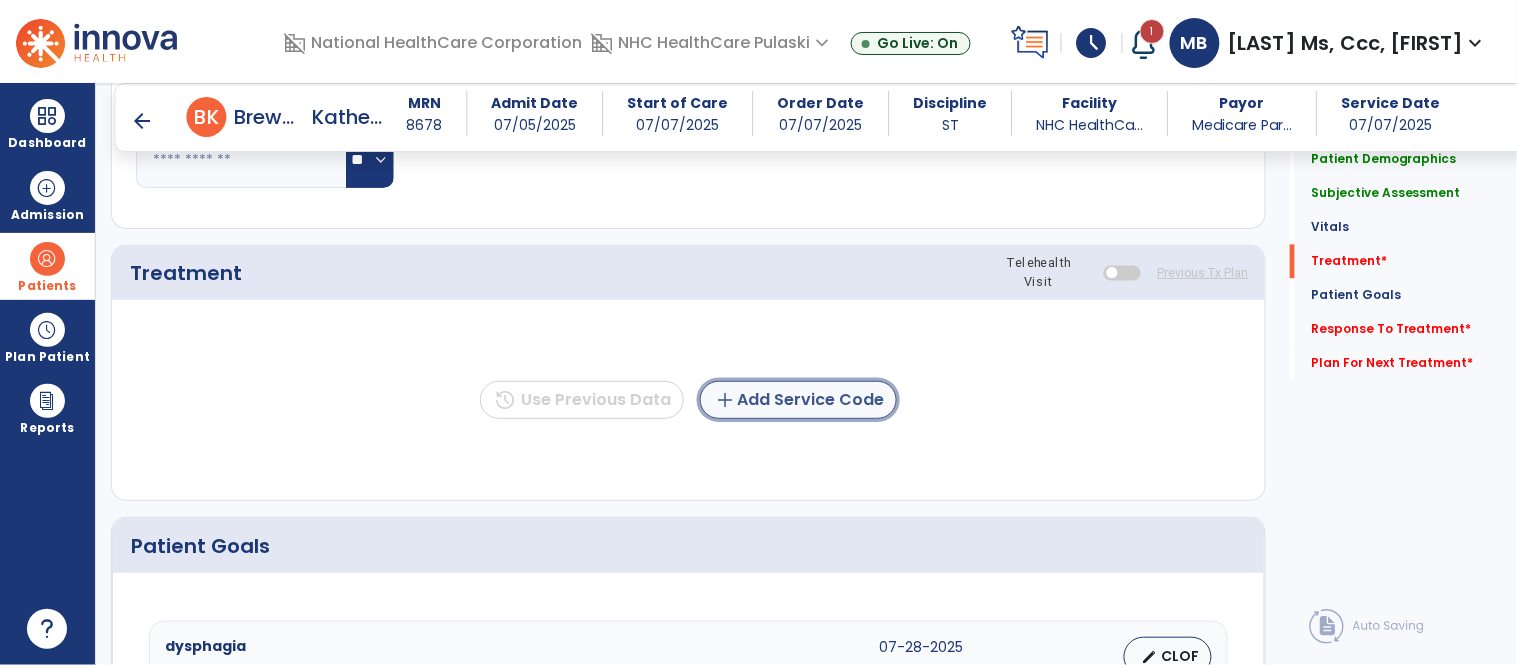 click on "add  Add Service Code" 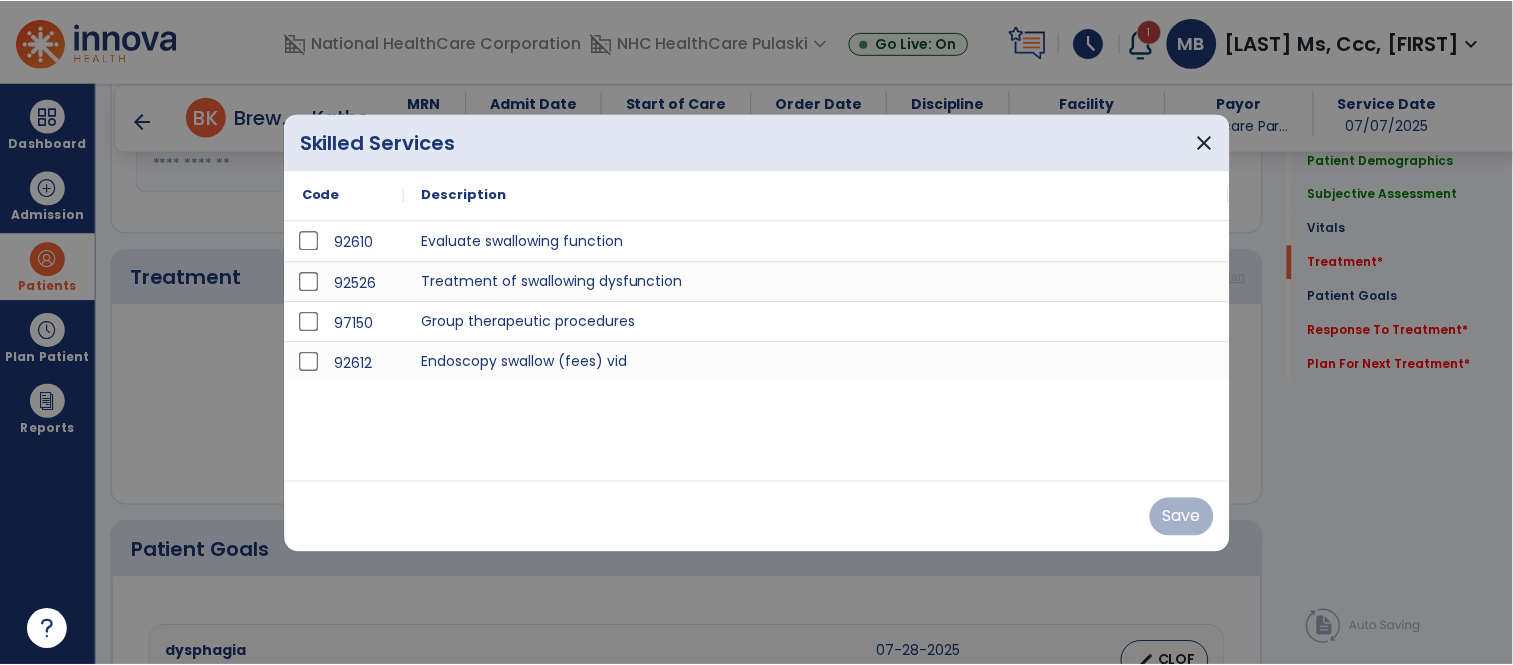 scroll, scrollTop: 1004, scrollLeft: 0, axis: vertical 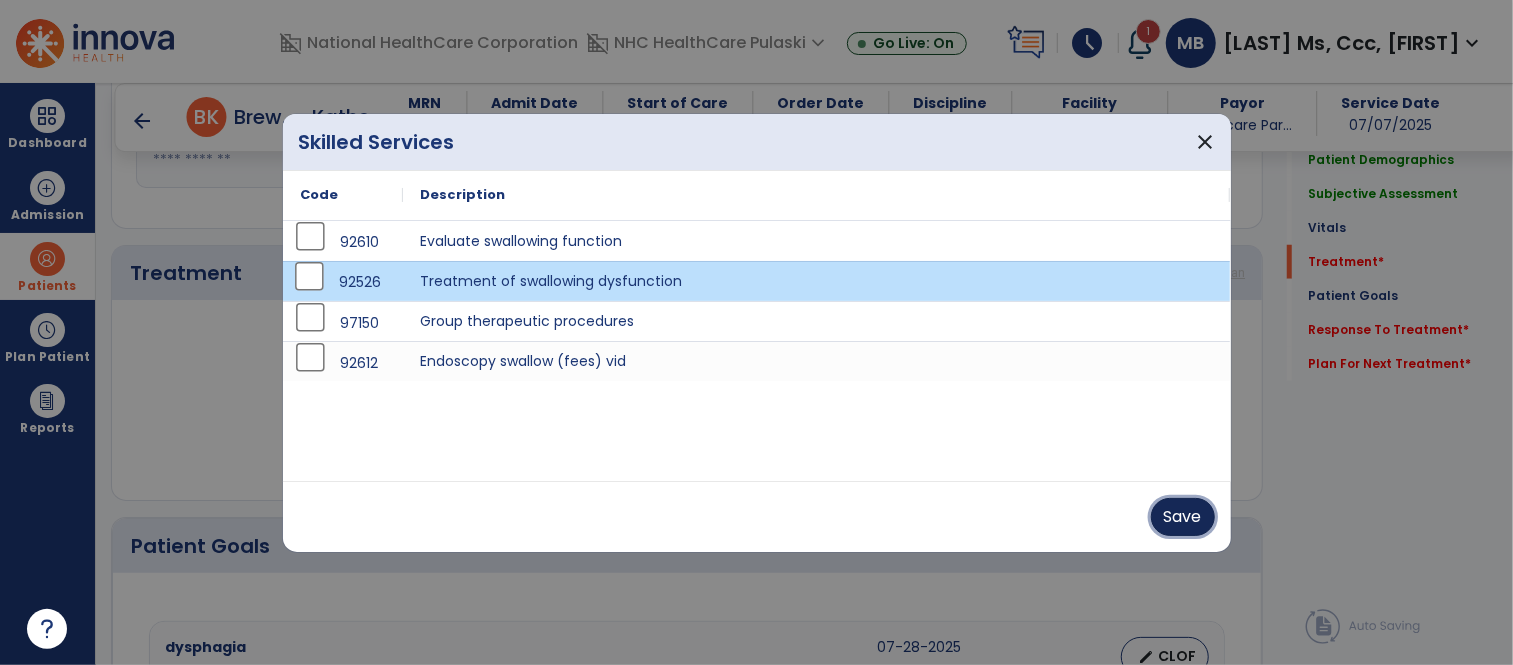 click on "Save" at bounding box center [1183, 517] 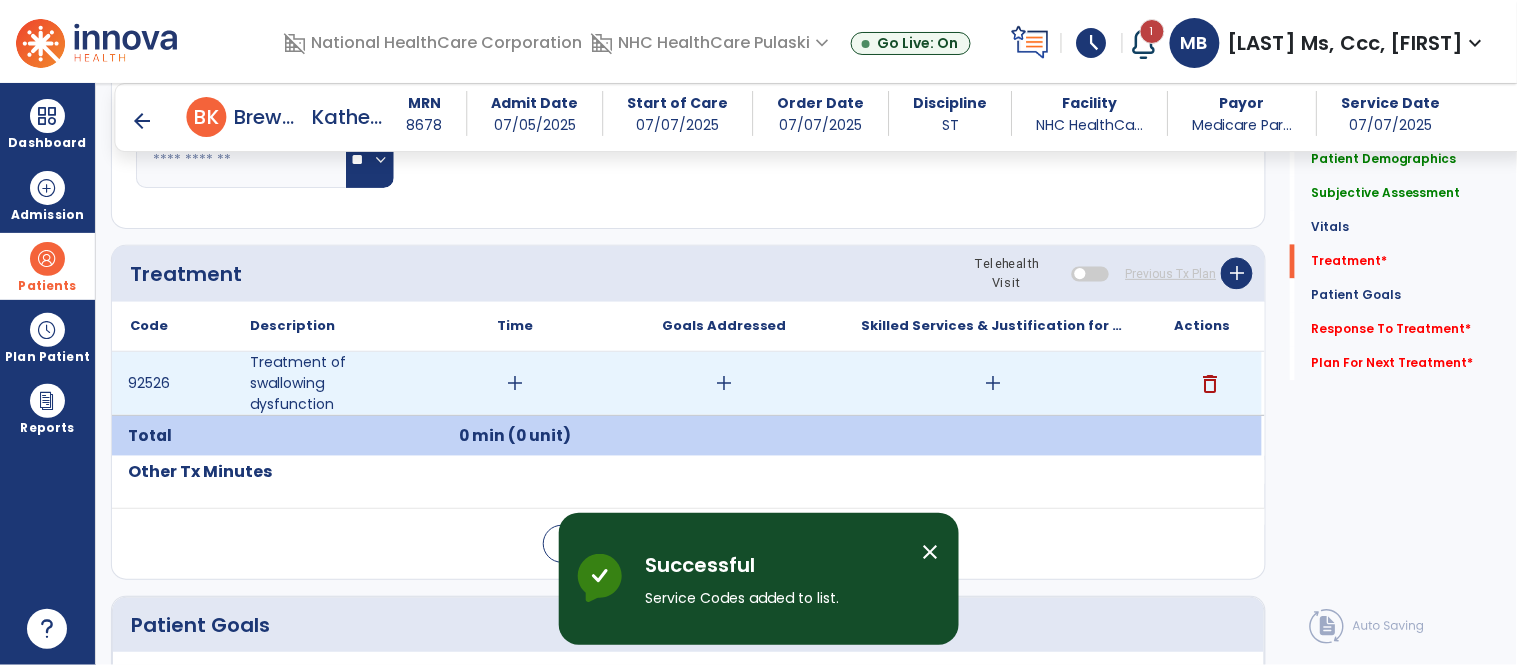 click on "add" at bounding box center (515, 383) 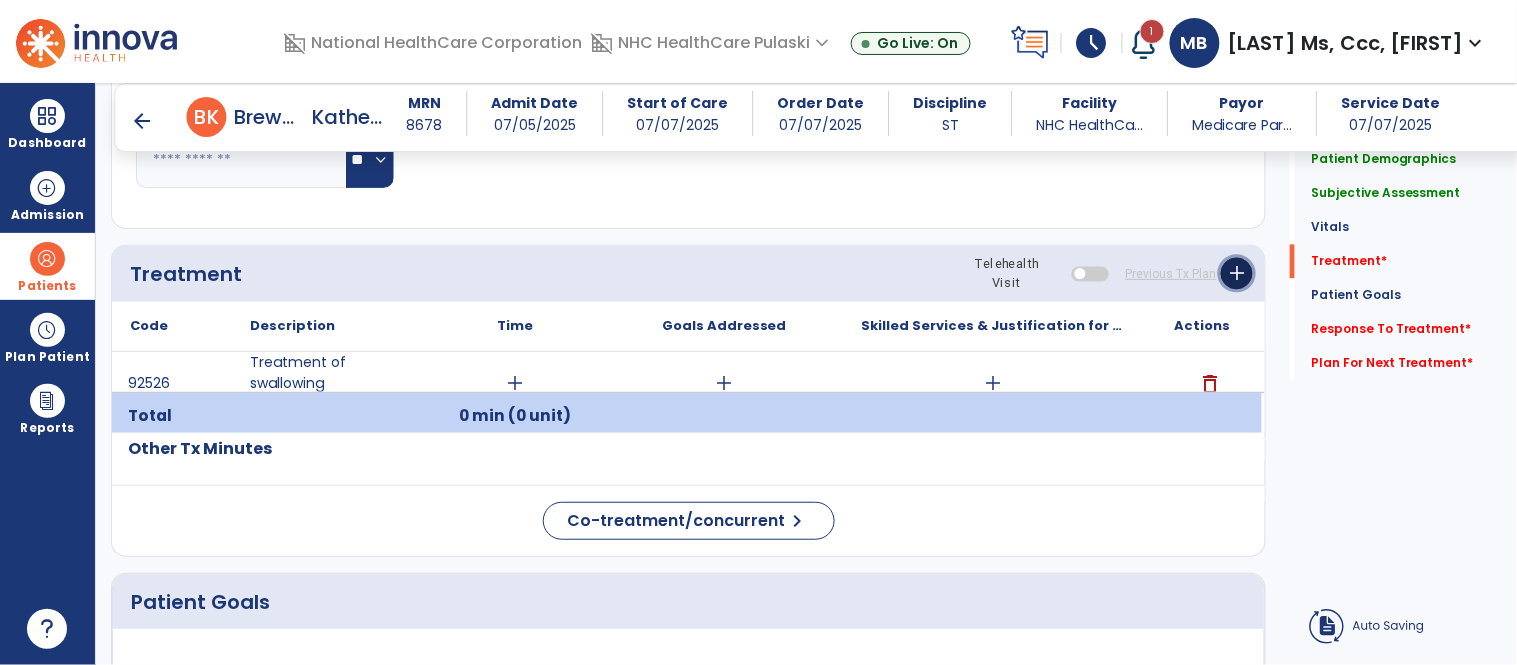 click on "add" 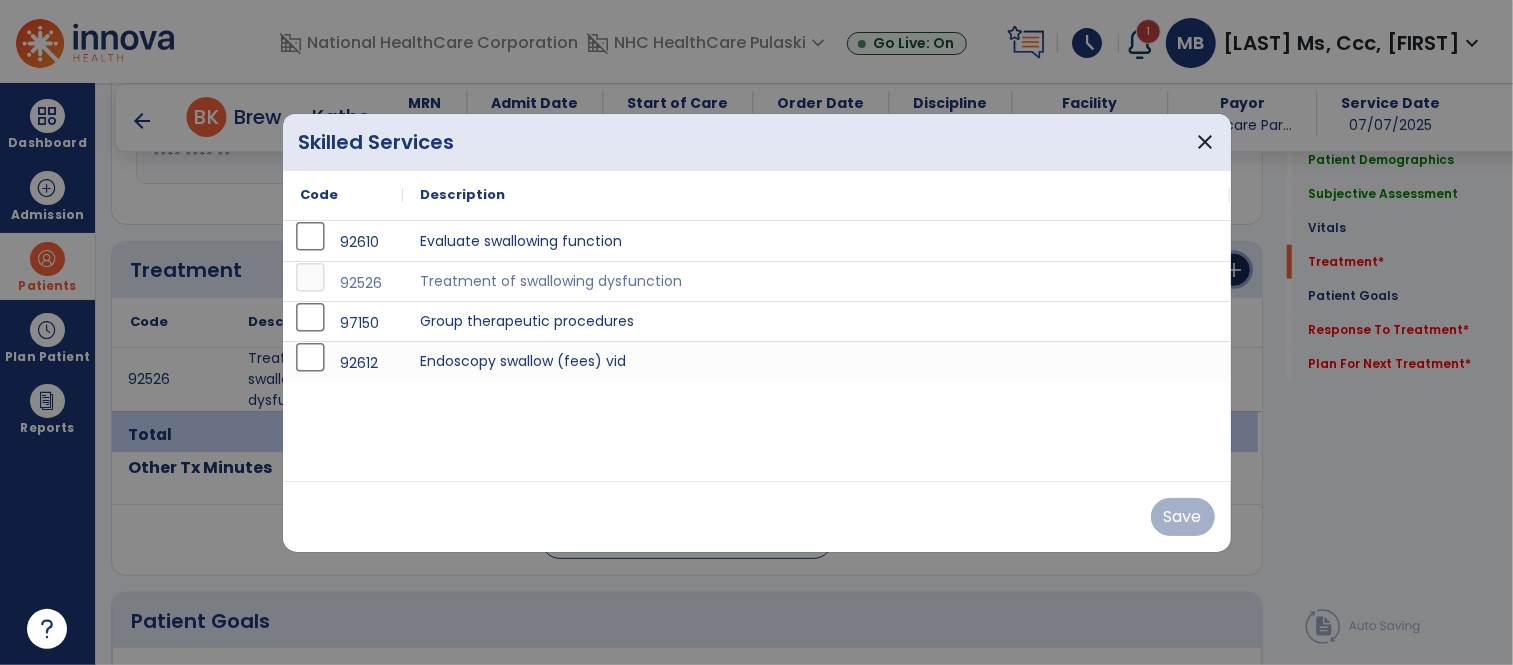 scroll, scrollTop: 1004, scrollLeft: 0, axis: vertical 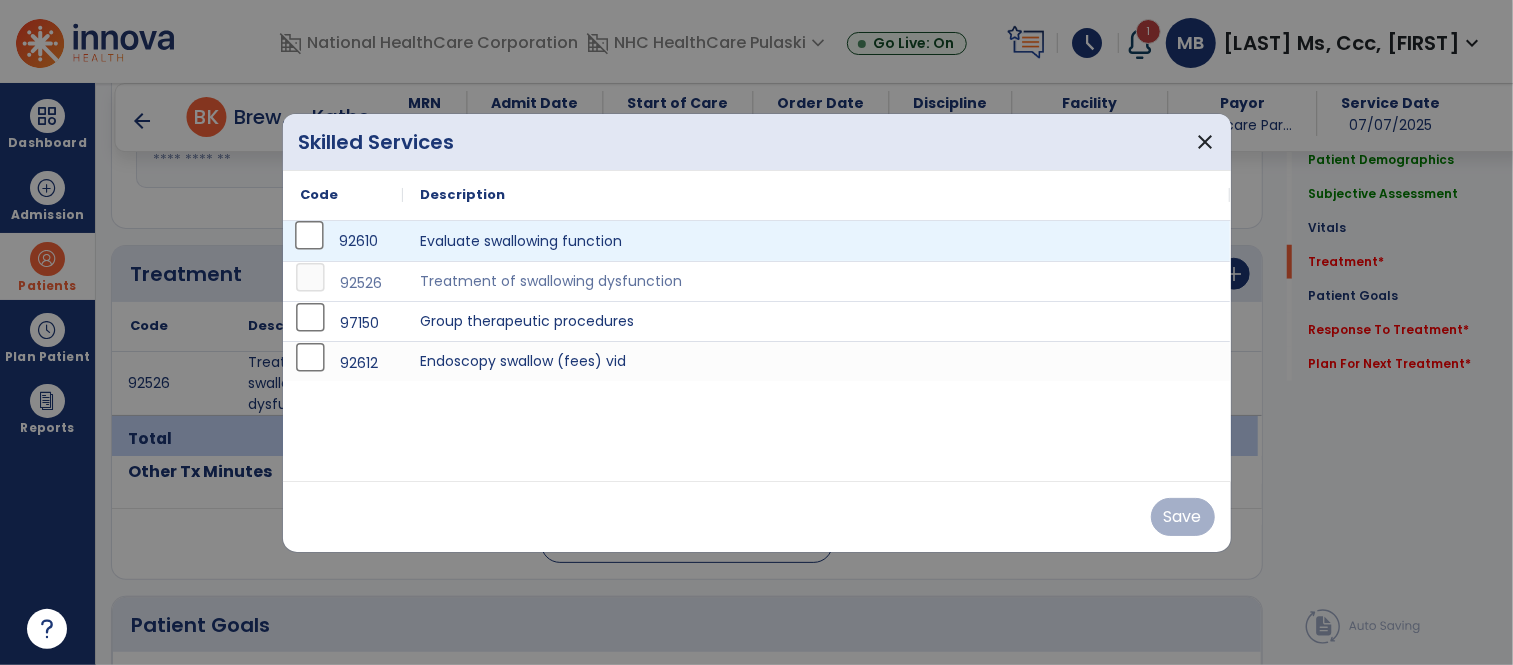 click on "92610" at bounding box center (343, 241) 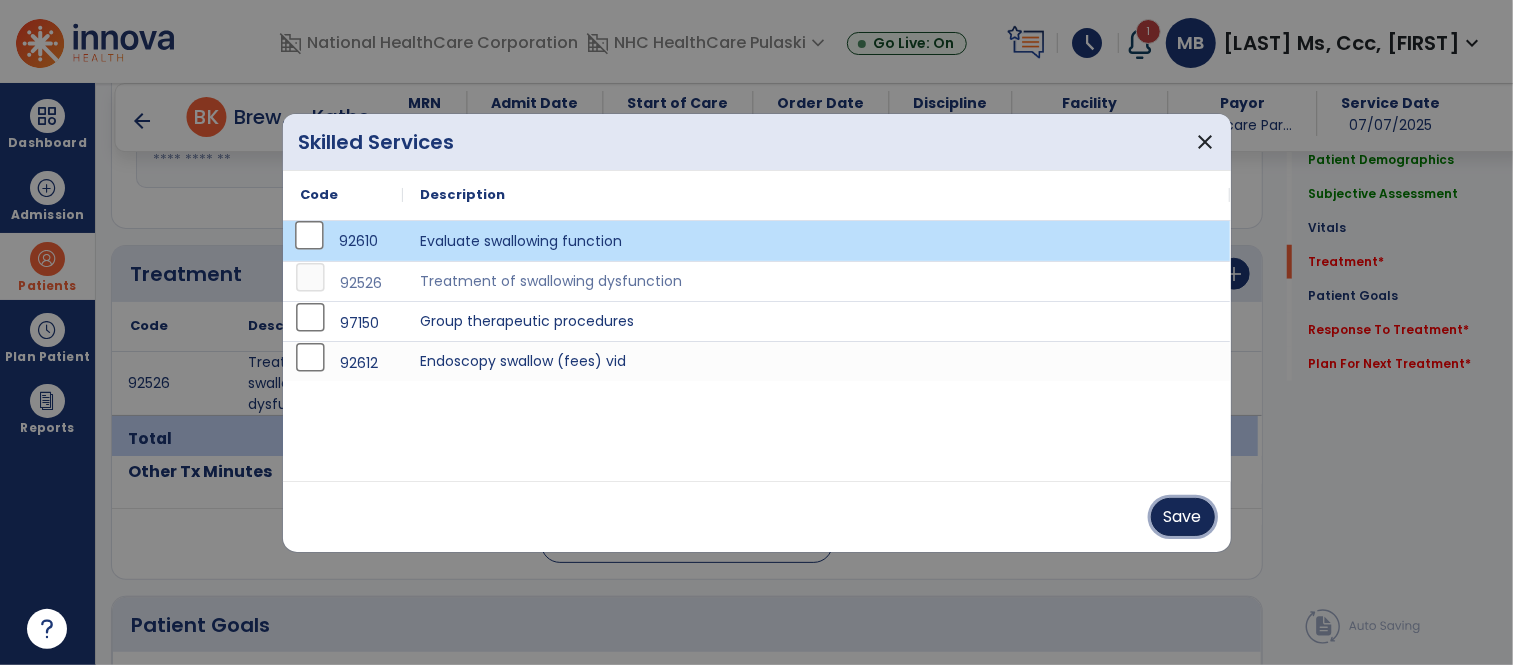click on "Save" at bounding box center (1183, 517) 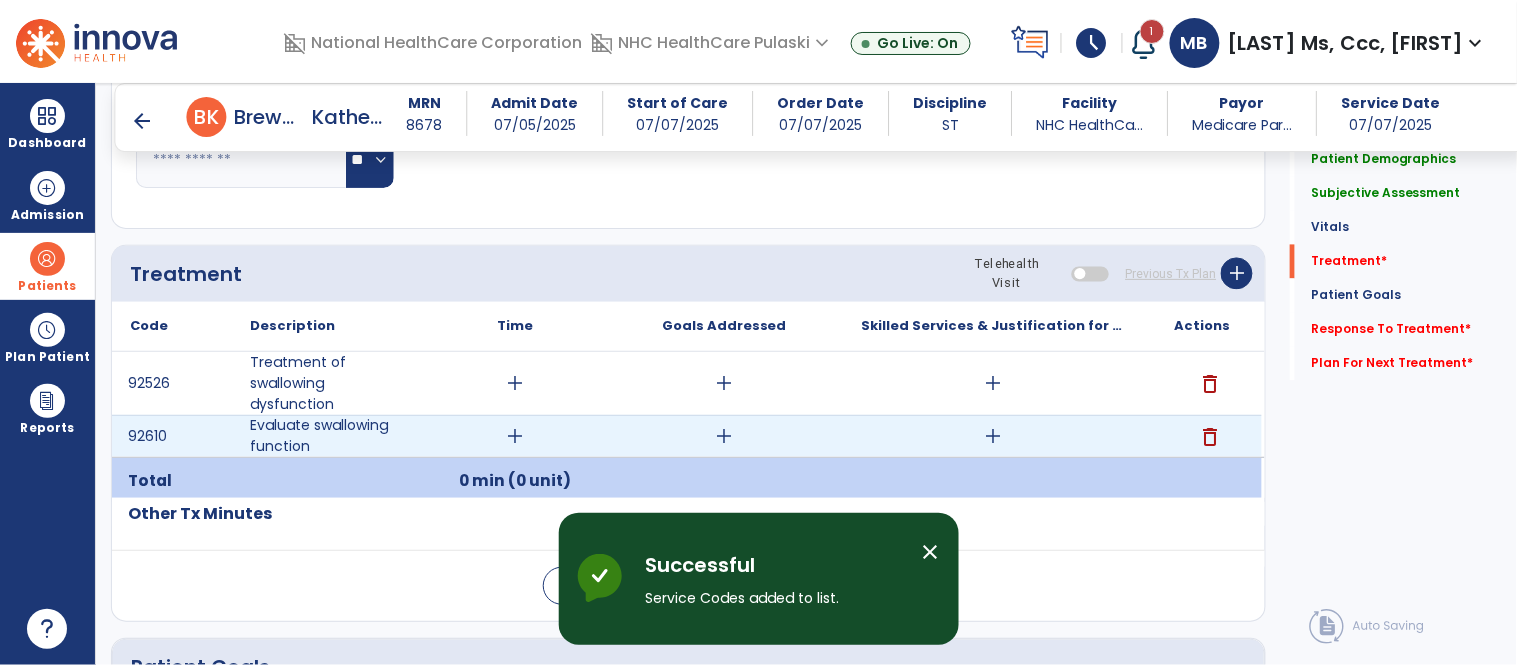 click on "add" at bounding box center [515, 436] 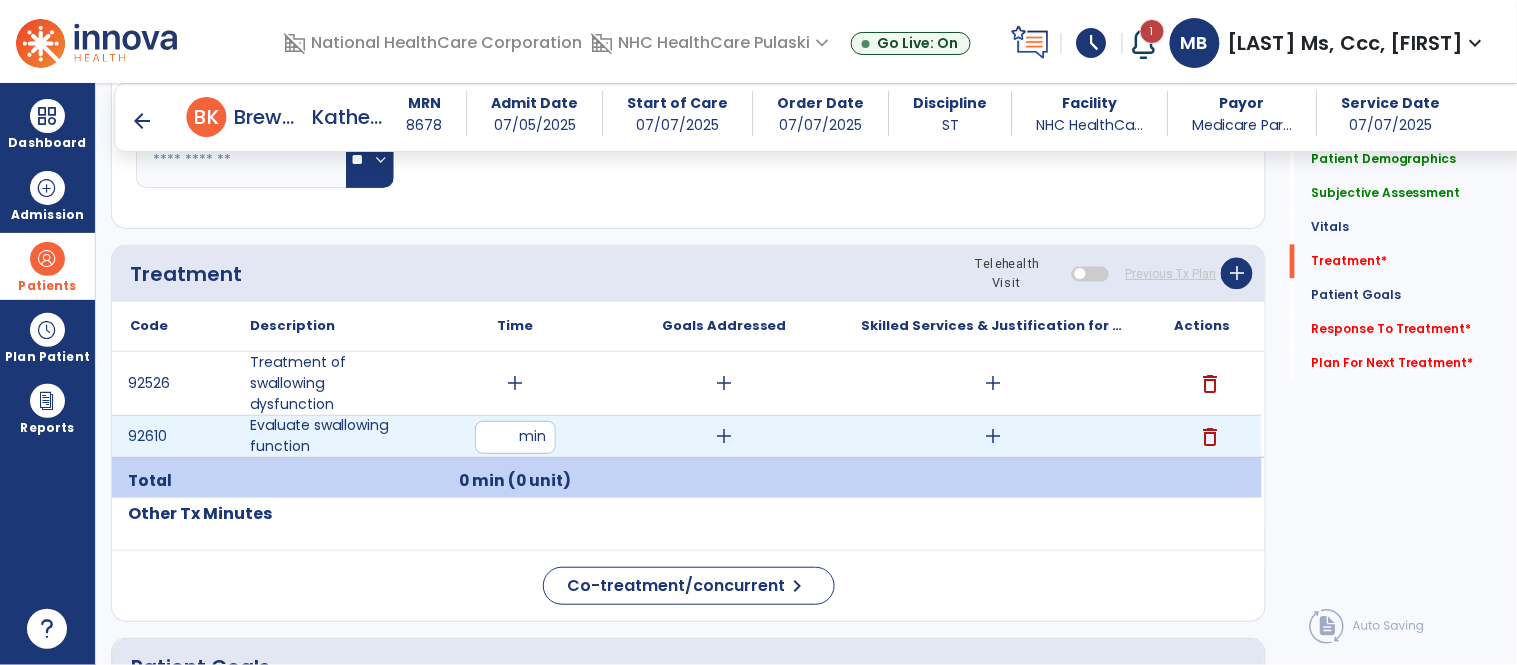 type on "**" 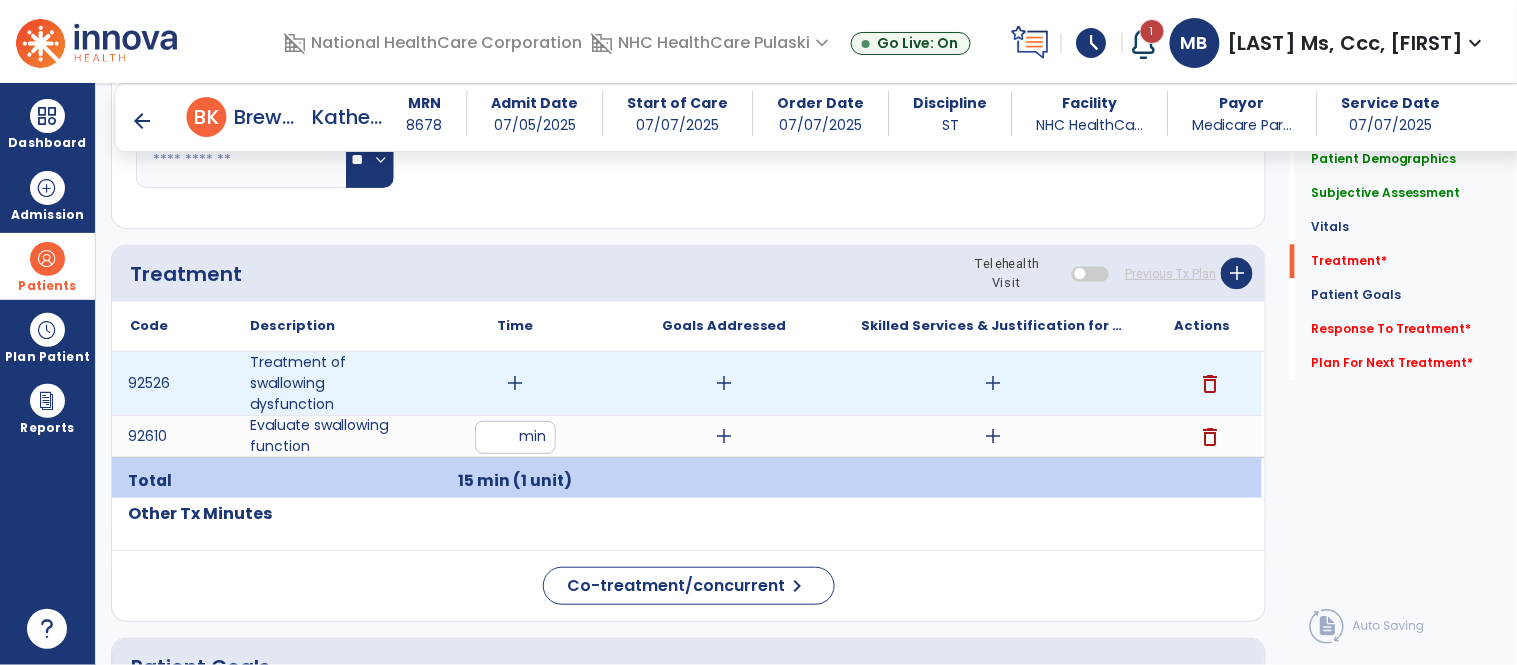 click on "add" at bounding box center (515, 383) 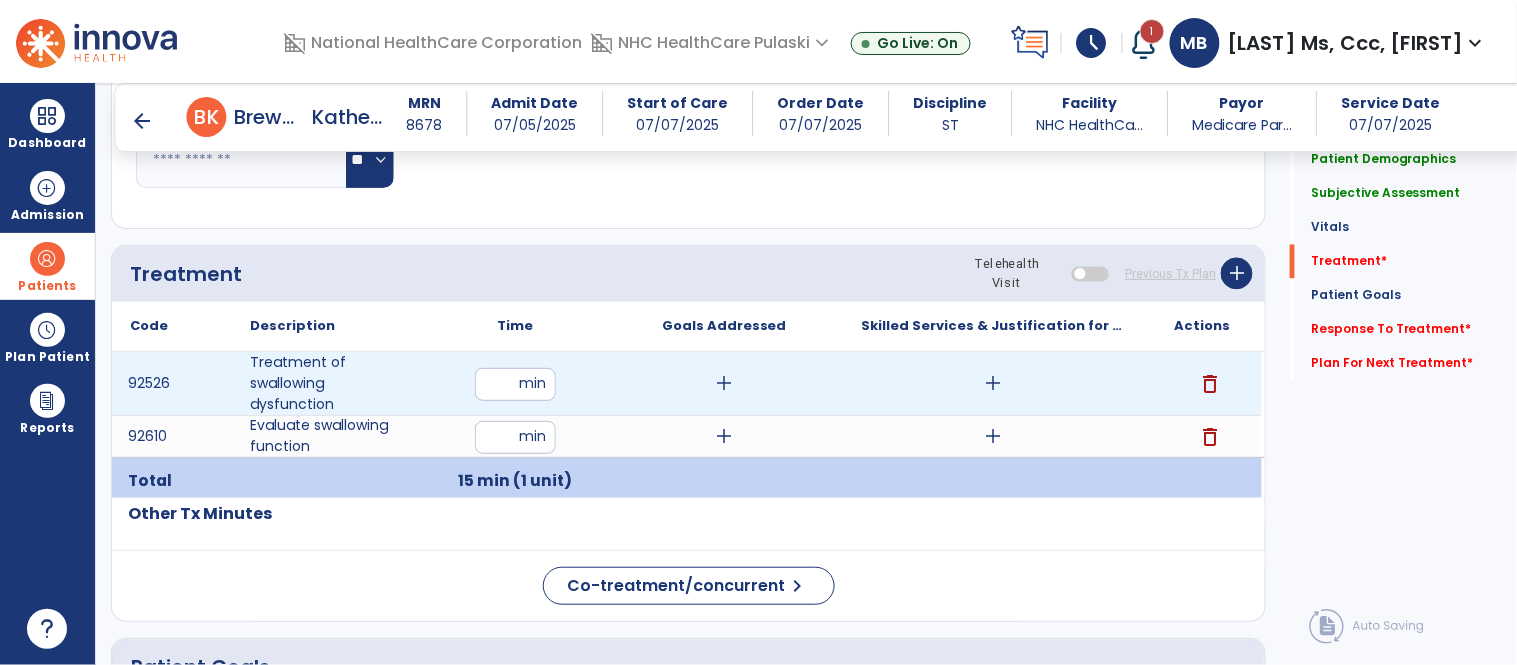 type on "**" 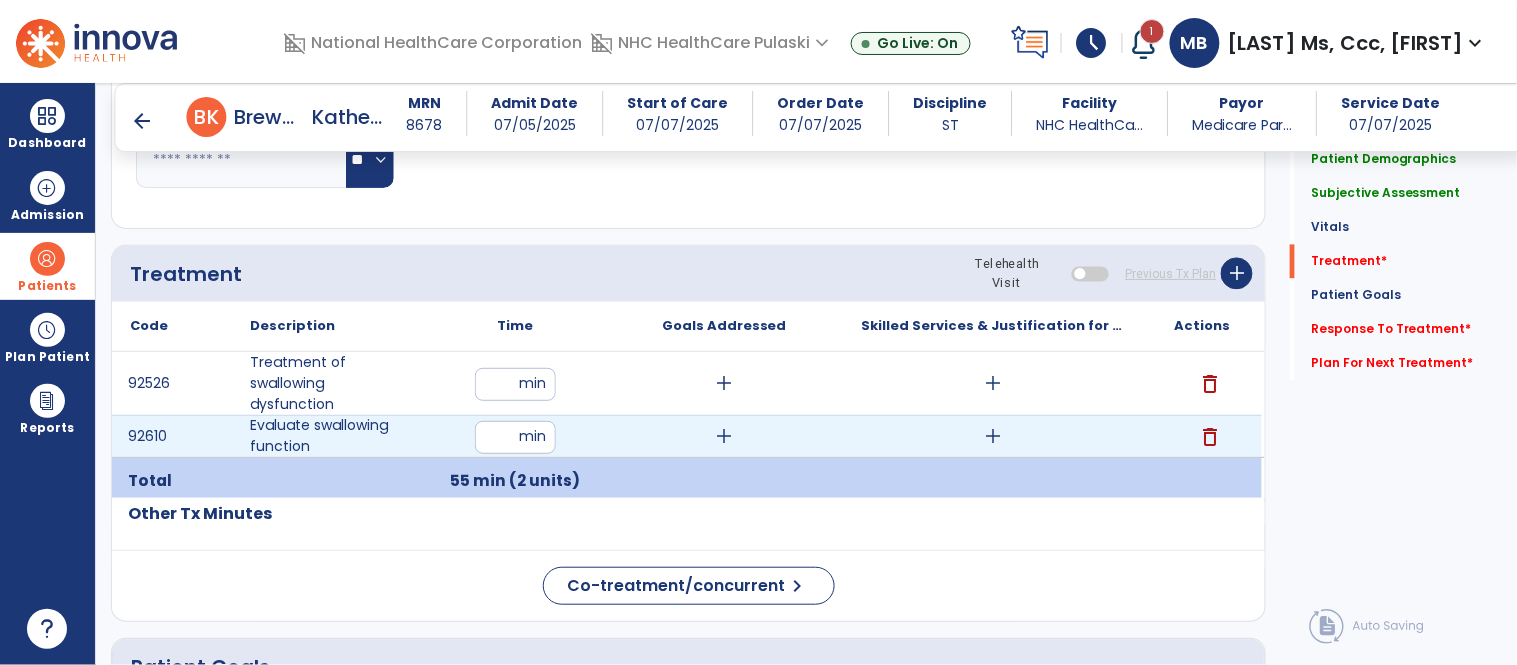 click on "add" at bounding box center [993, 436] 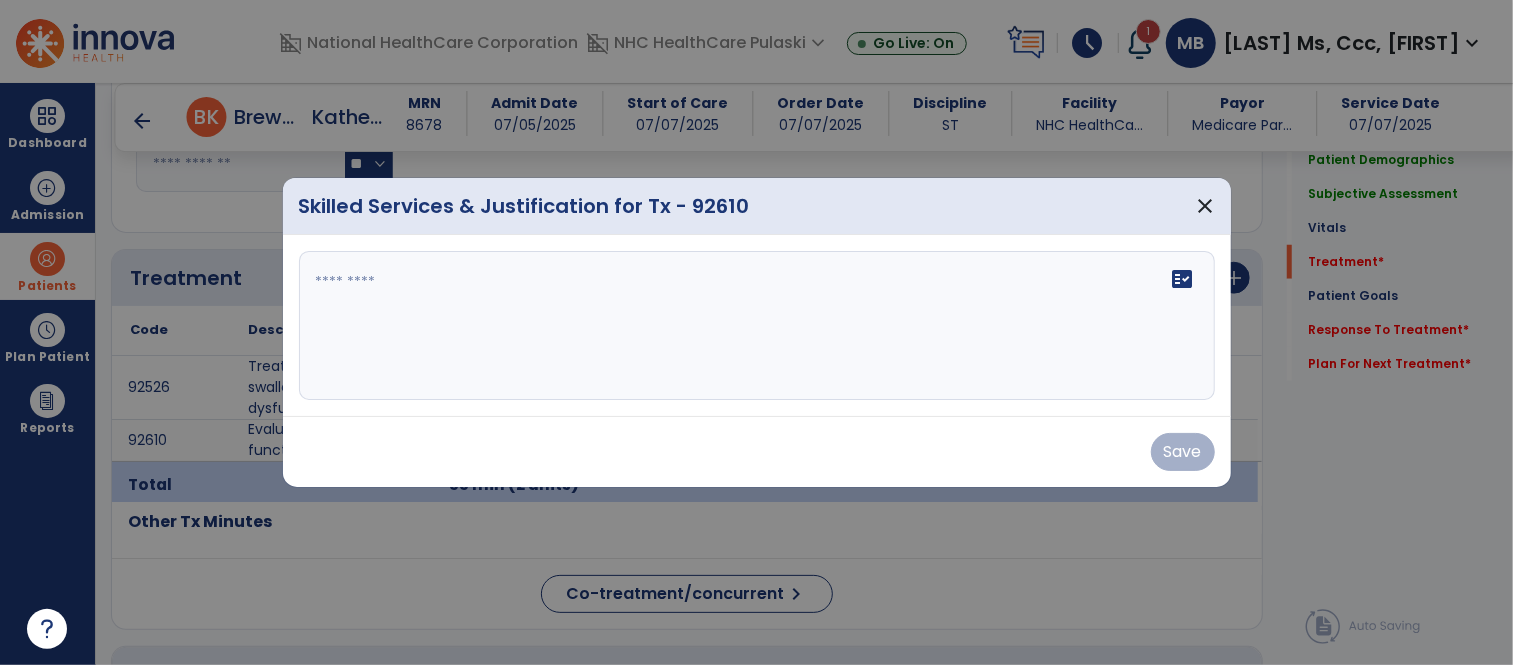 scroll, scrollTop: 1004, scrollLeft: 0, axis: vertical 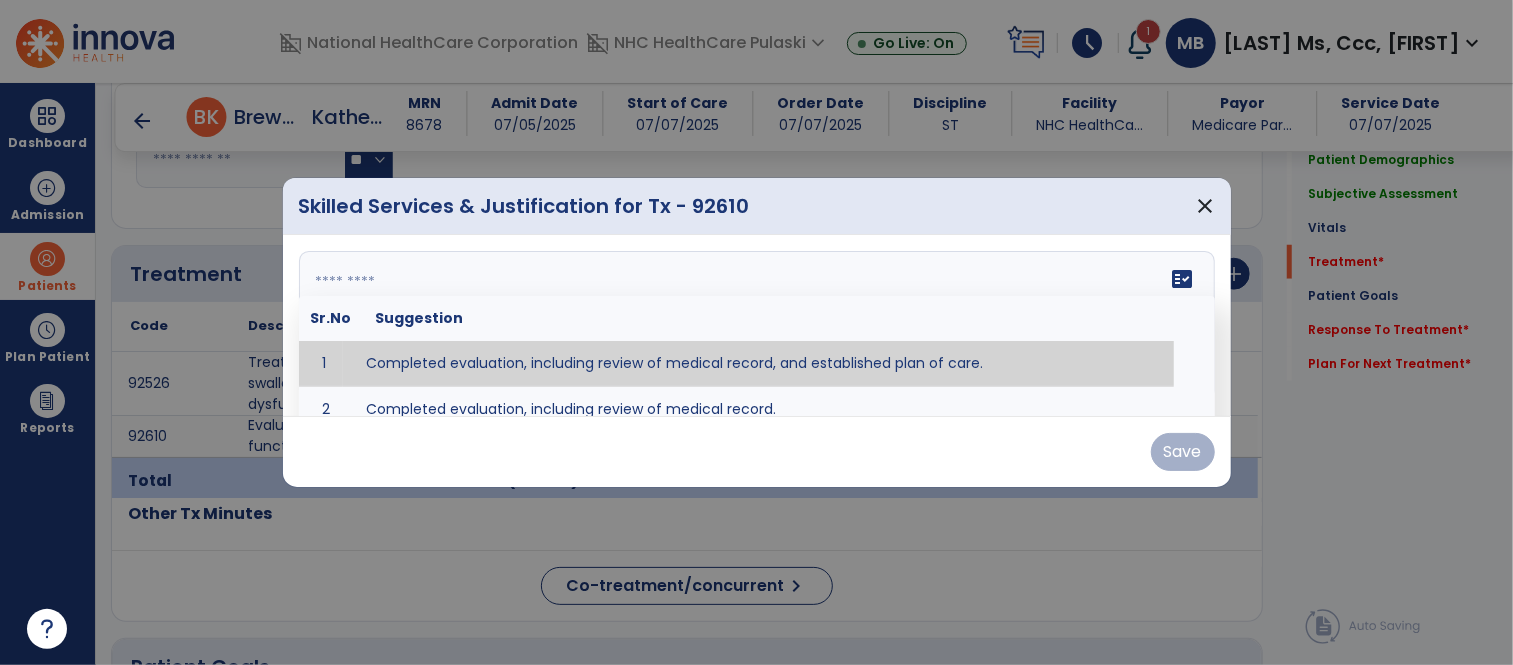 click on "fact_check  Sr.No Suggestion 1 Completed evaluation, including review of medical record, and established plan of care. 2 Completed evaluation, including review of medical record." at bounding box center (757, 326) 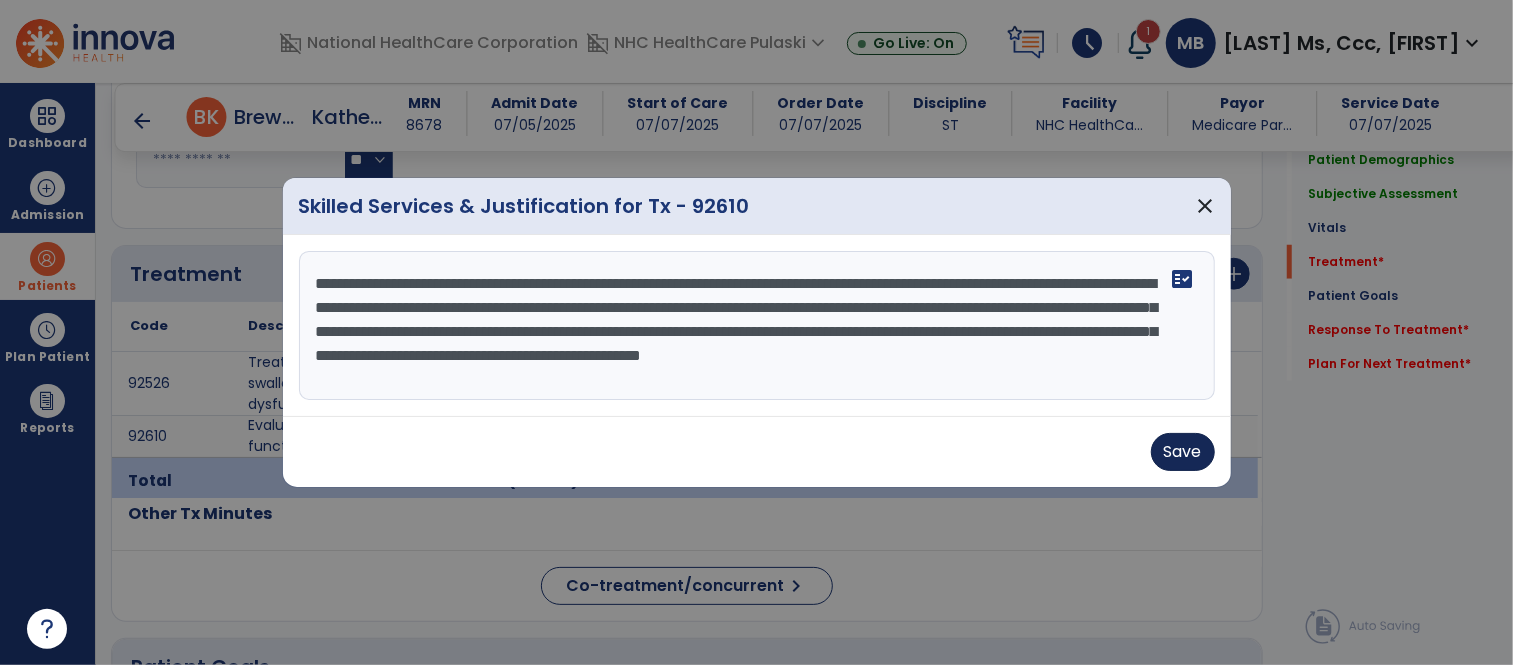 type on "**********" 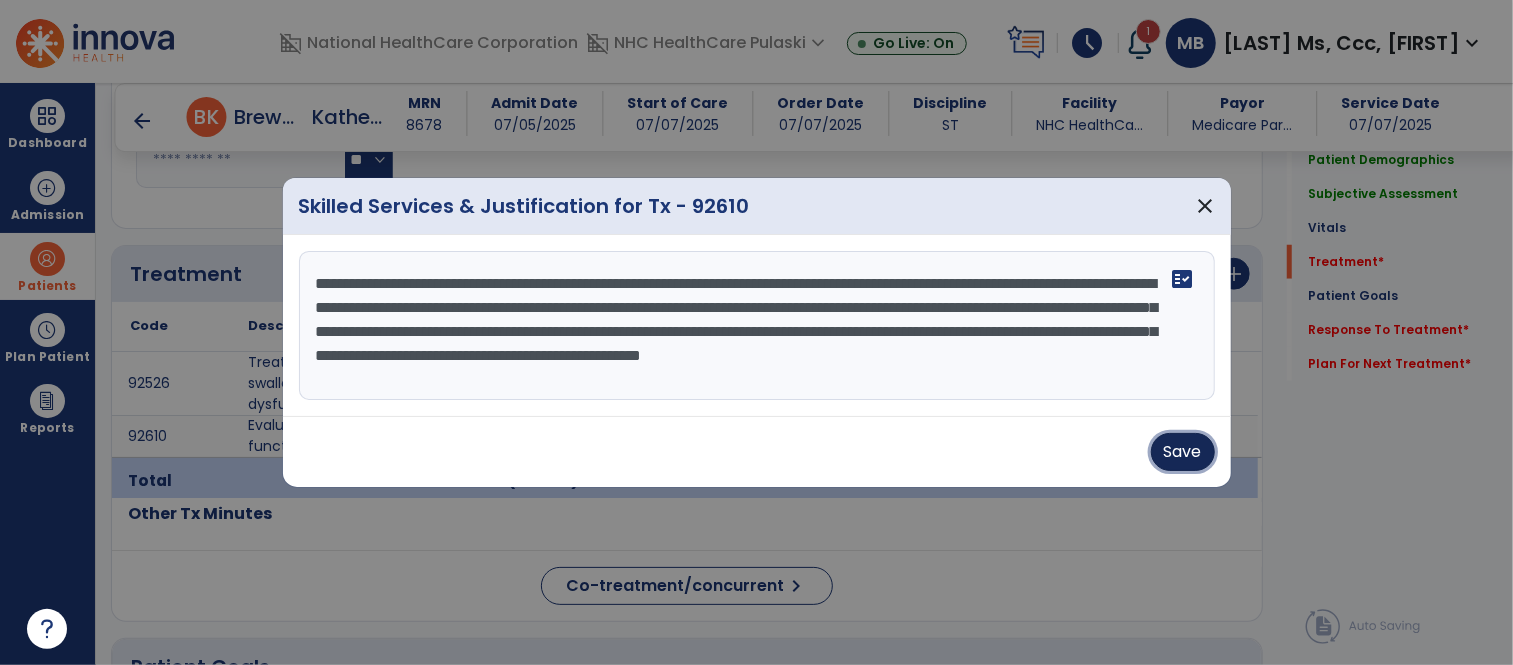 click on "Save" at bounding box center (1183, 452) 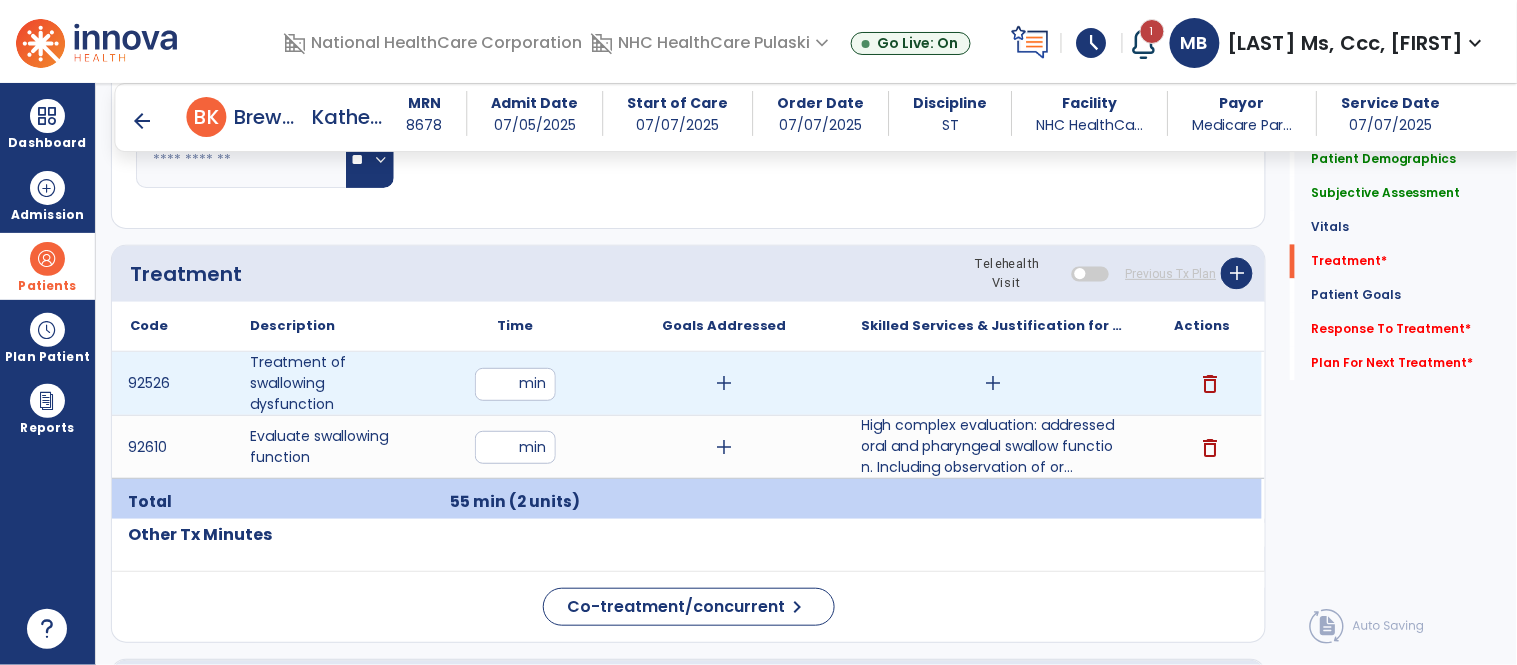 click on "** min" at bounding box center (515, 383) 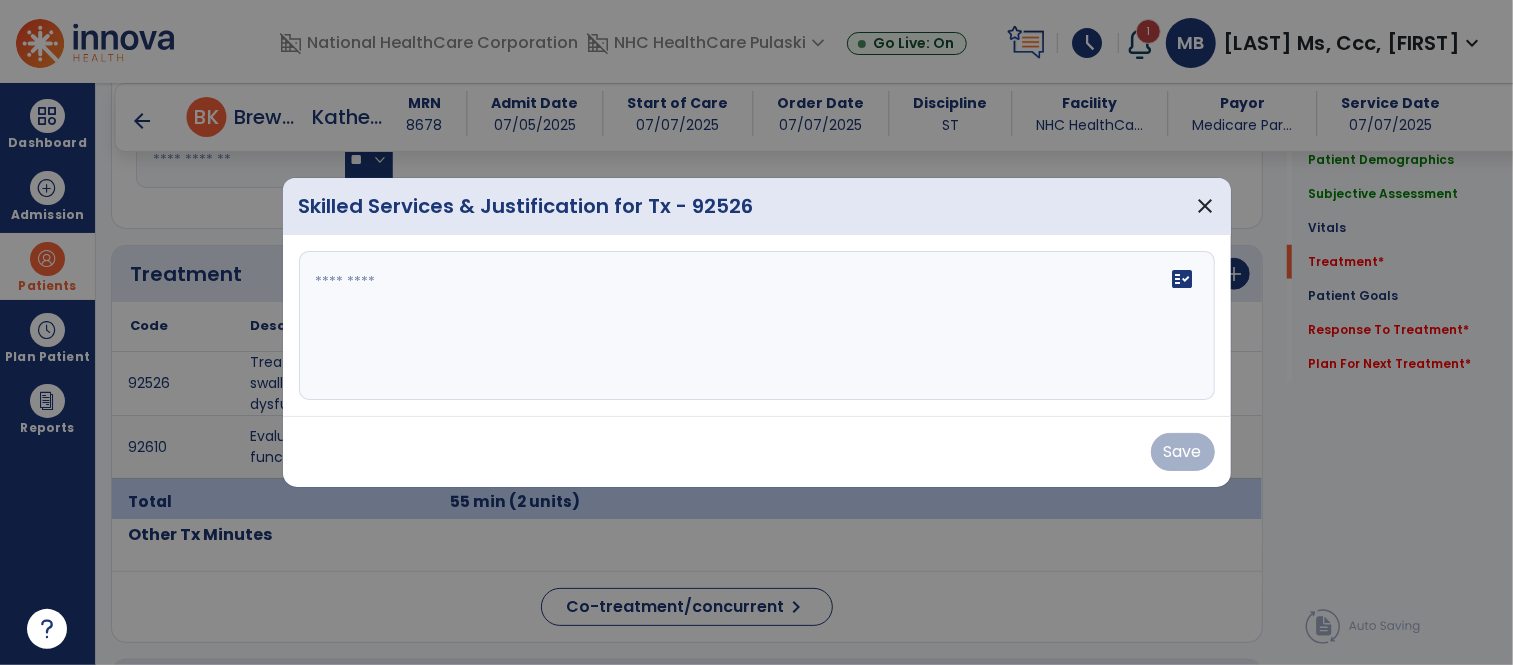 scroll, scrollTop: 1004, scrollLeft: 0, axis: vertical 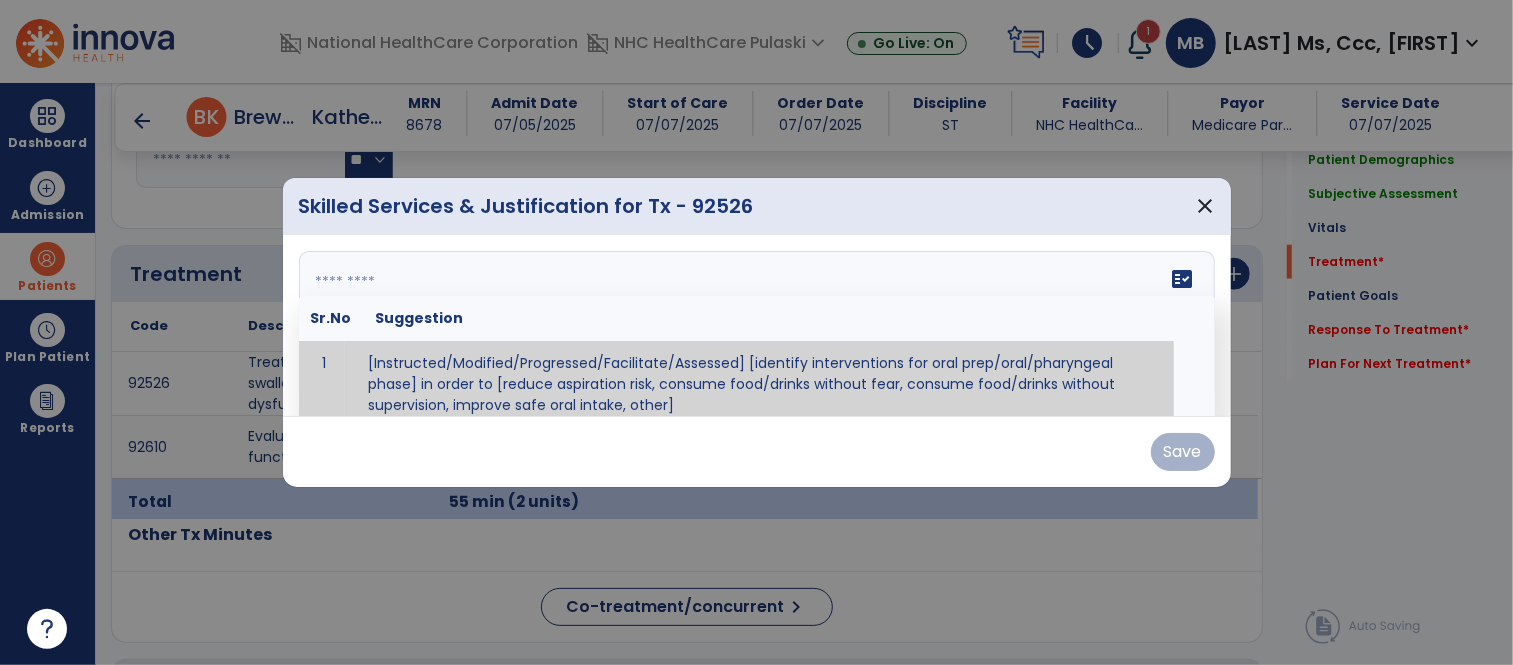 click on "fact_check  Sr.No Suggestion 1 [Instructed/Modified/Progressed/Facilitate/Assessed] [identify interventions for oral prep/oral/pharyngeal phase] in order to [reduce aspiration risk, consume food/drinks without fear, consume food/drinks without supervision, improve safe oral intake, other] 2 [Instructed/Modified/Progressed/Facilitate/Assessed] [identify compensatory methods such as alternating bites/sips, effortful swallow, other] in order to [reduce aspiration risk, consume food/drinks without fear, consume food/drinks without supervision, improve safe oral intake, other] 3 [Instructed/Modified/Progressed/Assessed] trials of [identify IDDSI Food/Drink Level or NDD Solid/Liquid Level] in order to [reduce aspiration risk, consume food/drinks without fear, consume food/drinks without supervision, improve safe oral intake, other] 4 5 Assessed swallow with administration of [identify test]" at bounding box center [757, 326] 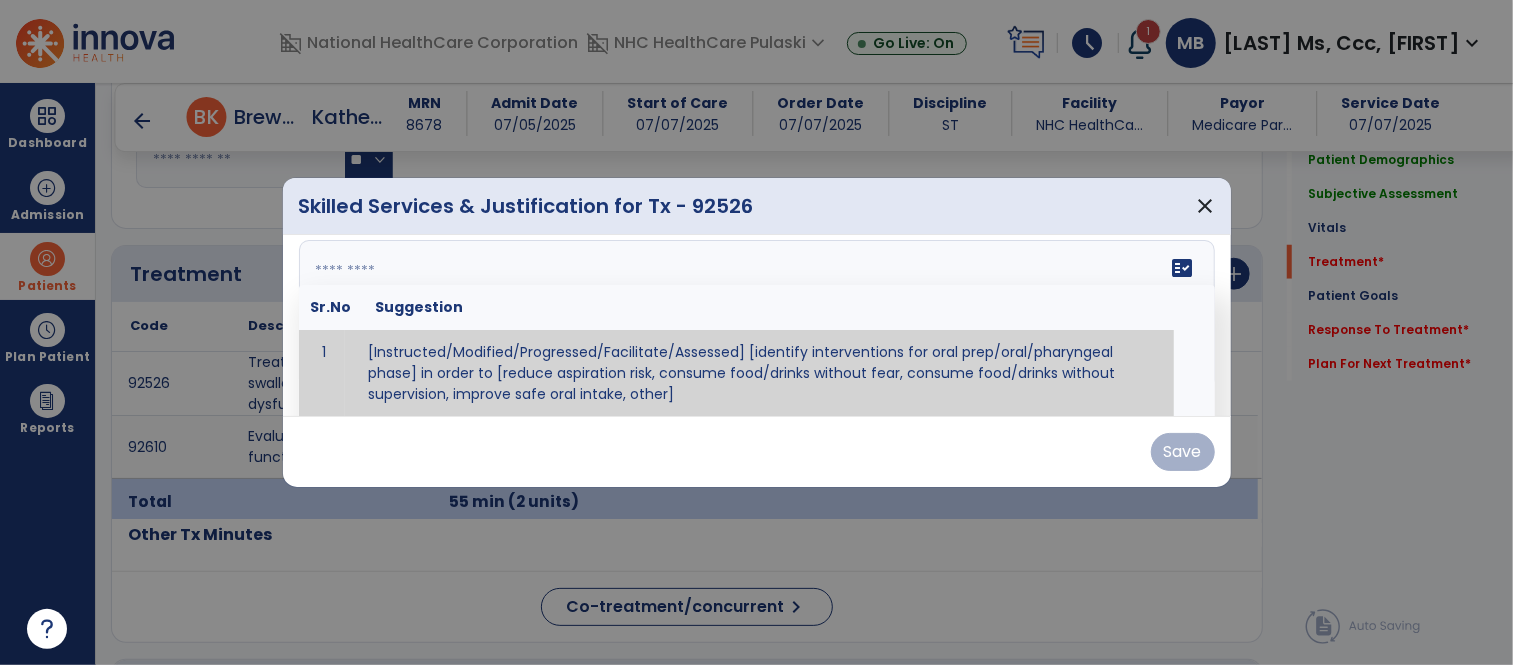 paste on "**********" 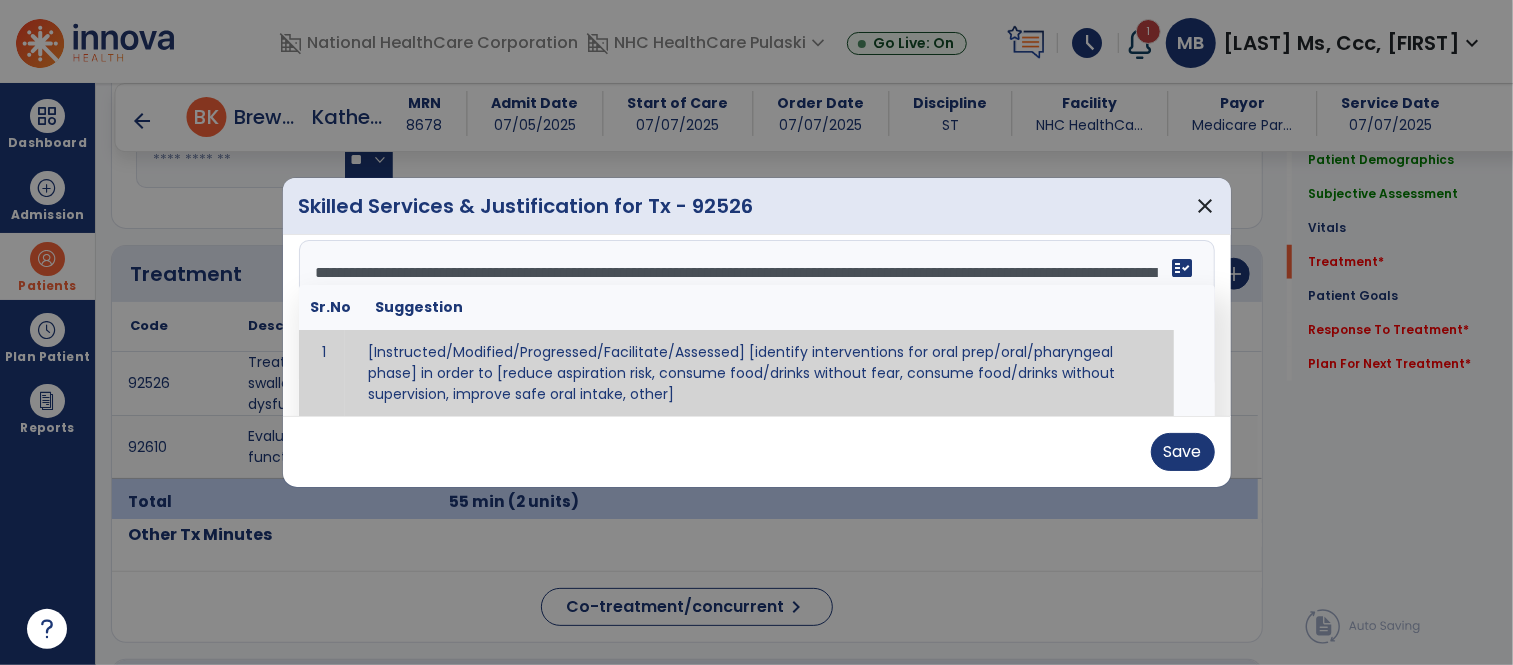 scroll, scrollTop: 134, scrollLeft: 0, axis: vertical 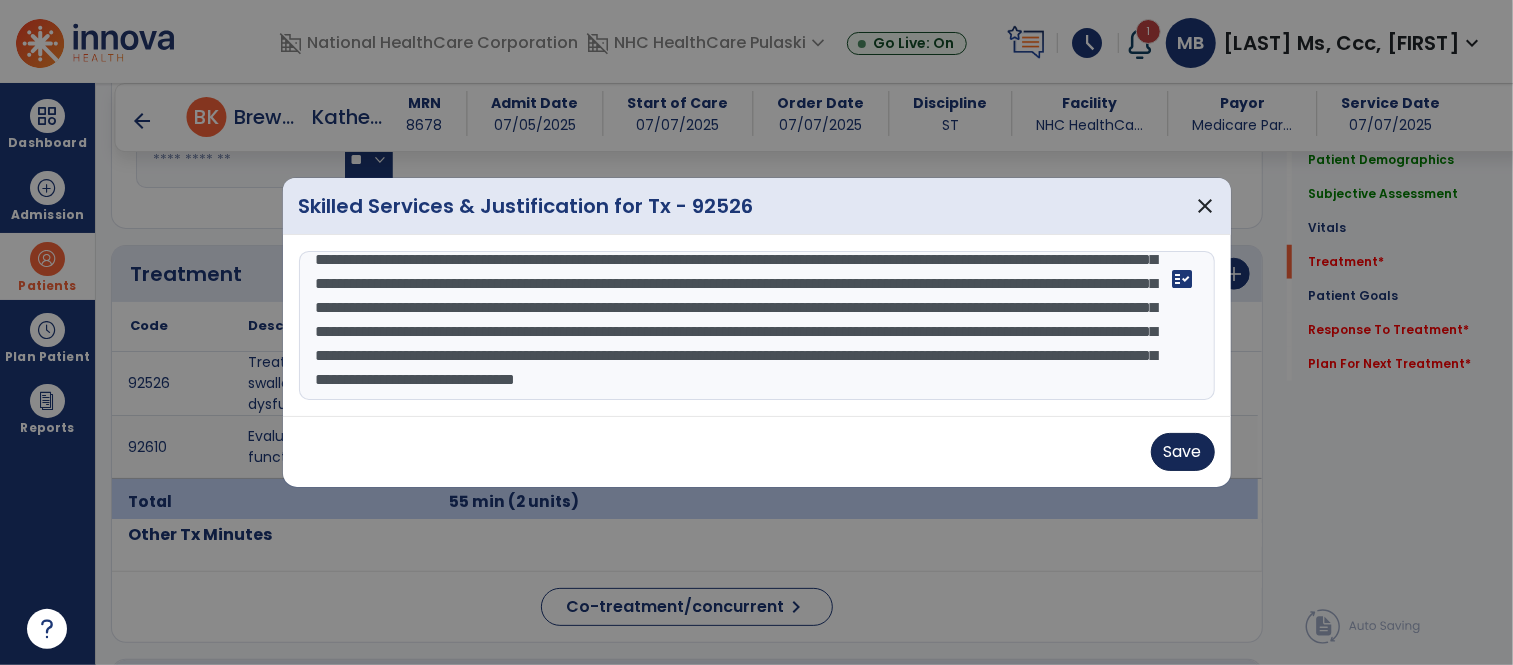 type on "**********" 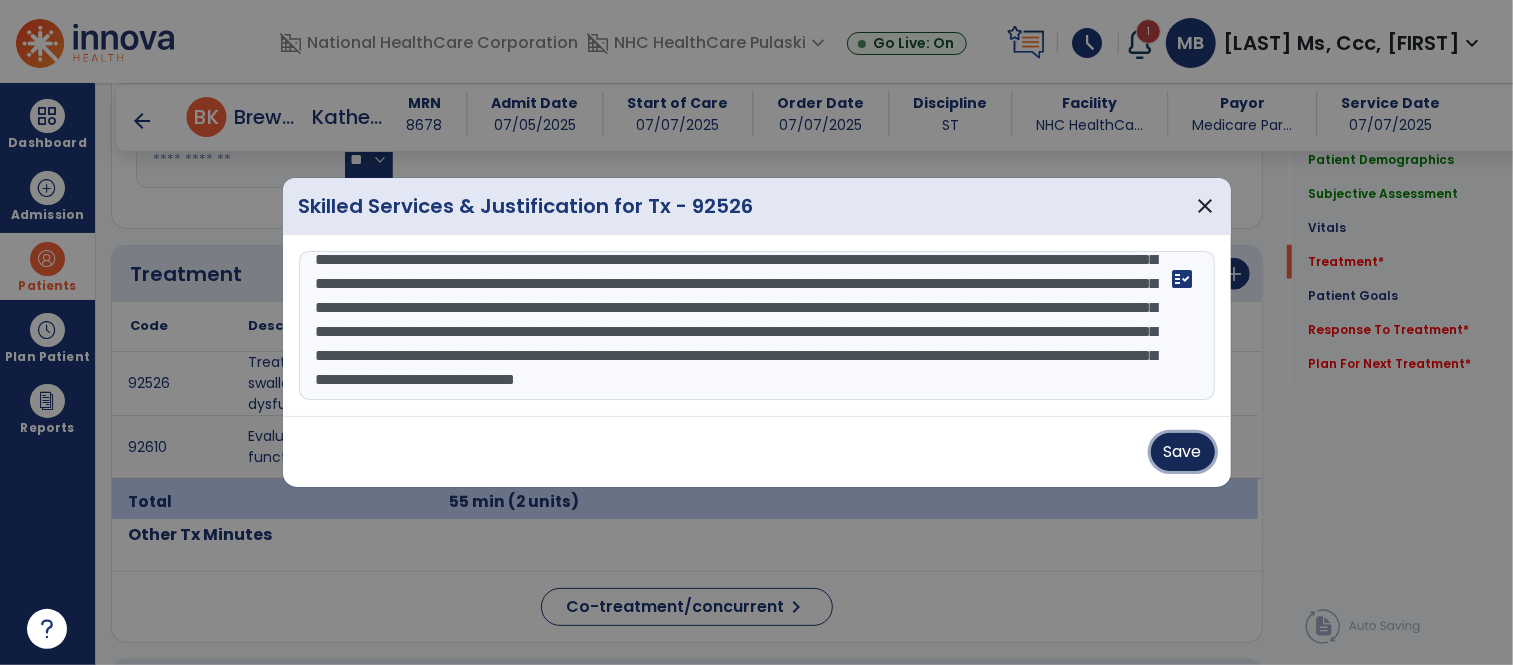 click on "Save" at bounding box center (1183, 452) 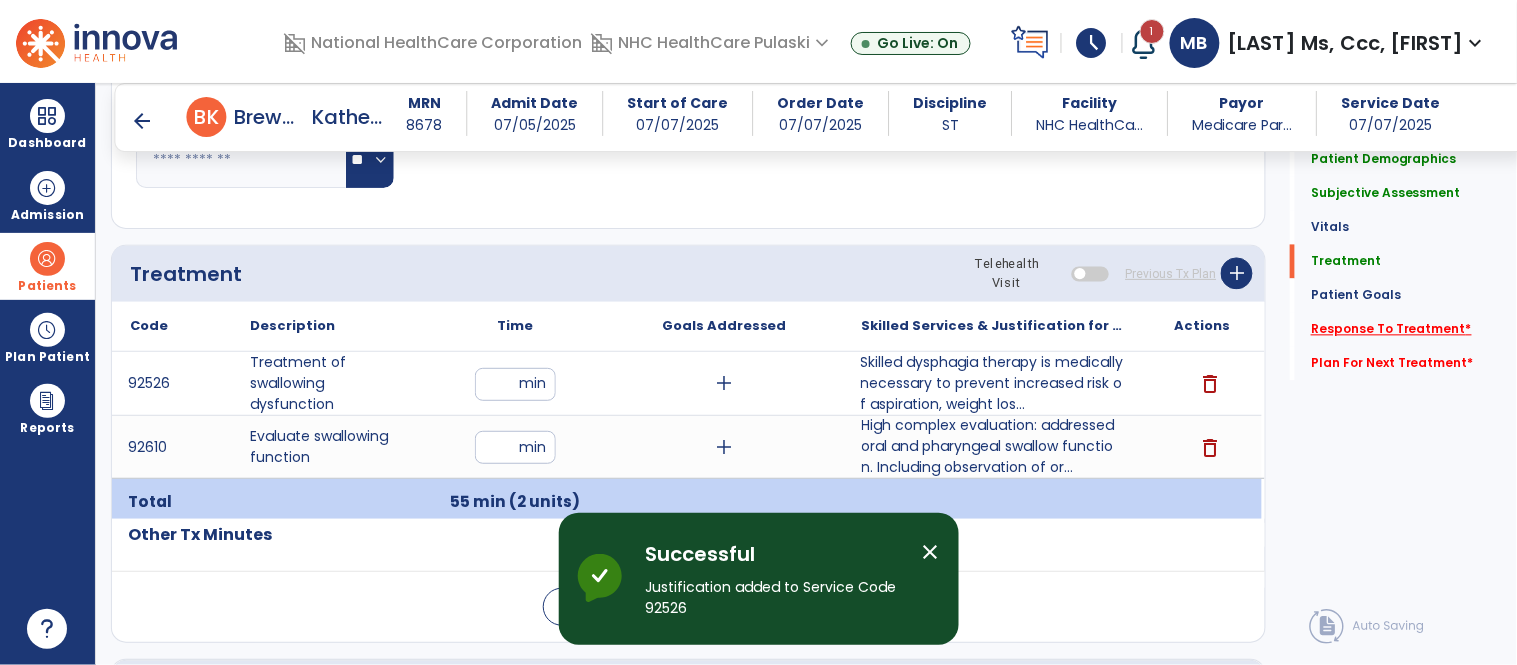 click on "Response To Treatment   *" 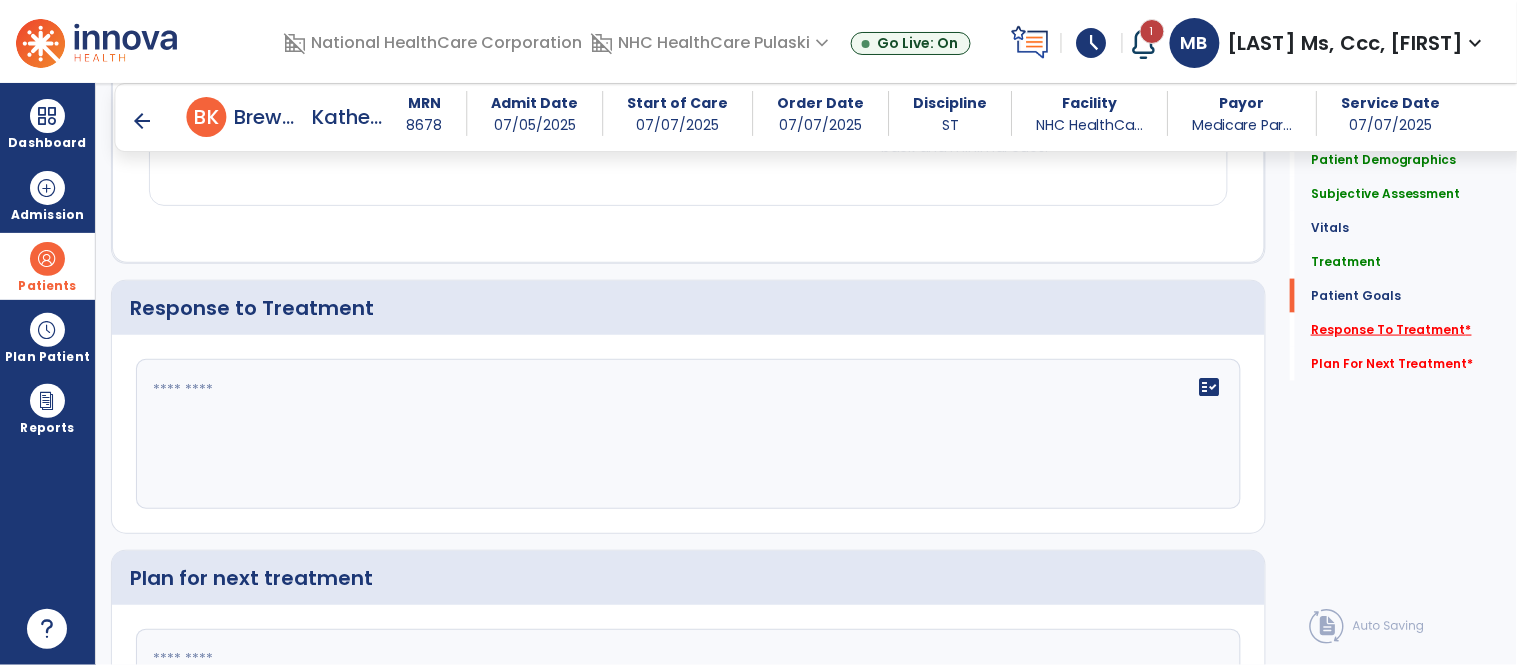 scroll, scrollTop: 2568, scrollLeft: 0, axis: vertical 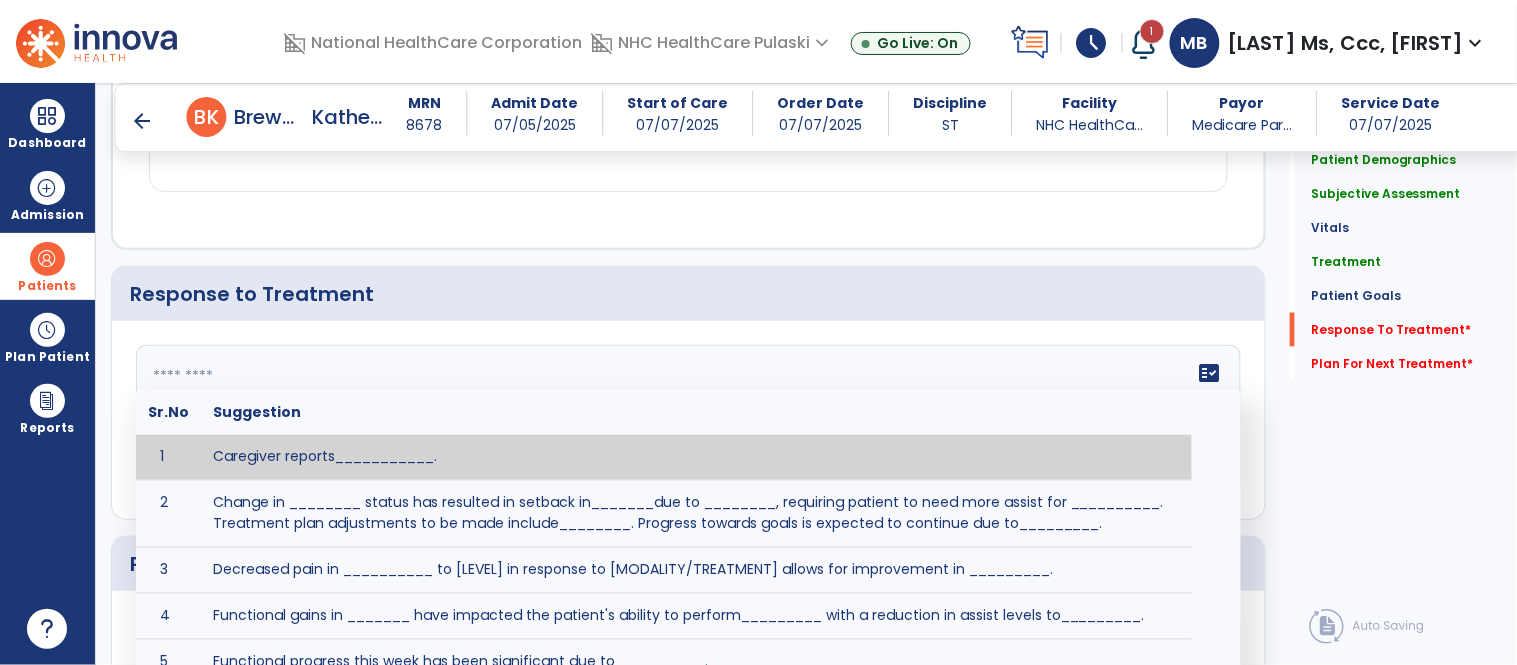 click on "fact_check  Sr.No Suggestion 1 Caregiver reports___________. 2 Change in ________ status has resulted in setback in_______due to ________, requiring patient to need more assist for __________.   Treatment plan adjustments to be made include________.  Progress towards goals is expected to continue due to_________. 3 Decreased pain in __________ to [LEVEL] in response to [MODALITY/TREATMENT] allows for improvement in _________. 4 Functional gains in _______ have impacted the patient's ability to perform_________ with a reduction in assist levels to_________. 5 Functional progress this week has been significant due to__________. 6 Gains in ________ have improved the patient's ability to perform ______with decreased levels of assist to___________. 7 Improvement in ________allows patient to tolerate higher levels of challenges in_________. 8 Pain in [AREA] has decreased to [LEVEL] in response to [TREATMENT/MODALITY], allowing fore ease in completing__________. 9 10 11 12 13 14 15 16 17 18 19 20 21" 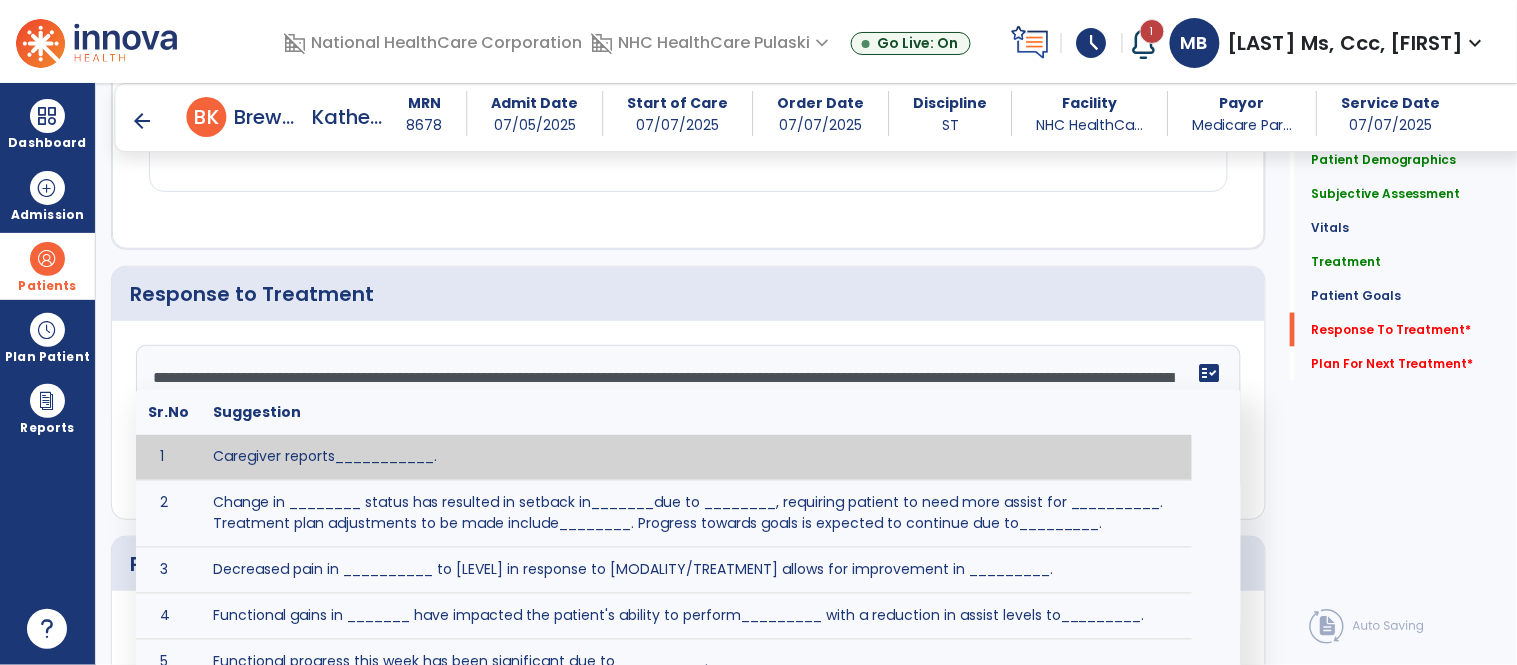 scroll, scrollTop: 38, scrollLeft: 0, axis: vertical 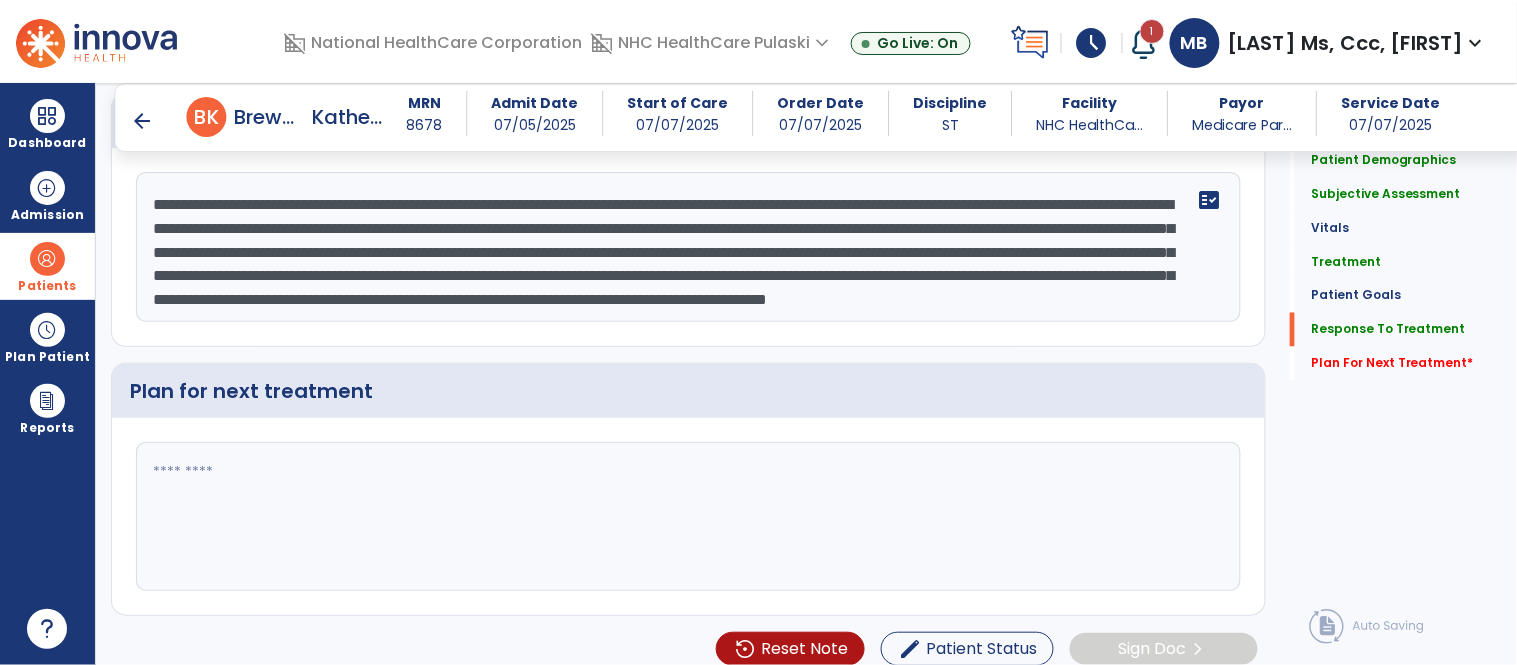 type on "**********" 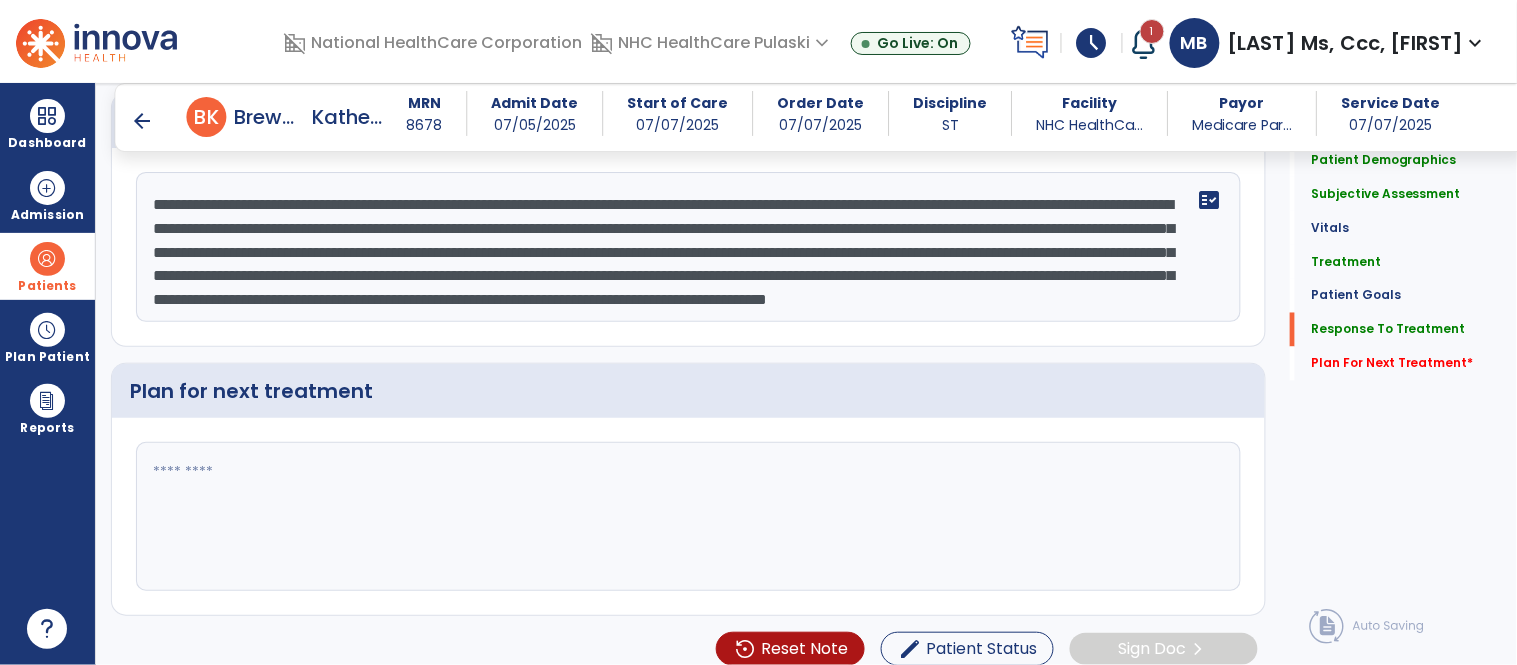 click 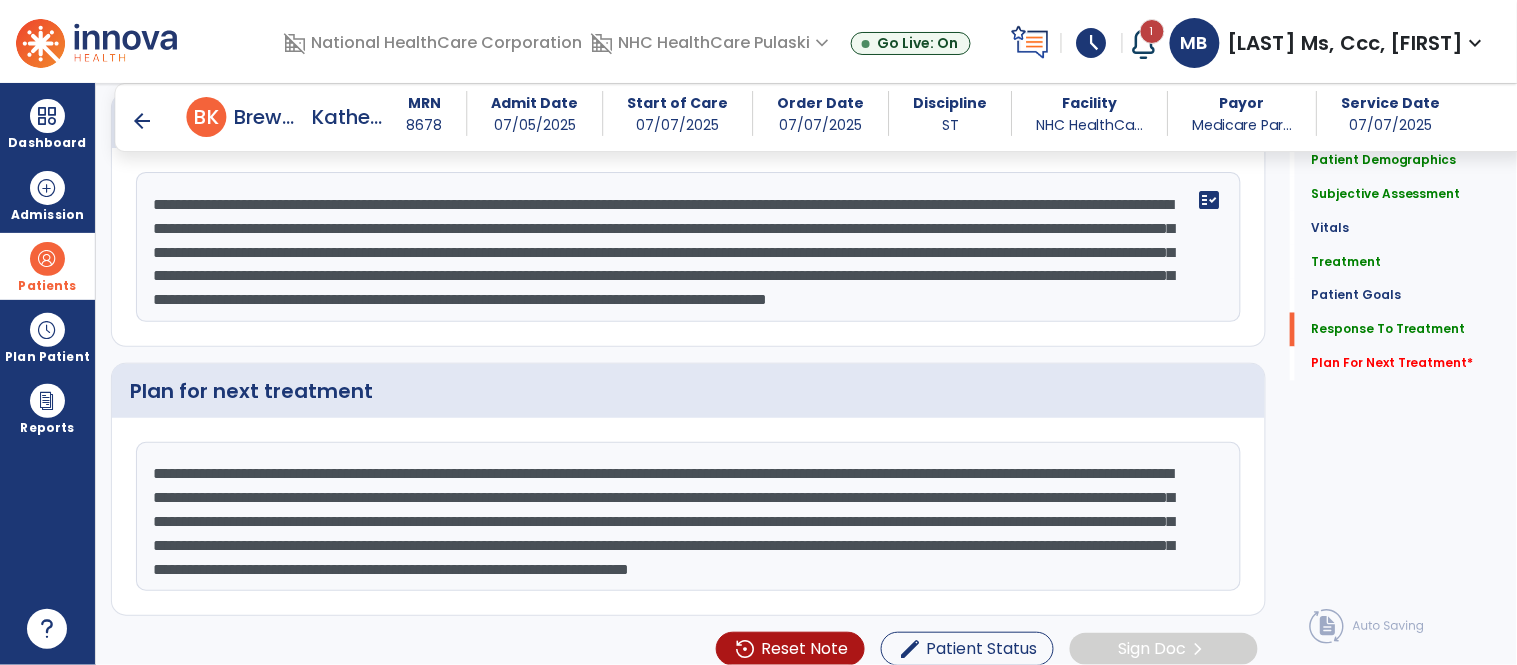 scroll, scrollTop: 63, scrollLeft: 0, axis: vertical 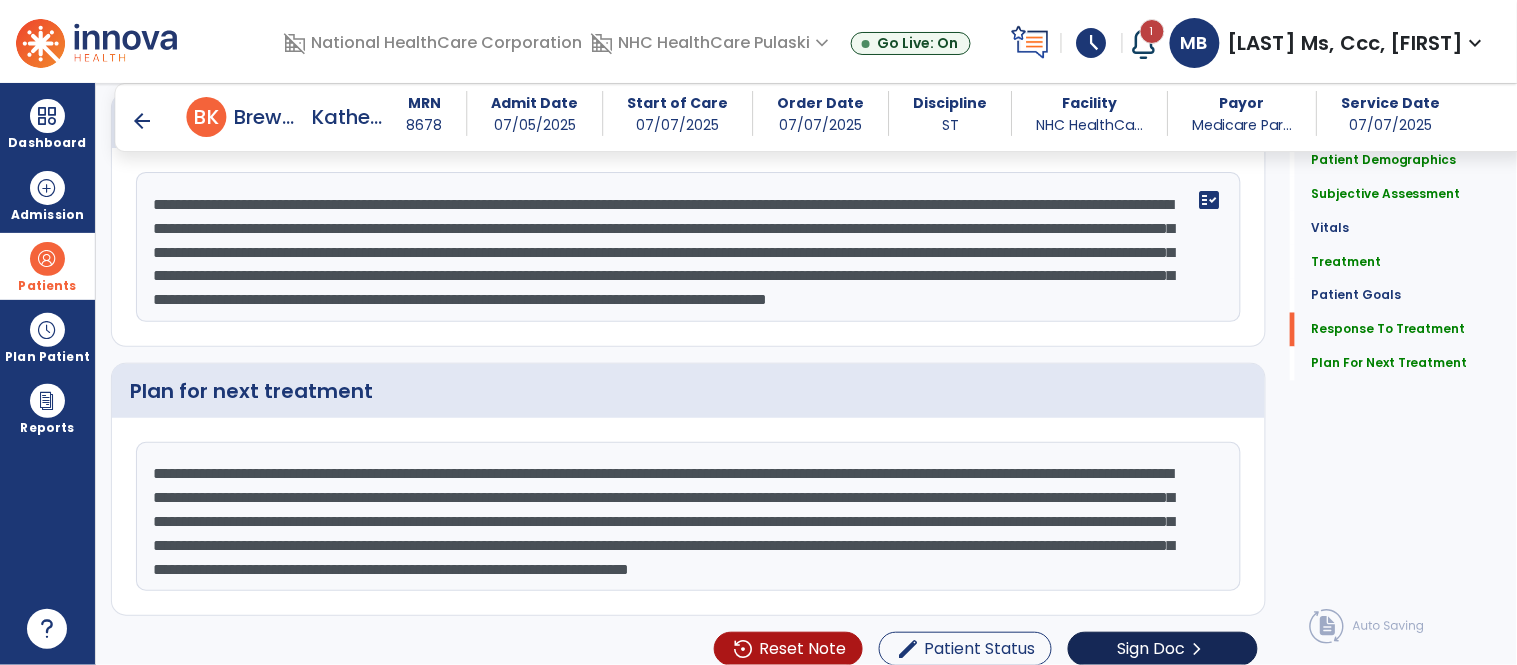 type on "**********" 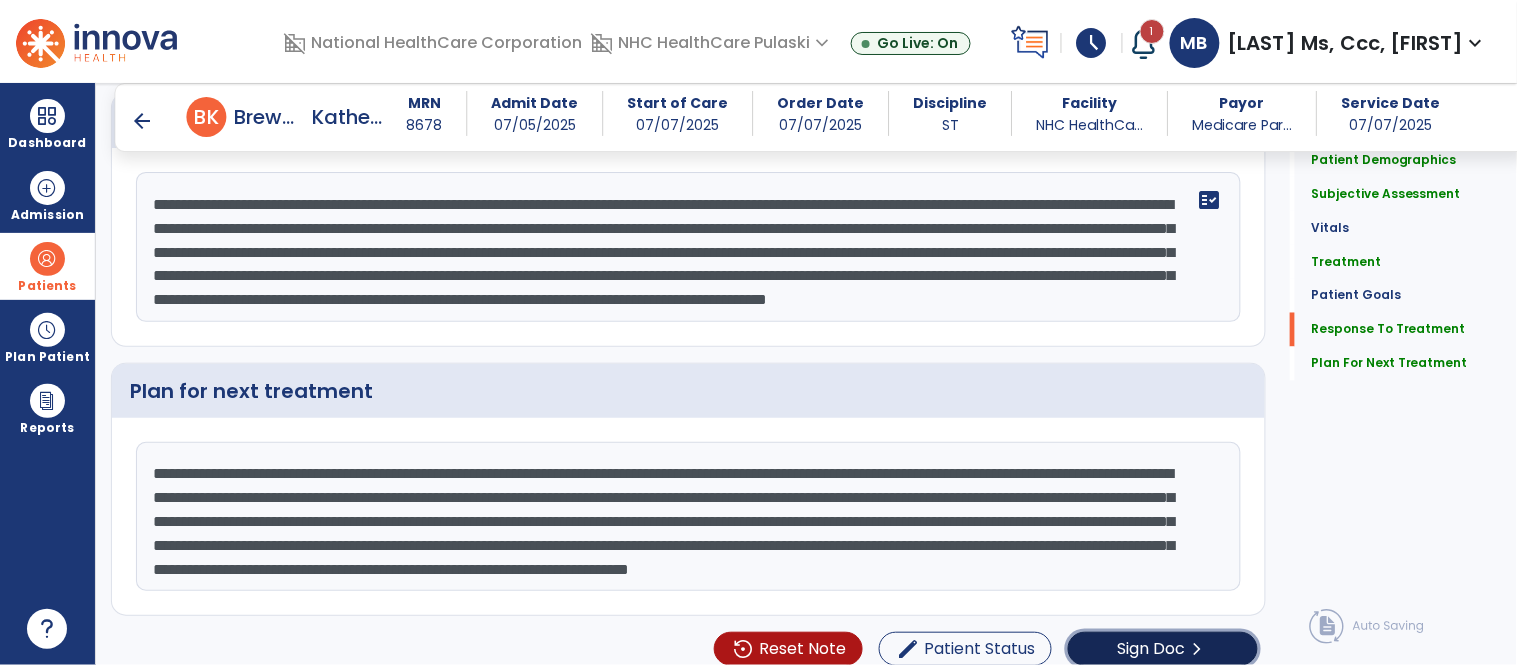 click on "Sign Doc  chevron_right" 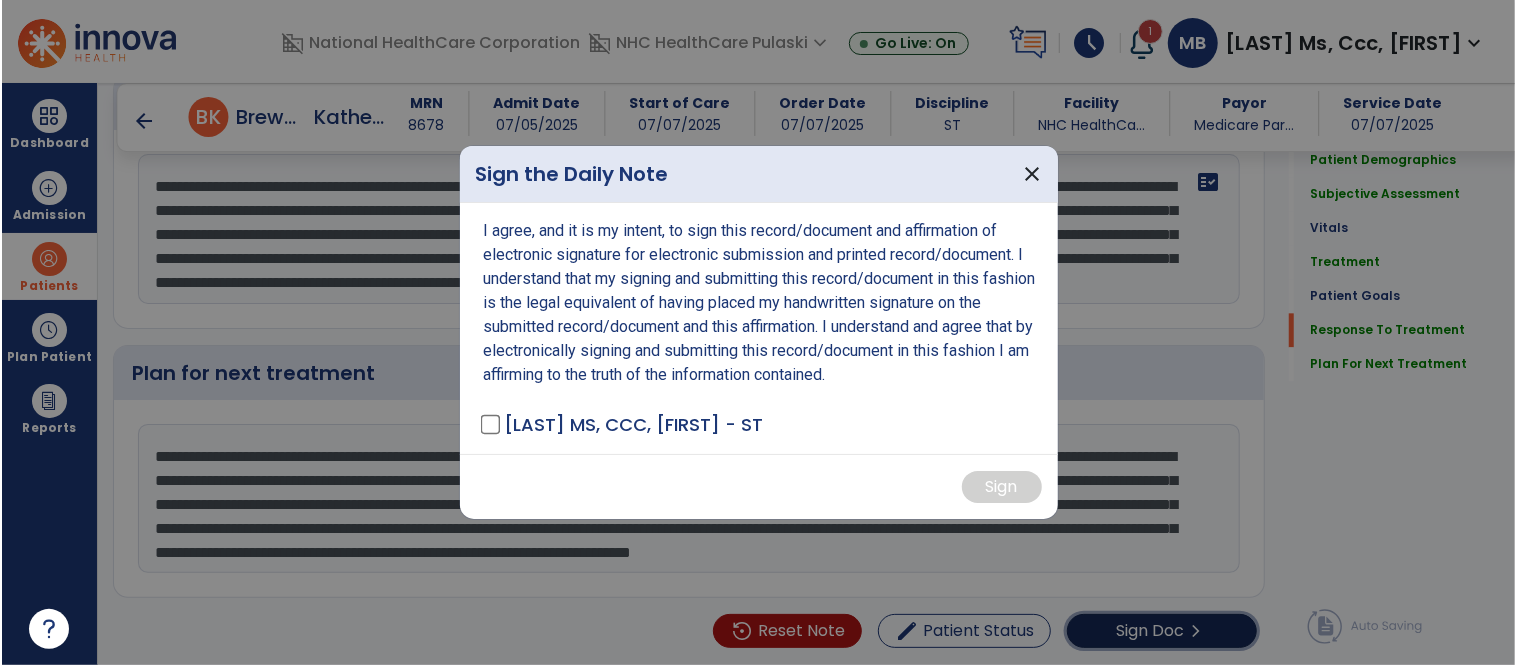 scroll, scrollTop: 2762, scrollLeft: 0, axis: vertical 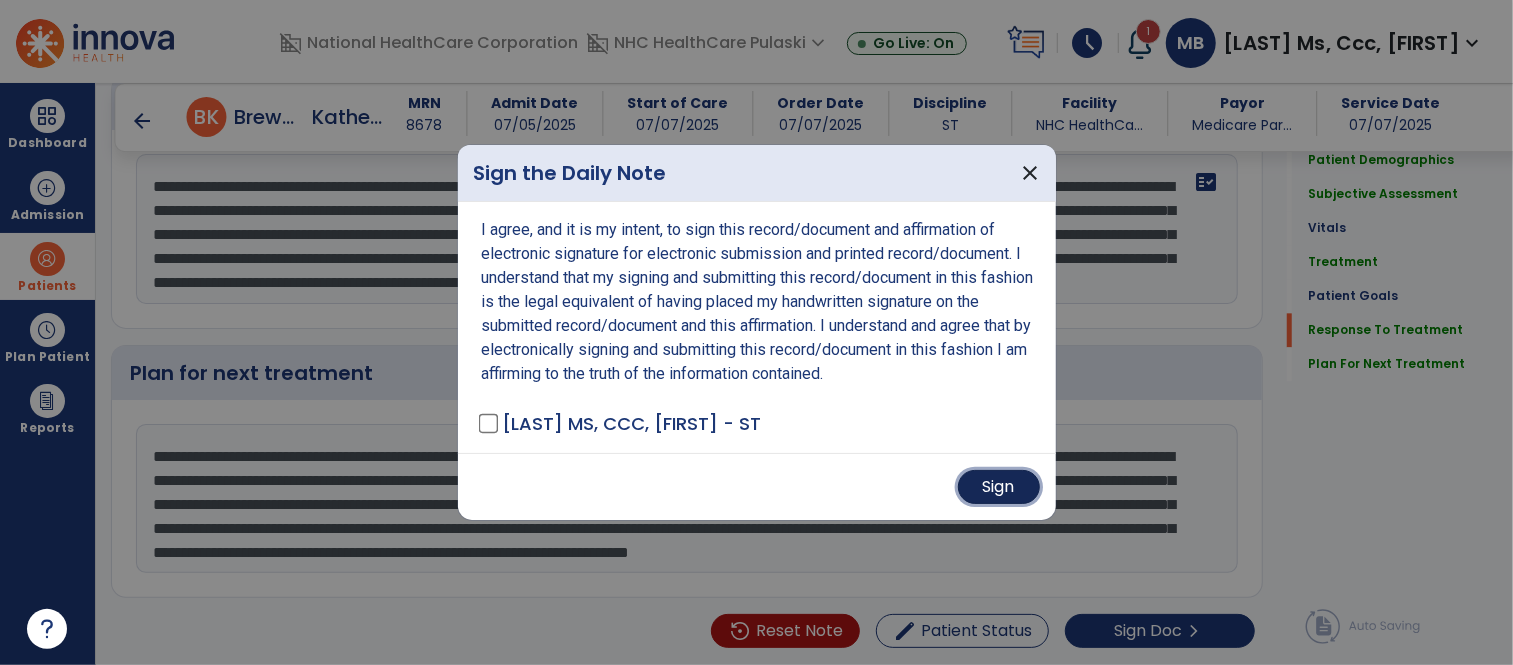 click on "Sign" at bounding box center [999, 487] 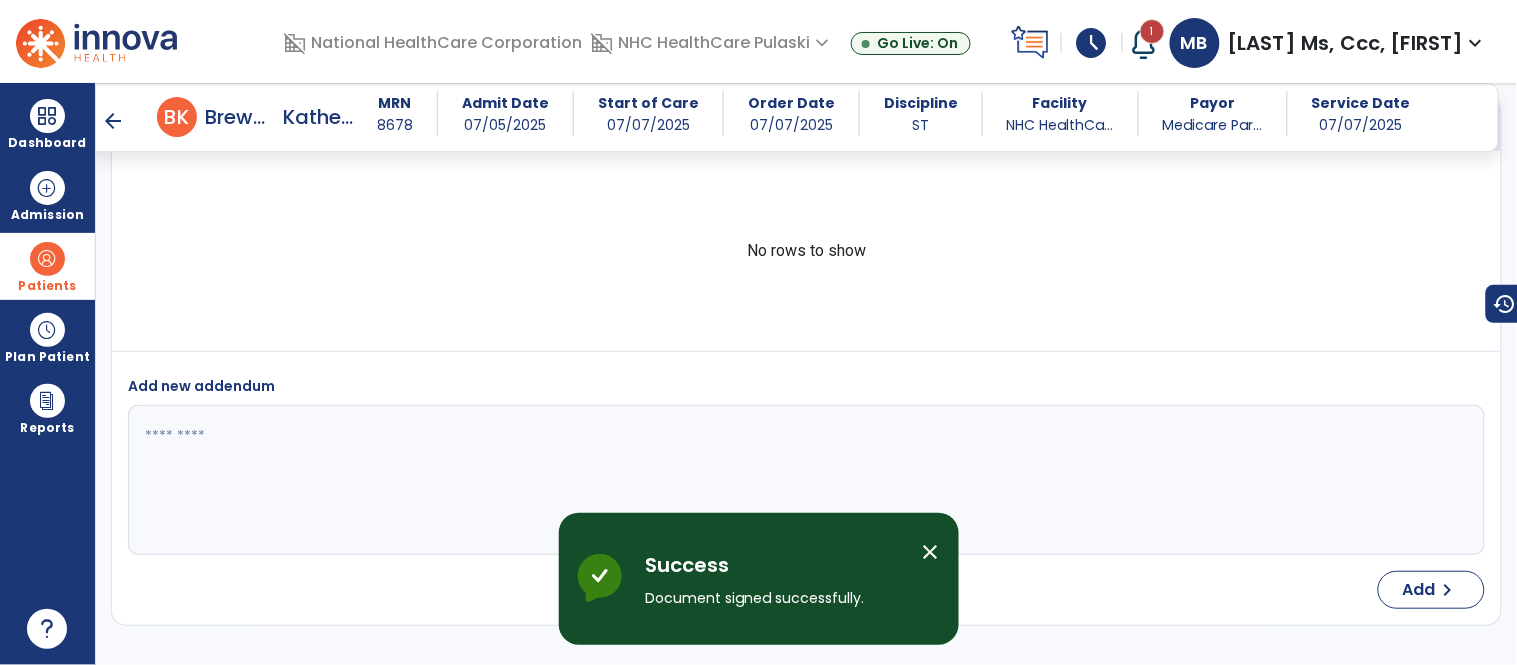scroll, scrollTop: 4437, scrollLeft: 0, axis: vertical 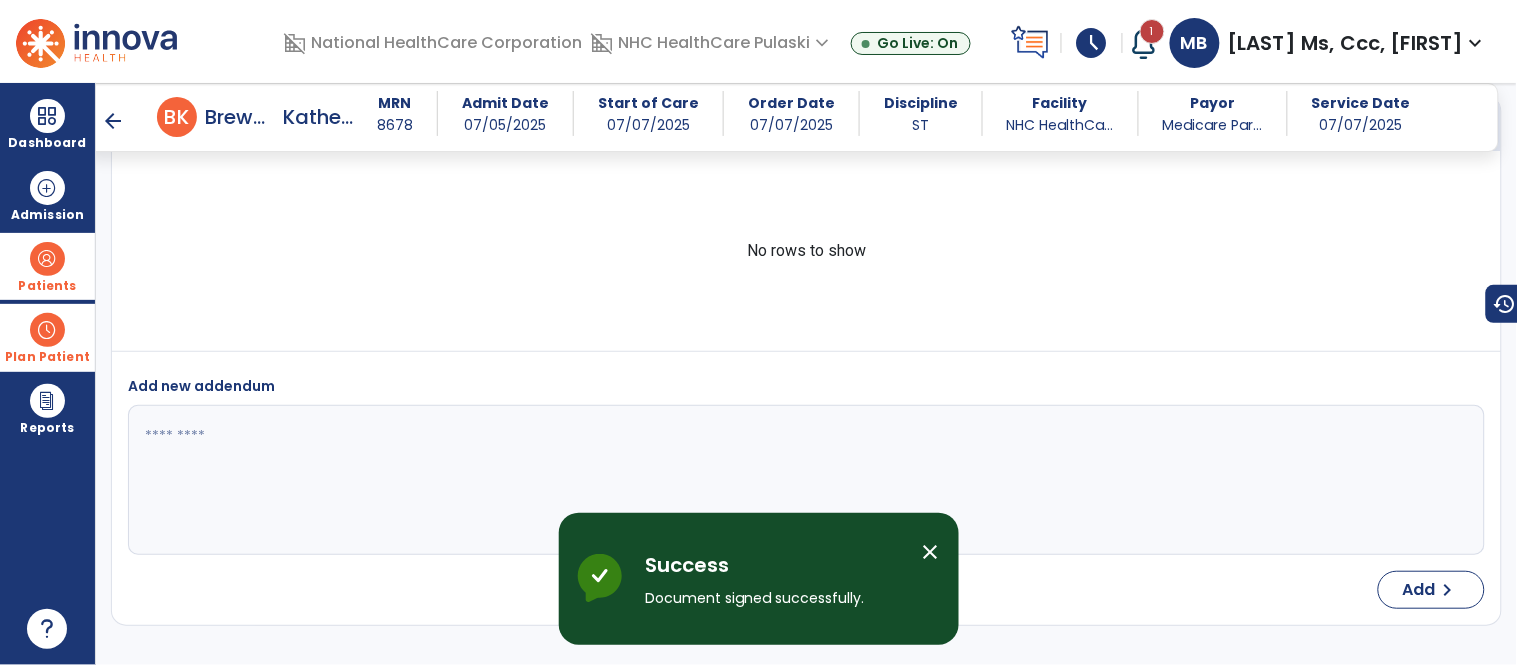 click at bounding box center (47, 330) 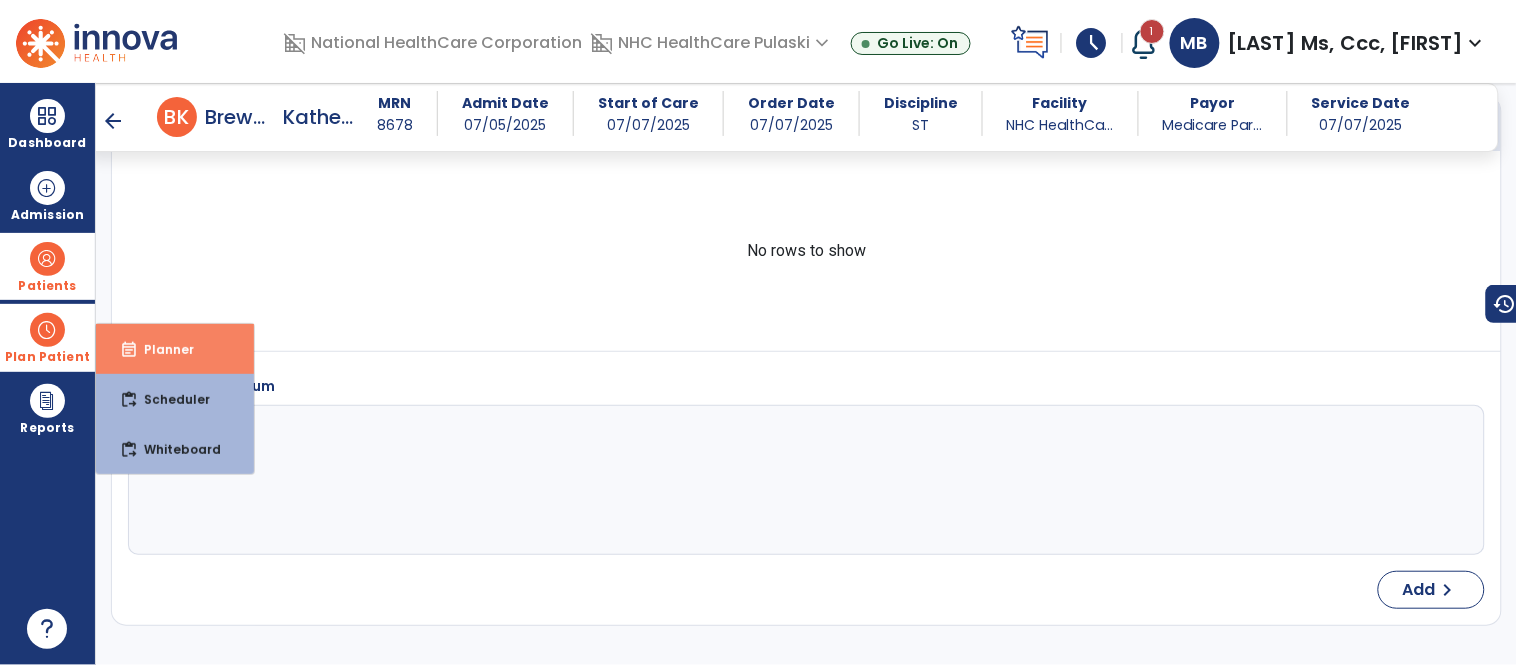 click on "event_note  Planner" at bounding box center [175, 349] 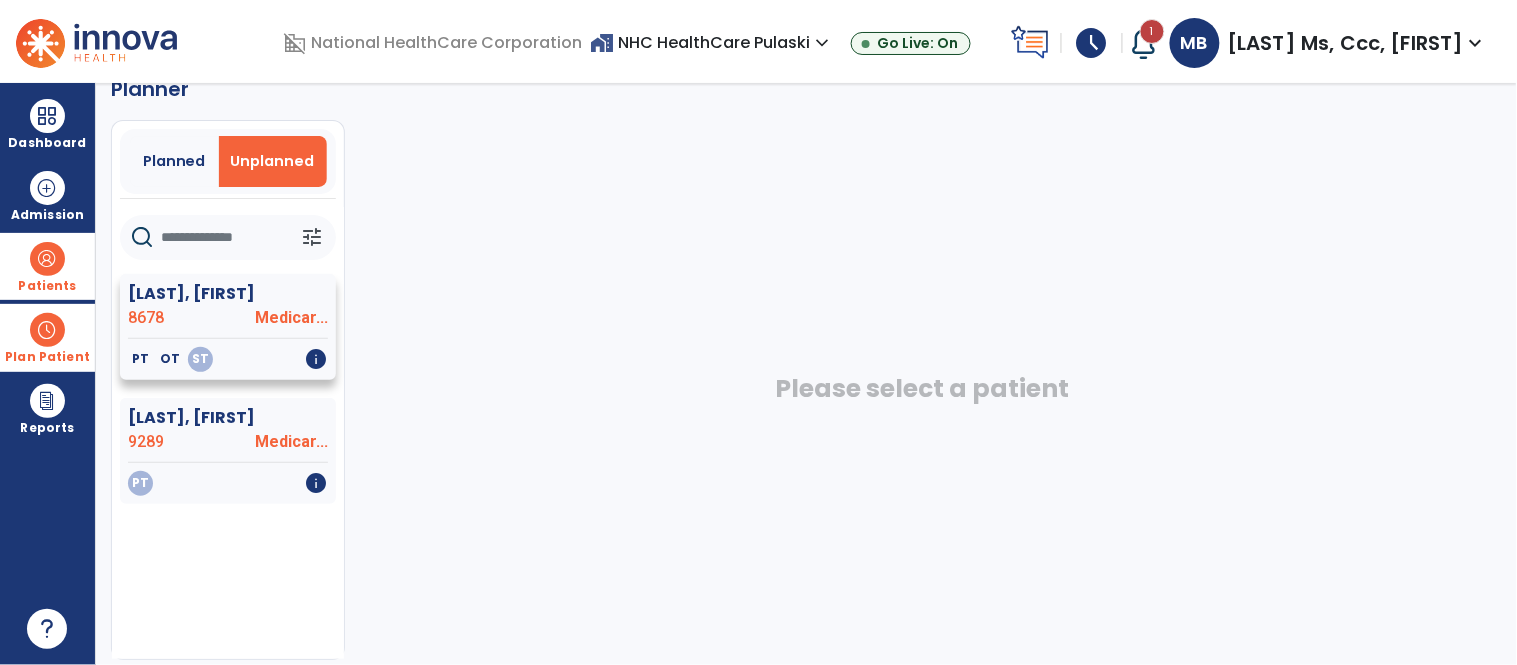 click on "[LAST], [FIRST]" 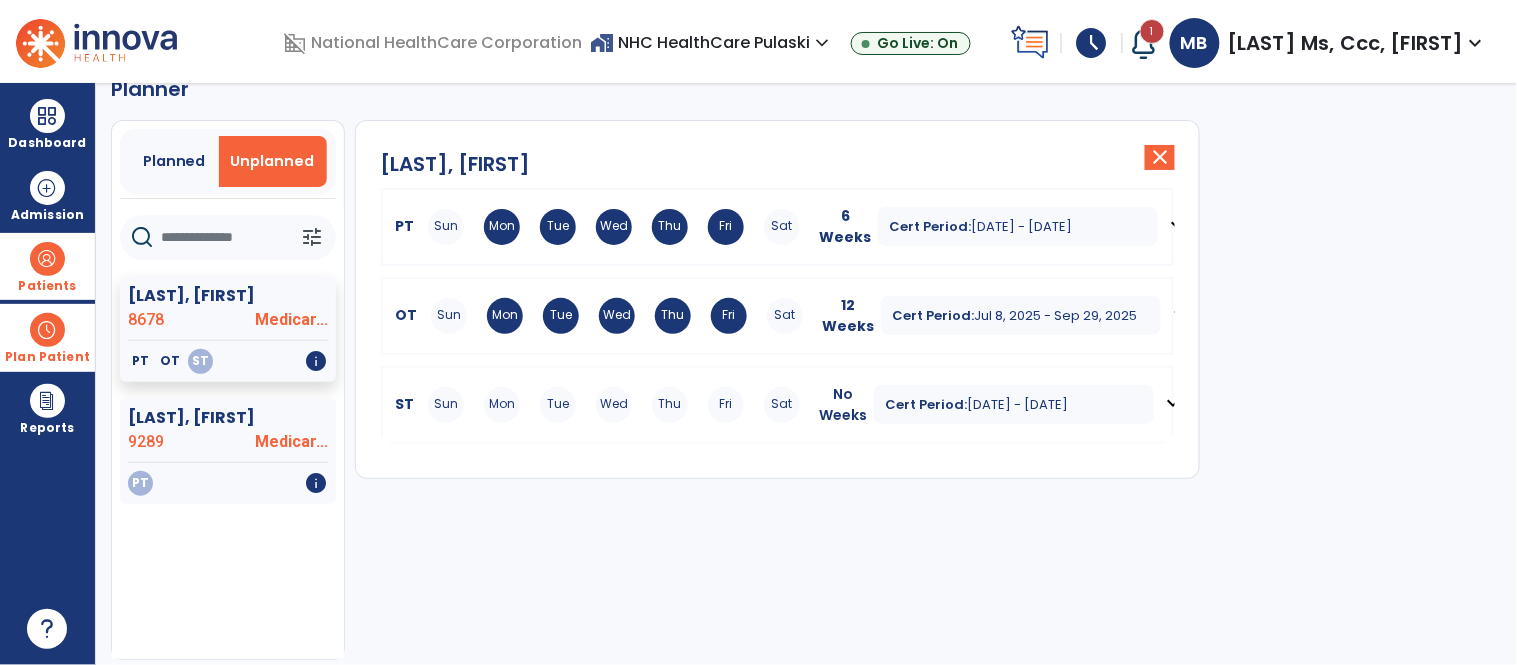 click on "Sun Mon Tue Wed Thu Fri Sat" at bounding box center [614, 405] 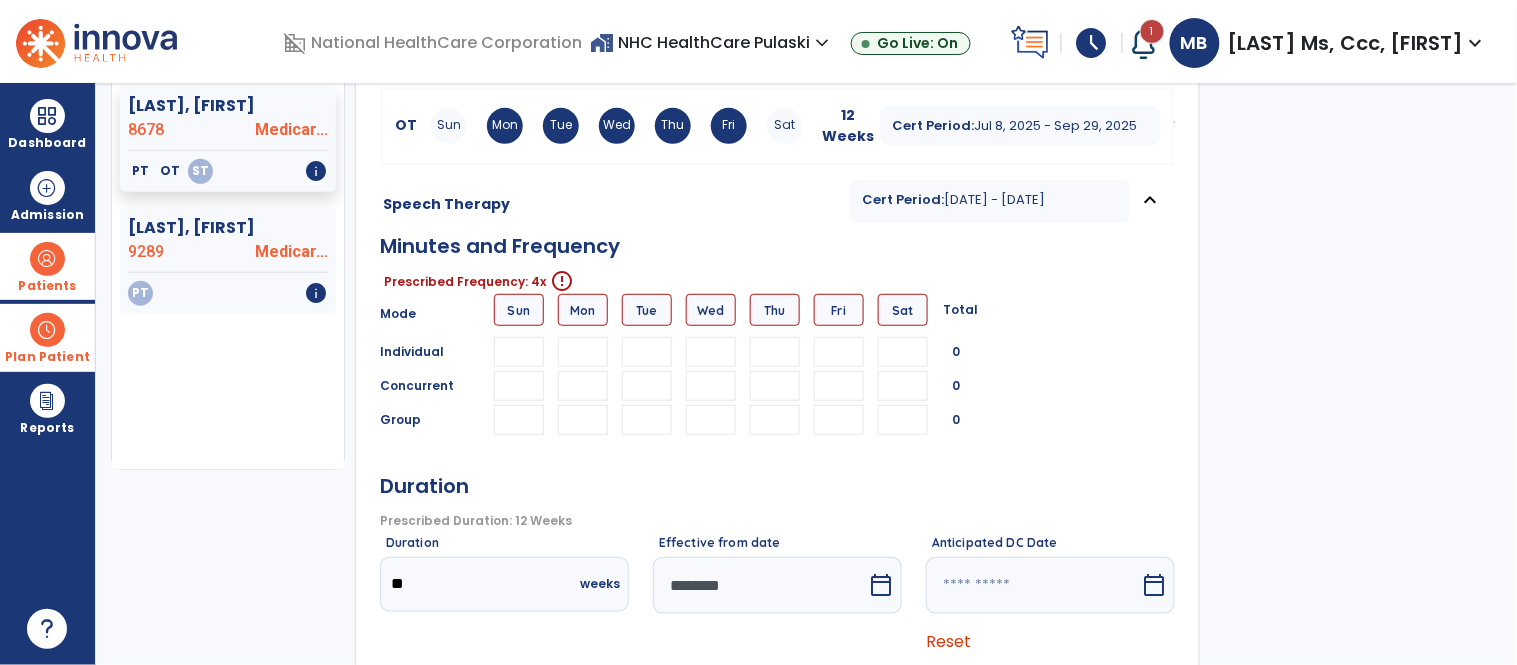 scroll, scrollTop: 245, scrollLeft: 0, axis: vertical 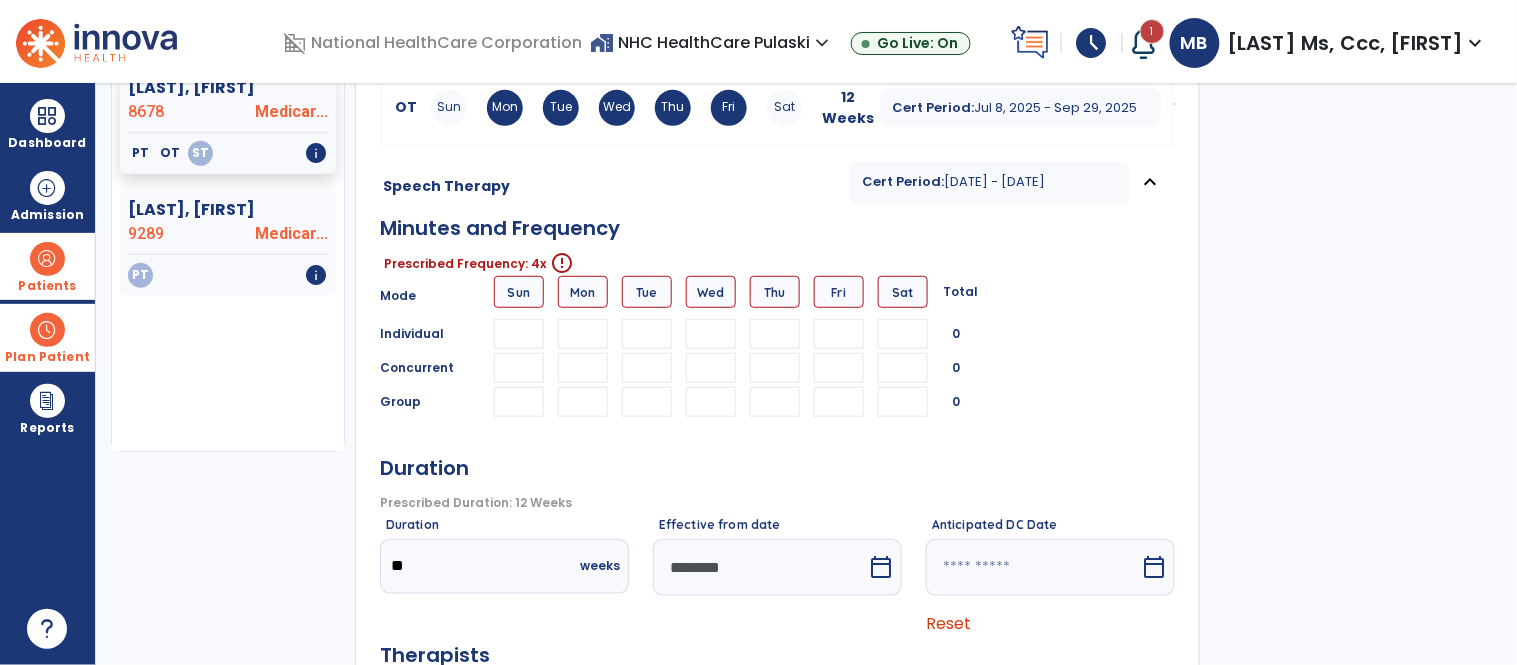 click at bounding box center (647, 368) 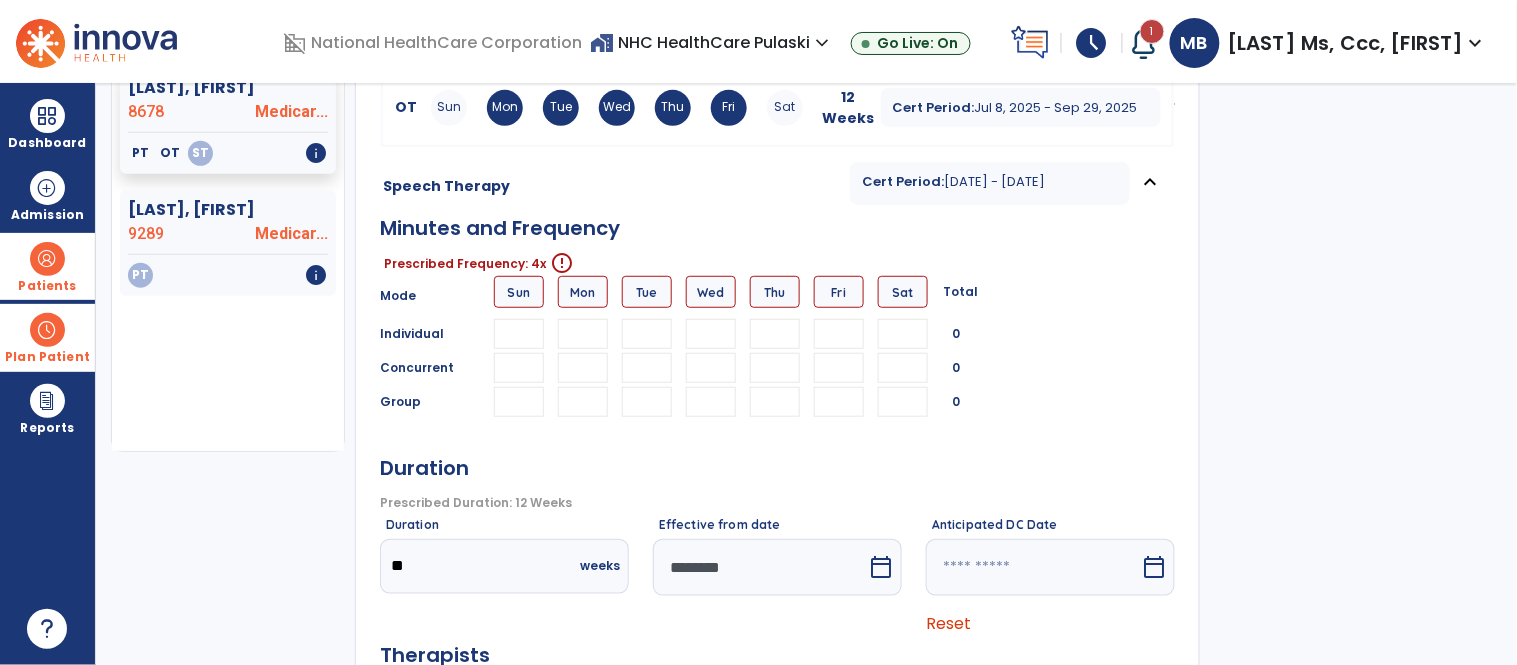 click at bounding box center (711, 368) 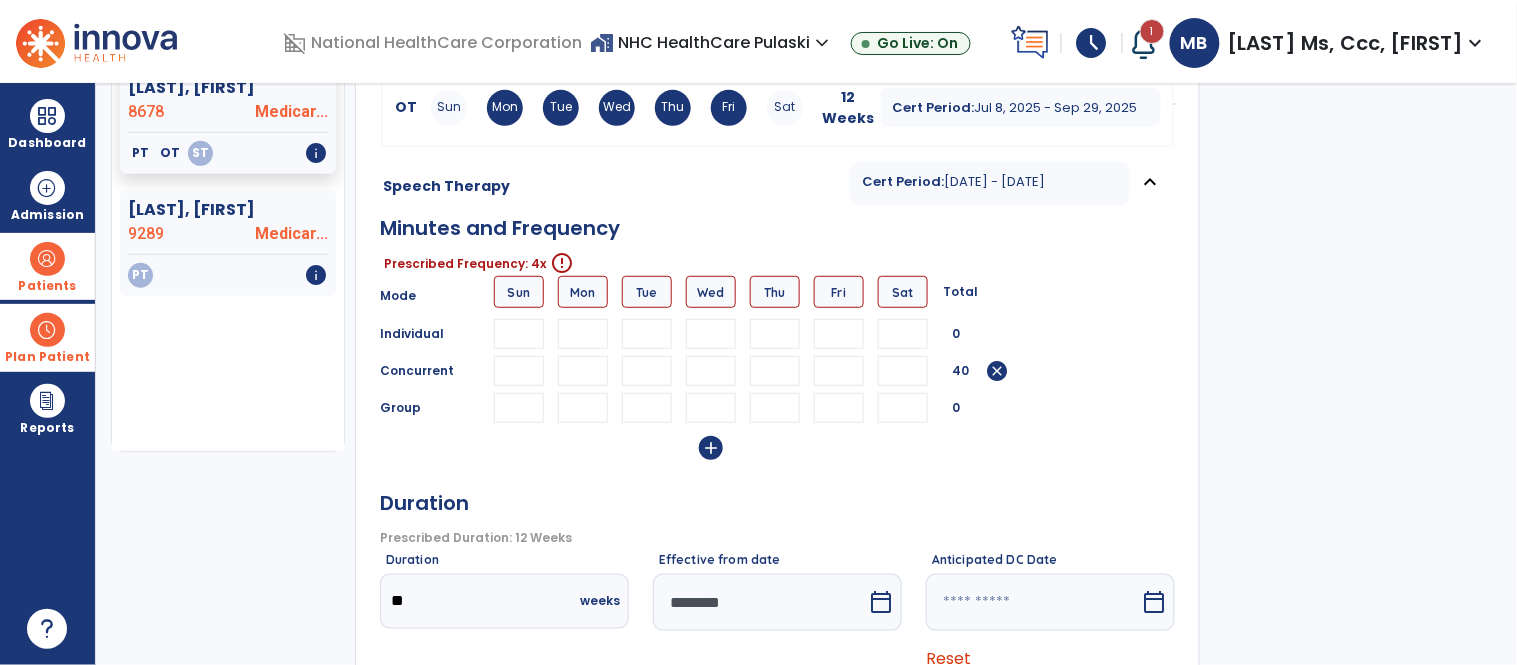 type on "**" 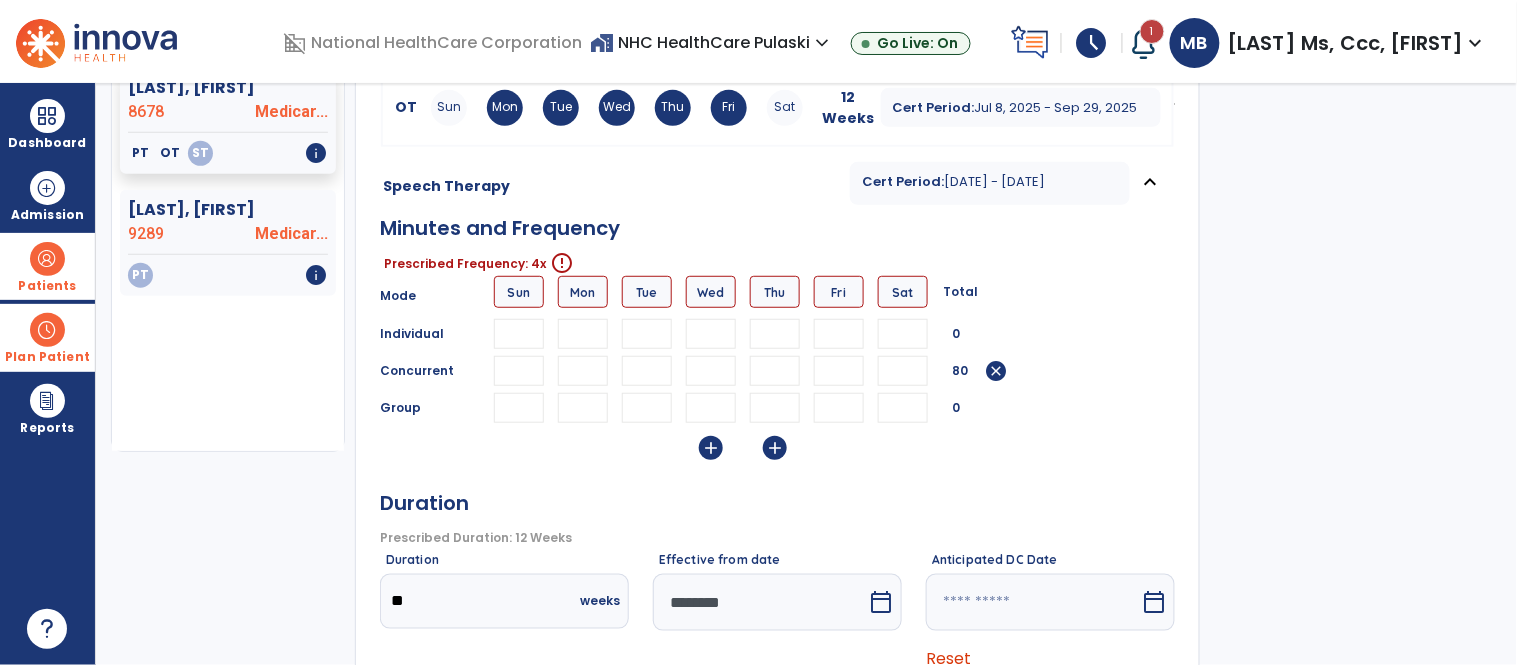 type on "**" 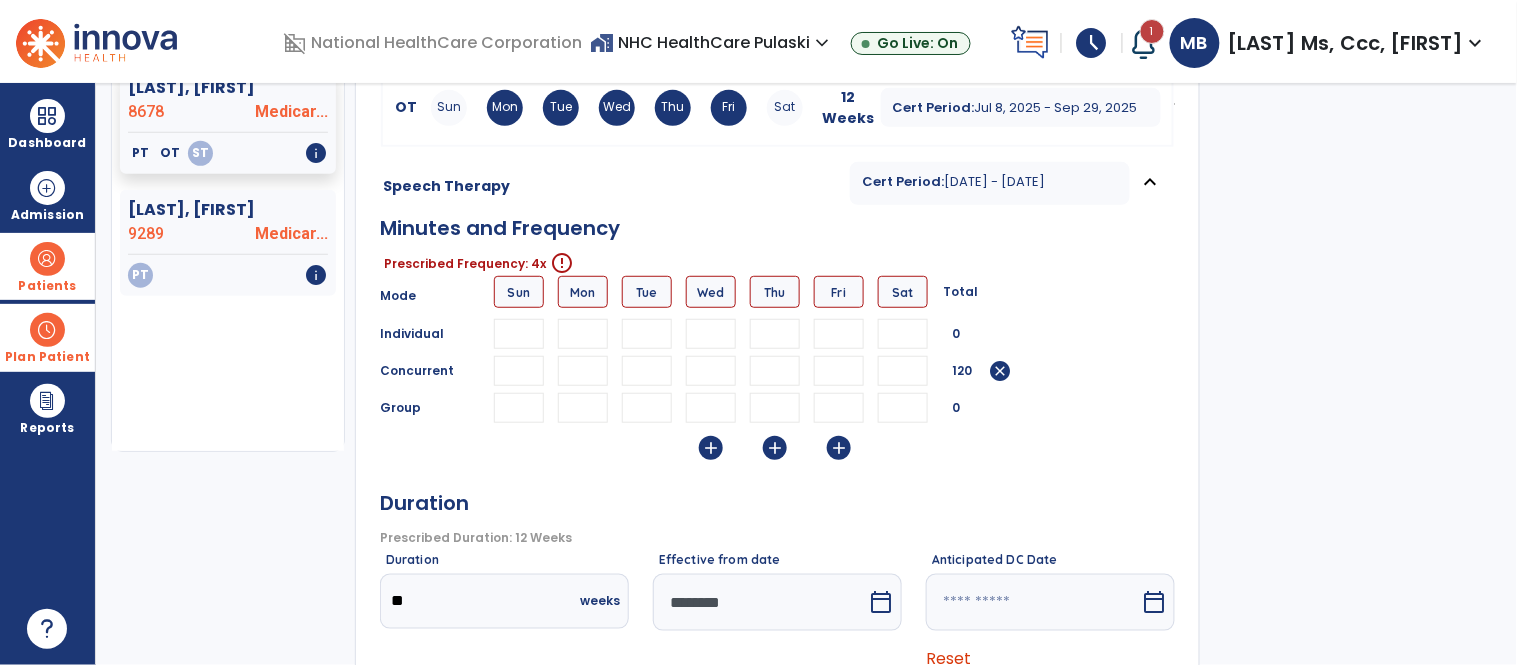 type on "**" 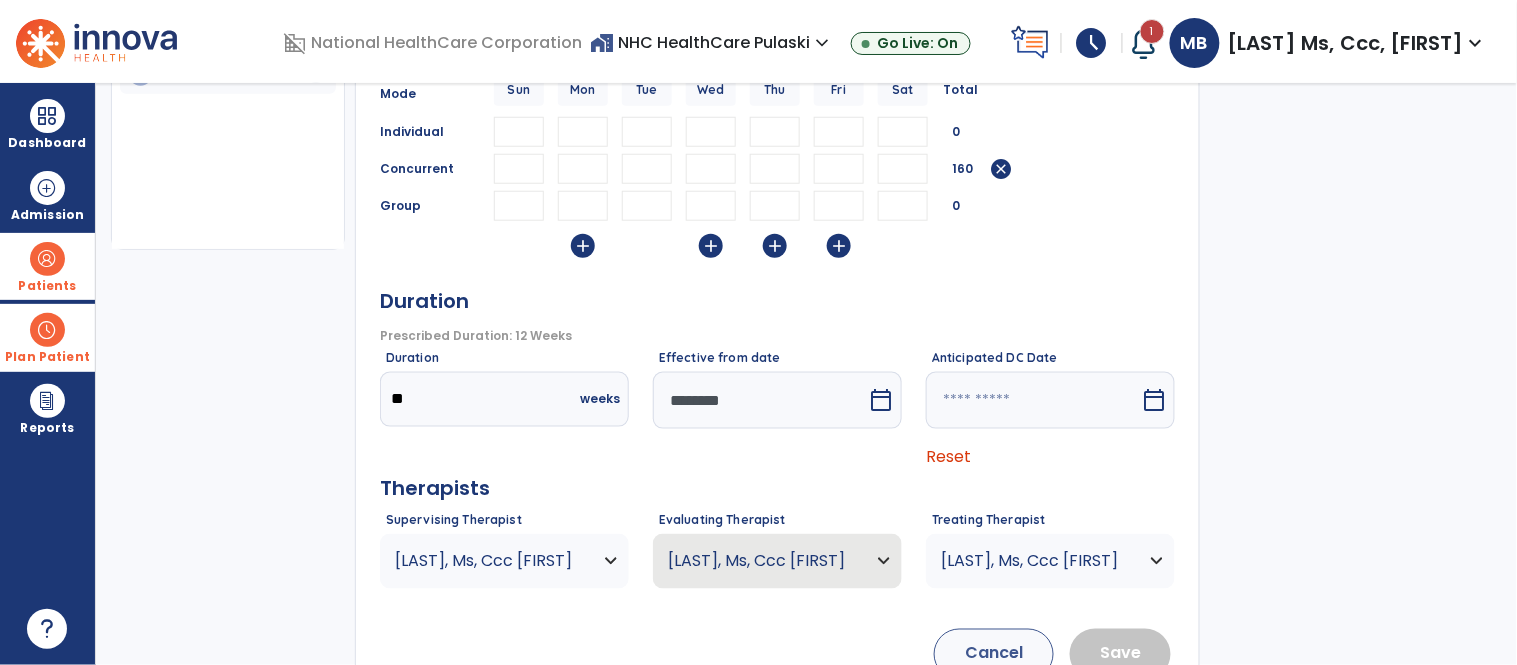 scroll, scrollTop: 448, scrollLeft: 0, axis: vertical 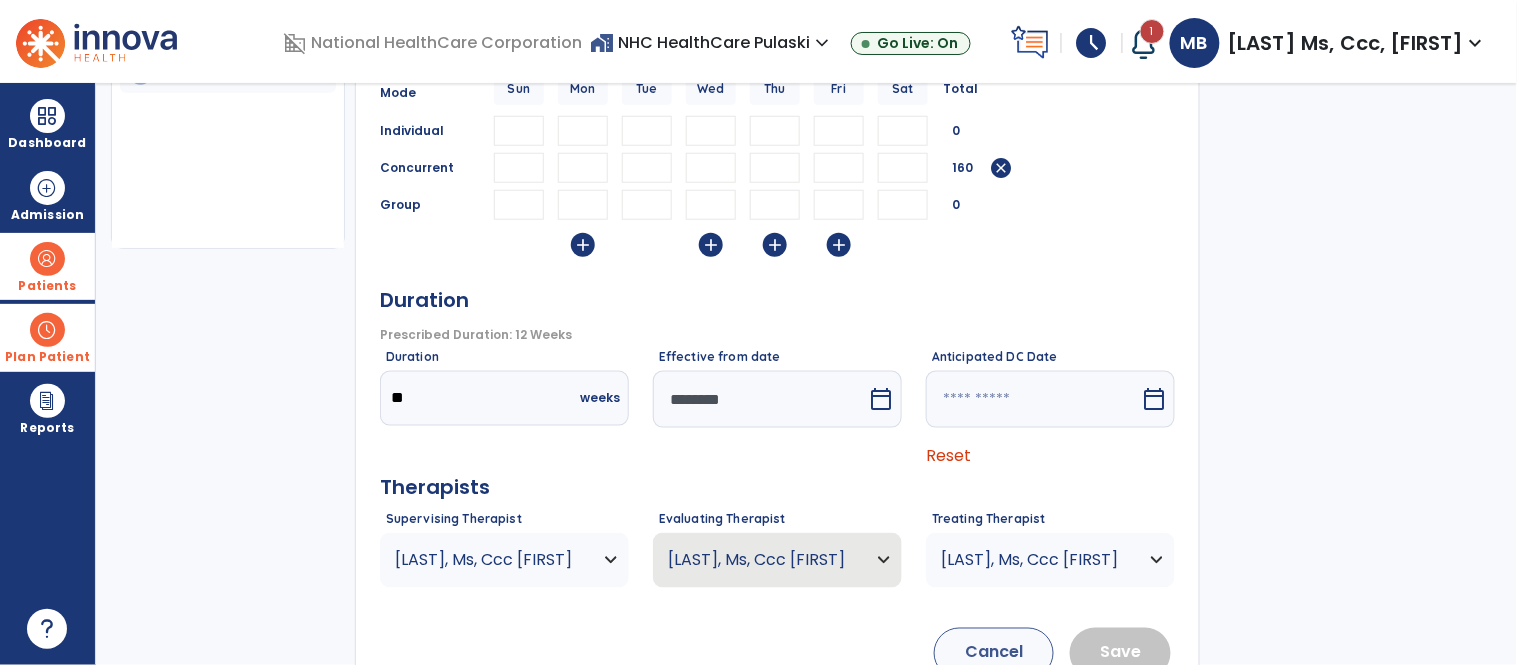 type on "**" 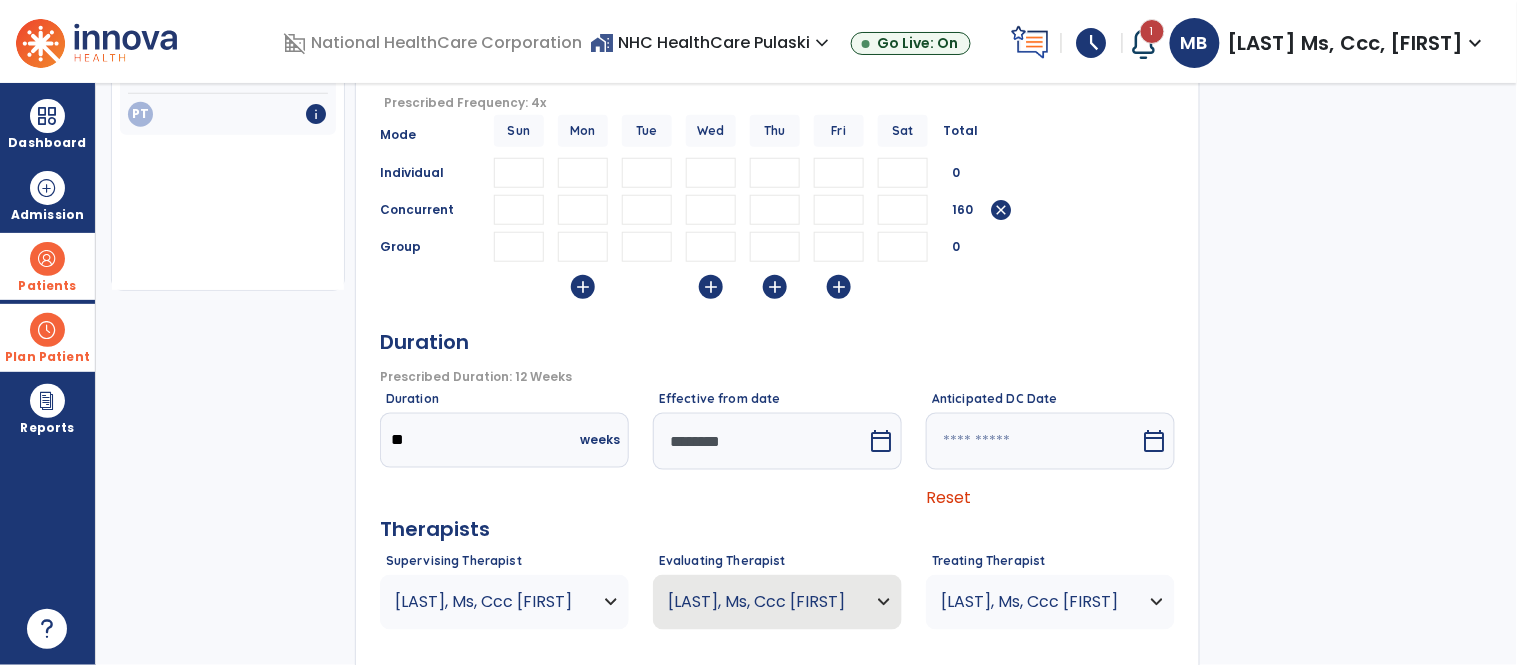 scroll, scrollTop: 455, scrollLeft: 0, axis: vertical 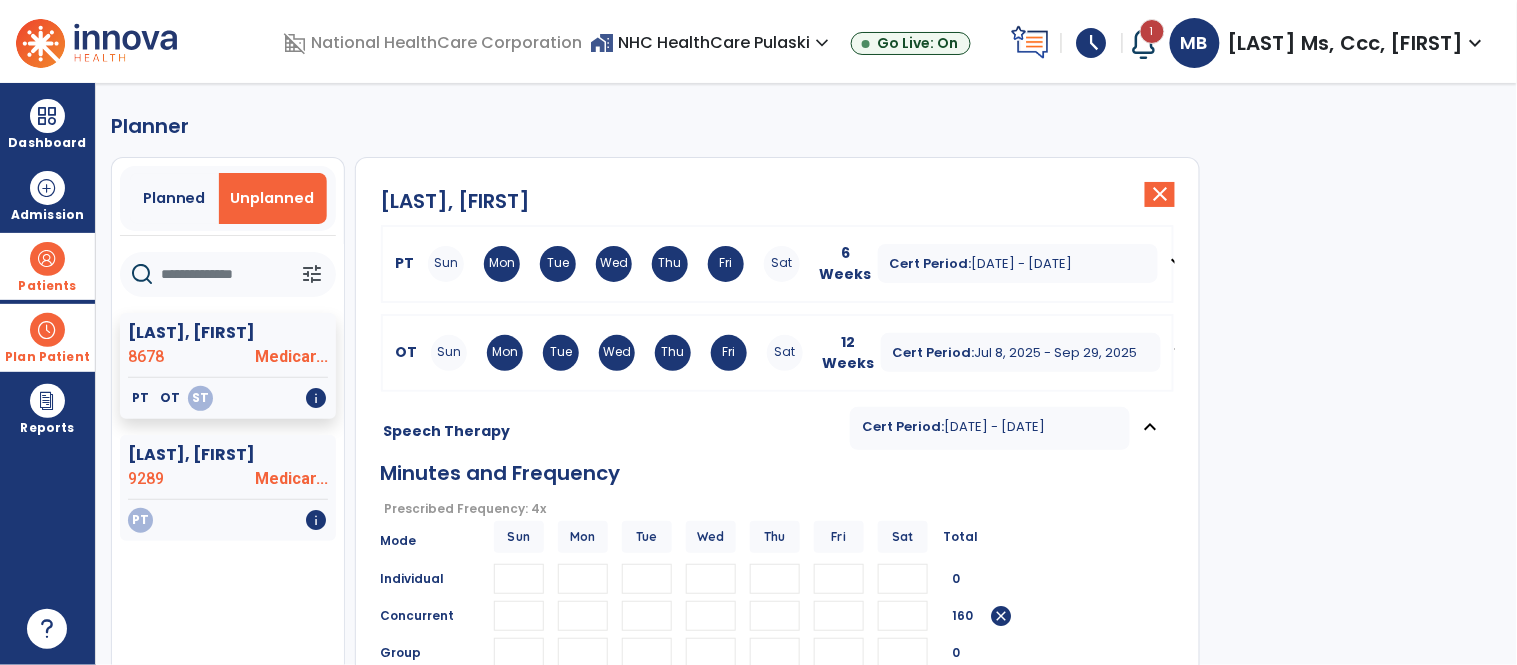 type 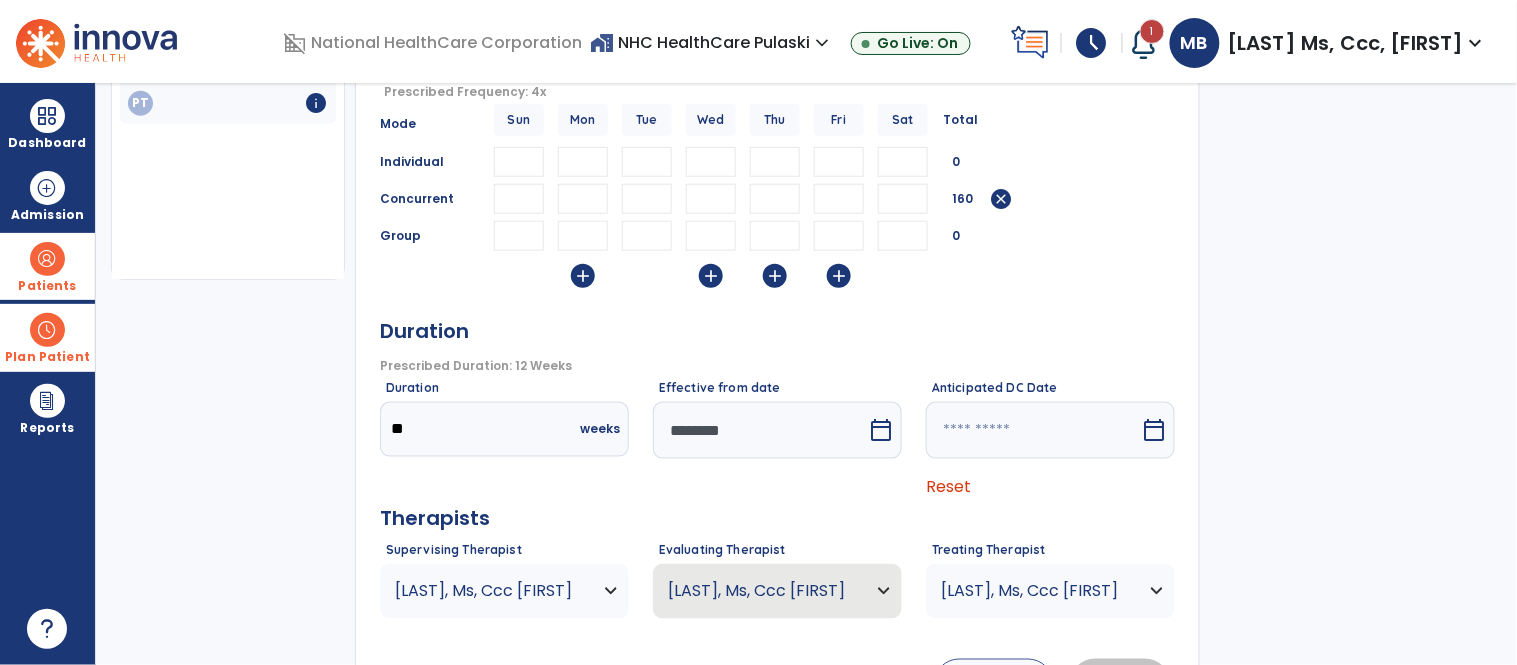 scroll, scrollTop: 516, scrollLeft: 0, axis: vertical 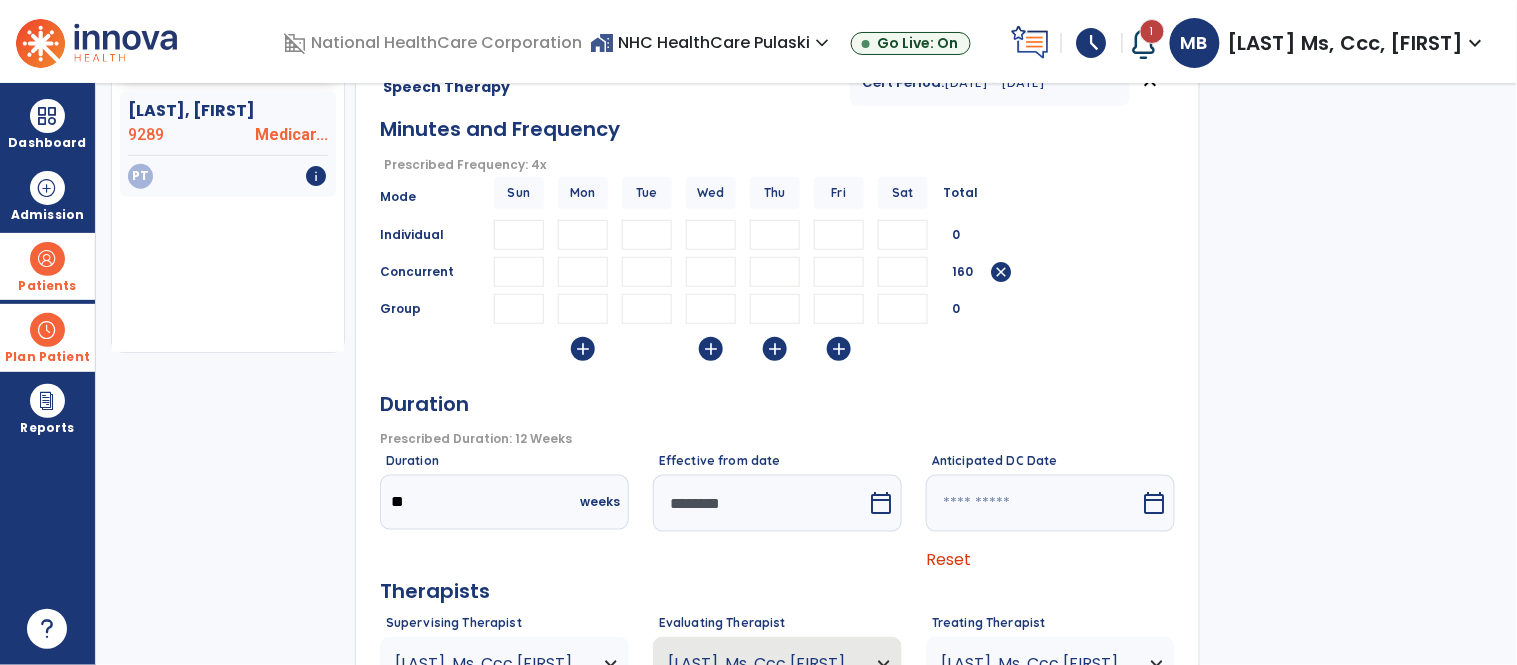 click on "calendar_today" at bounding box center (881, 503) 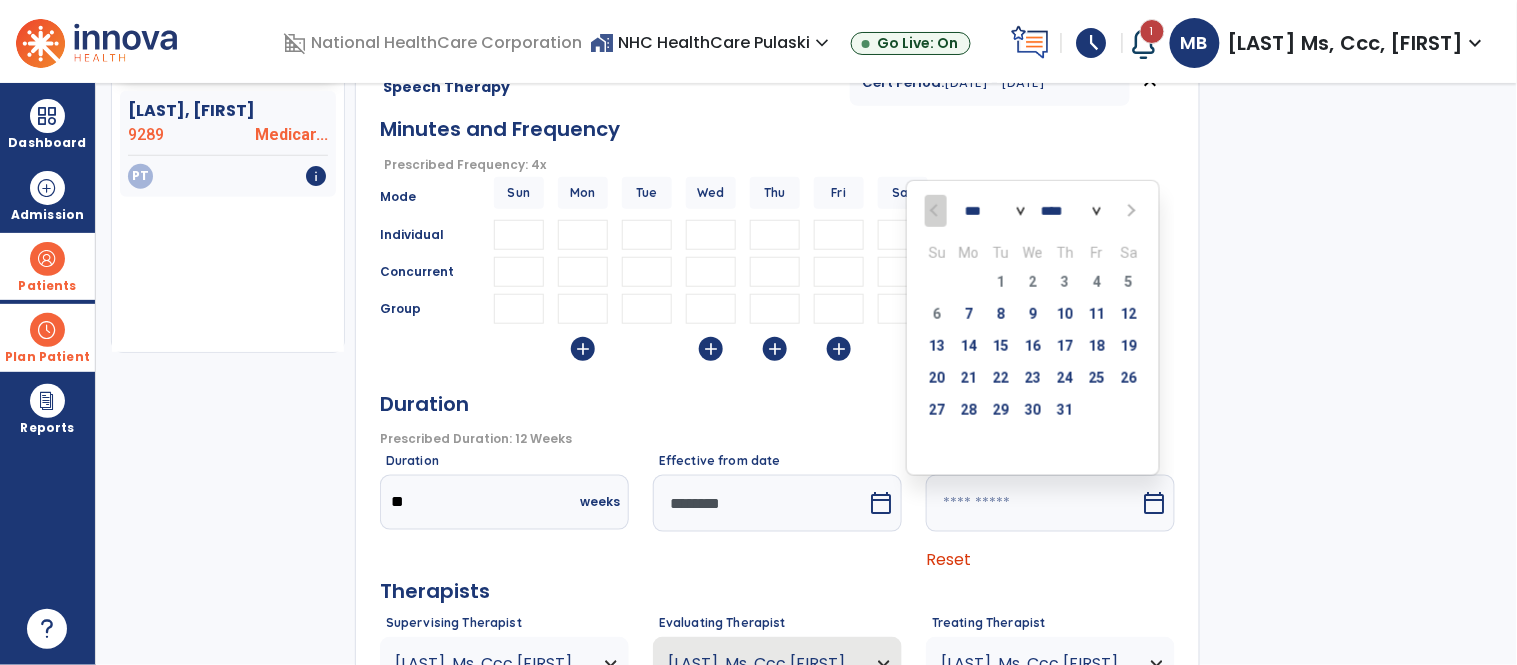 click on "*** *** *** *** *** ***" at bounding box center (995, 211) 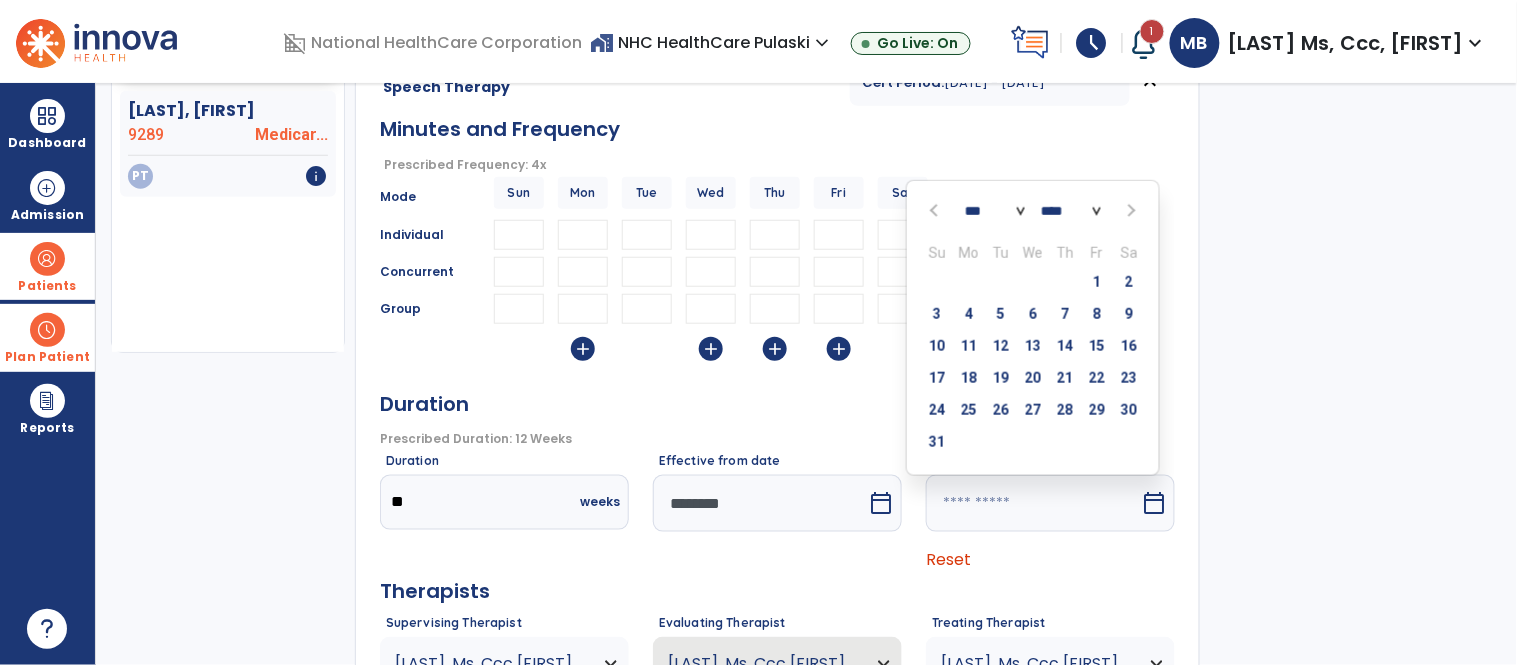 click on "*** *** *** *** *** ***" at bounding box center (995, 211) 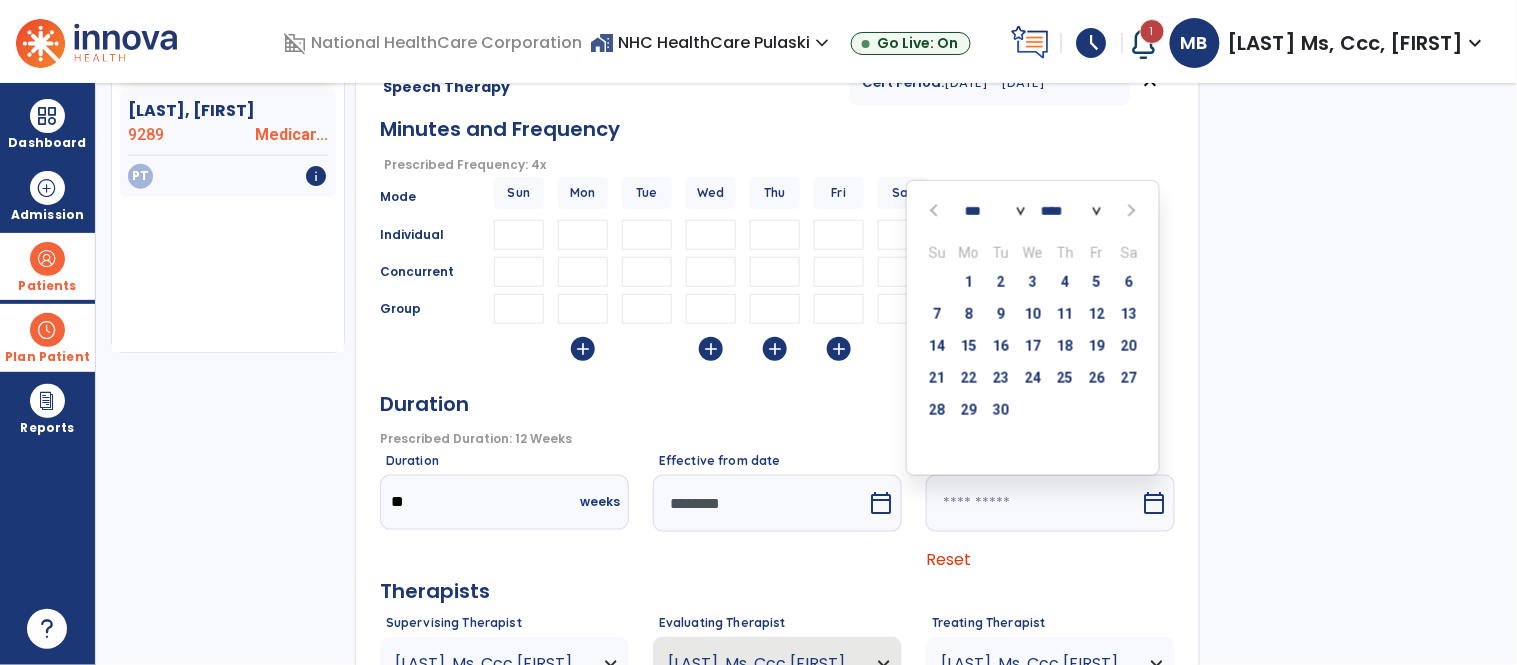click on "[LAST], [FIRST]  close   PT Sun Mon Tue Wed Thu Fri Sat 6 Weeks Cert Period:  [DATE] - [DATE]  expand_more    OT Sun Mon Tue Wed Thu Fri Sat 12 Weeks Cert Period:  [DATE] - [DATE]  expand_more    Speech Therapy Cert Period:  [DATE] - [DATE]  expand_less  Minutes and Frequency  Prescribed Frequency: 4x   error_outline  Mode Sun Mon Tue Wed Thu Fri Sat Total Individual 0 Concurrent ** ** ** ** 160  cancel  Group 0  add   add   add   add   Duration   Prescribed Duration: 12 Weeks   error_outline  Duration **  weeks  Effective from date  ********  calendar_today  Anticipated DC Date  *** *** *** *** *** *** **** **** **** **** **** **** **** **** **** **** **** Su Mo Tu We Th Fr Sa  31   1   2   3   4   5   6   7   8   9   10   11   12   13   14   15   16   17   18   19   20   21   22   23   24   25   26   27   28   29   30   1   2   3   4   5   6   7   8   9   10   11   calendar_today  Reset Therapists Supervising Therapist [LAST], Ms, Ccc [FIRST] [LAST]  ST" 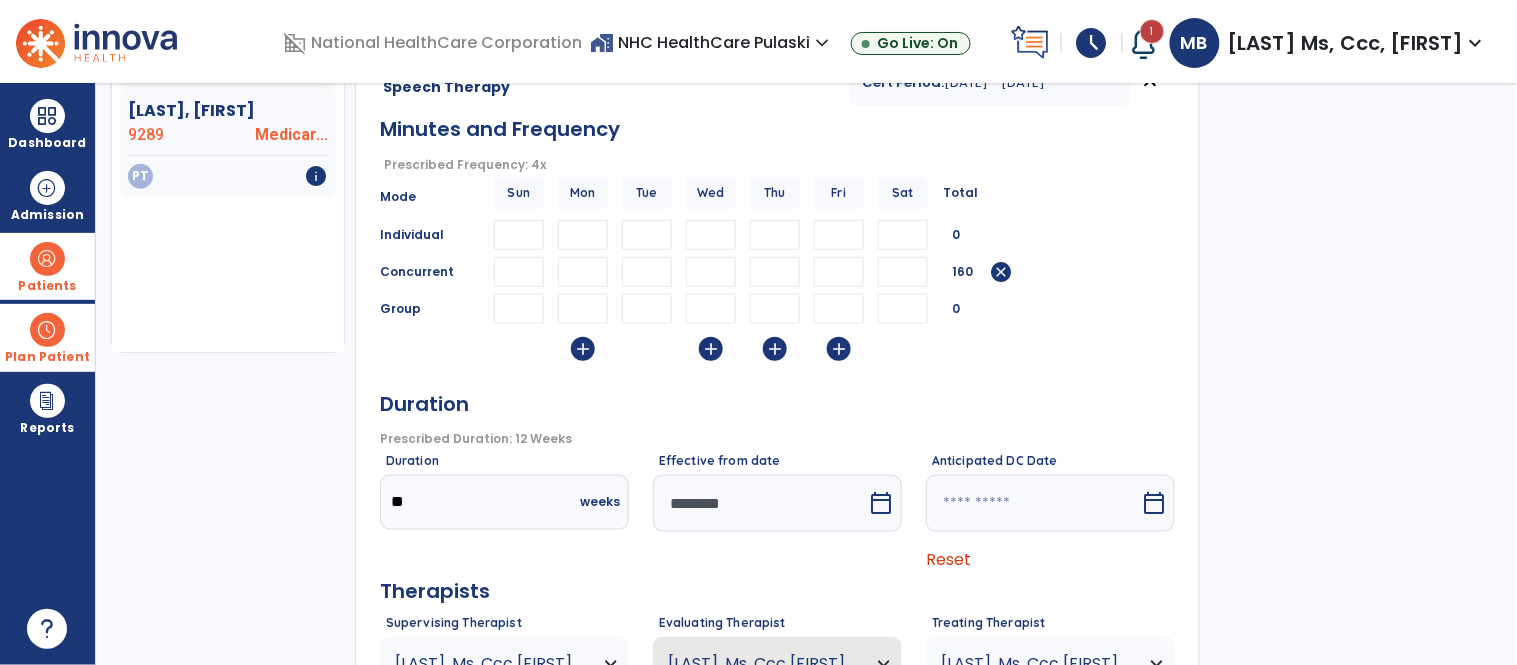 click on "Reset" at bounding box center (948, 559) 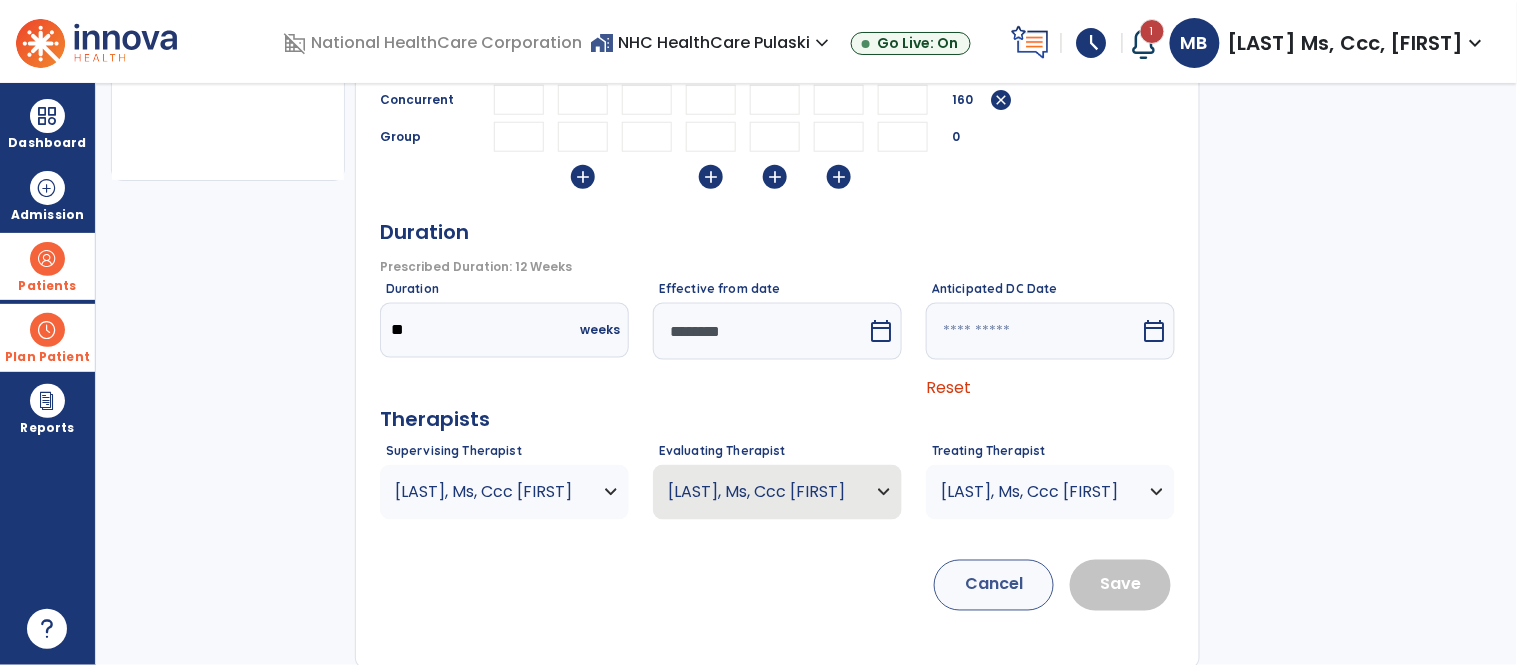 click on "[LAST], Ms, Ccc [FIRST]" at bounding box center [492, 492] 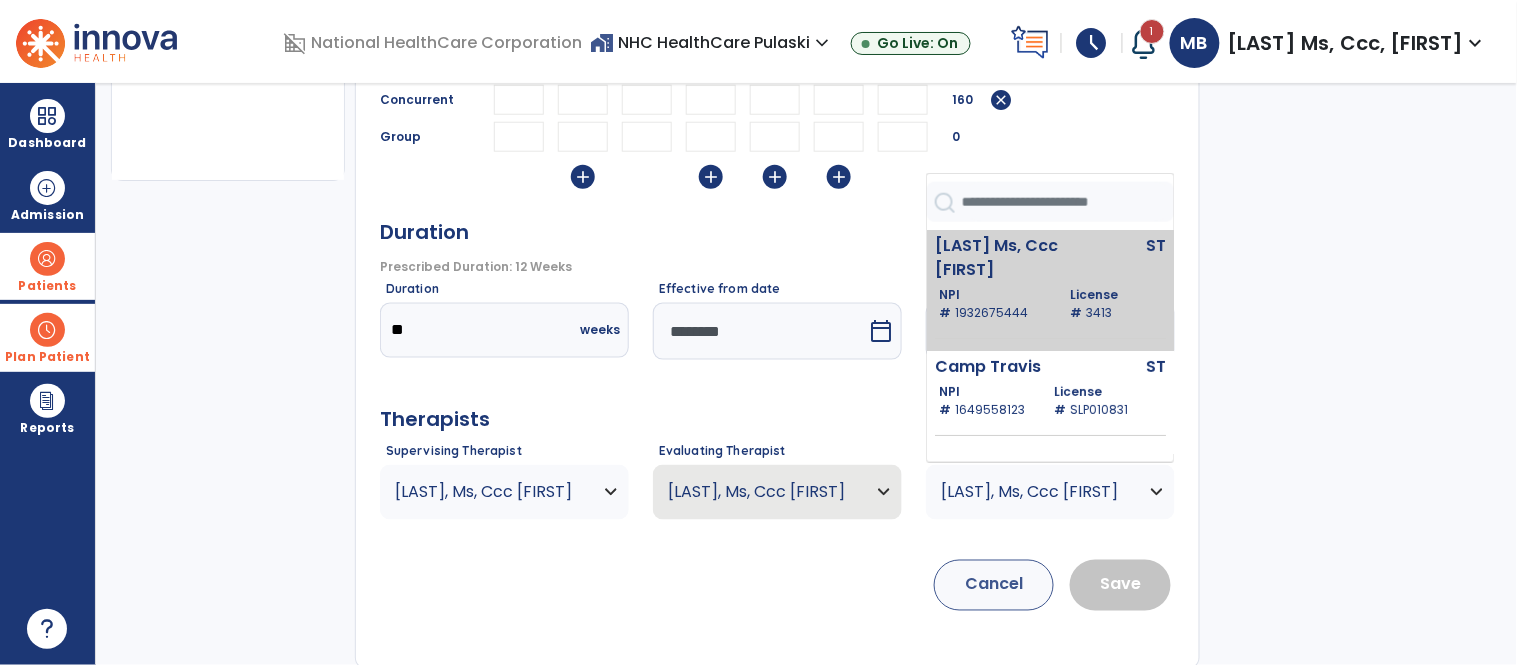 click on "[LAST] Ms, Ccc [FIRST]" at bounding box center (1008, 258) 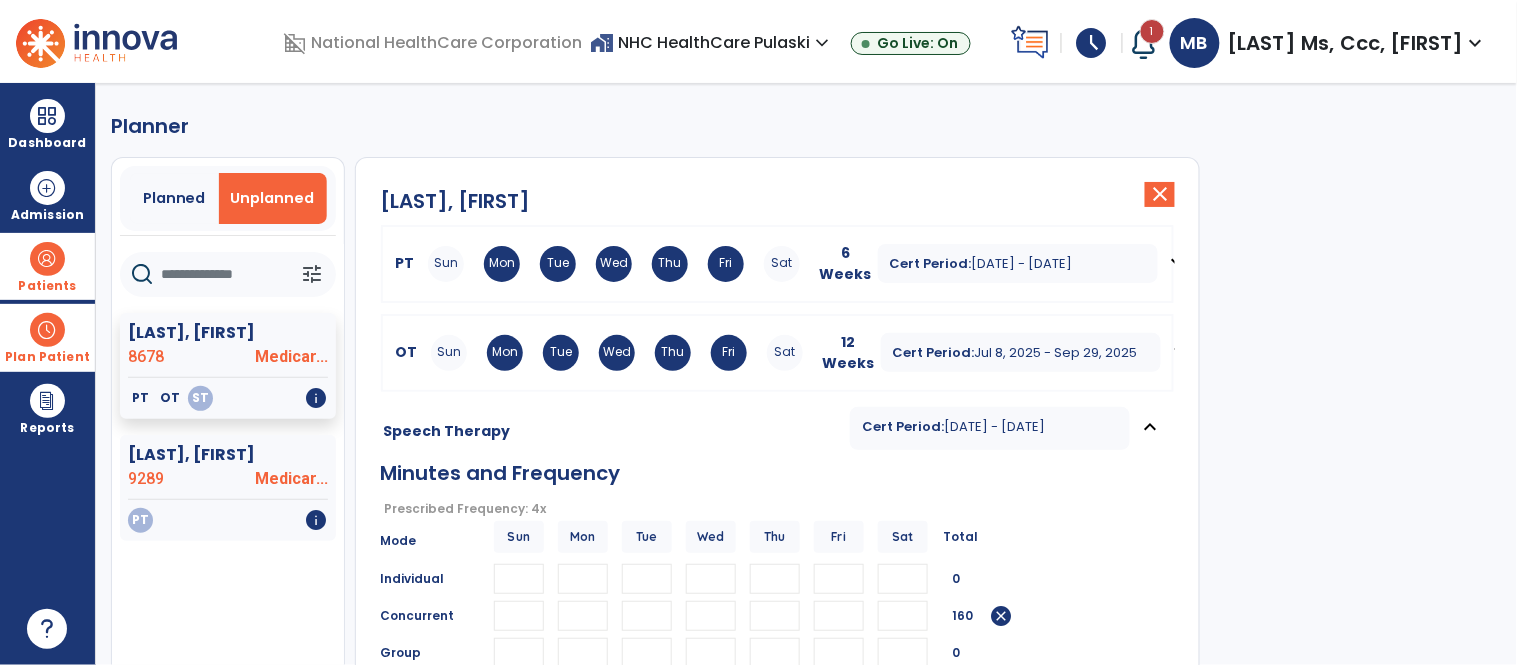 scroll, scrollTop: 12, scrollLeft: 0, axis: vertical 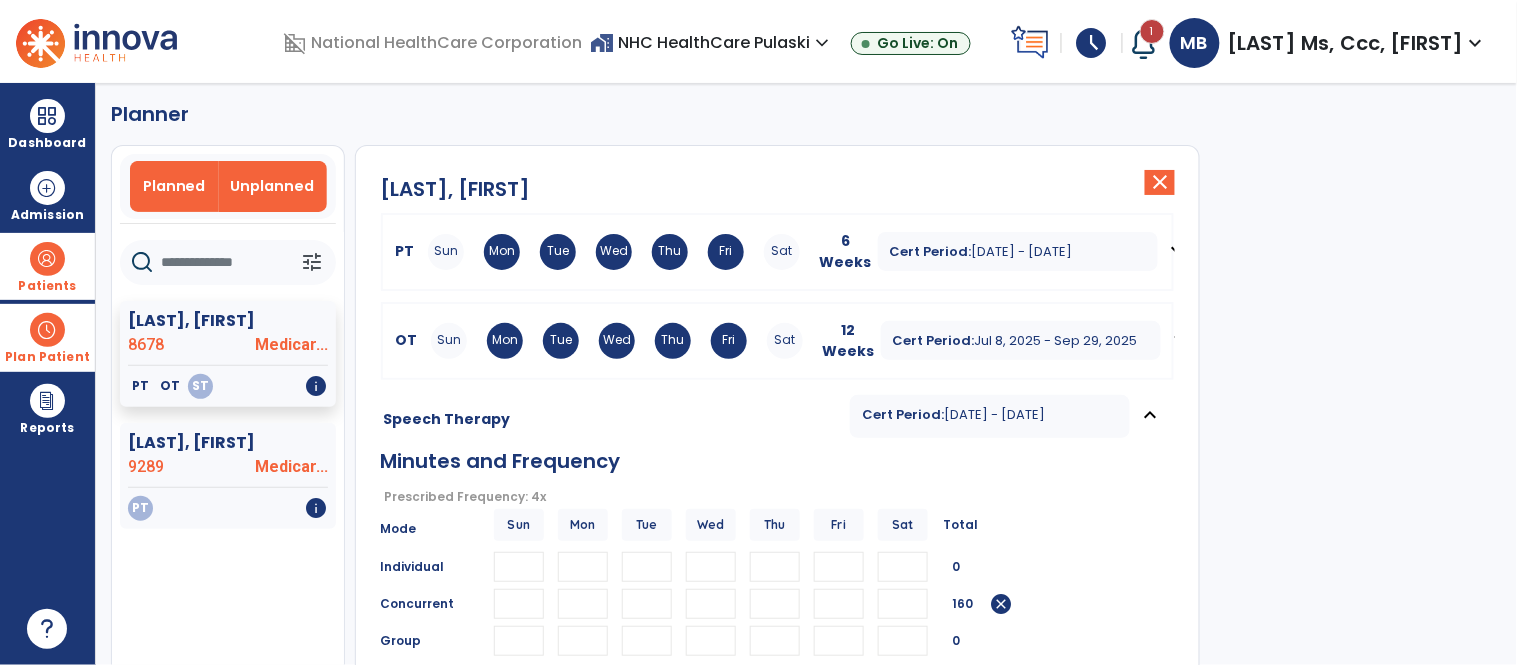 click on "Planned" at bounding box center (174, 186) 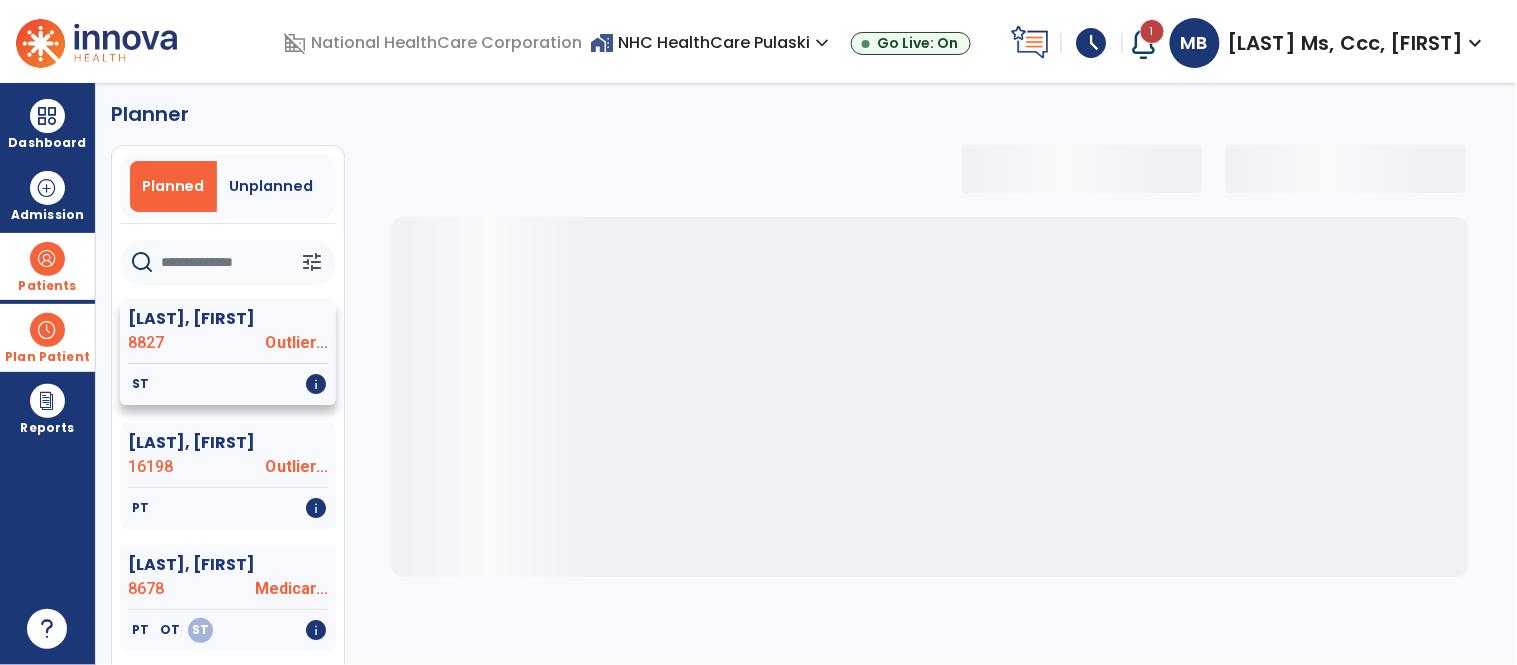 select on "***" 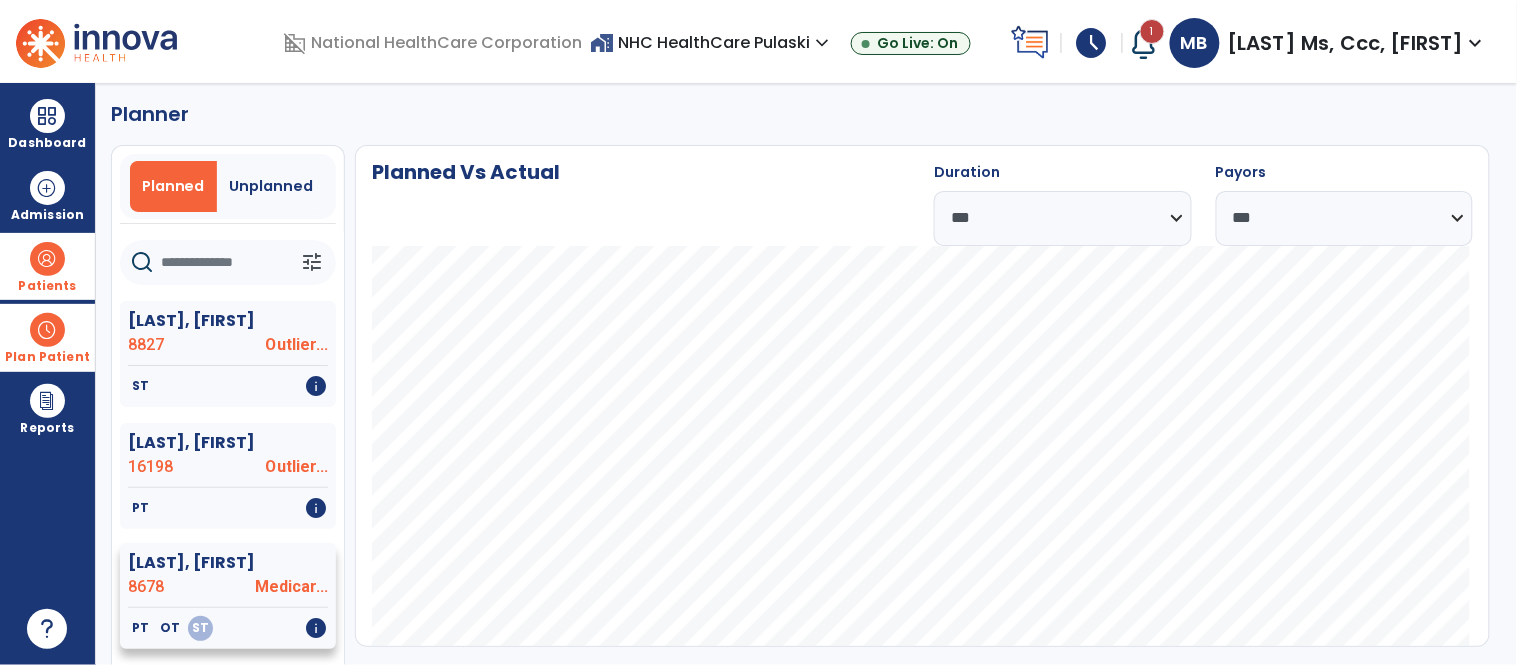 click on "[LAST], [FIRST]" 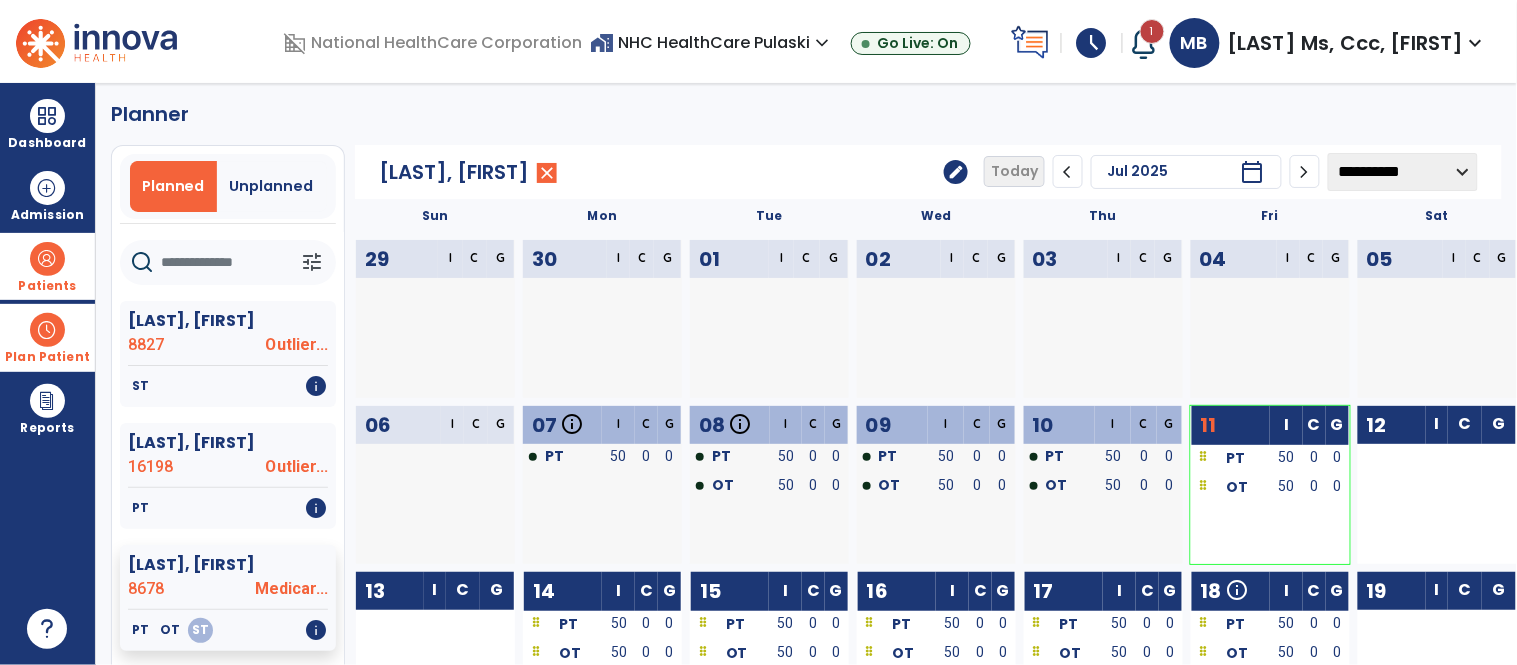 click at bounding box center [47, 330] 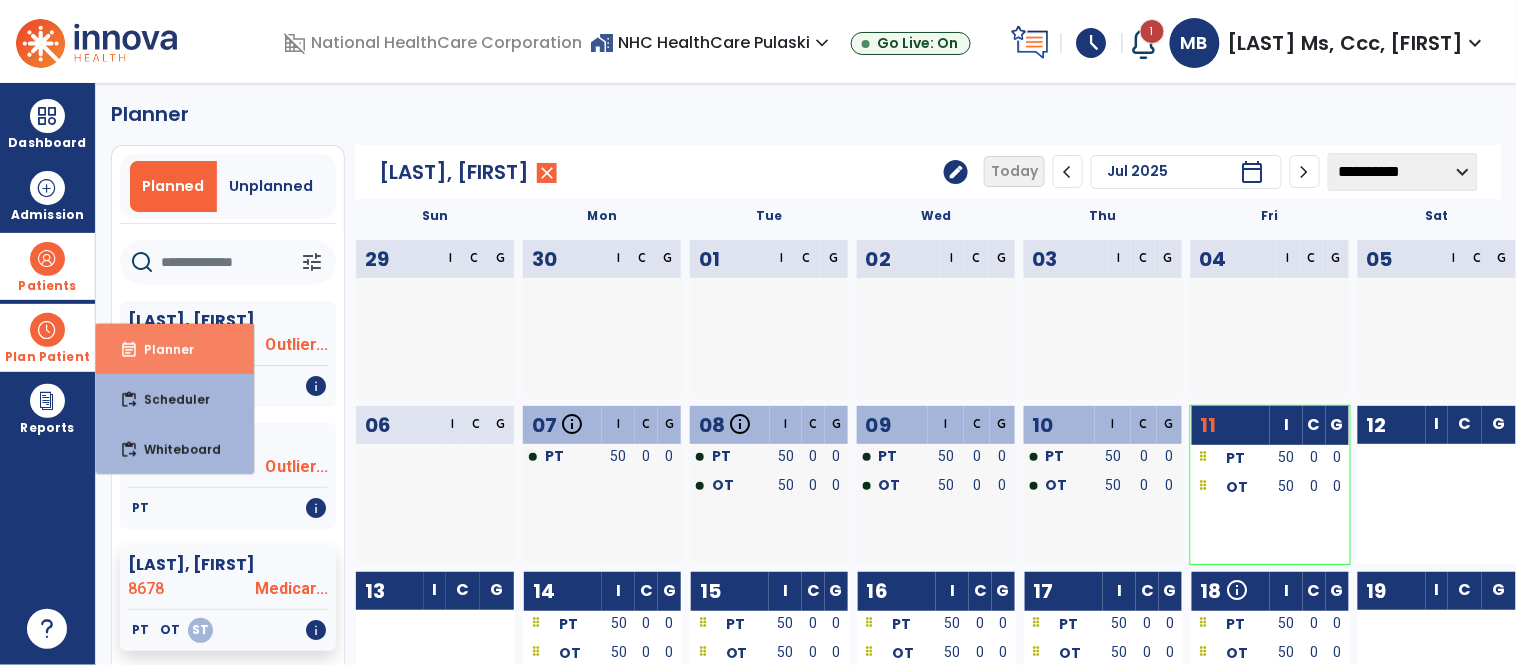 click on "Planner" at bounding box center [161, 349] 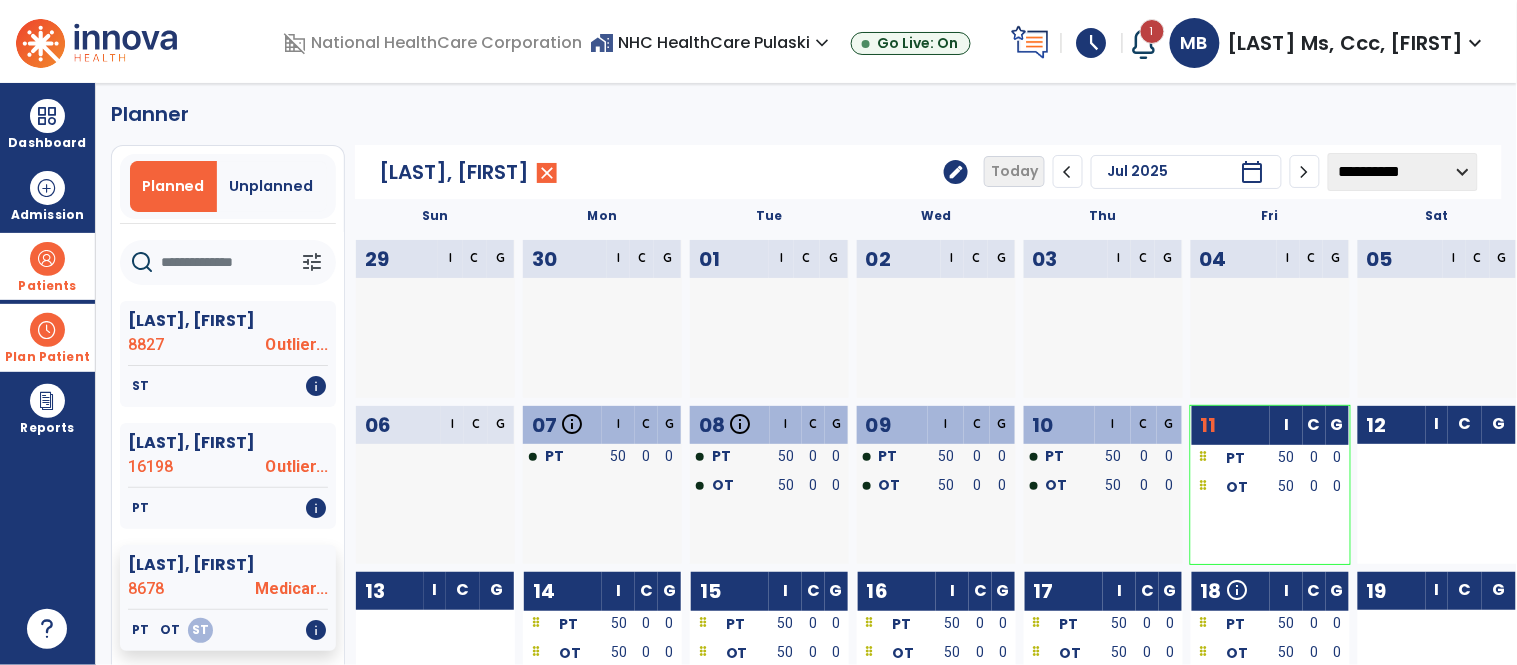 click 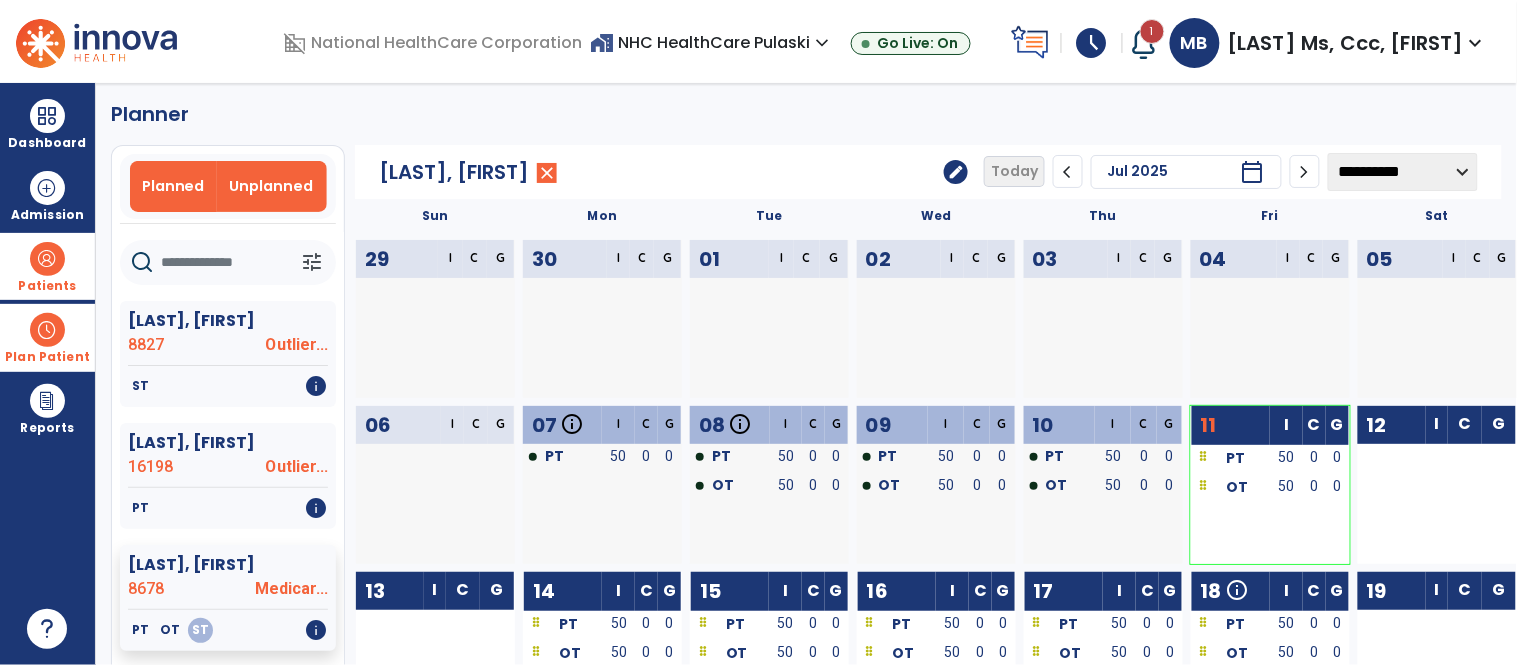 click on "Unplanned" at bounding box center [272, 186] 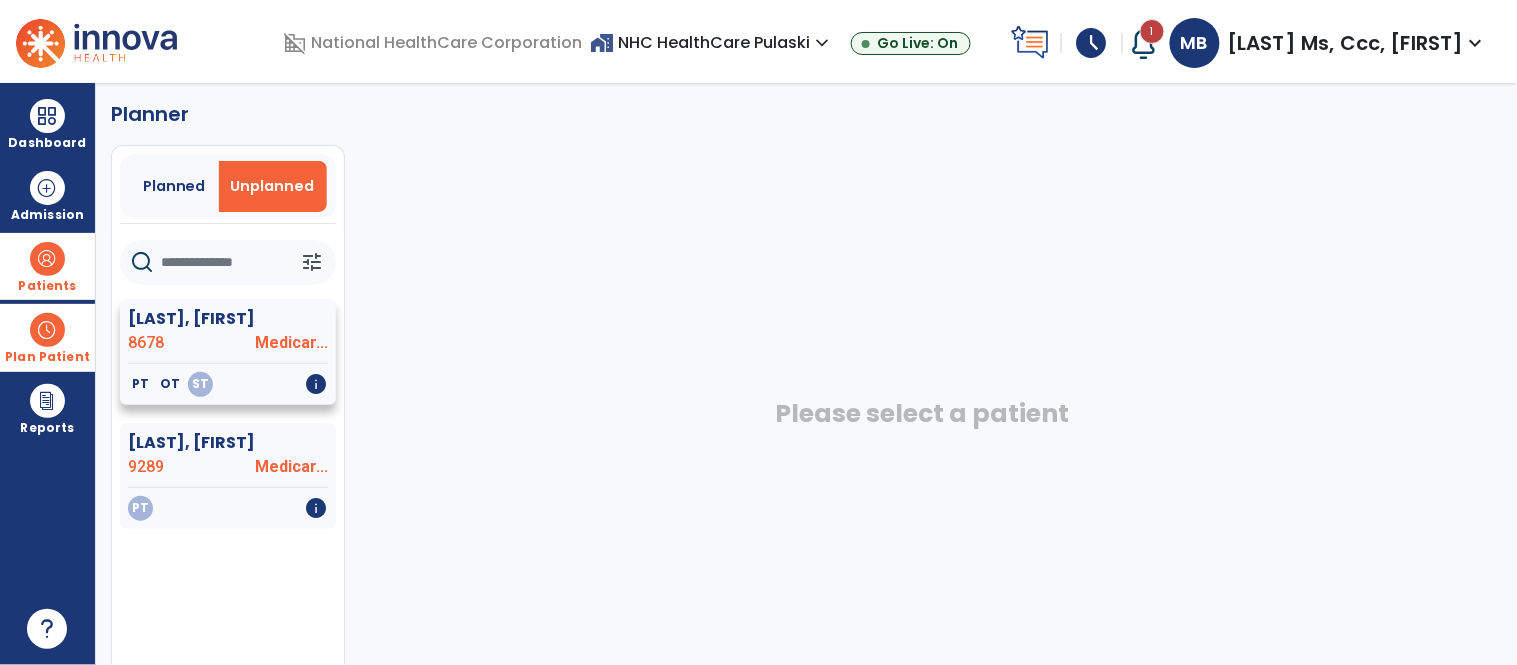 click on "[LAST], [FIRST]" 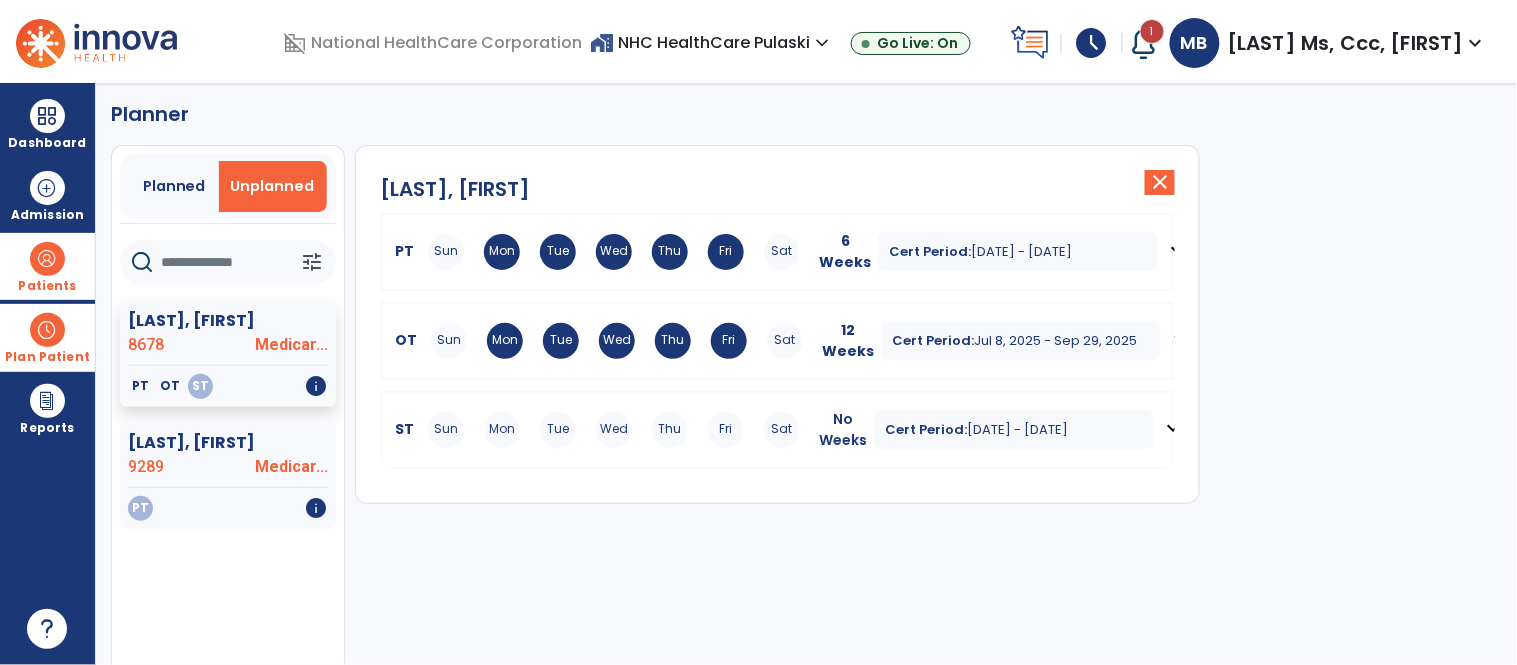 click on "Plan Patient" at bounding box center (47, 357) 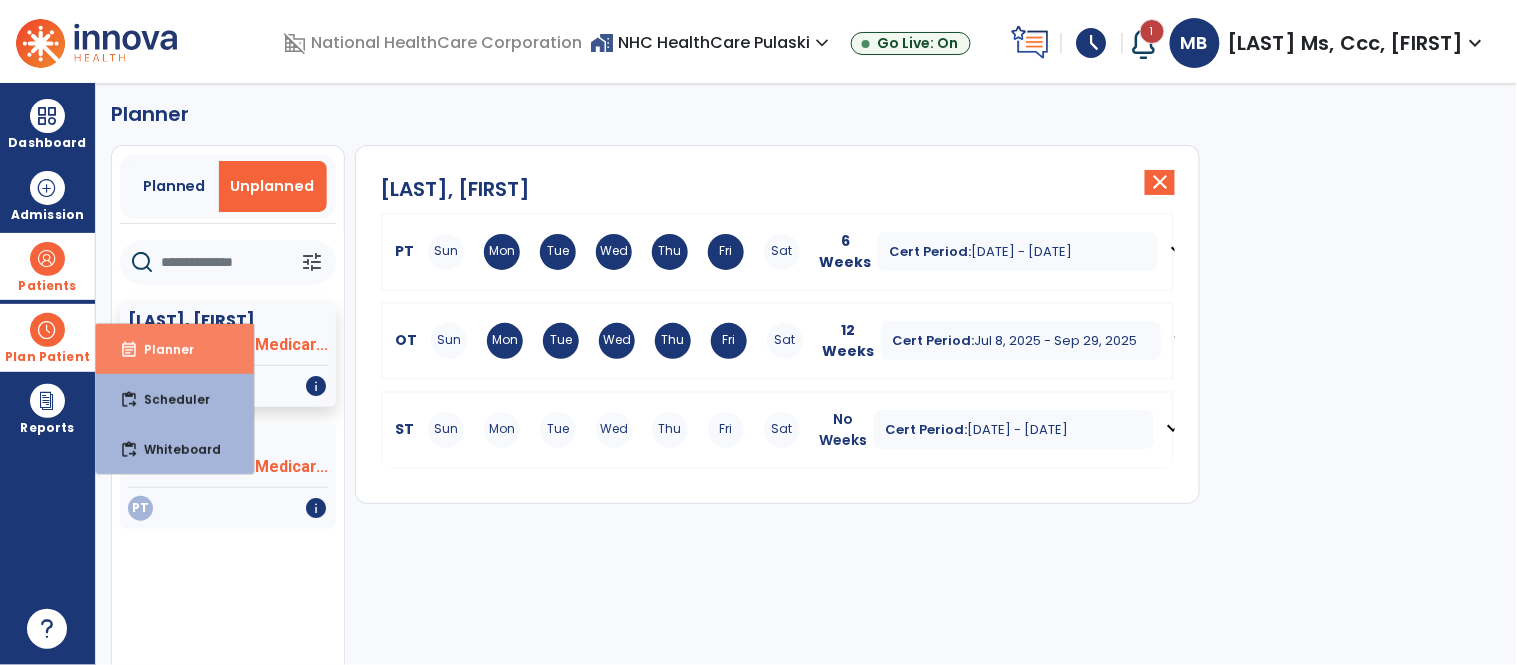click on "Planner" at bounding box center (161, 349) 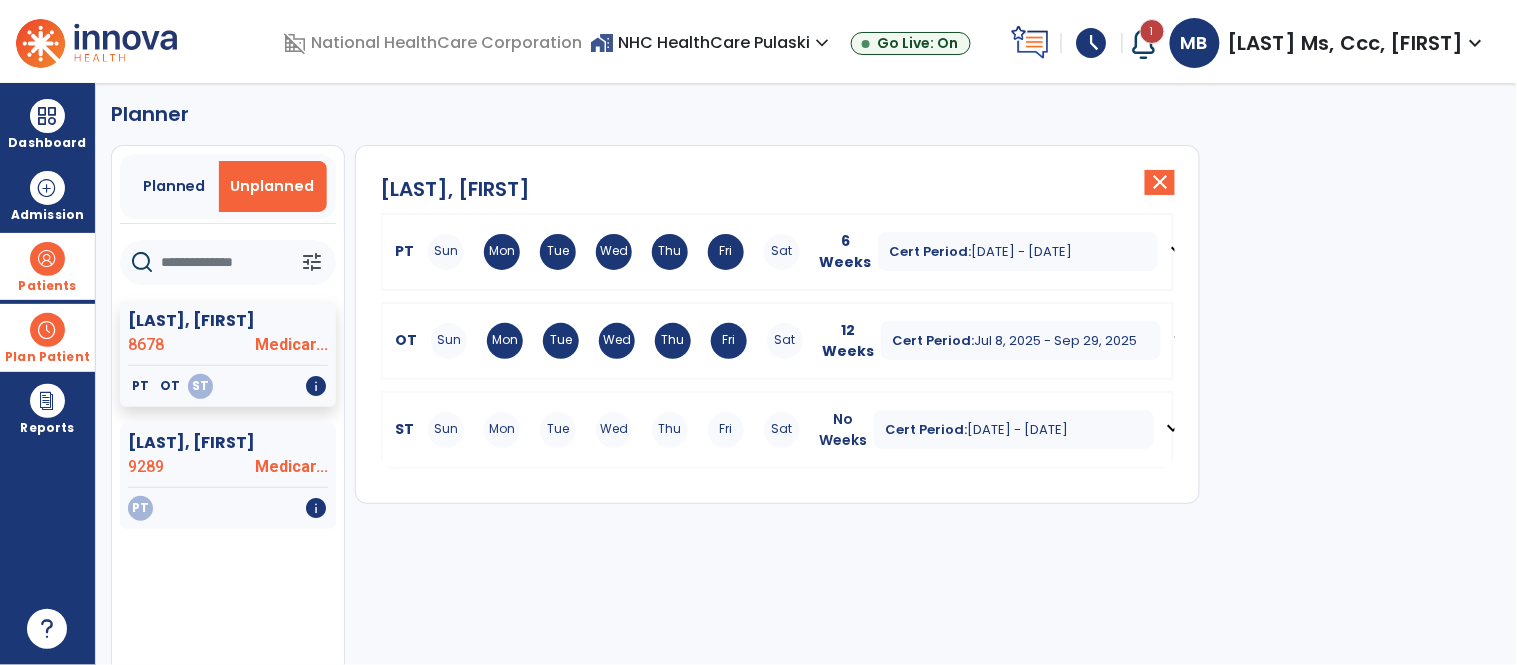click at bounding box center (47, 330) 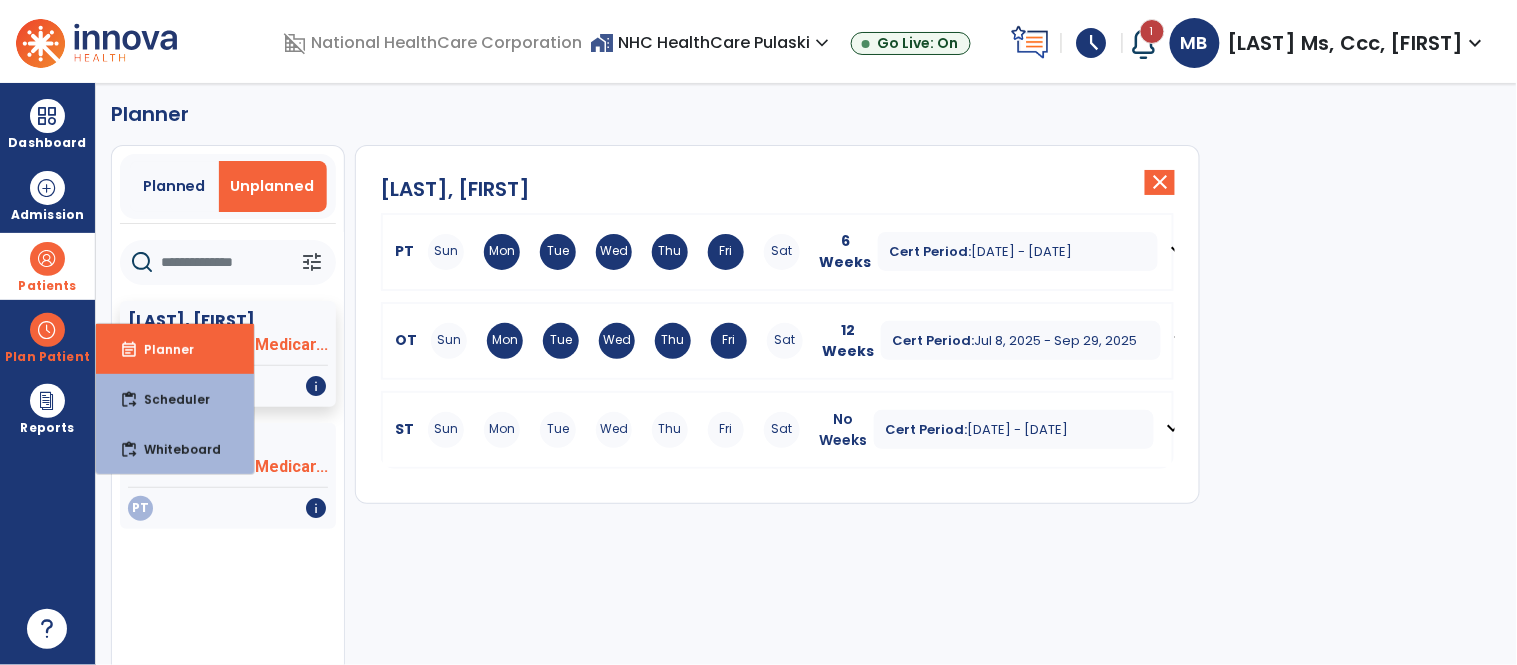 click on "Patients" at bounding box center (47, 286) 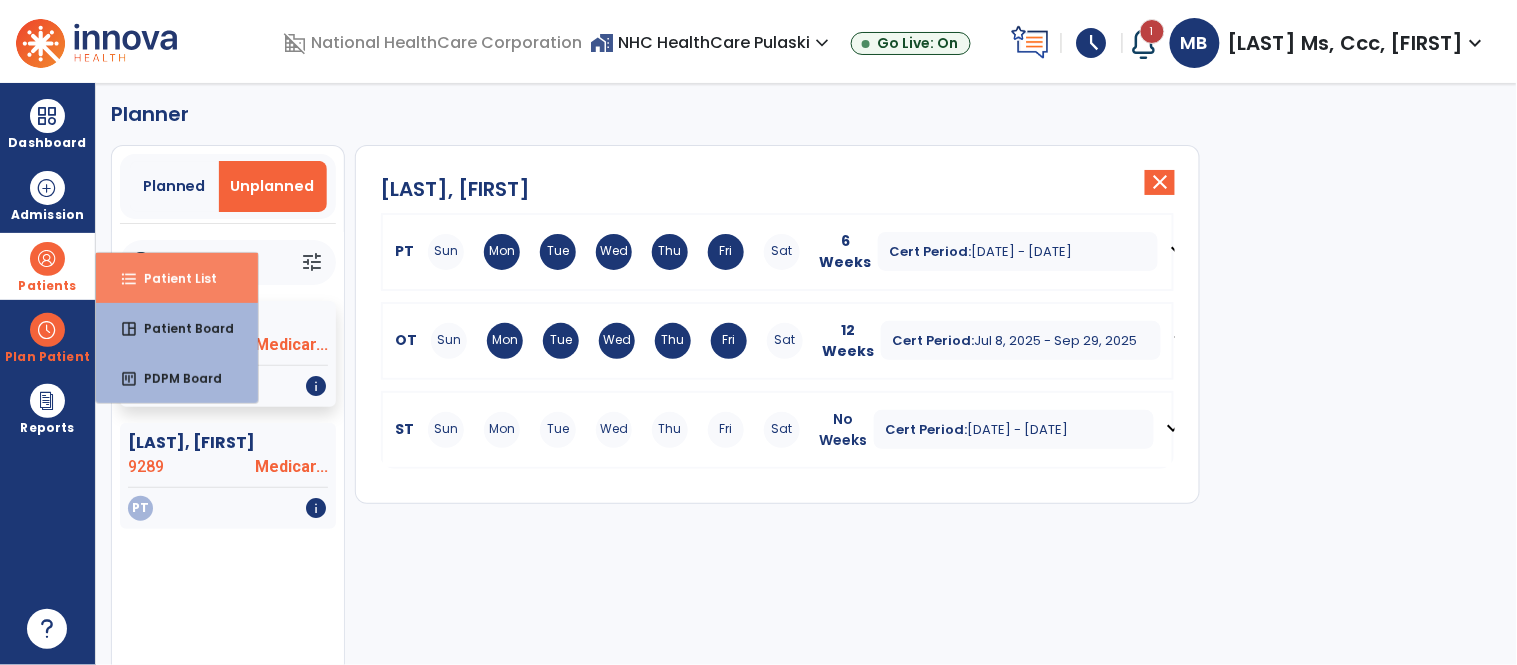 click on "Patient List" at bounding box center [172, 278] 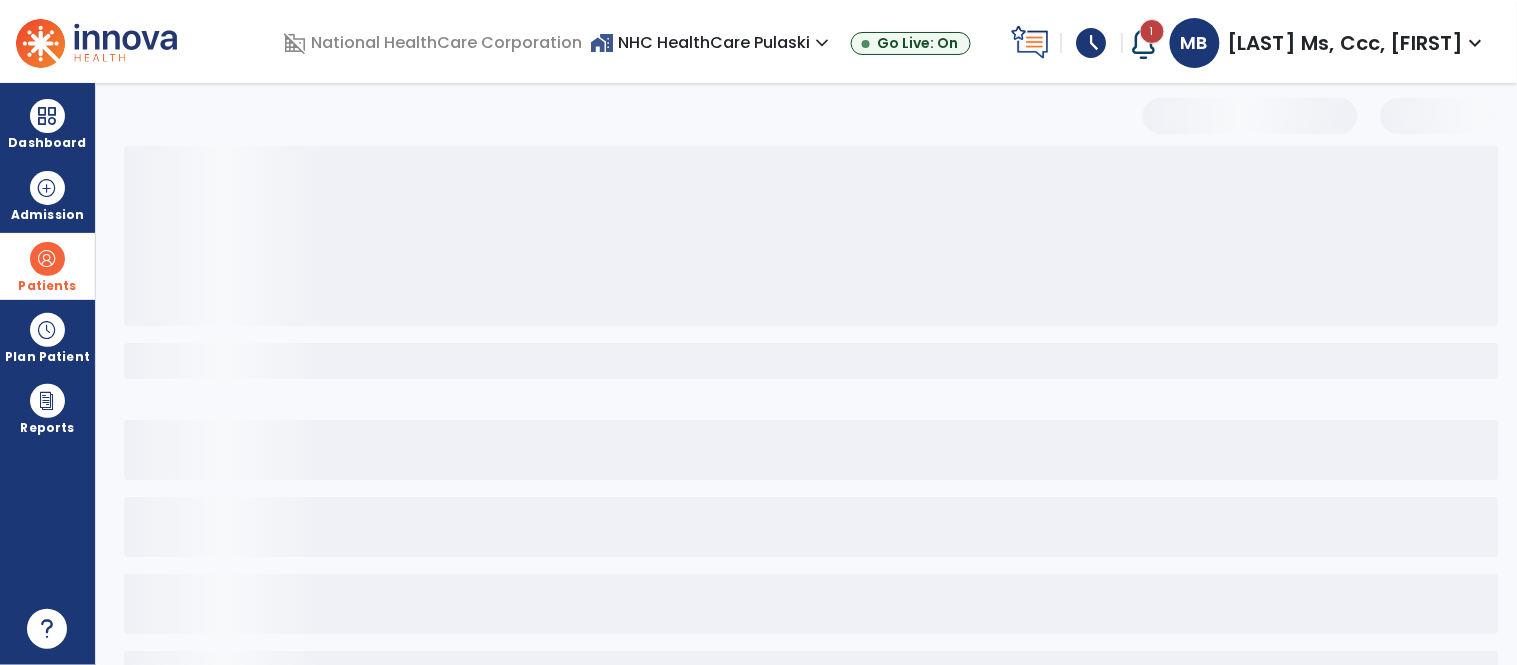 scroll, scrollTop: 0, scrollLeft: 0, axis: both 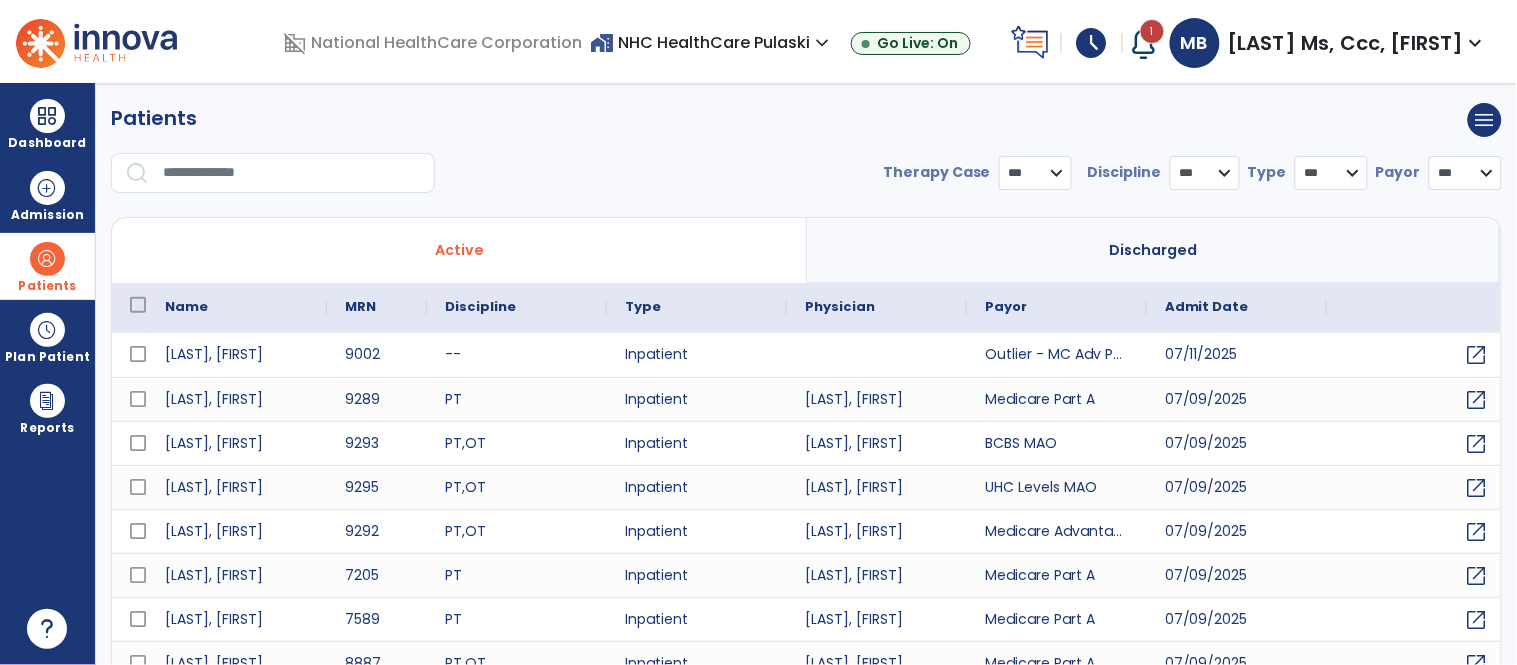 select on "***" 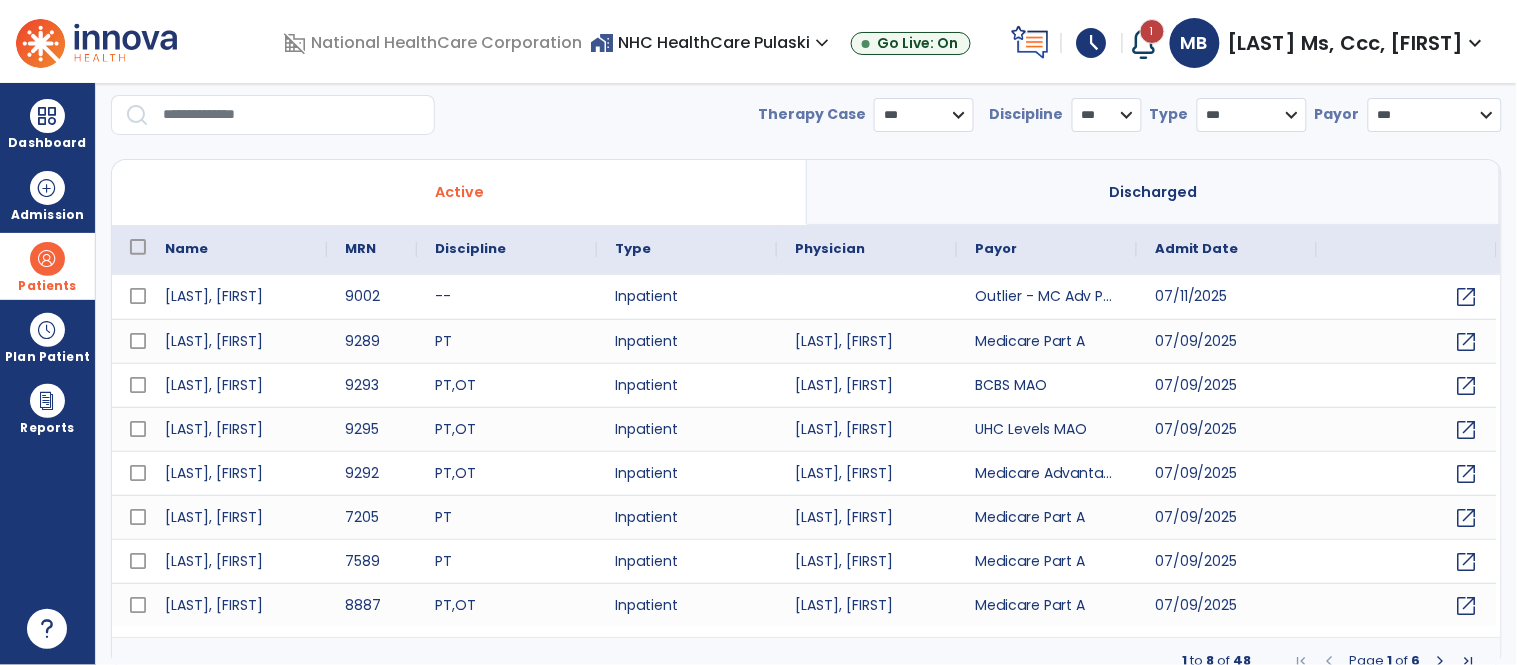 scroll, scrollTop: 77, scrollLeft: 0, axis: vertical 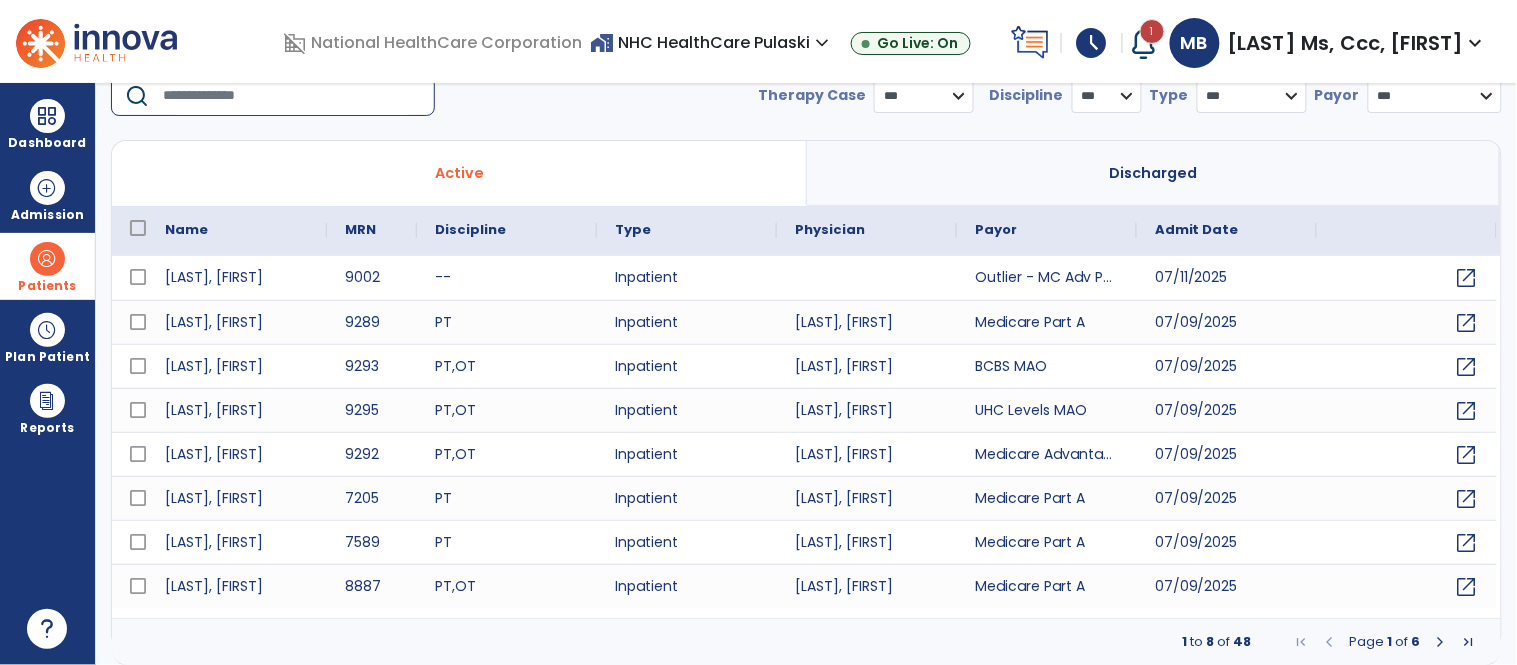click at bounding box center (292, 96) 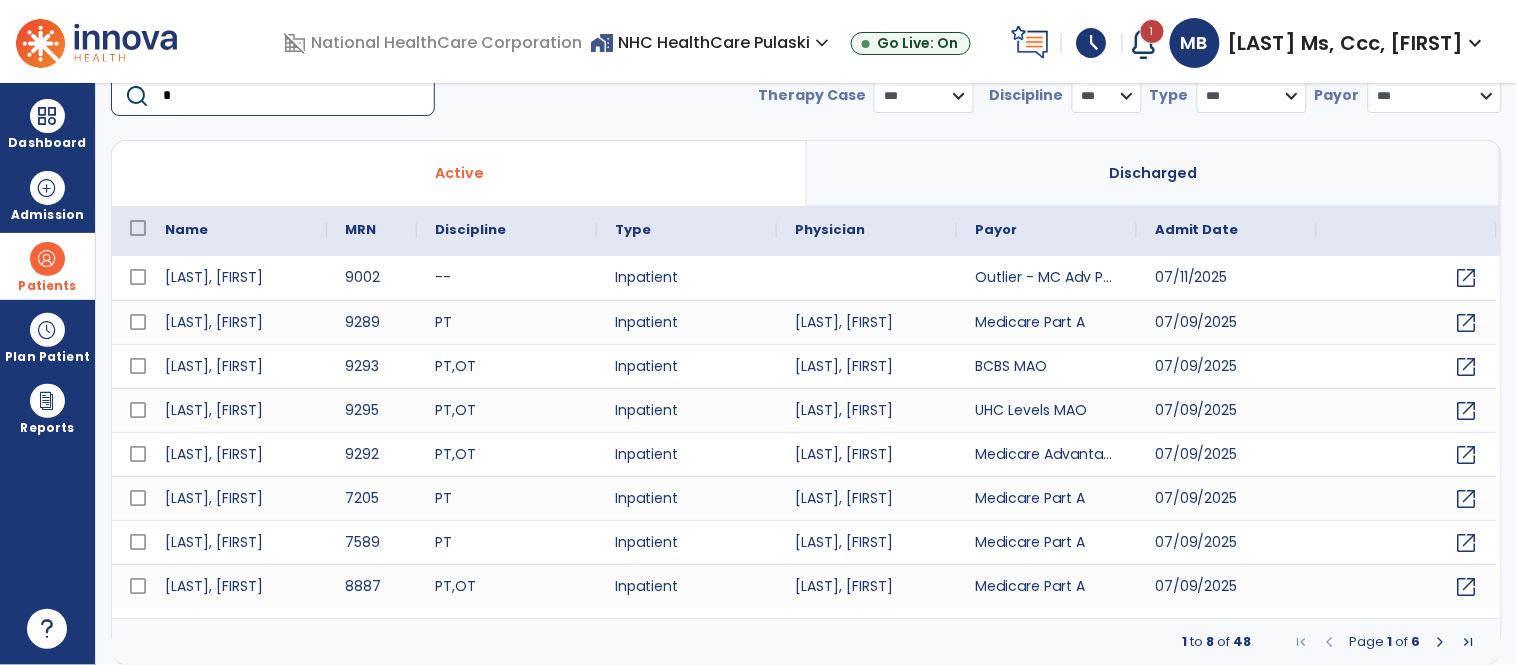 click on "*" at bounding box center (292, 96) 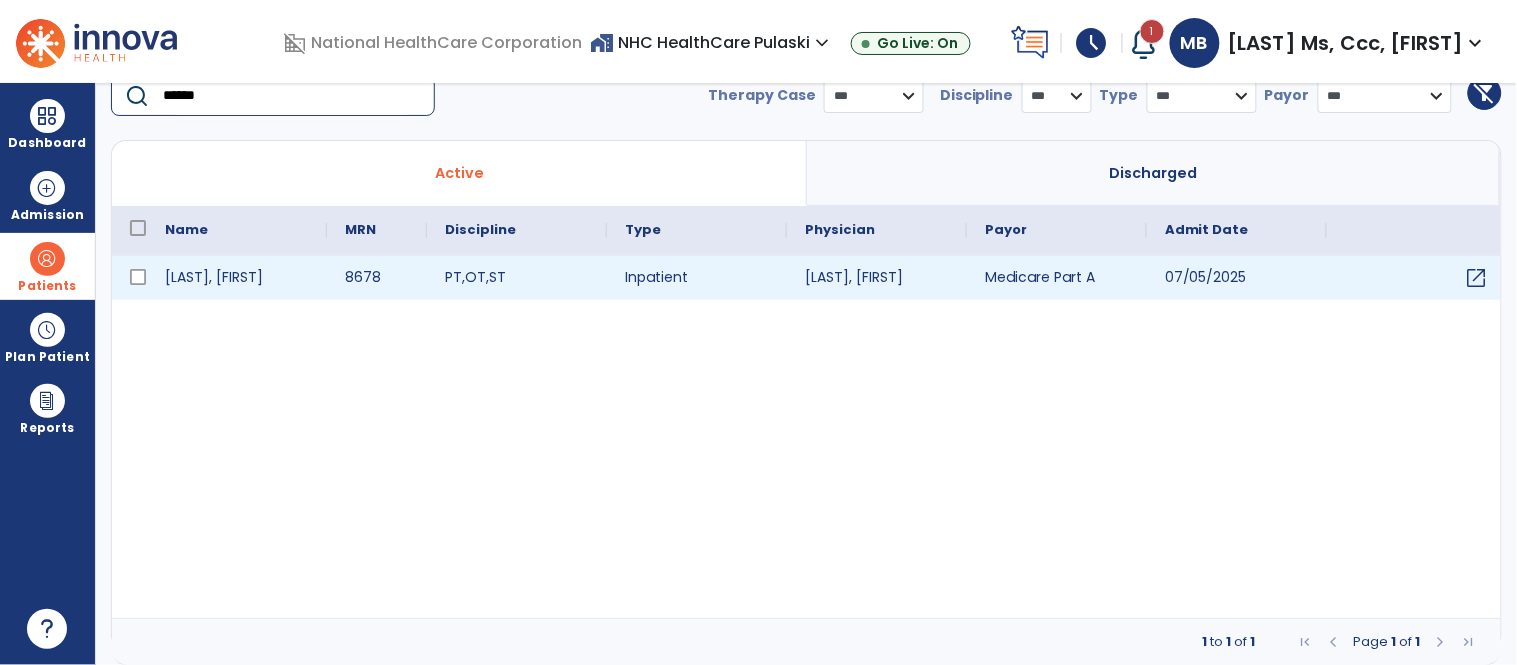 type on "******" 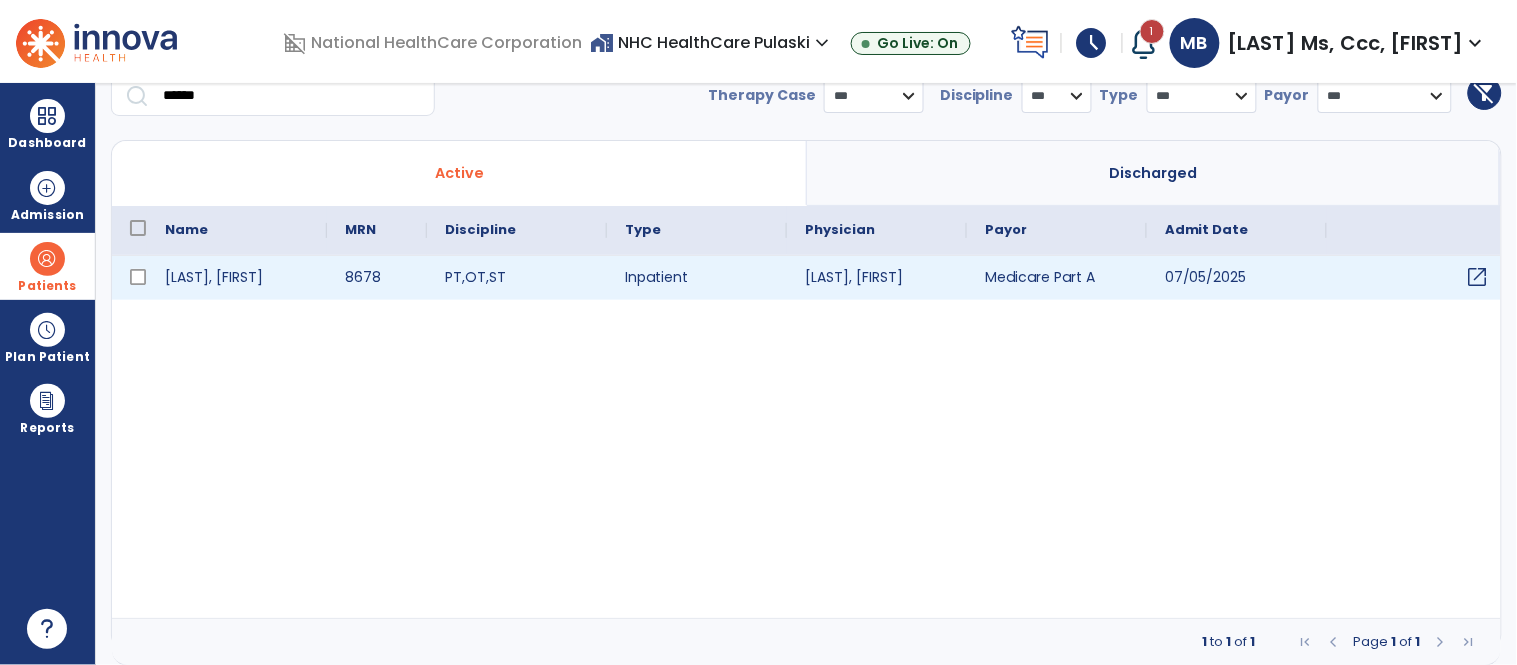 click on "open_in_new" at bounding box center [1478, 277] 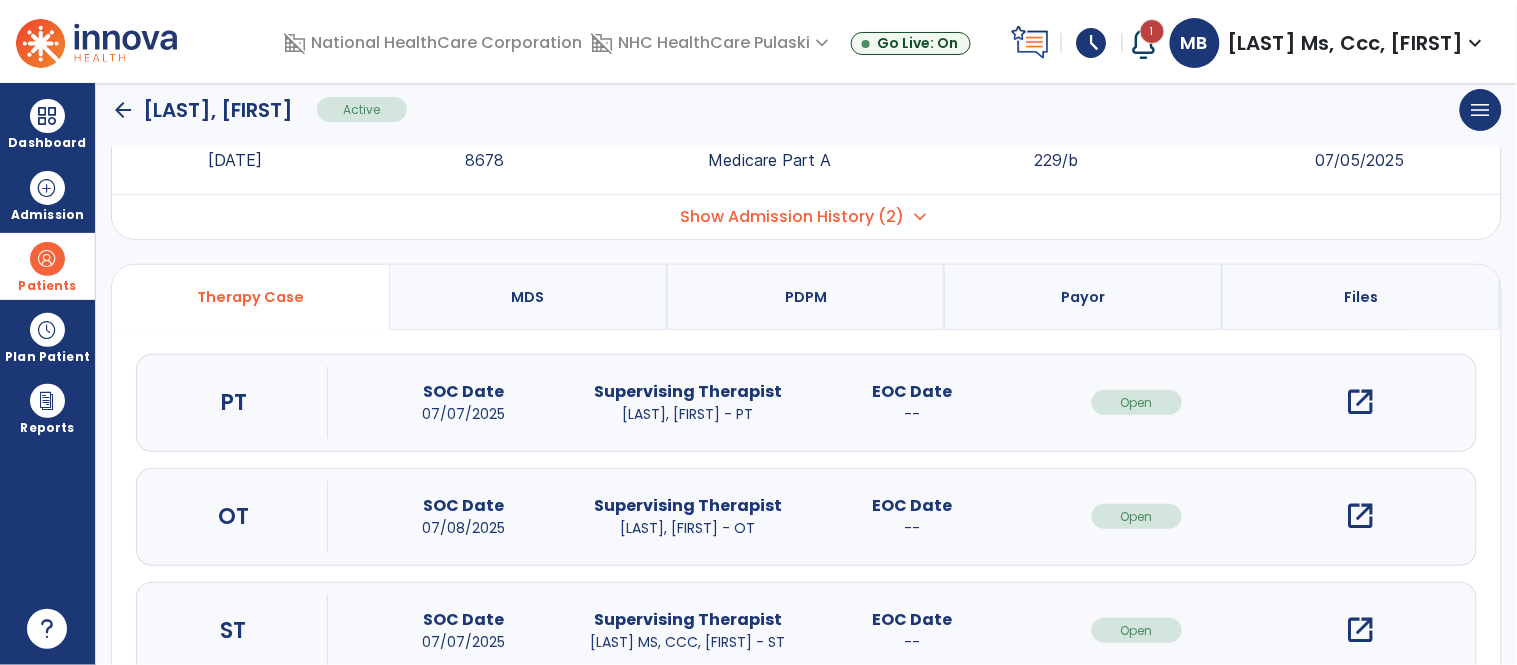scroll, scrollTop: 0, scrollLeft: 0, axis: both 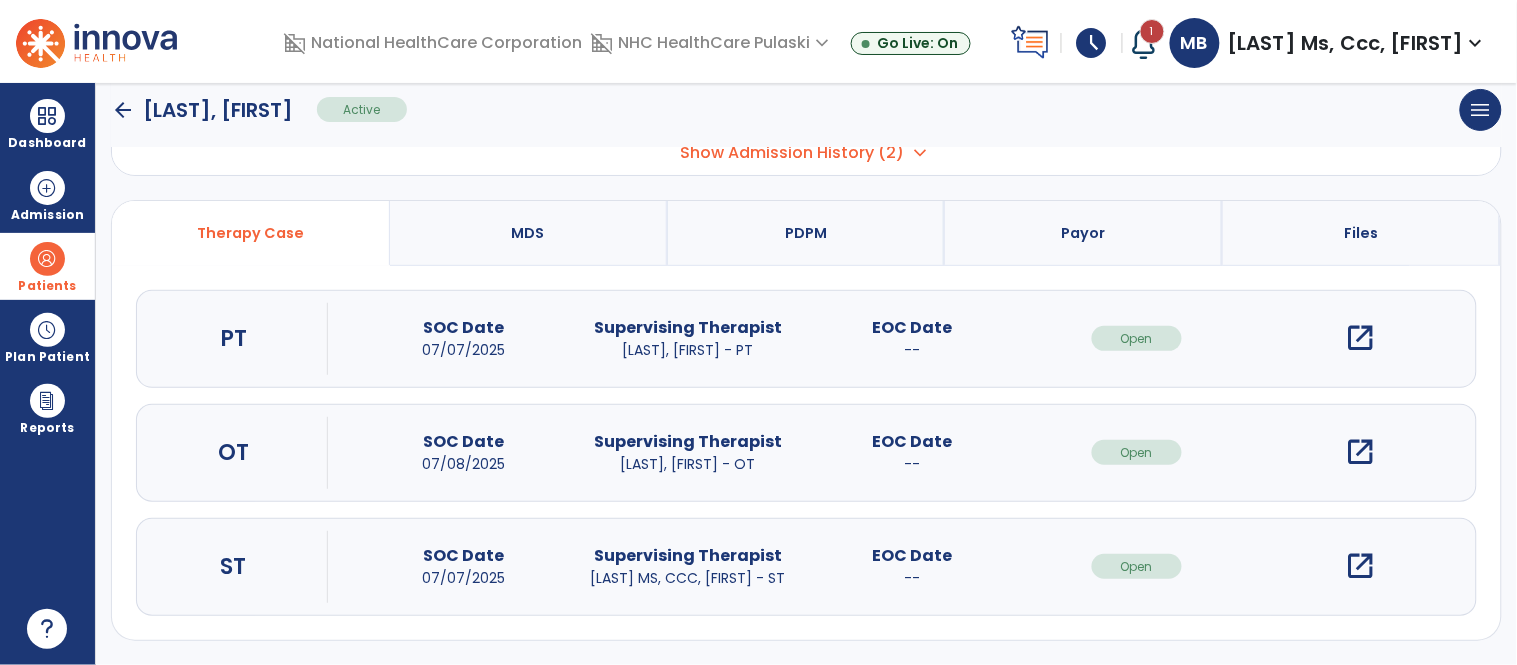 click on "open_in_new" at bounding box center (1361, 566) 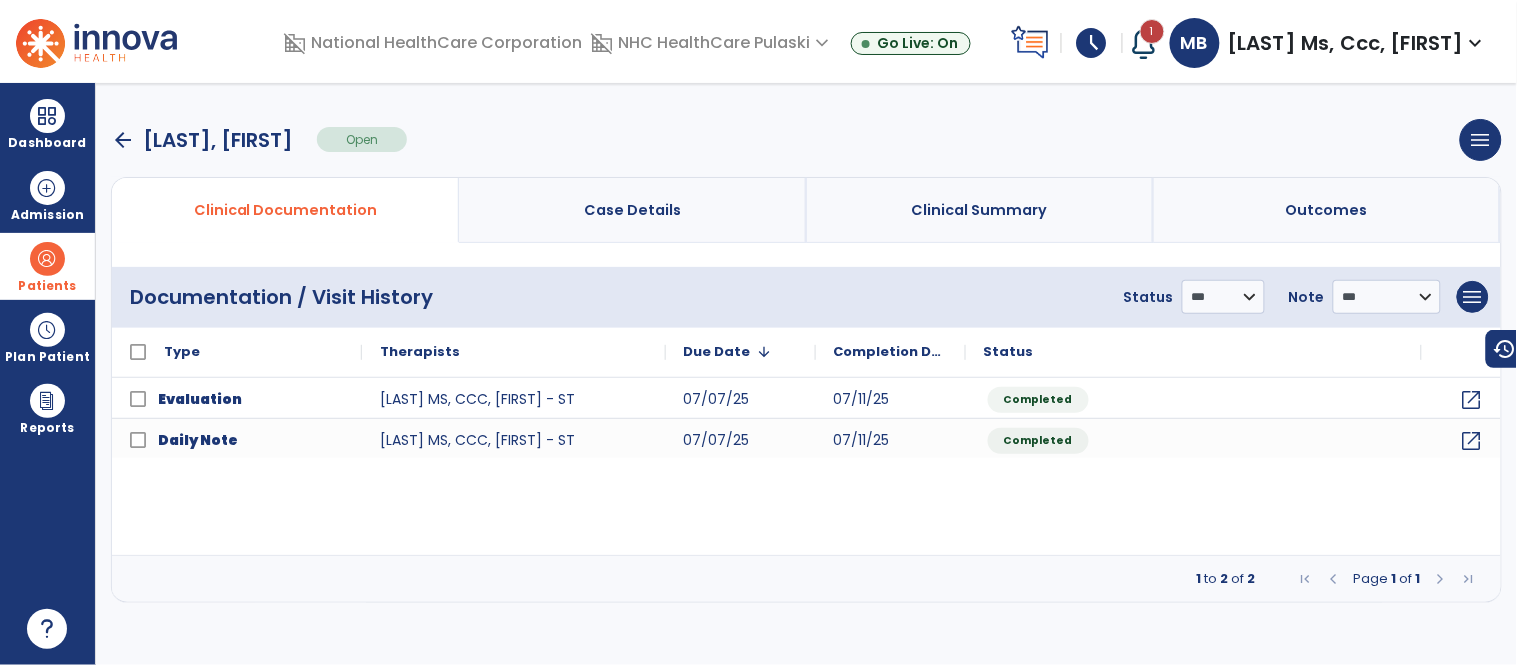 scroll, scrollTop: 0, scrollLeft: 0, axis: both 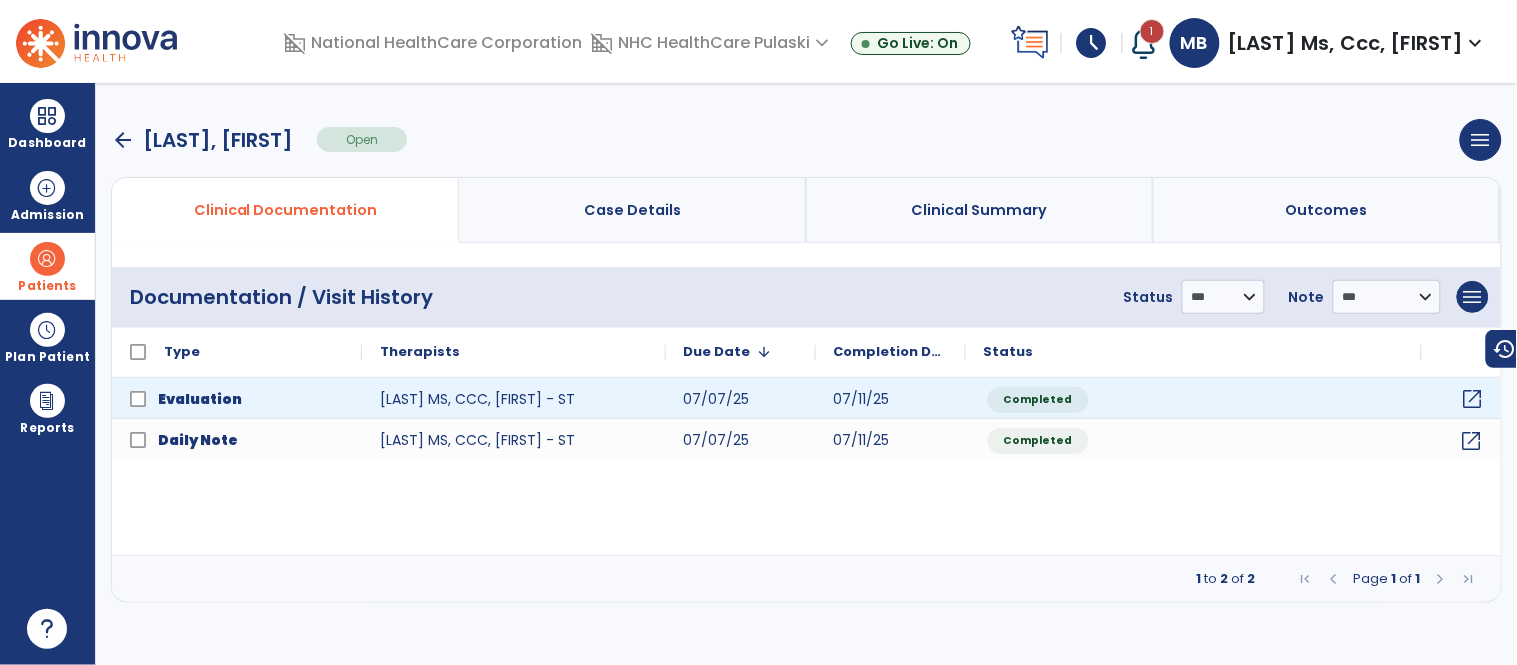 click on "open_in_new" 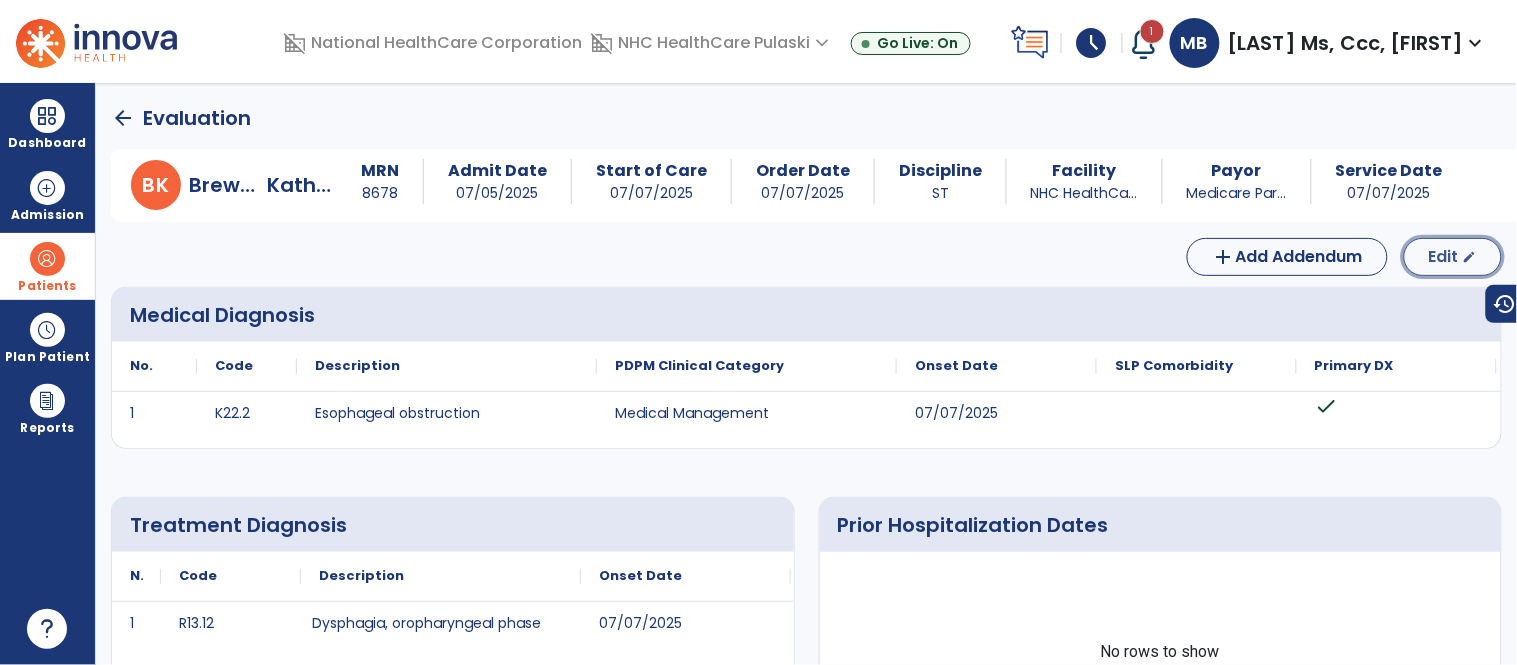 click on "Edit" 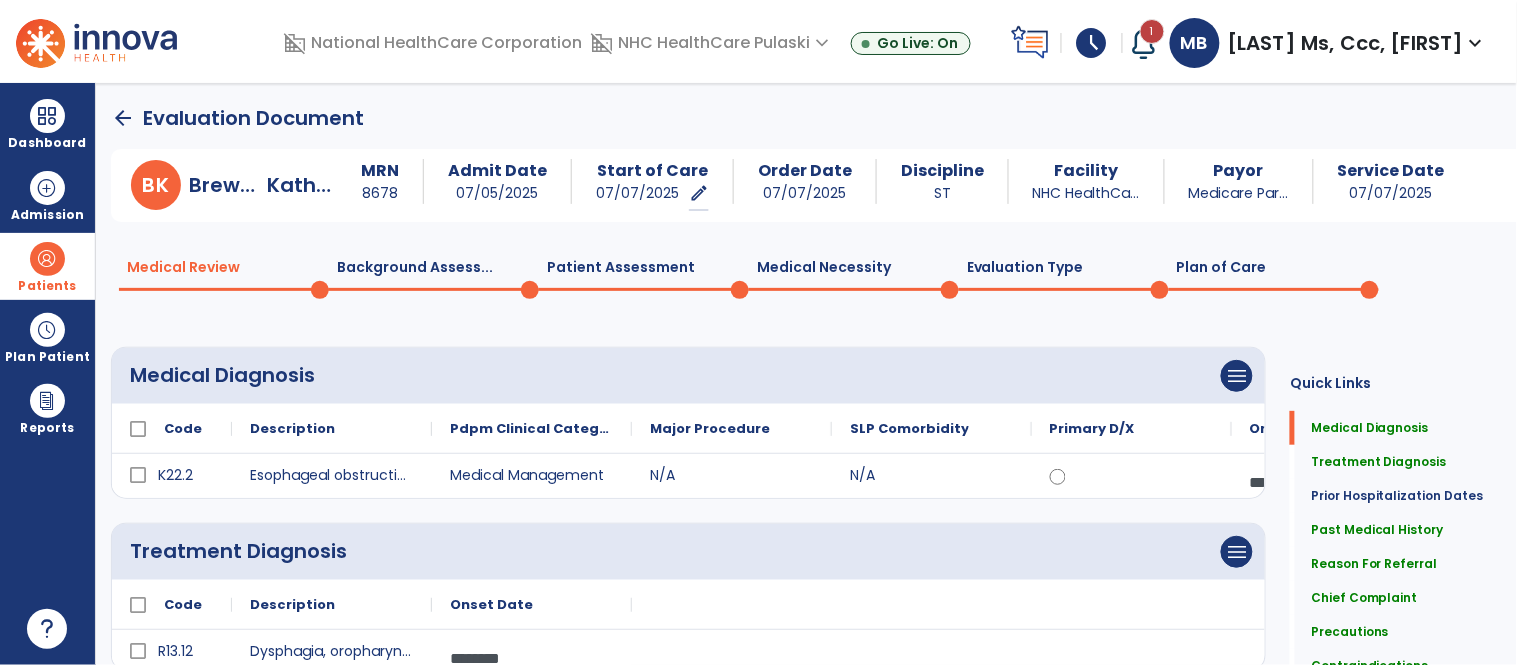 click on "Plan of Care  0" 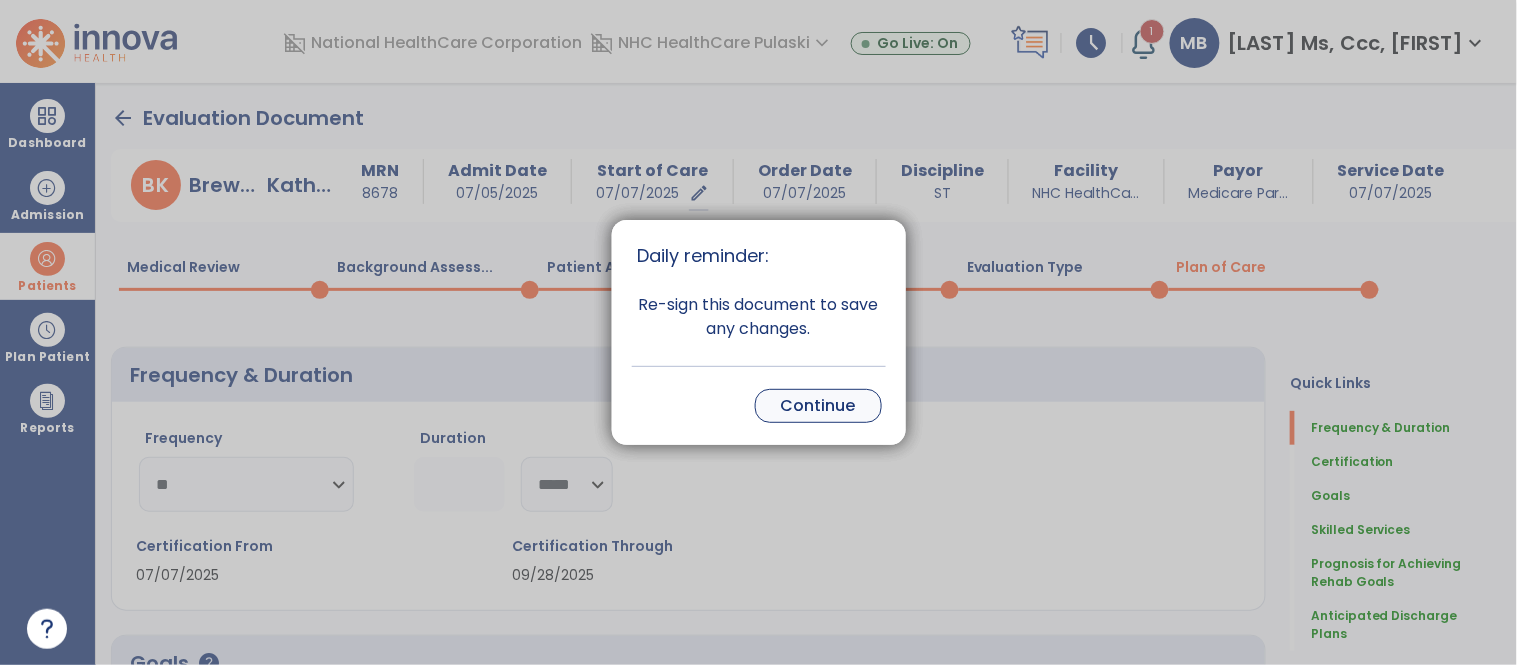 click on "Continue" at bounding box center (818, 406) 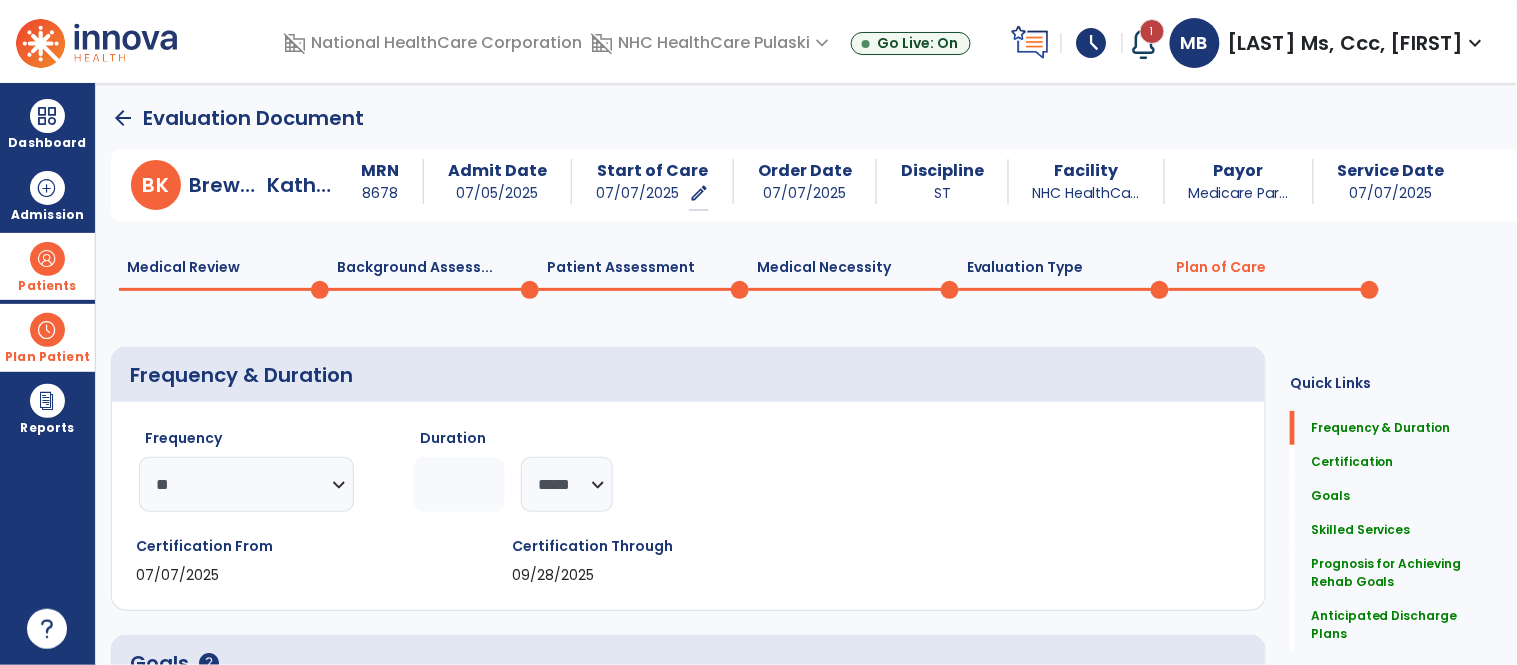 click at bounding box center [47, 330] 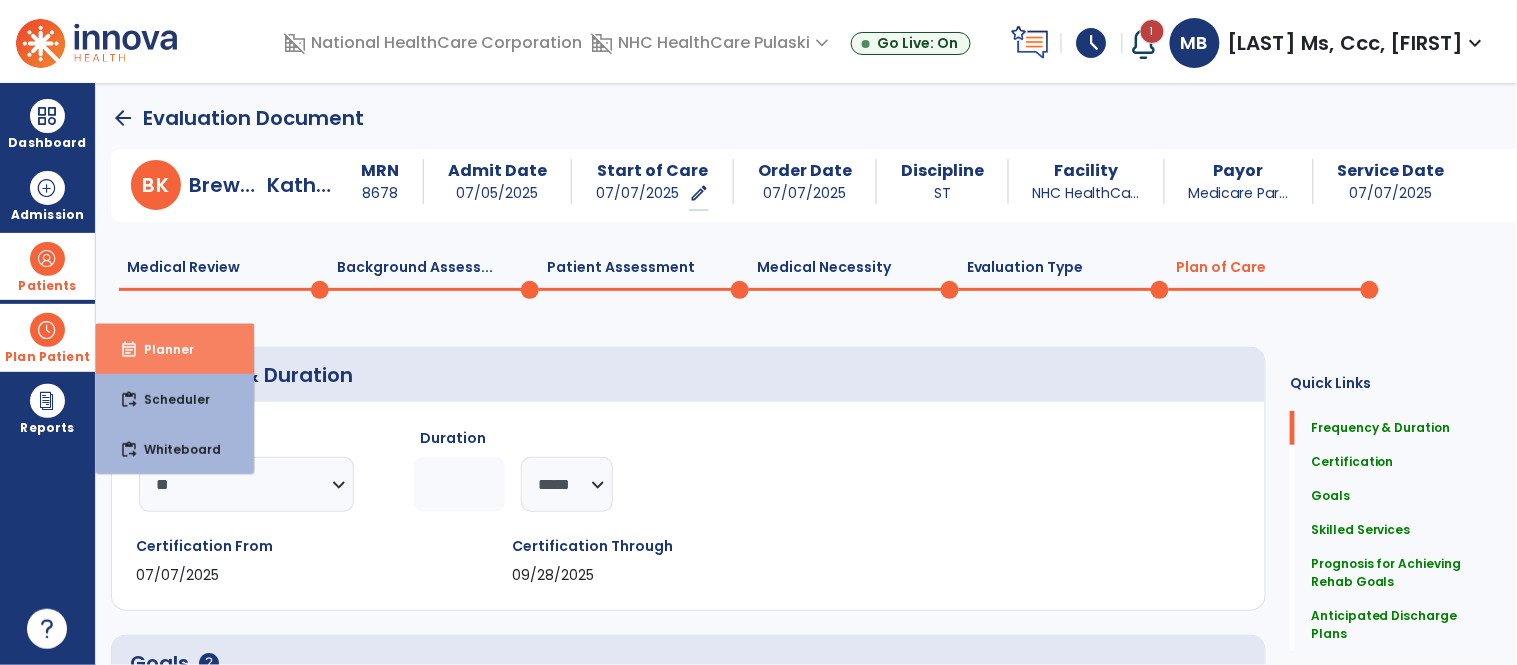 click on "Planner" at bounding box center [161, 349] 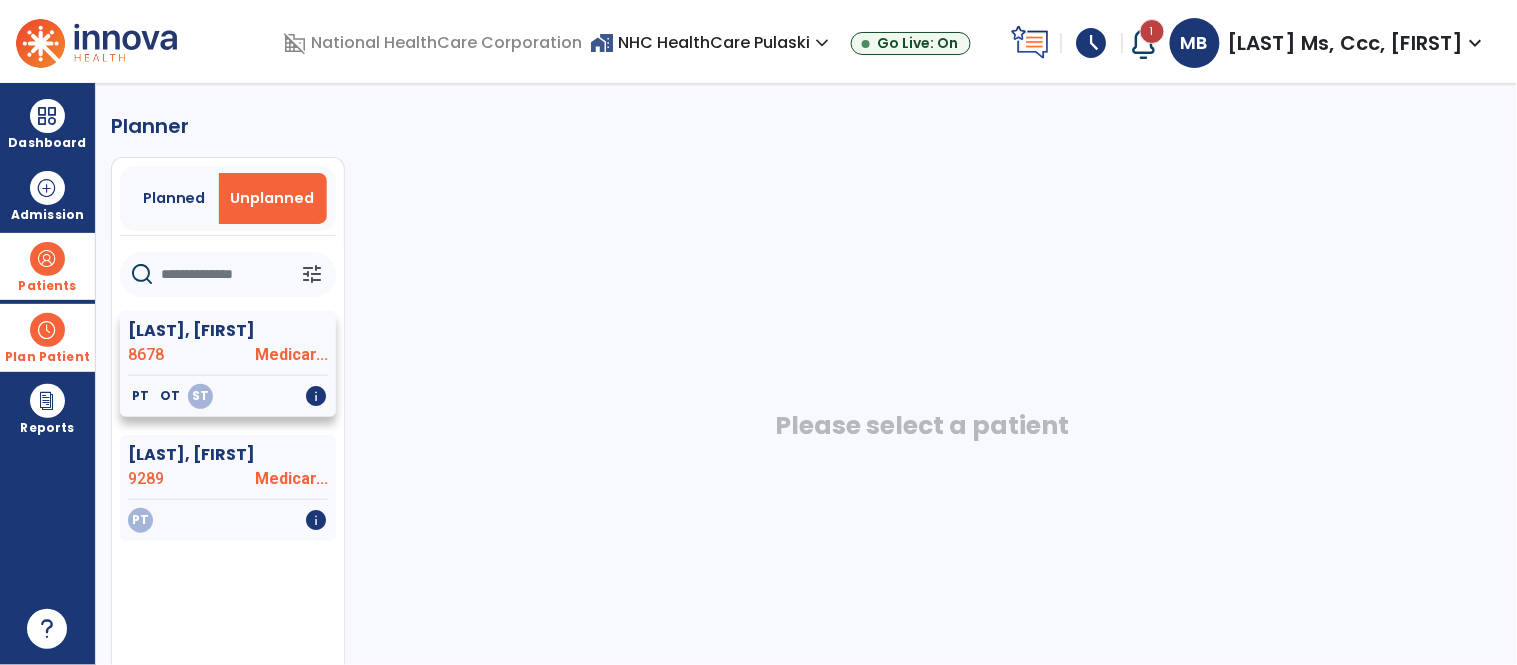 click on "Medicar..." 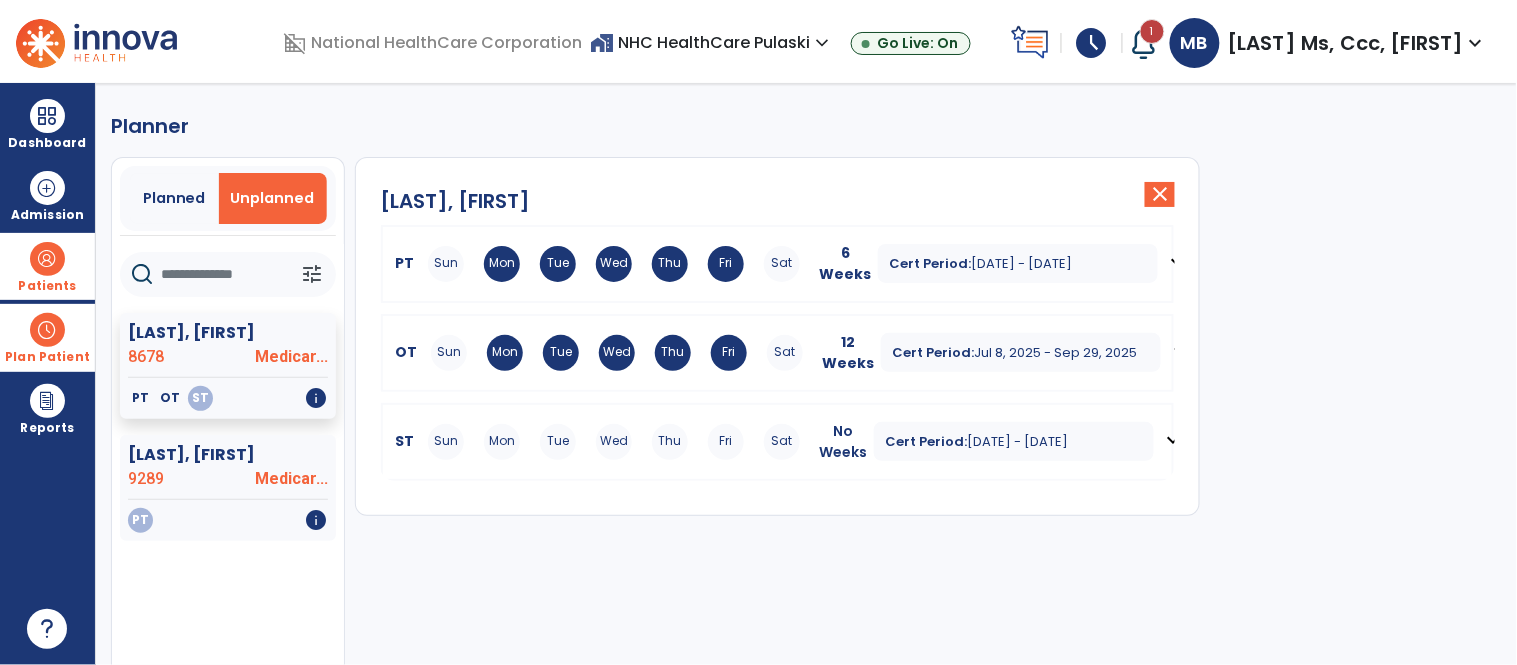 click on "Tue" at bounding box center [558, 442] 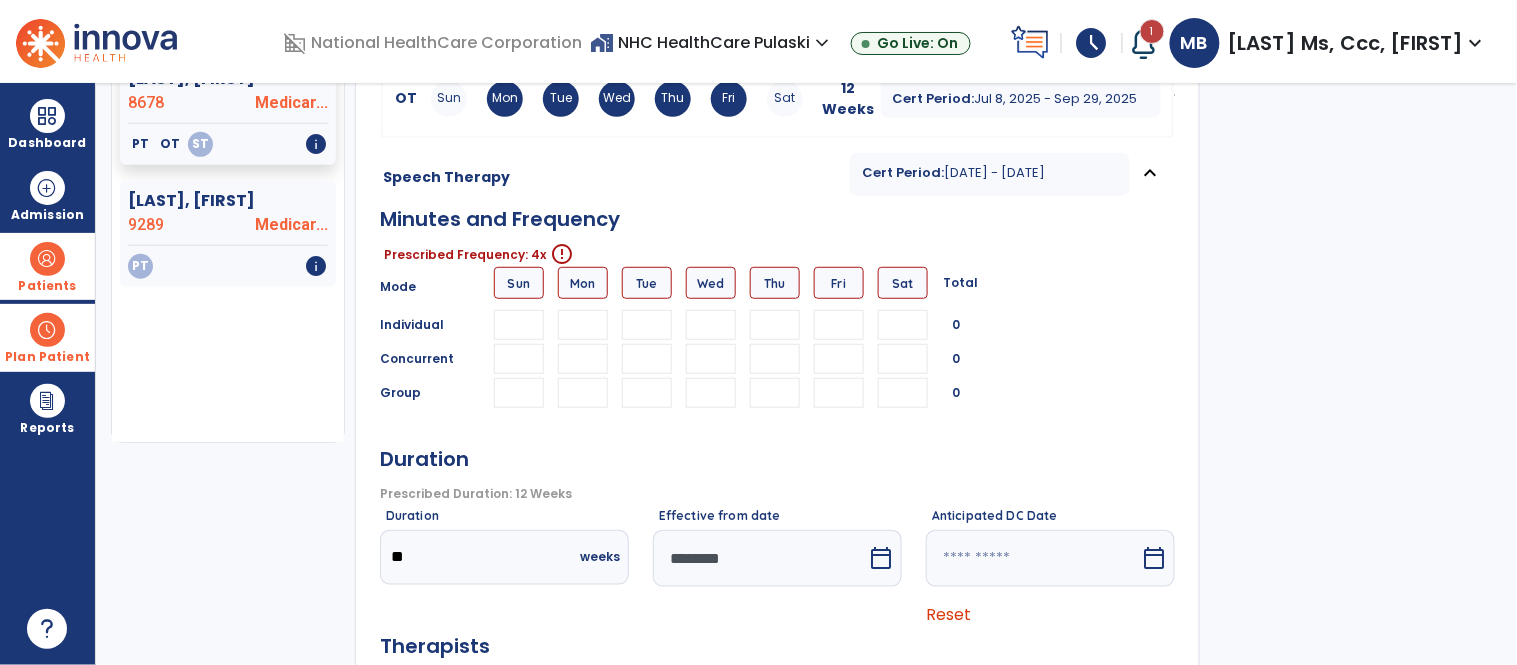scroll, scrollTop: 252, scrollLeft: 0, axis: vertical 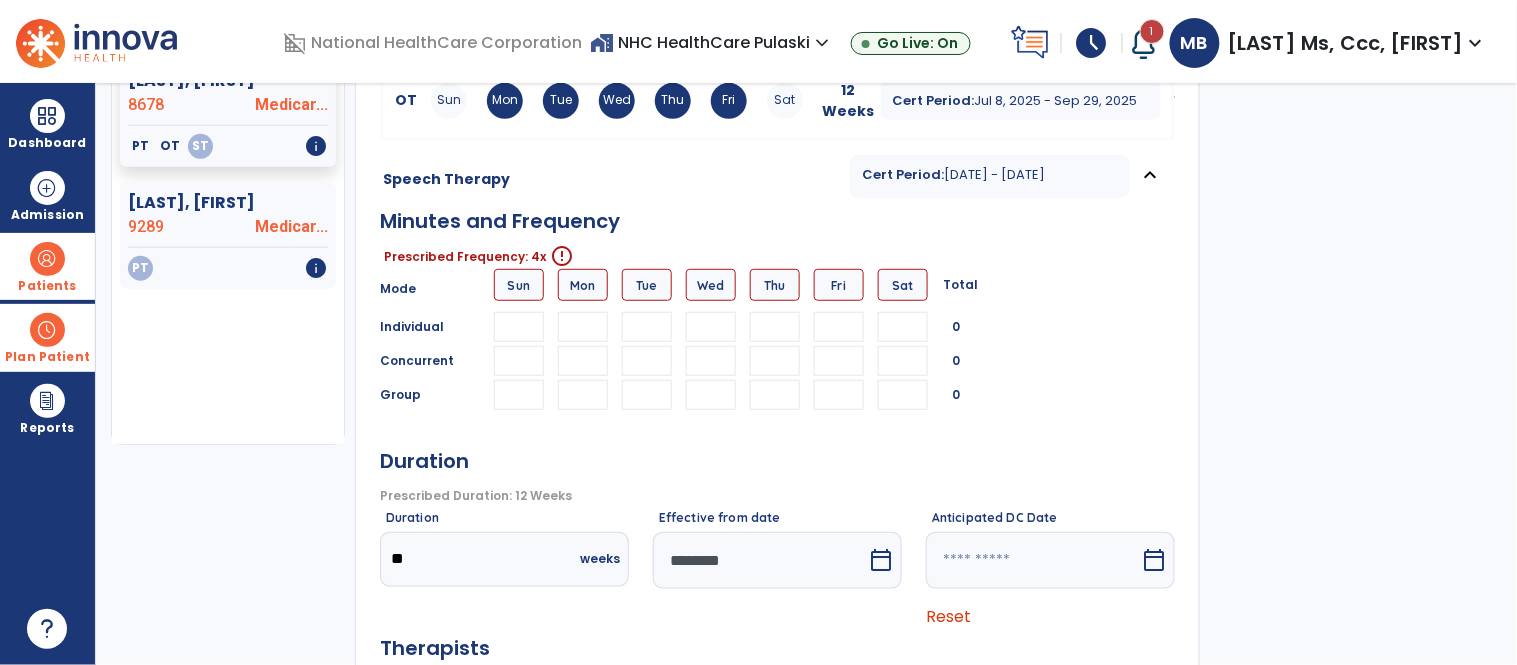 click at bounding box center (583, 327) 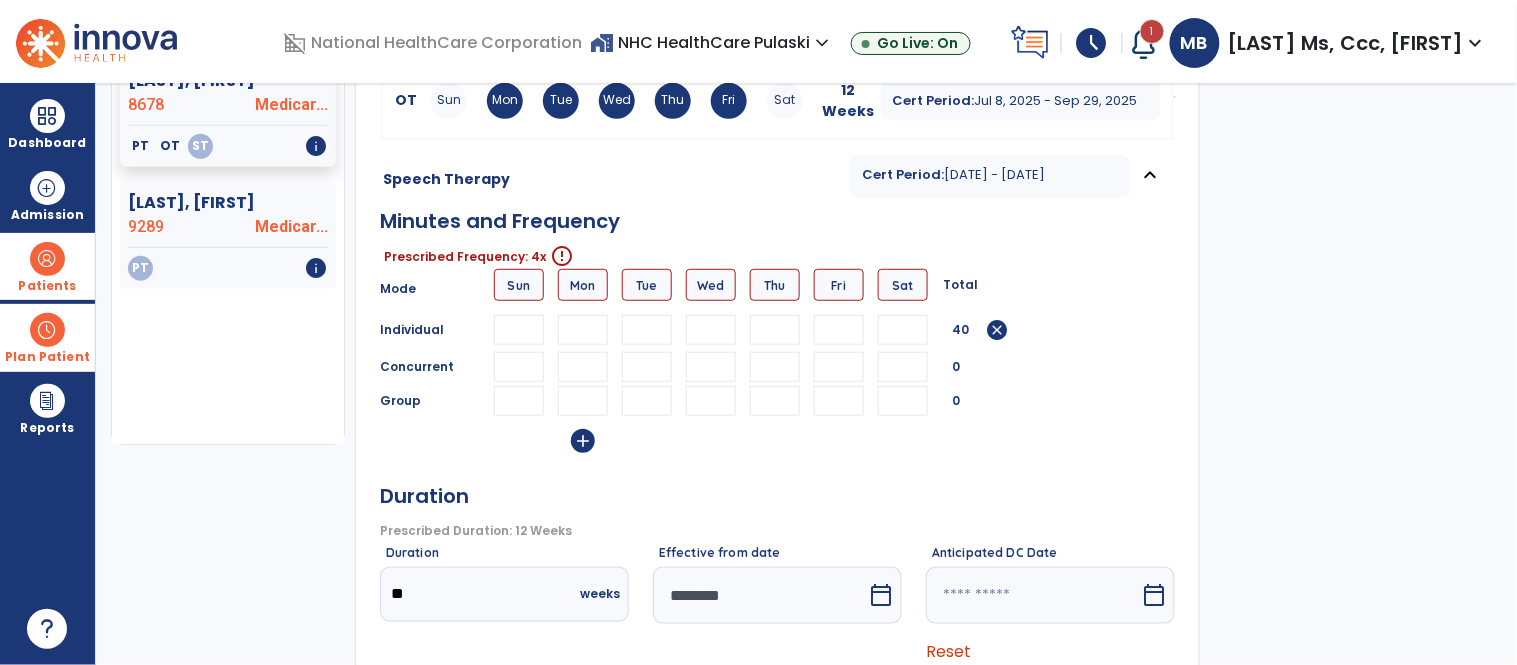 type on "**" 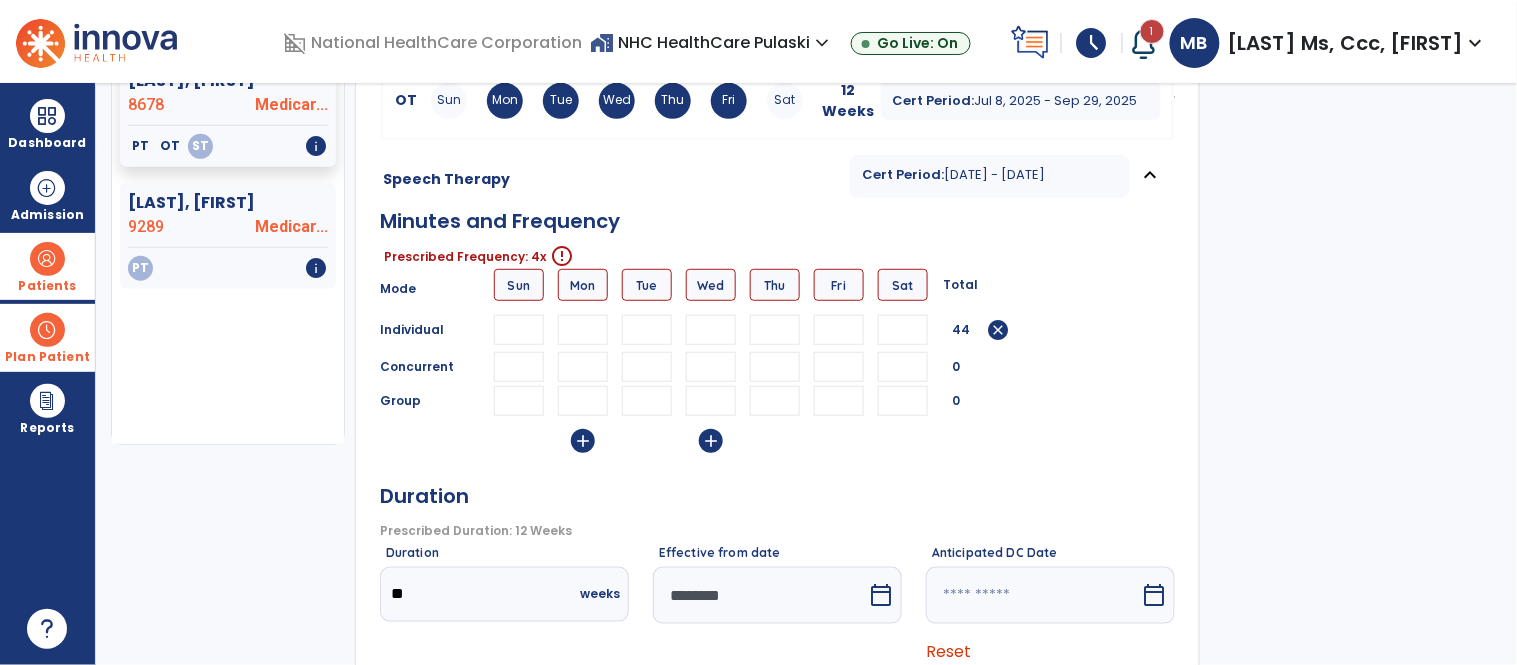 type 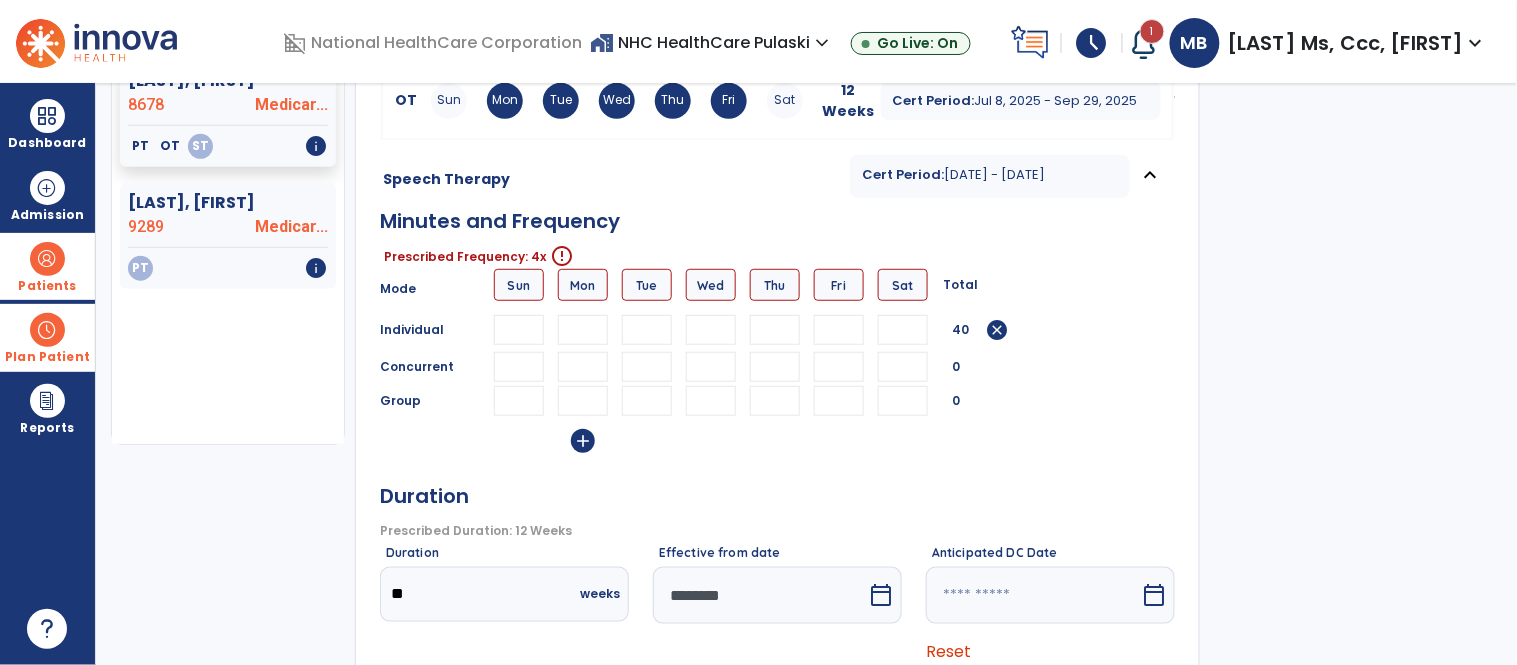 click at bounding box center (647, 330) 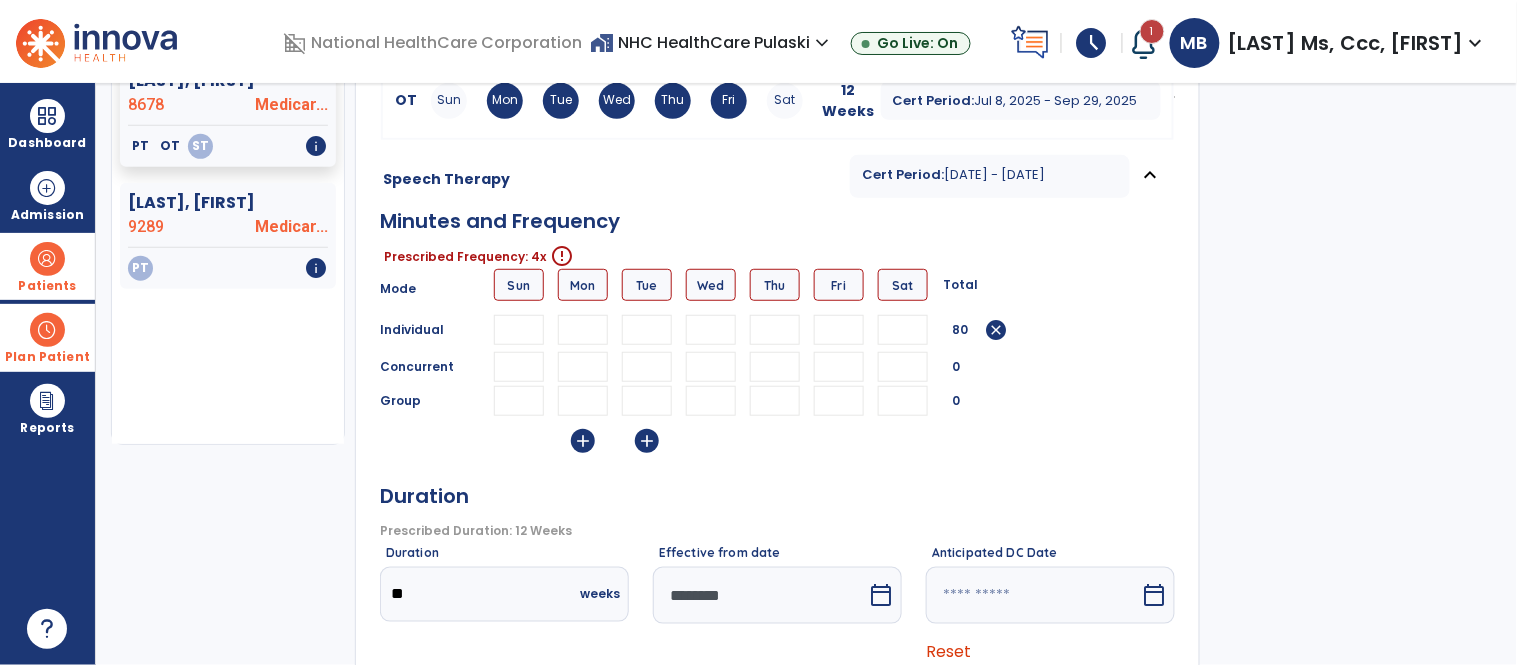 type on "**" 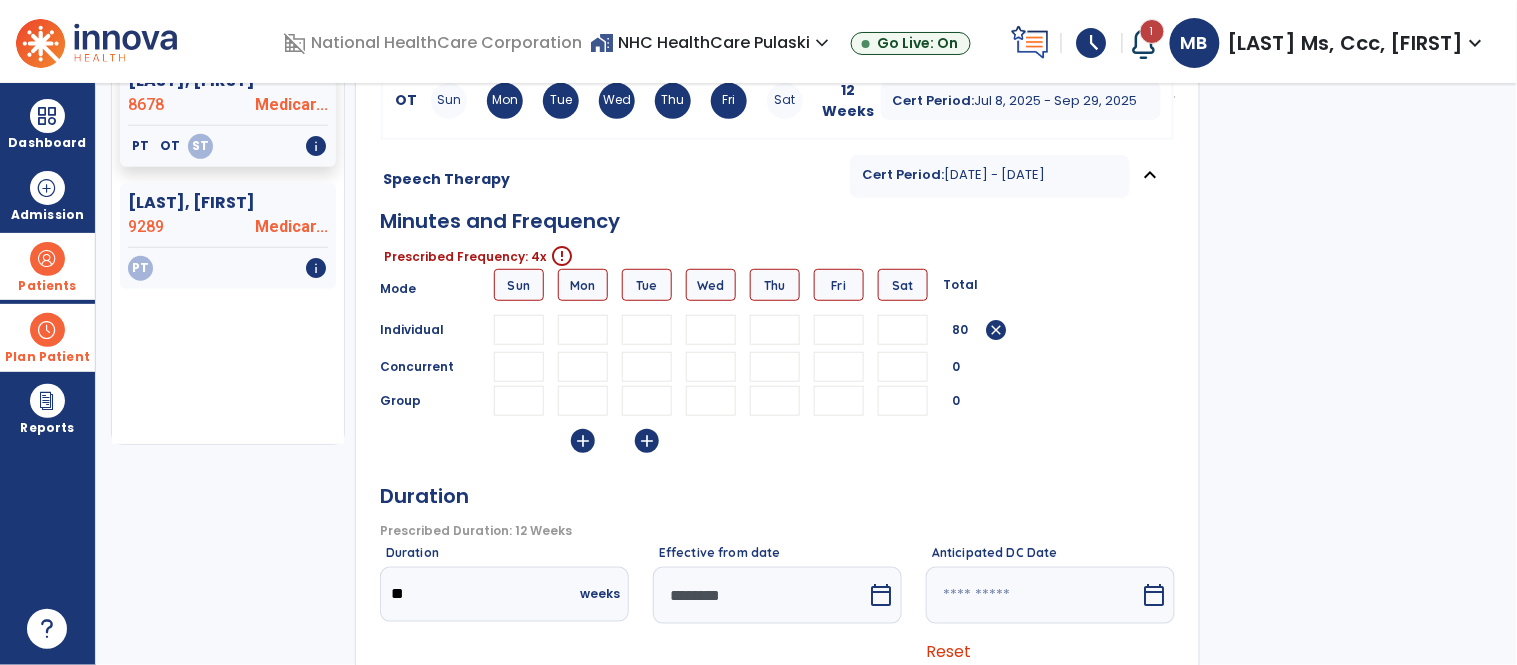 click at bounding box center [775, 330] 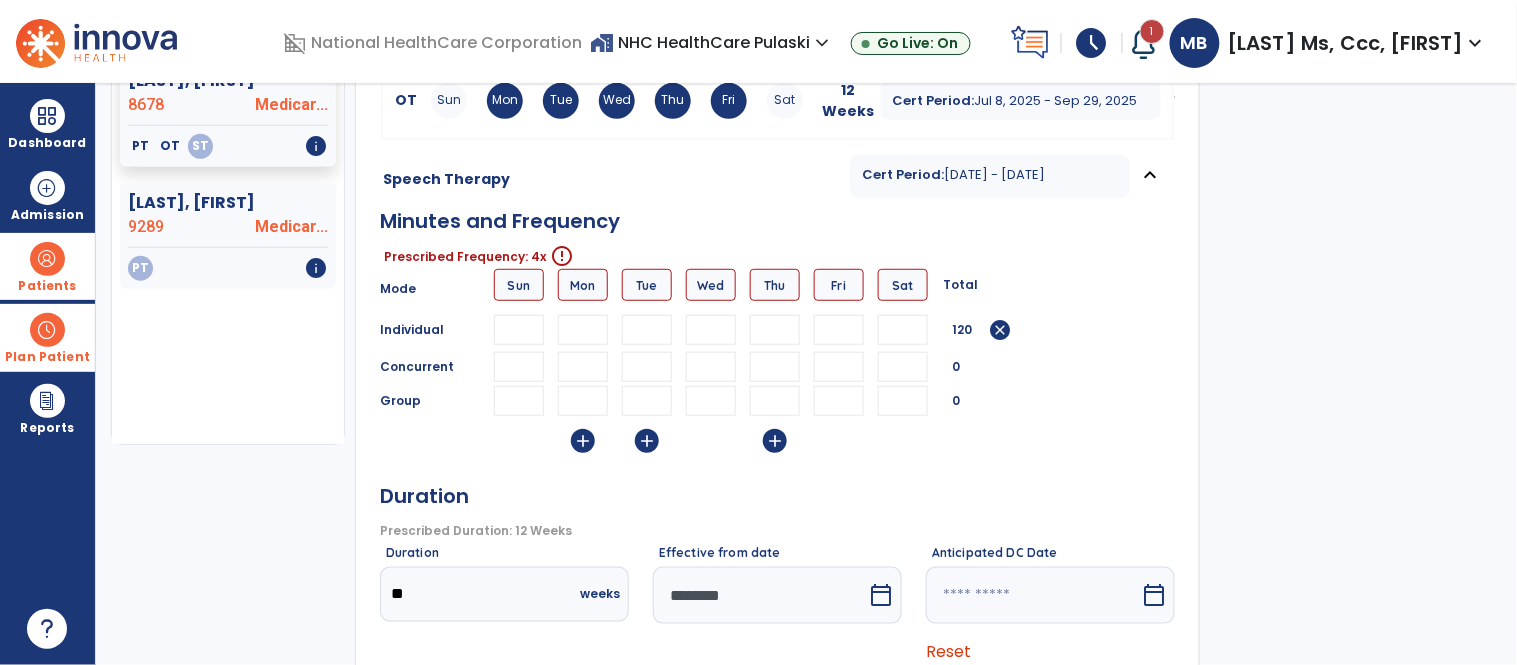 type on "**" 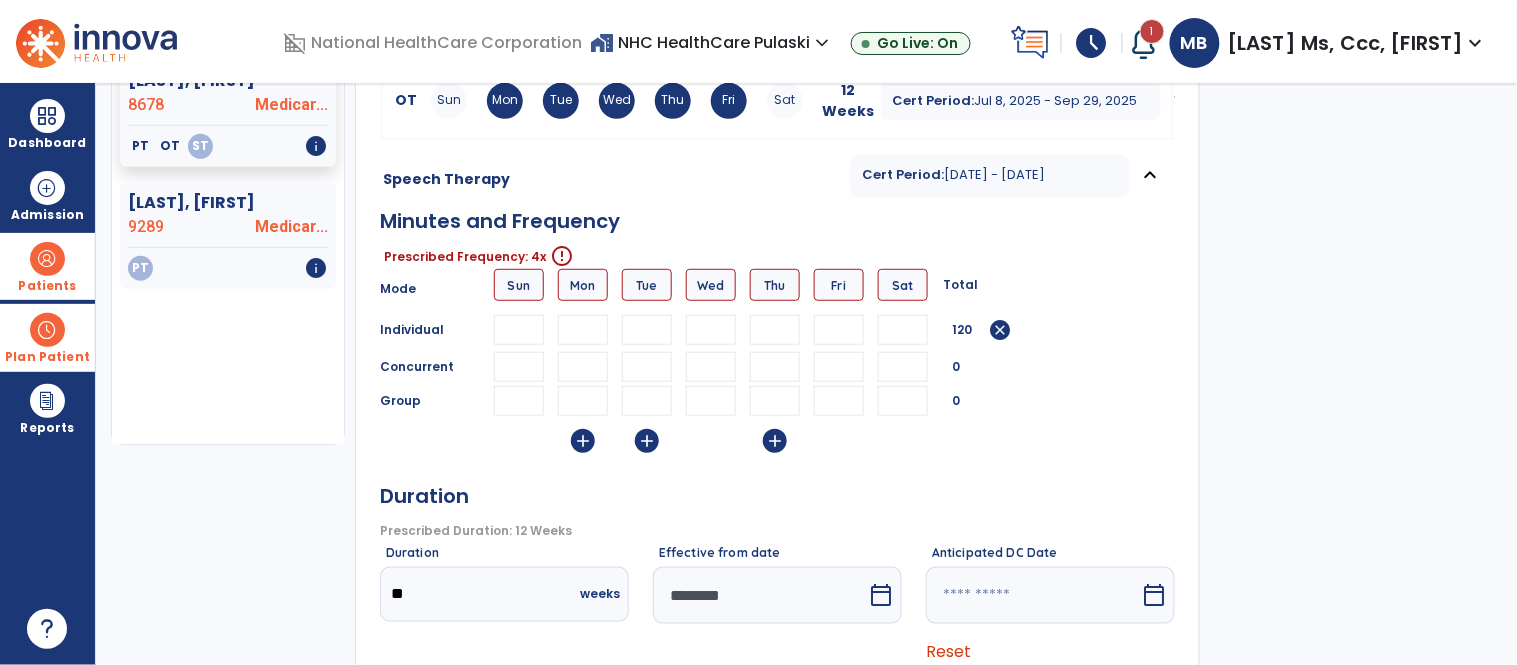 click at bounding box center [839, 330] 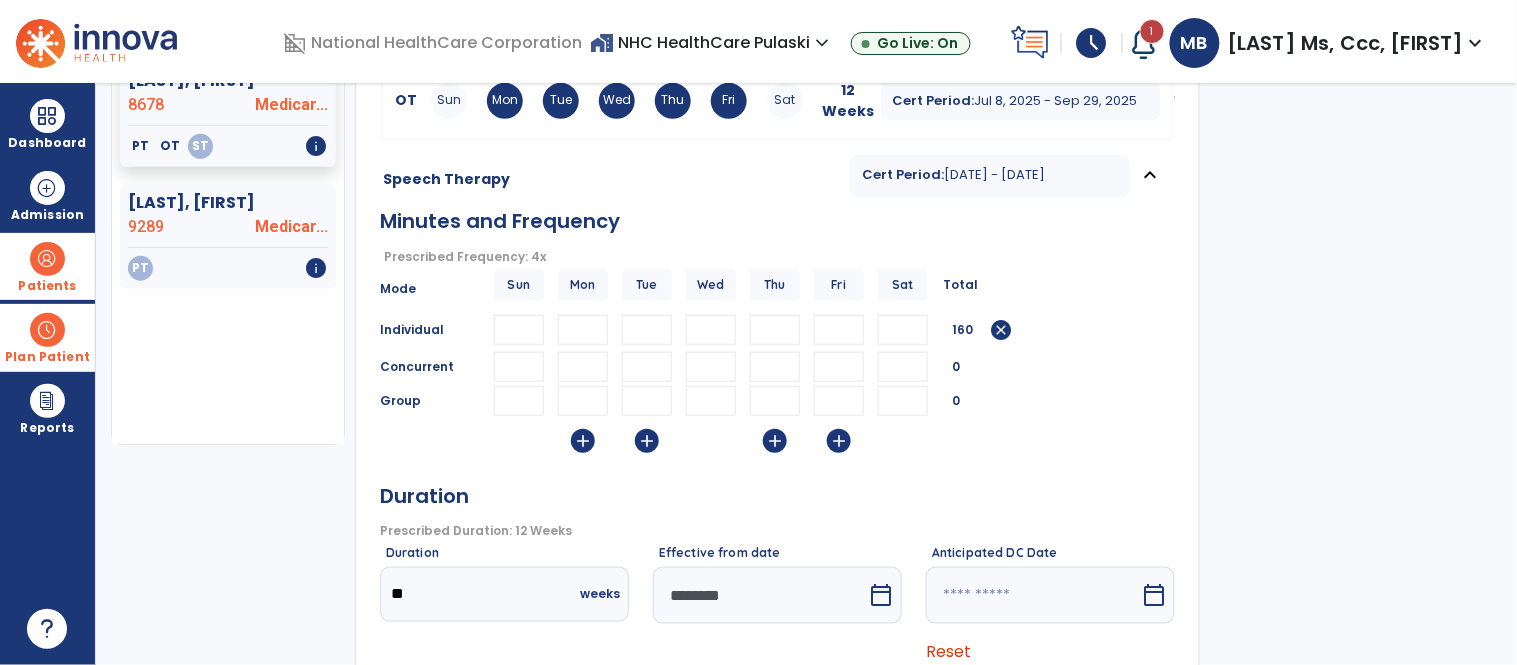 scroll, scrollTop: 516, scrollLeft: 0, axis: vertical 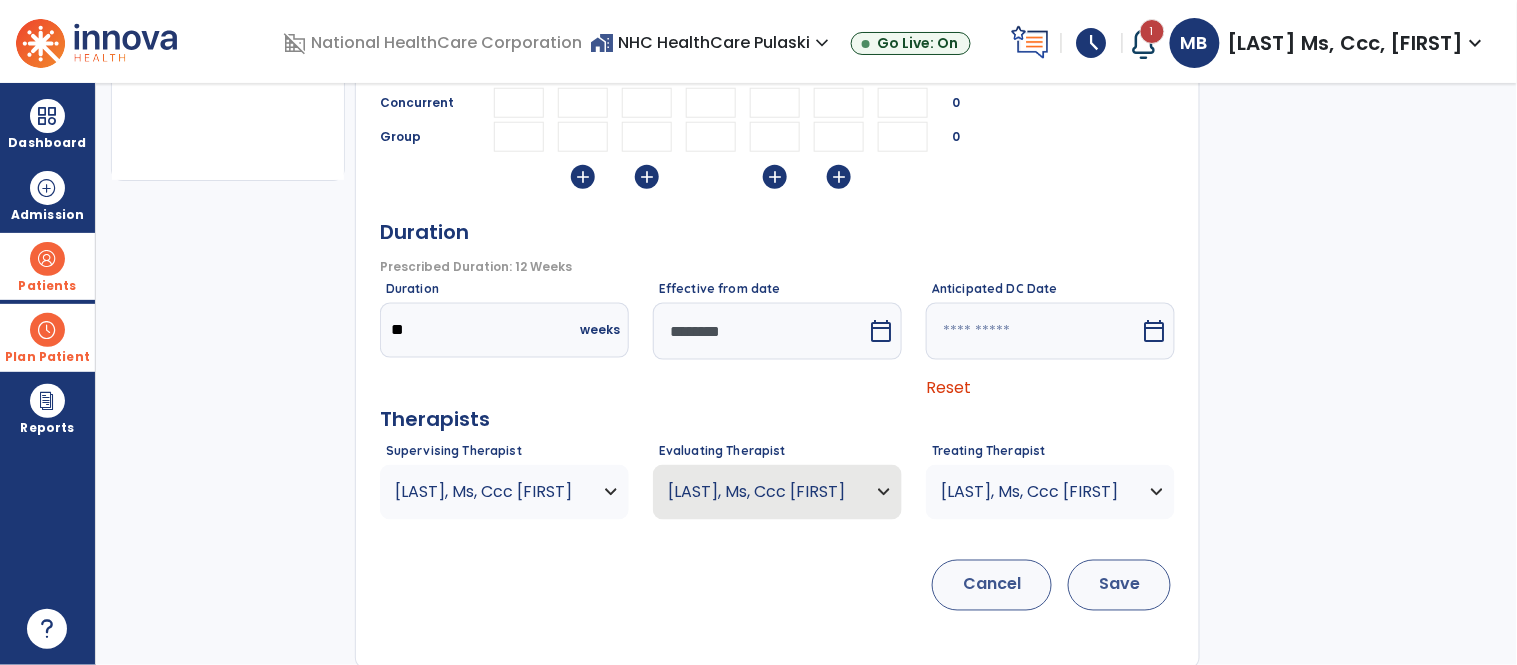 type on "**" 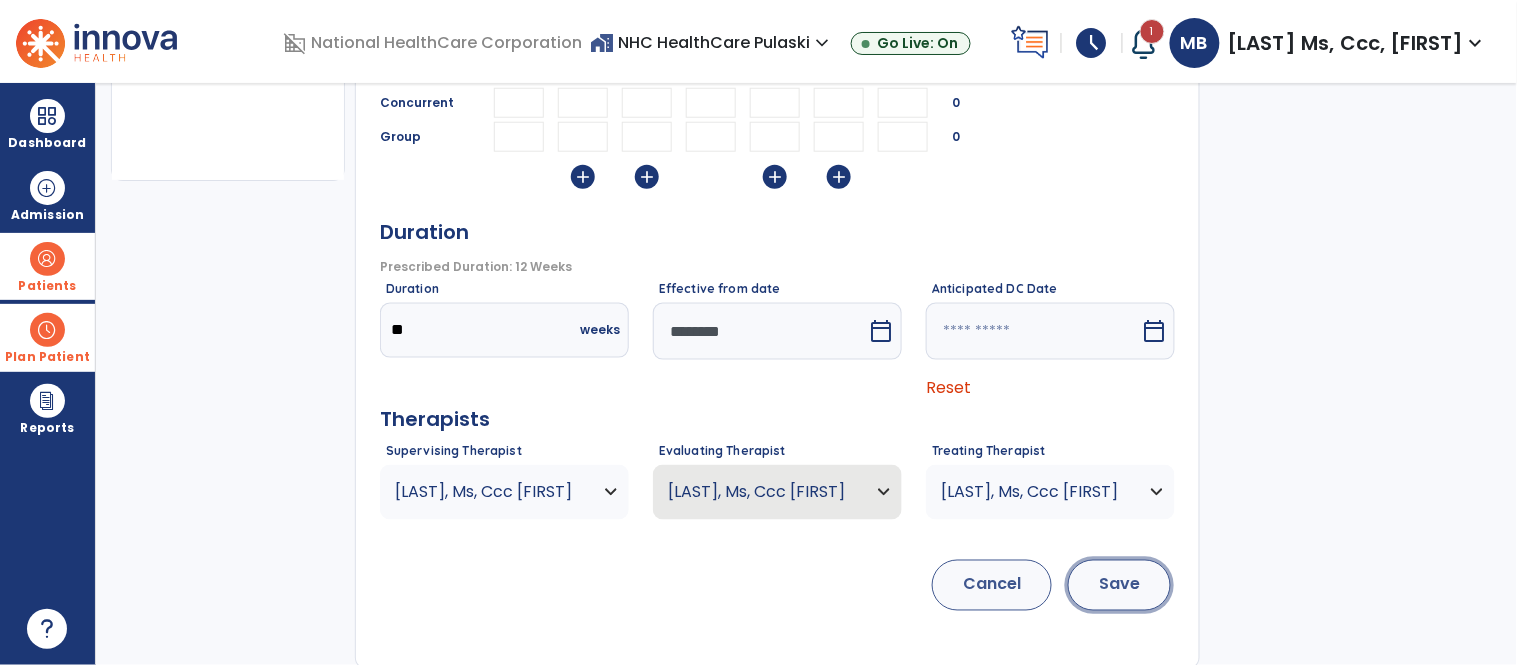 click on "Save" at bounding box center (1119, 585) 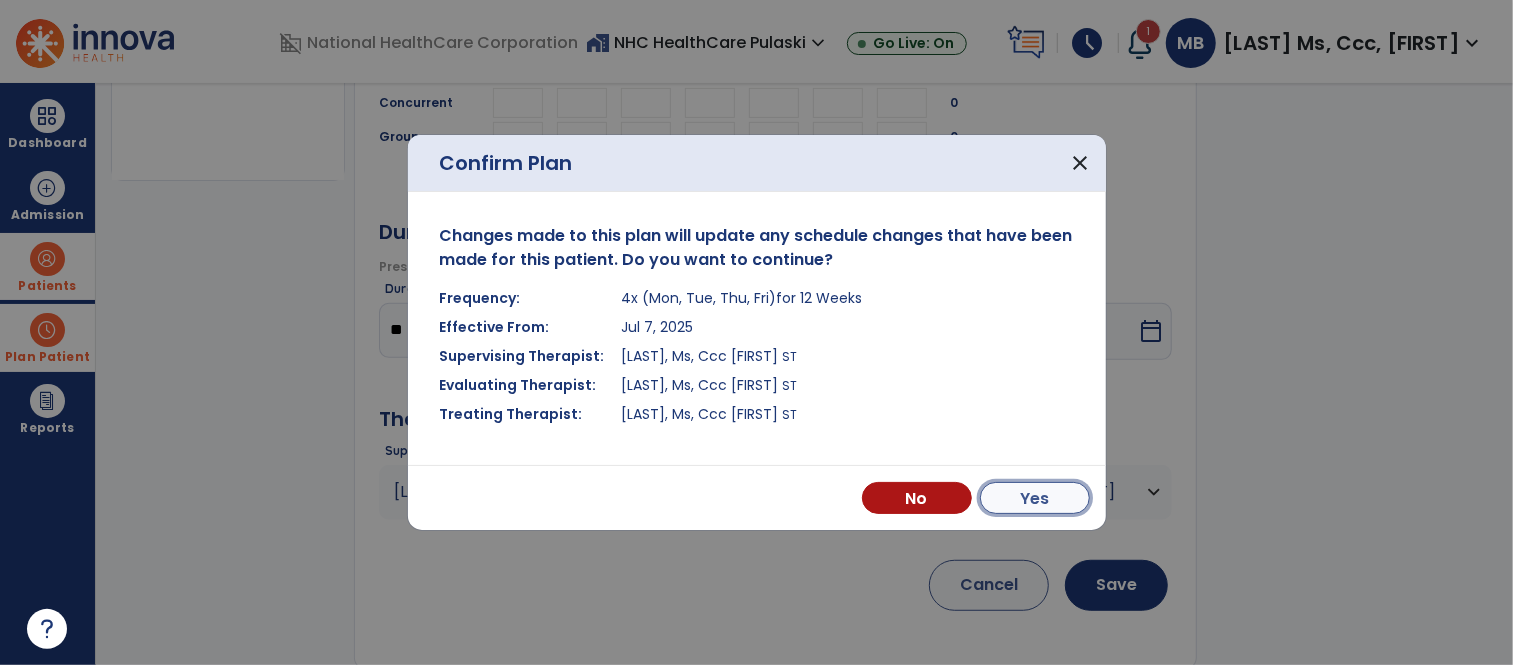 click on "Yes" at bounding box center (1035, 498) 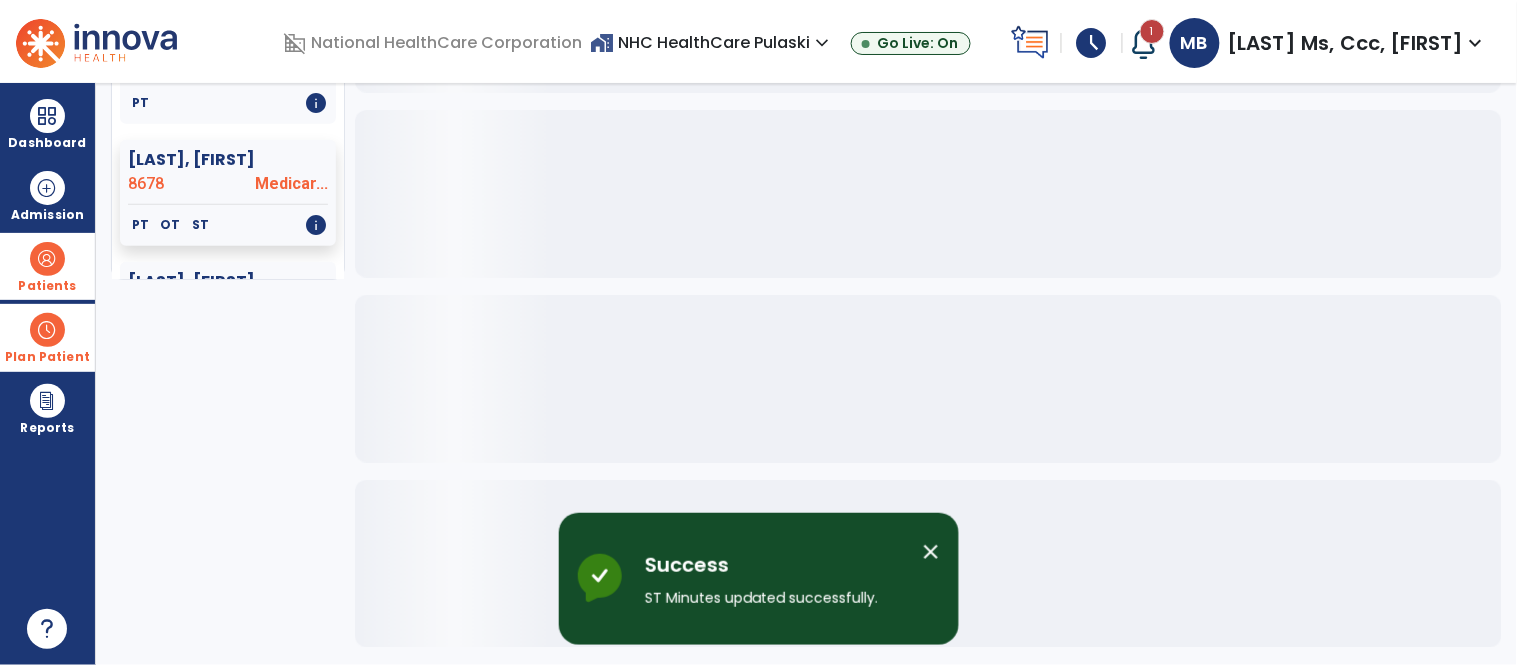 scroll, scrollTop: 413, scrollLeft: 0, axis: vertical 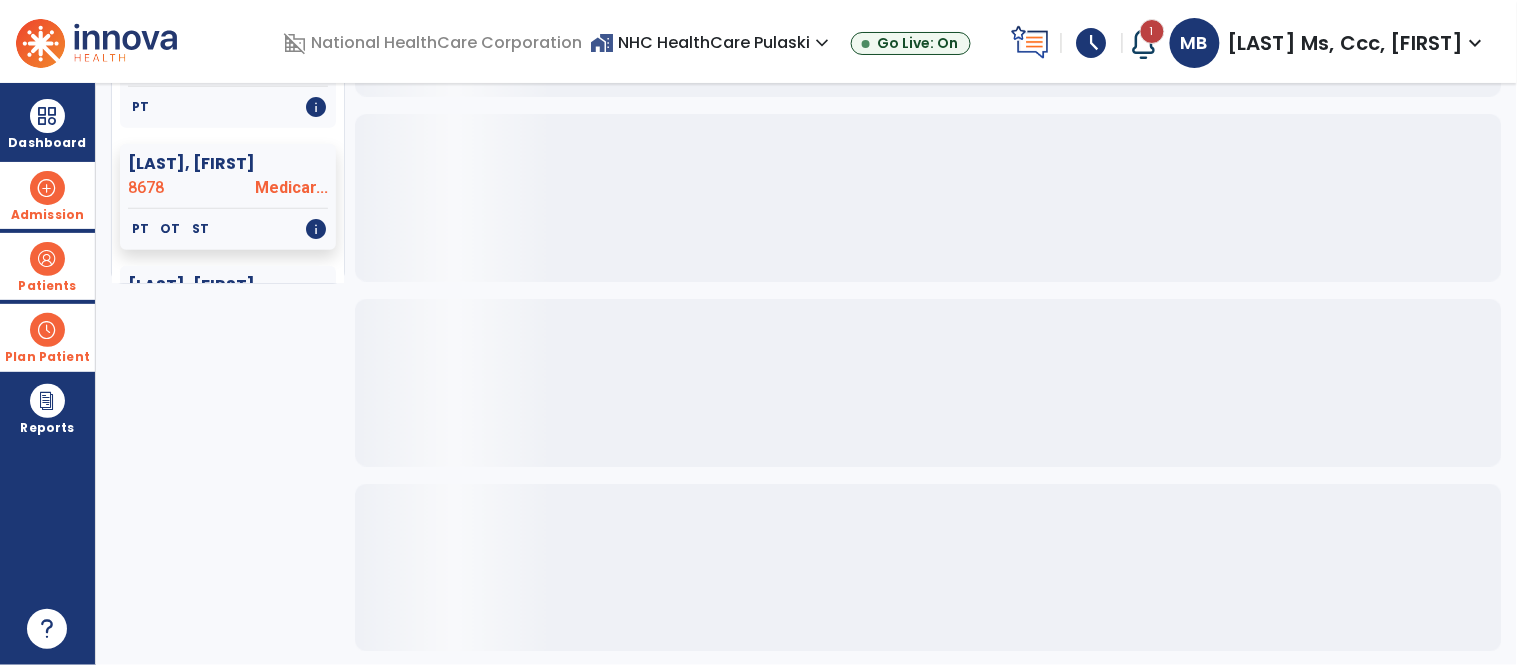 click at bounding box center (47, 188) 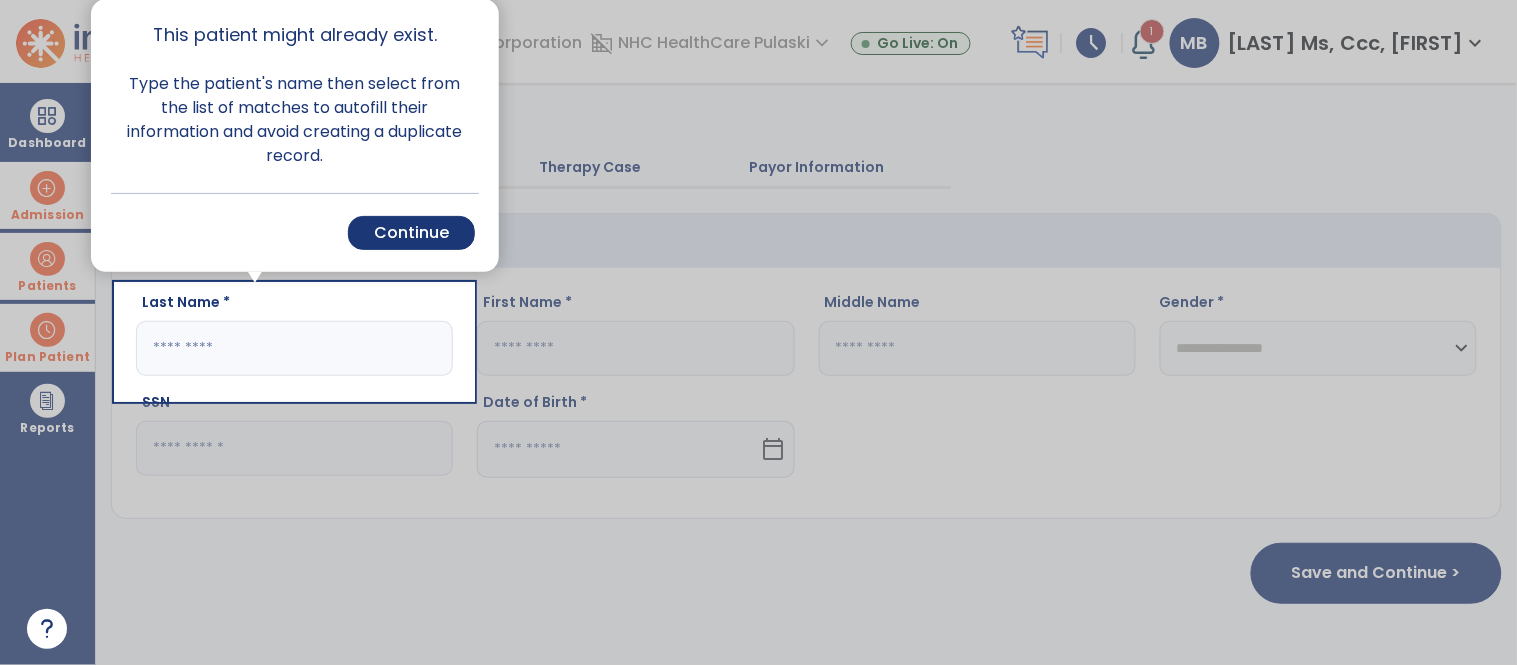 scroll, scrollTop: 0, scrollLeft: 0, axis: both 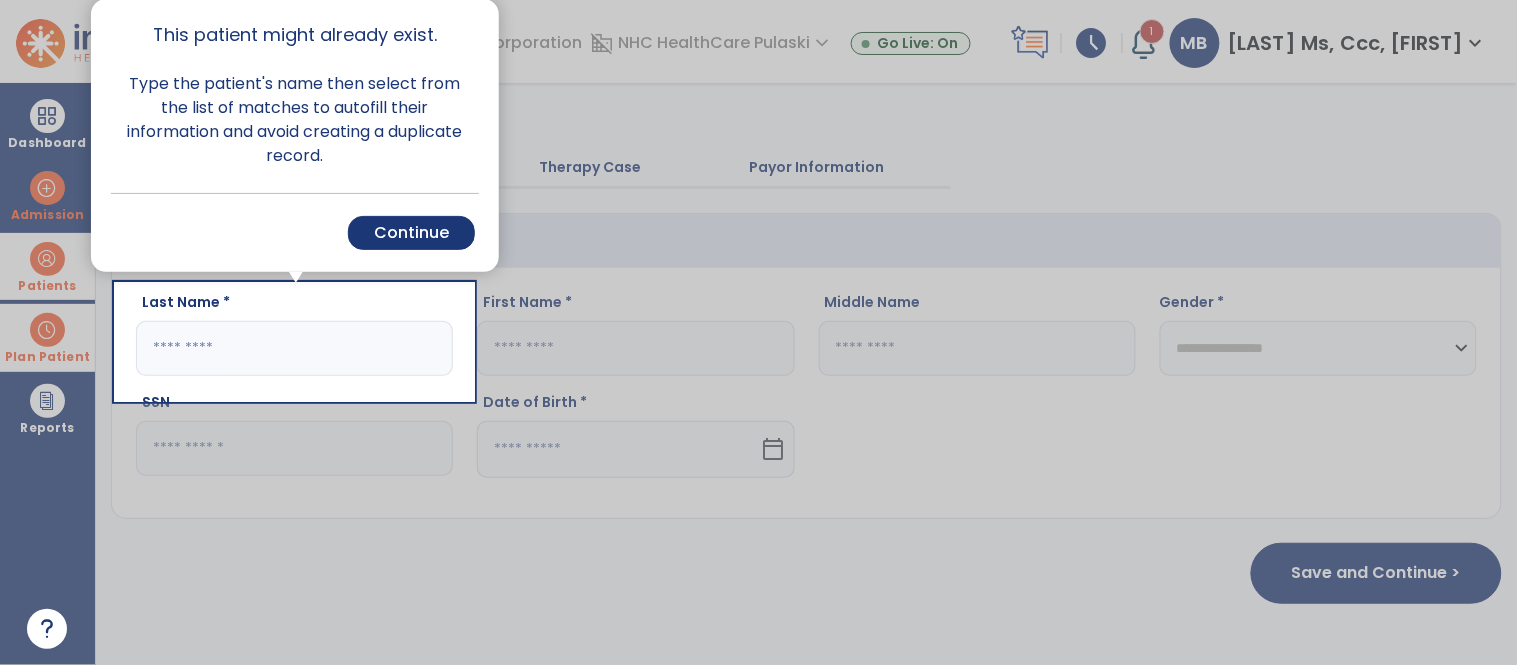 click at bounding box center (294, 532) 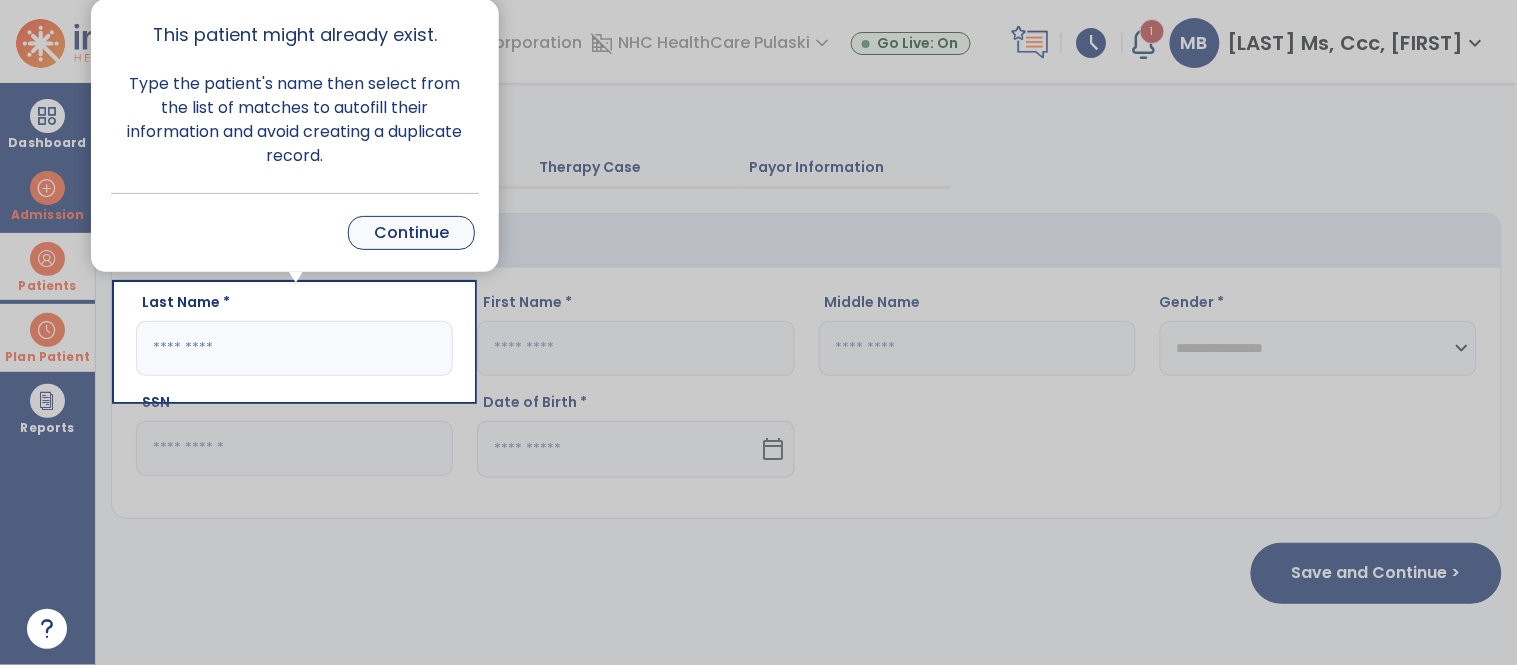 click on "Continue" at bounding box center (411, 233) 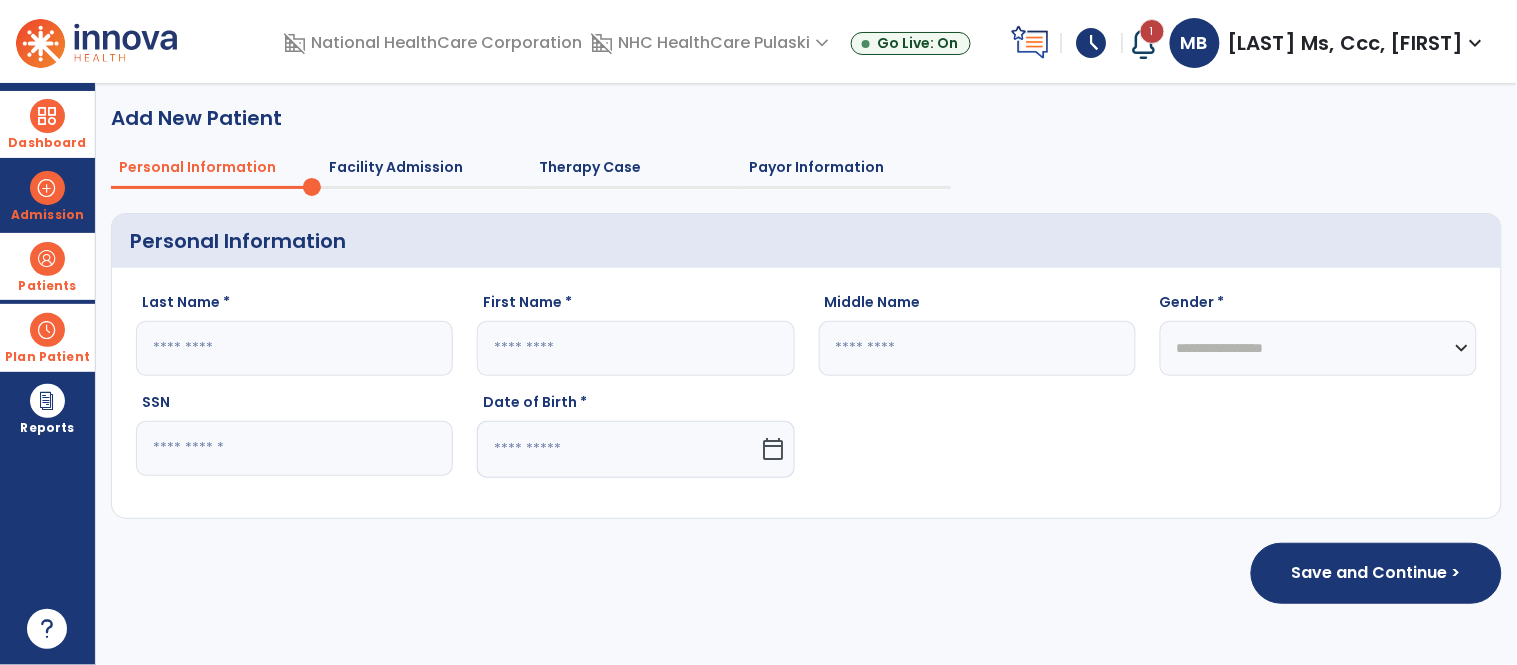 click at bounding box center (47, 116) 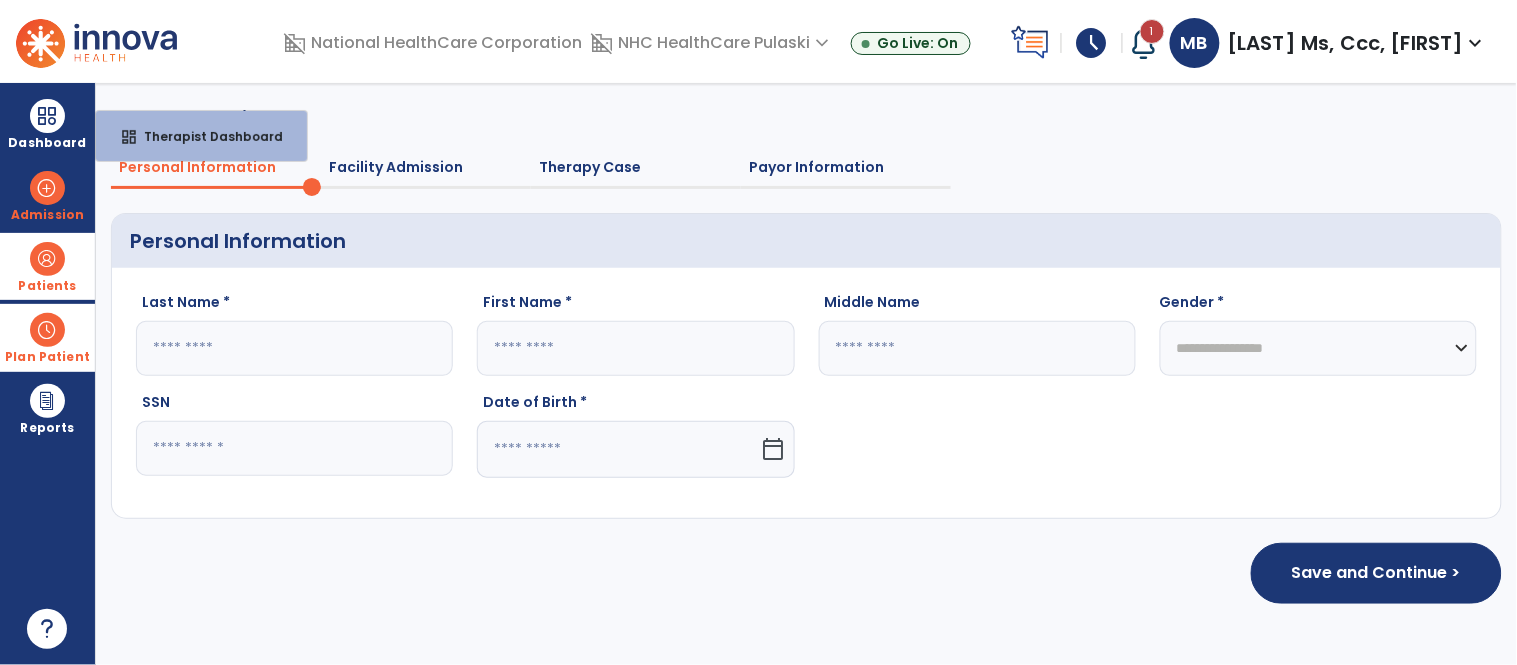 click at bounding box center (47, 259) 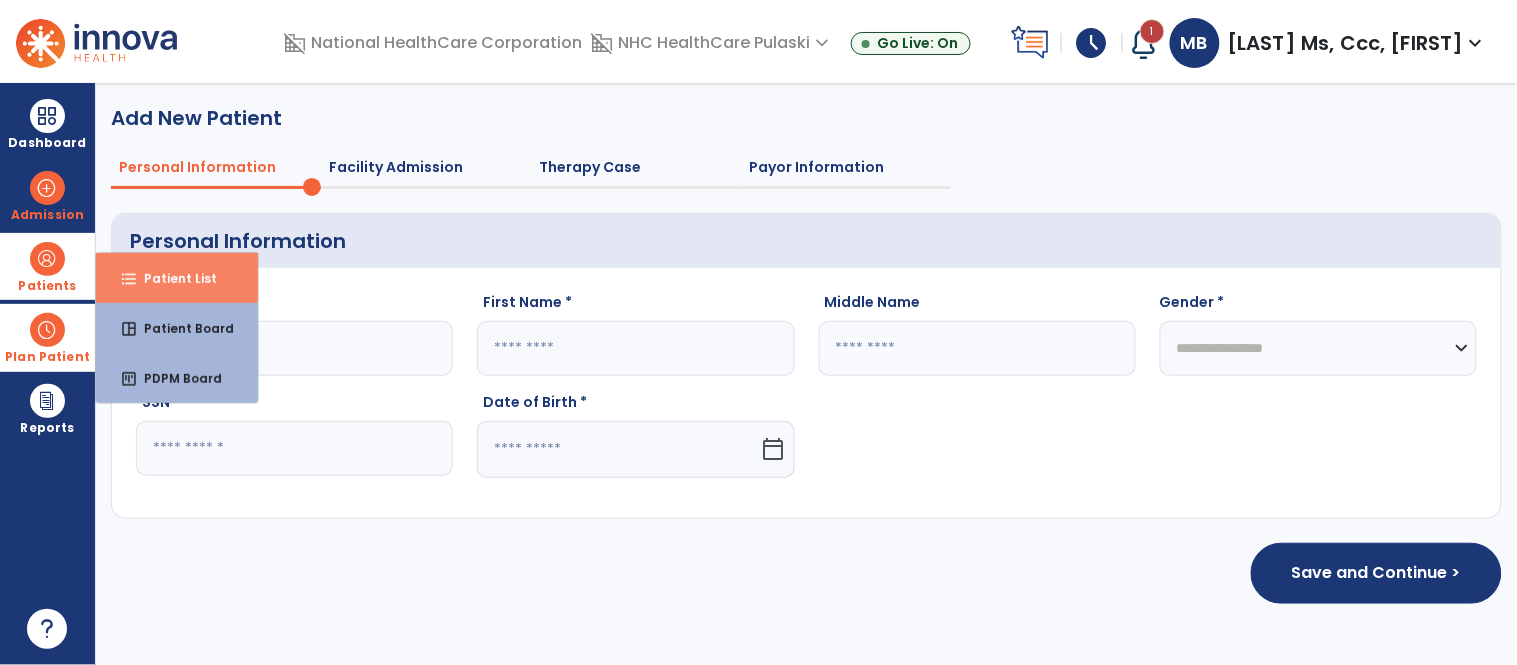 click on "format_list_bulleted  Patient List" at bounding box center (177, 278) 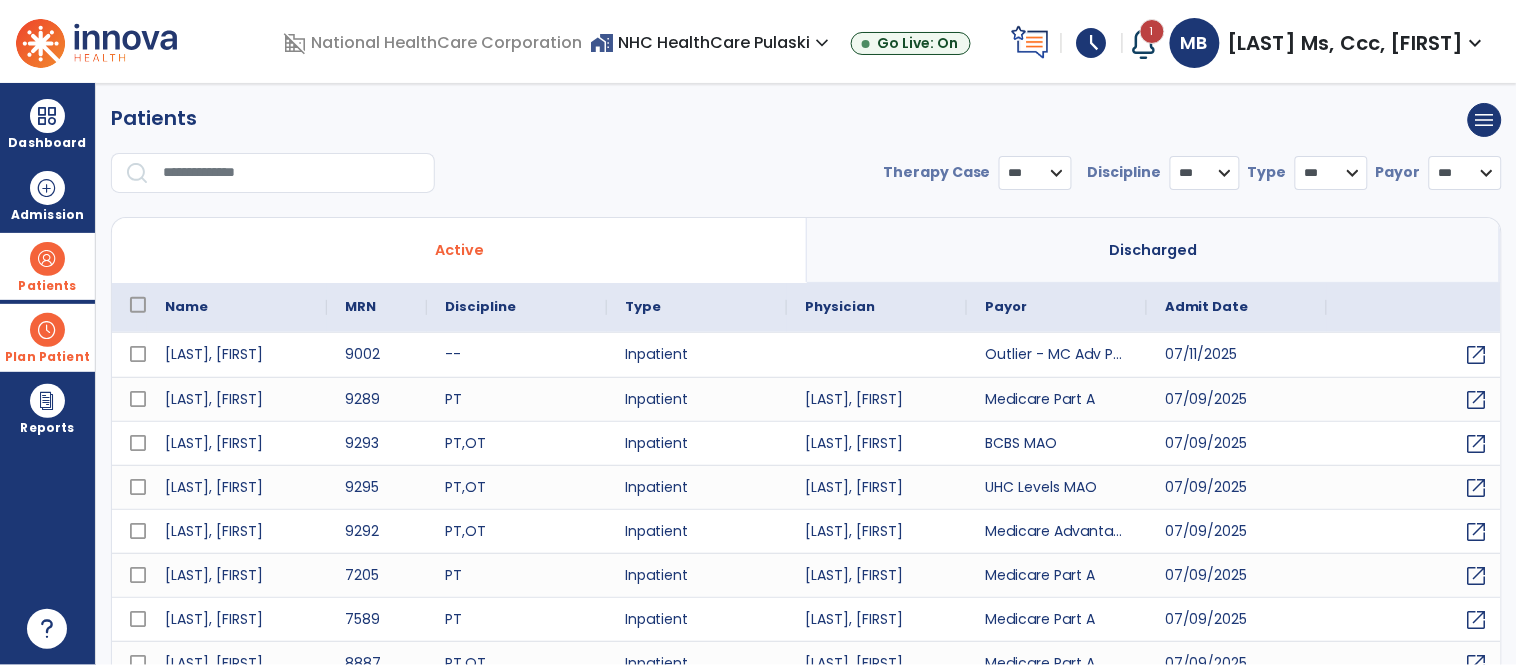 select on "***" 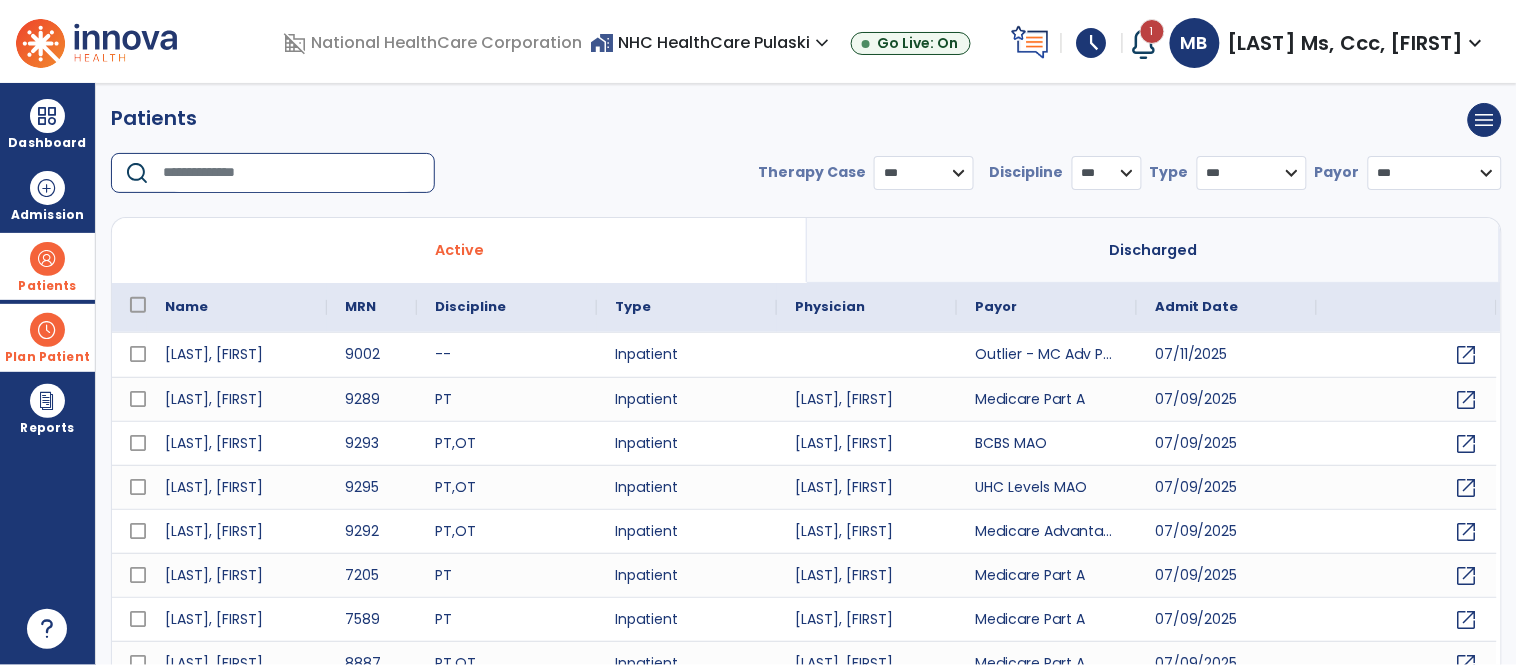 click at bounding box center [292, 173] 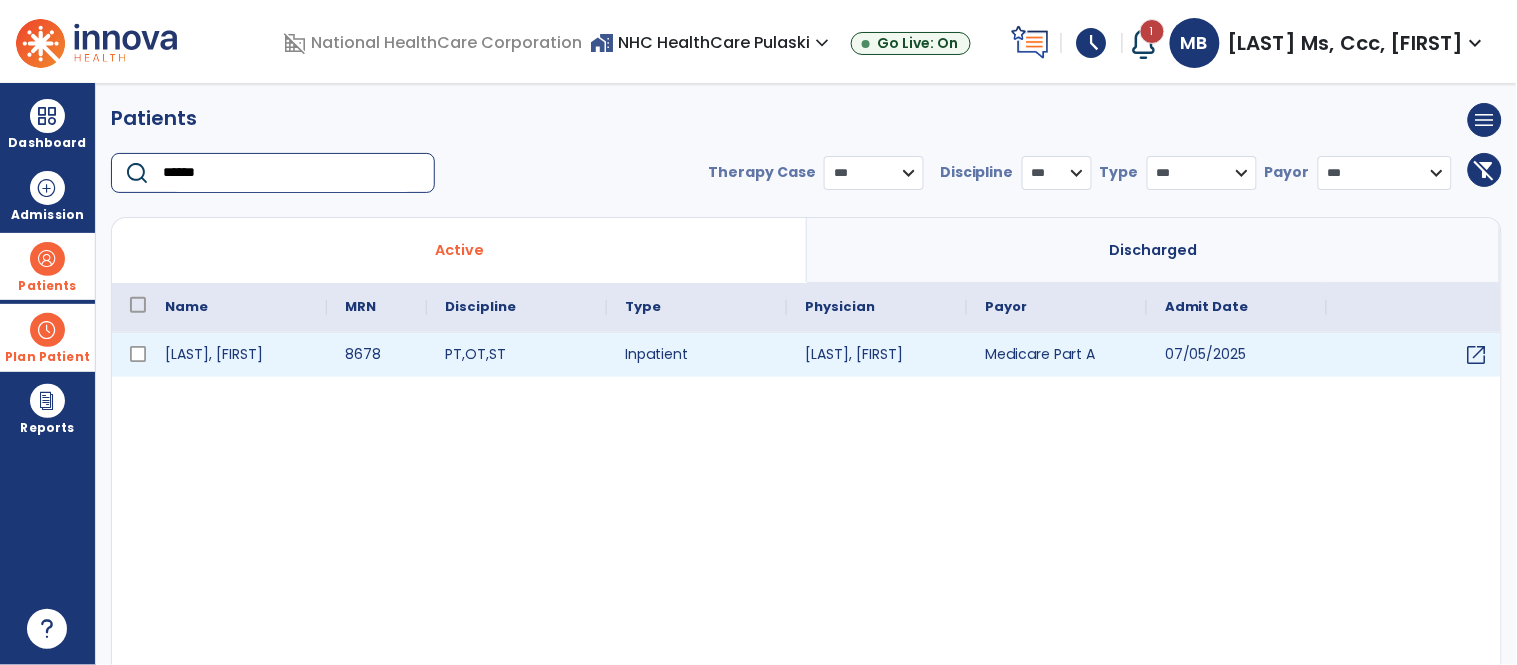 type on "******" 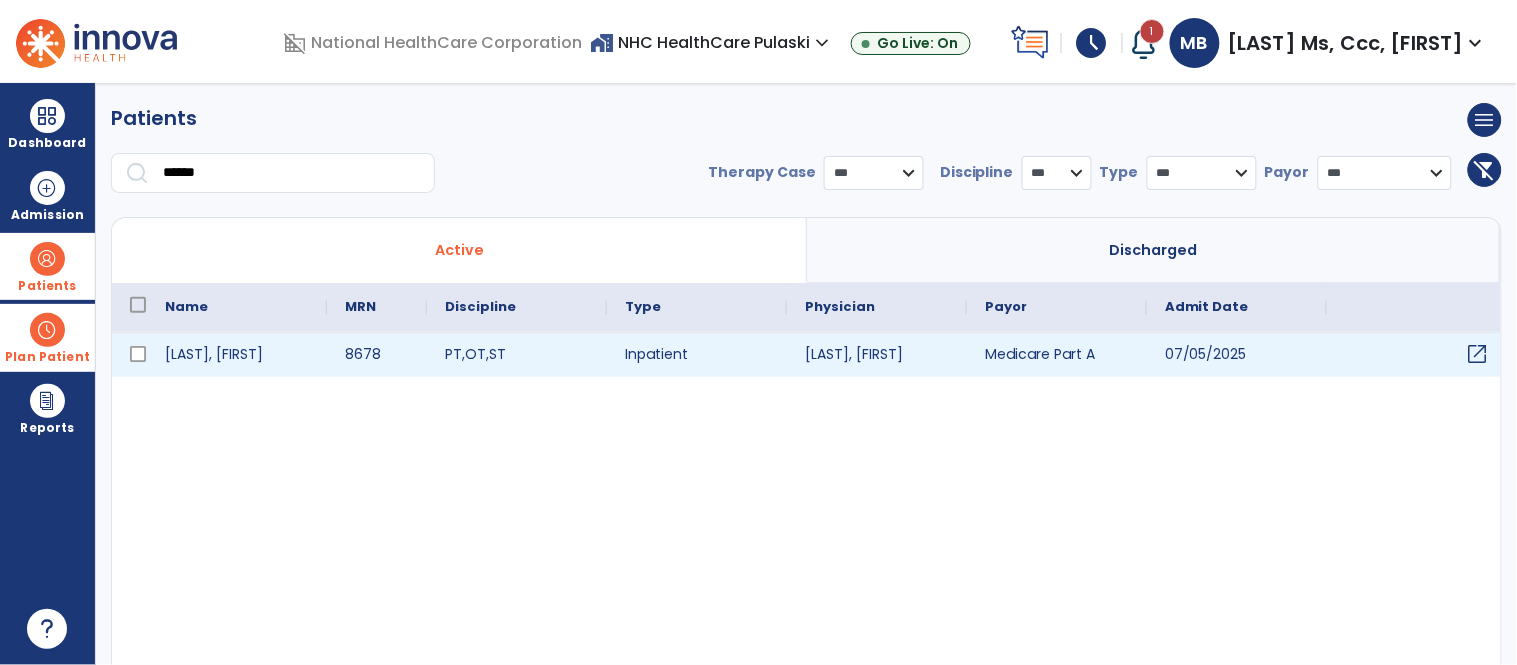 click on "open_in_new" at bounding box center (1478, 354) 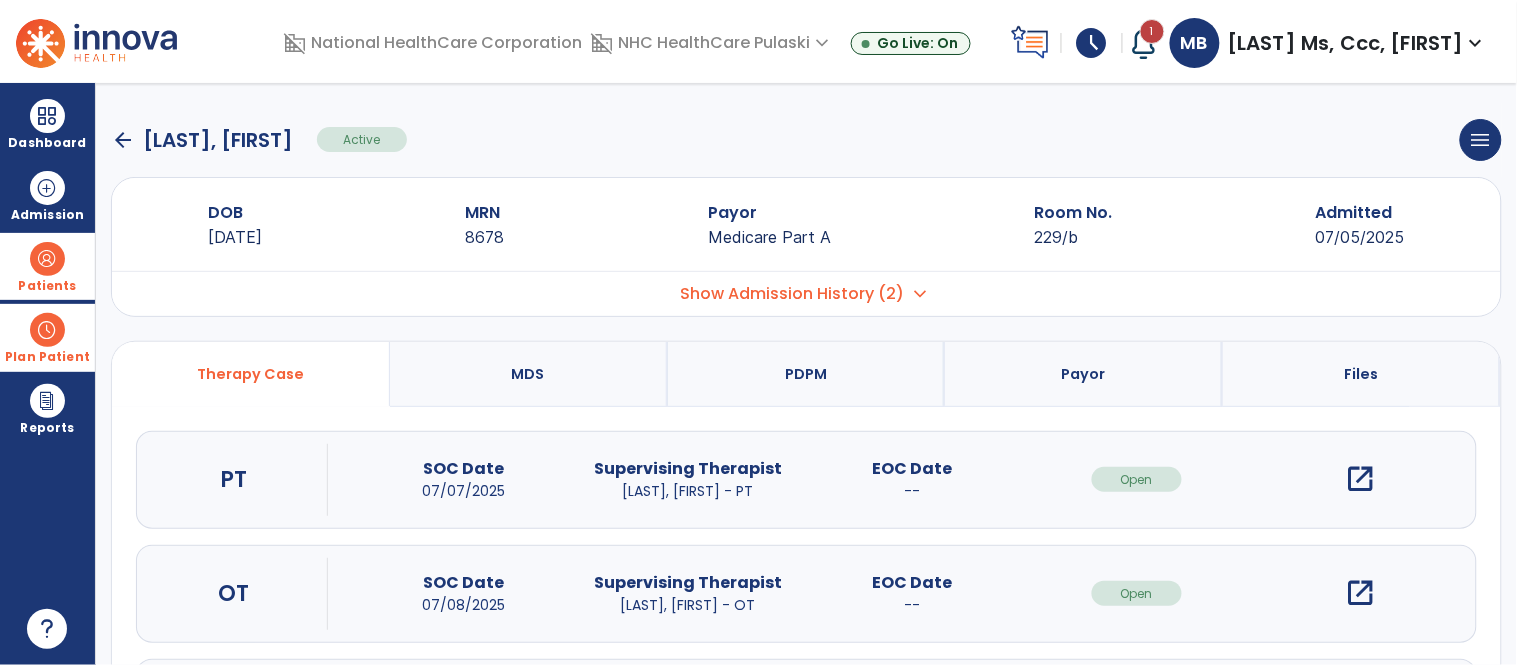 scroll, scrollTop: 141, scrollLeft: 0, axis: vertical 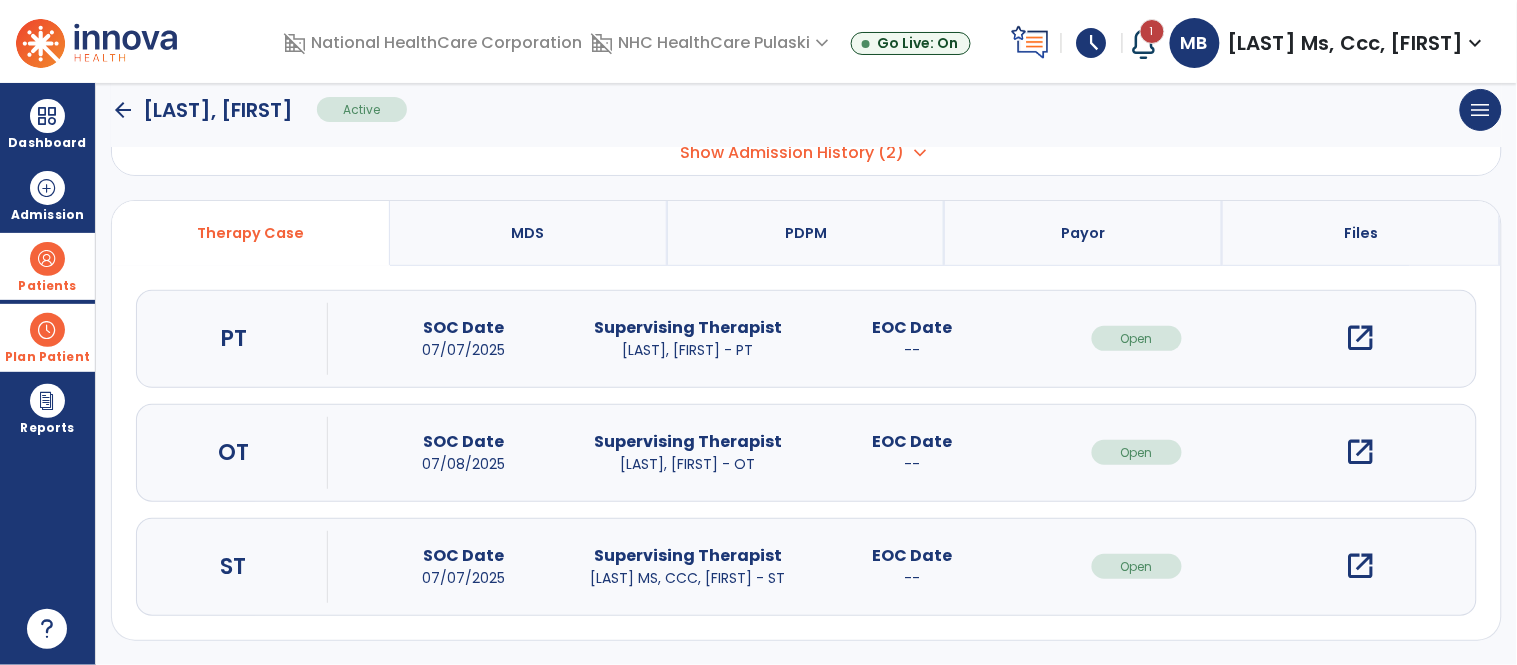 click on "open_in_new" at bounding box center [1361, 566] 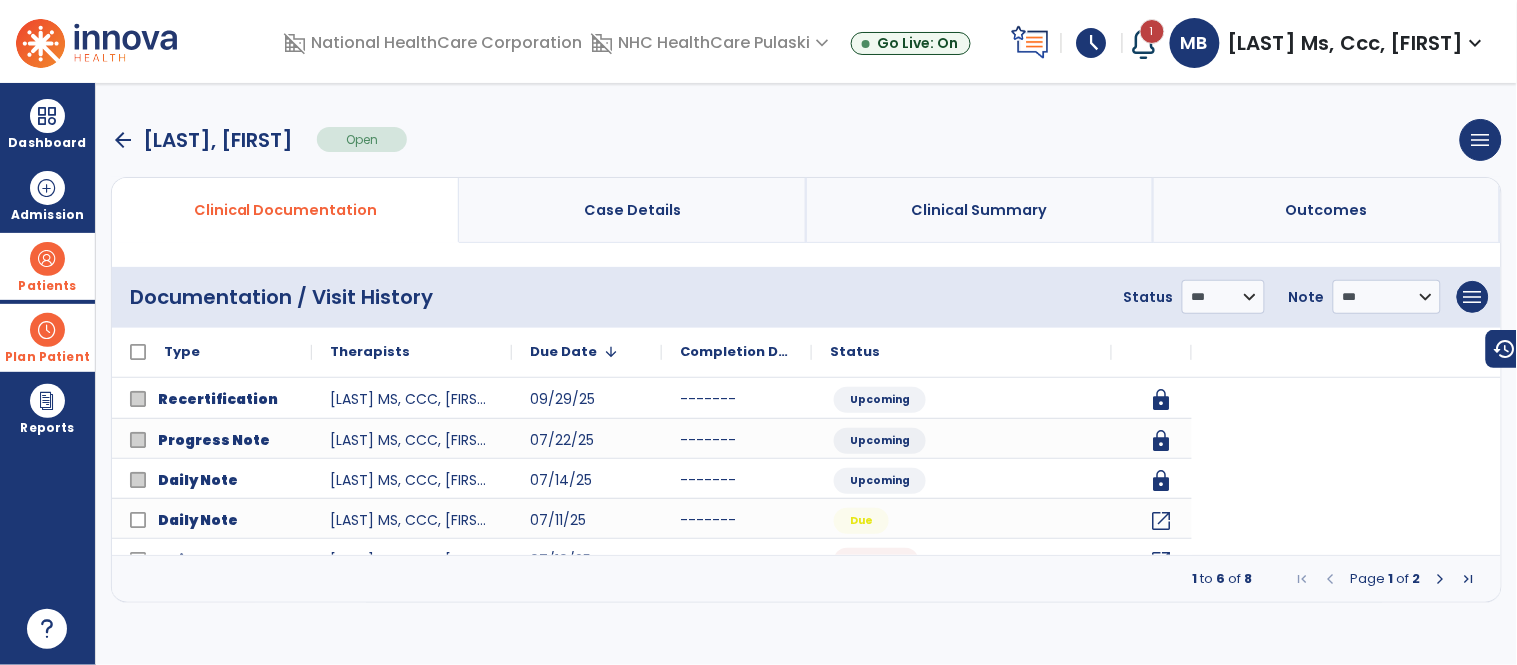 scroll, scrollTop: 0, scrollLeft: 0, axis: both 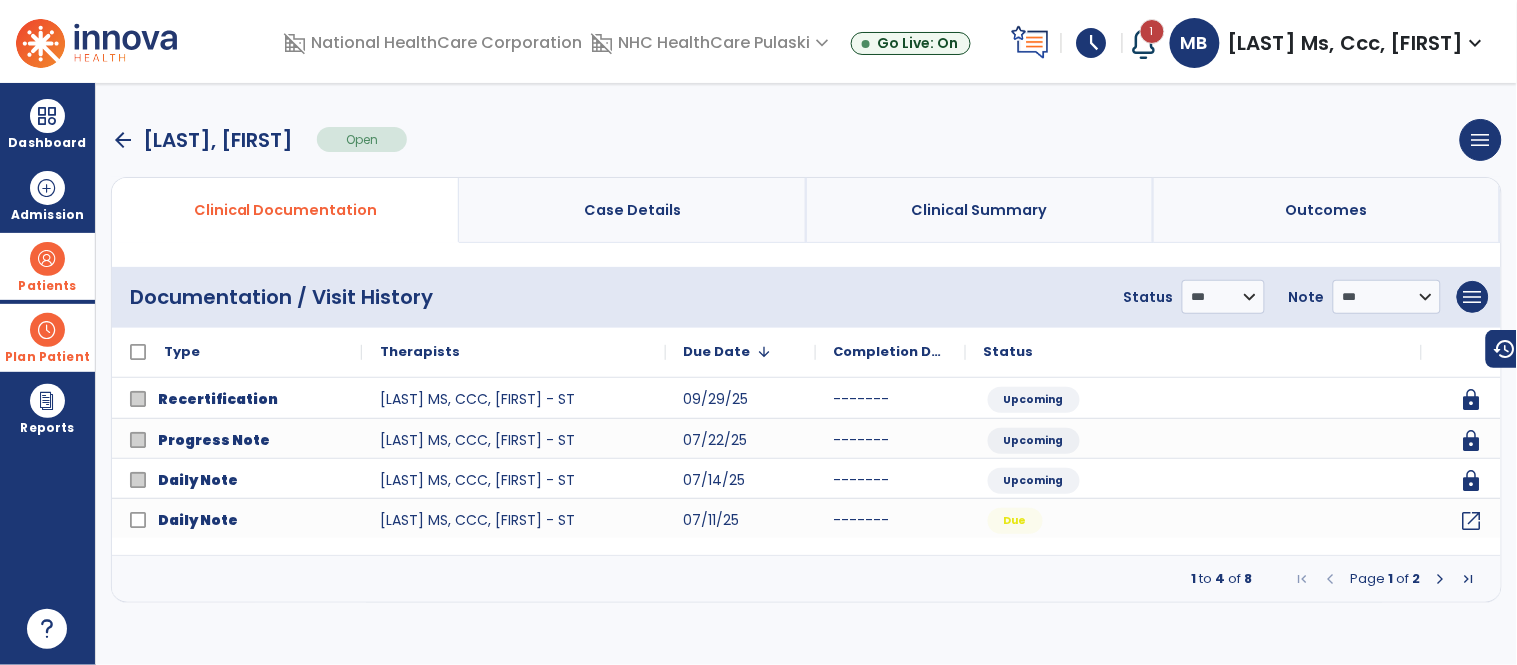click at bounding box center [1441, 579] 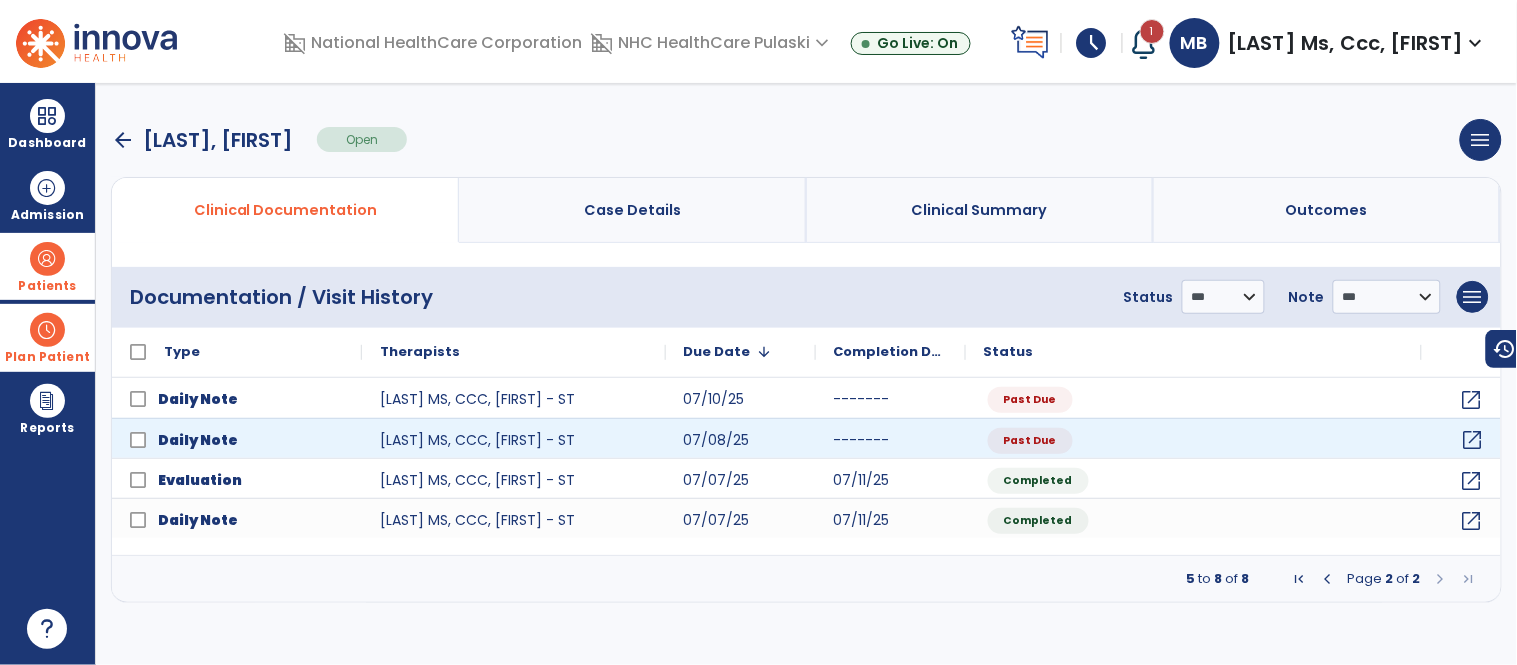 click on "open_in_new" 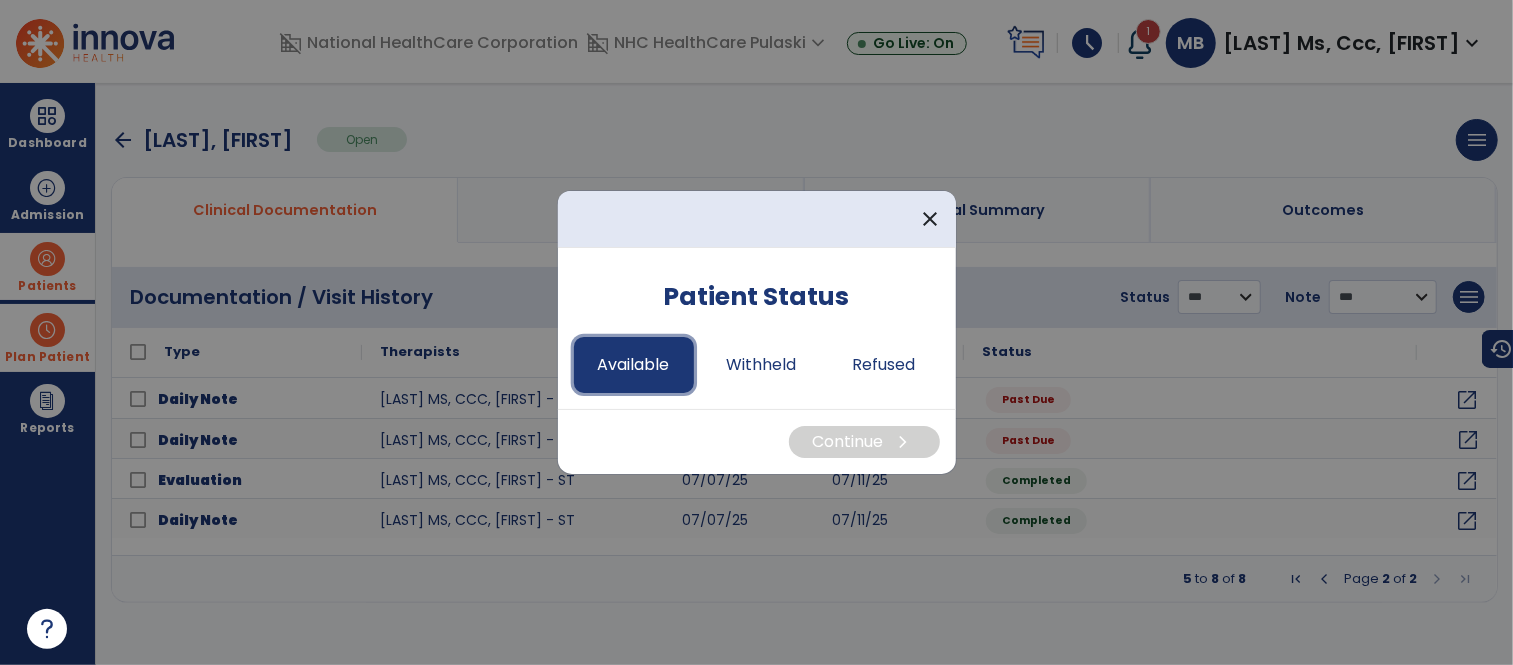 click on "Available" at bounding box center [634, 365] 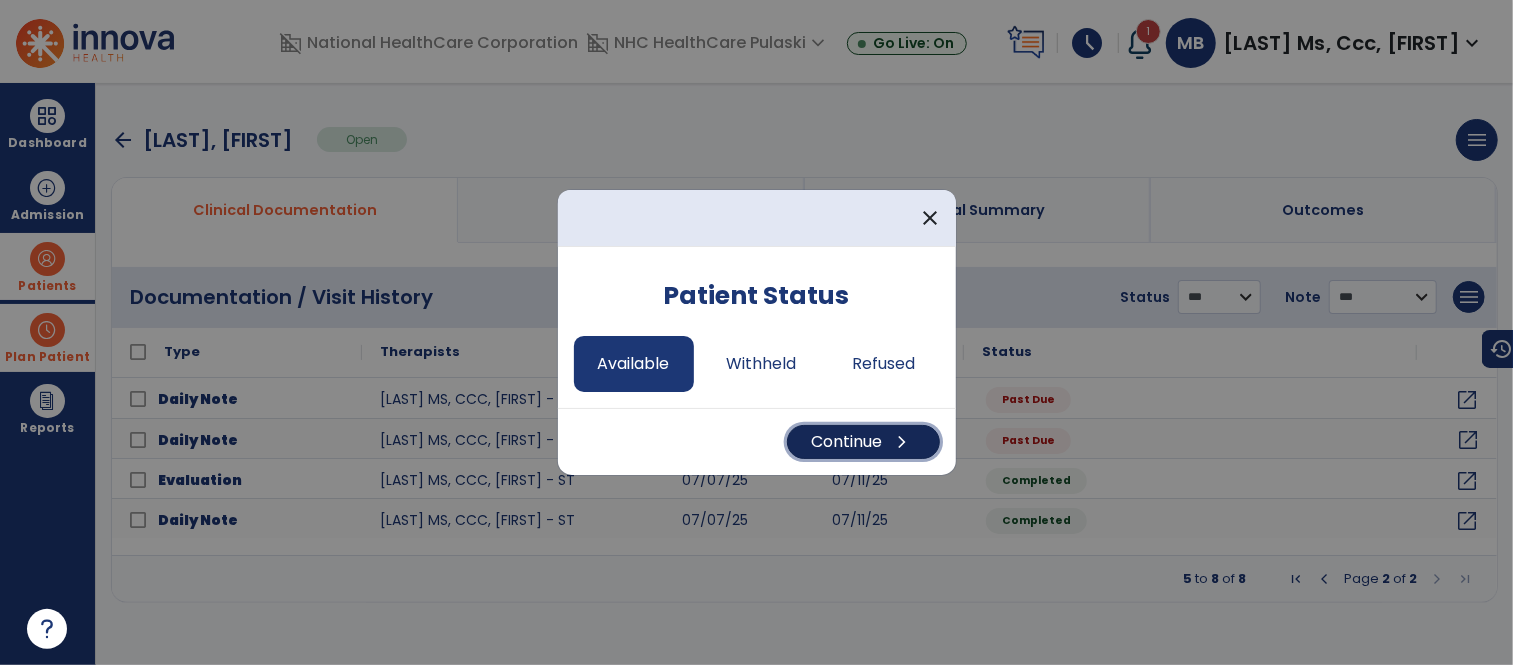 click on "Continue   chevron_right" at bounding box center [863, 442] 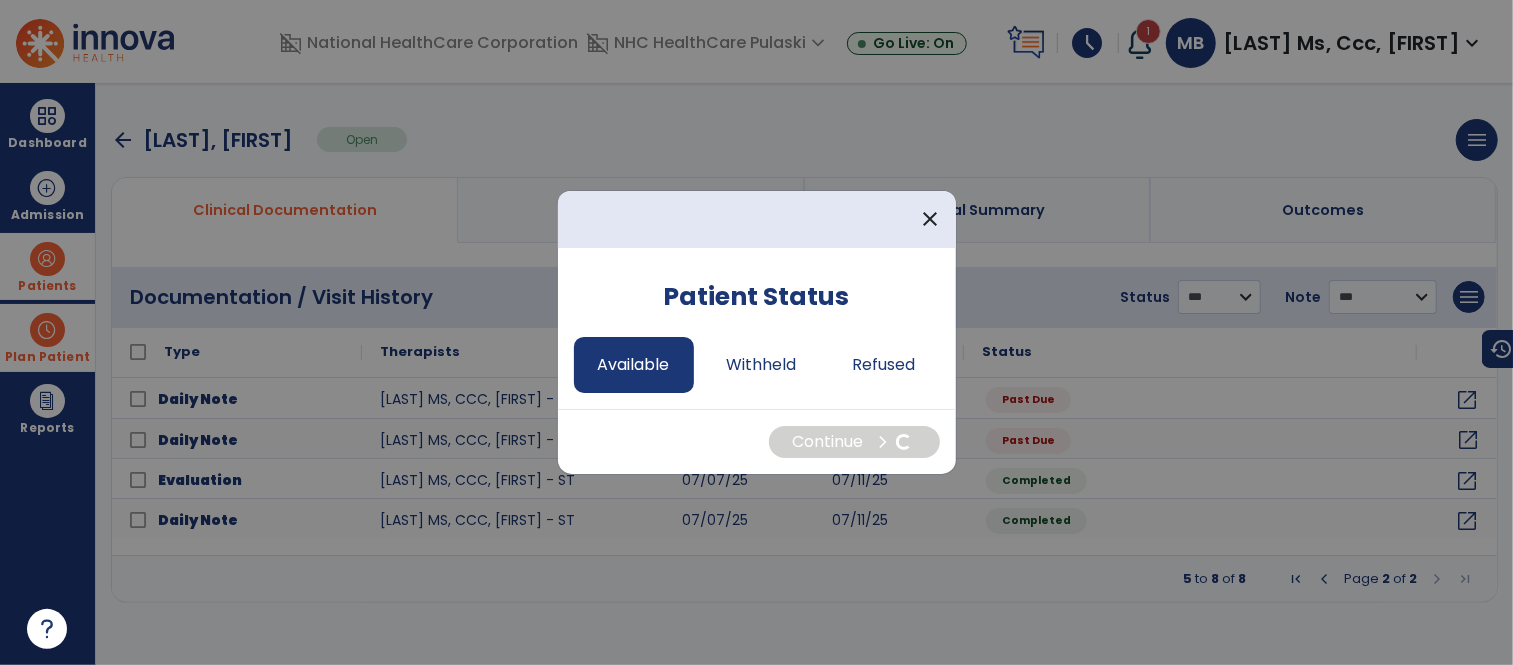 select on "*" 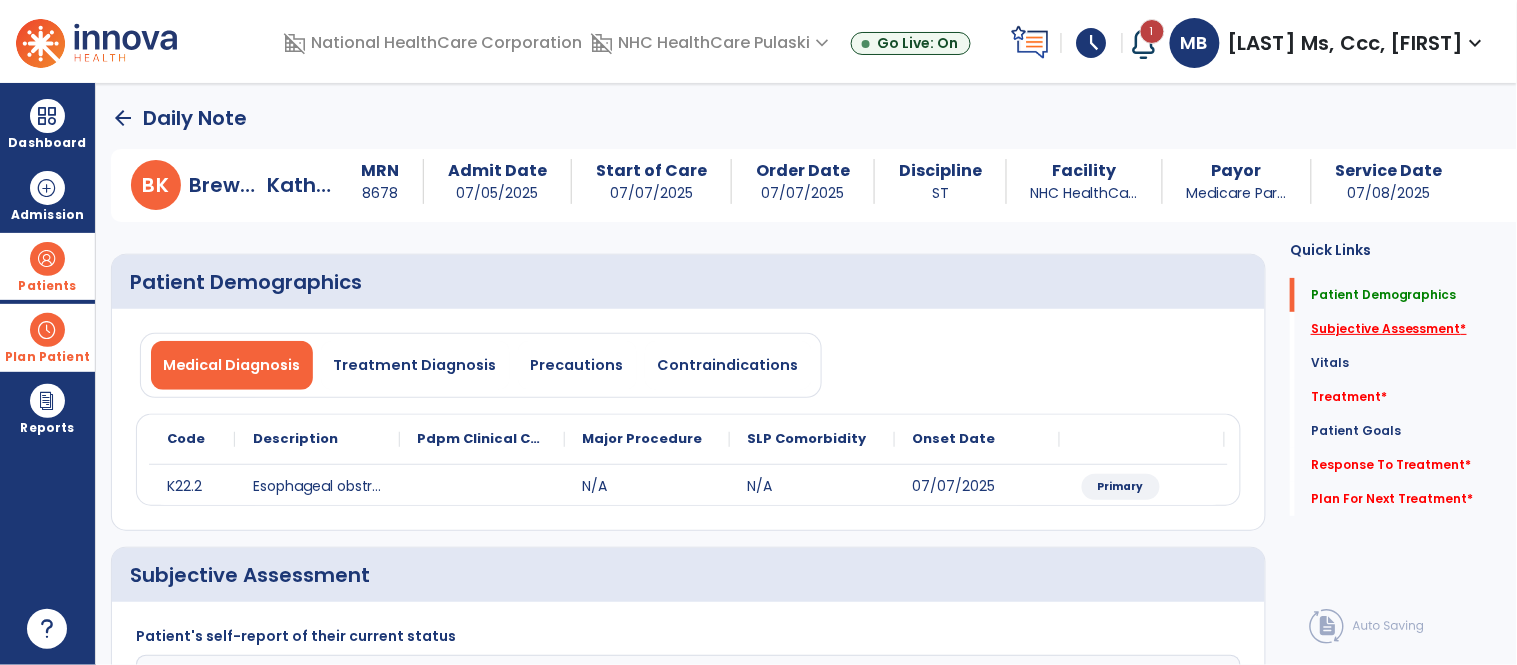 click on "Subjective Assessment   *" 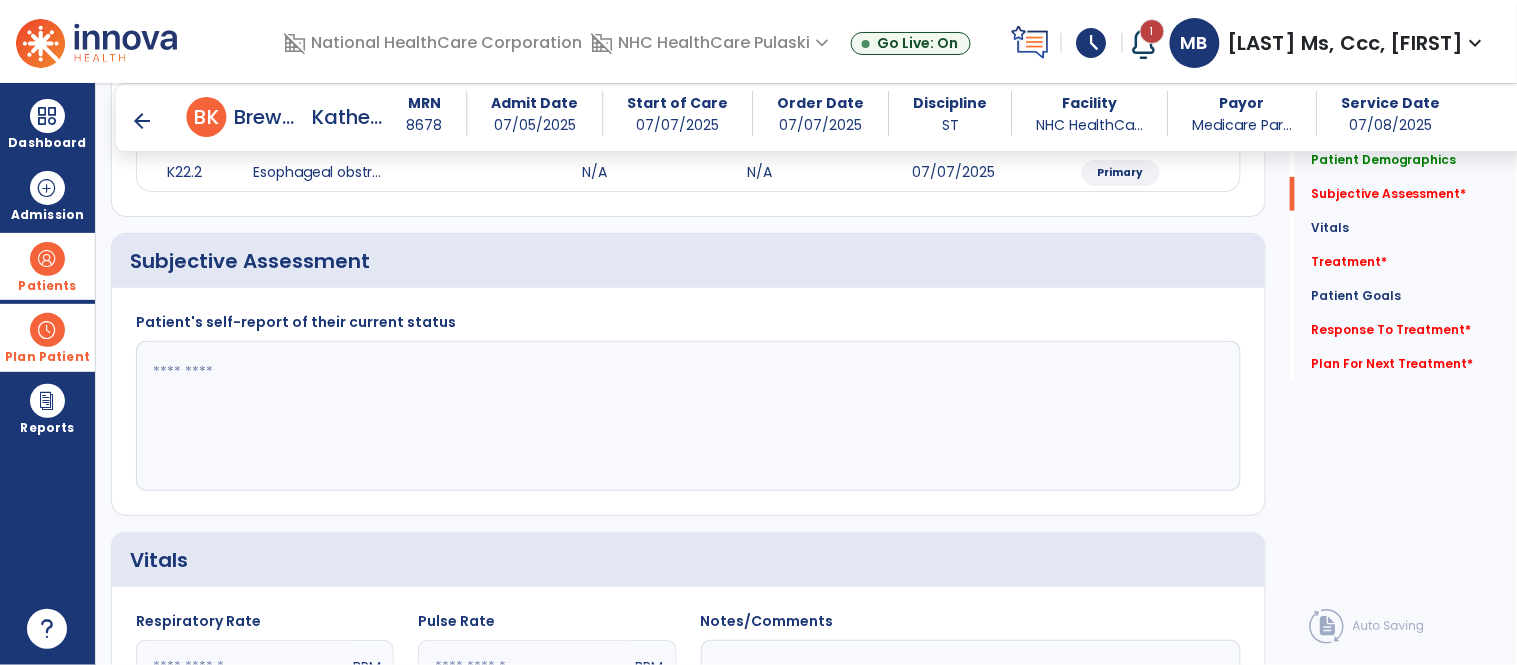 scroll, scrollTop: 314, scrollLeft: 0, axis: vertical 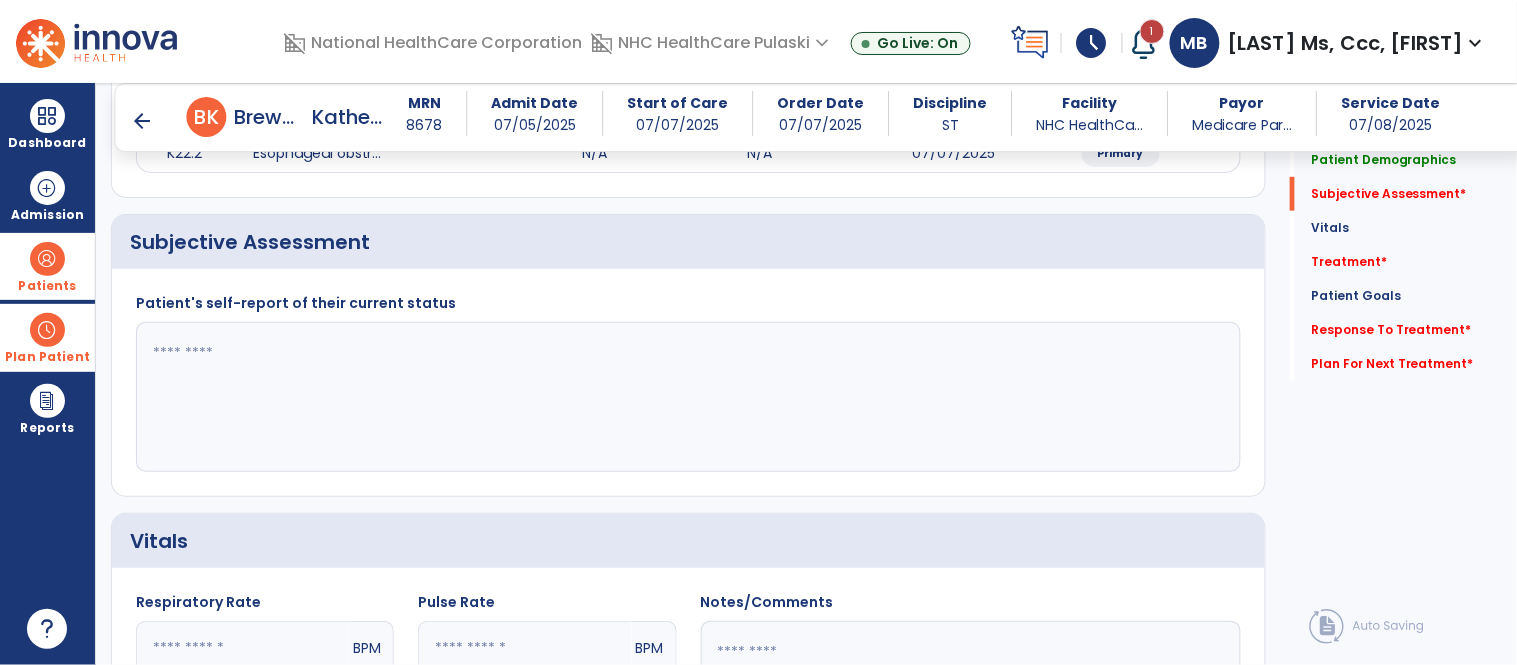 click 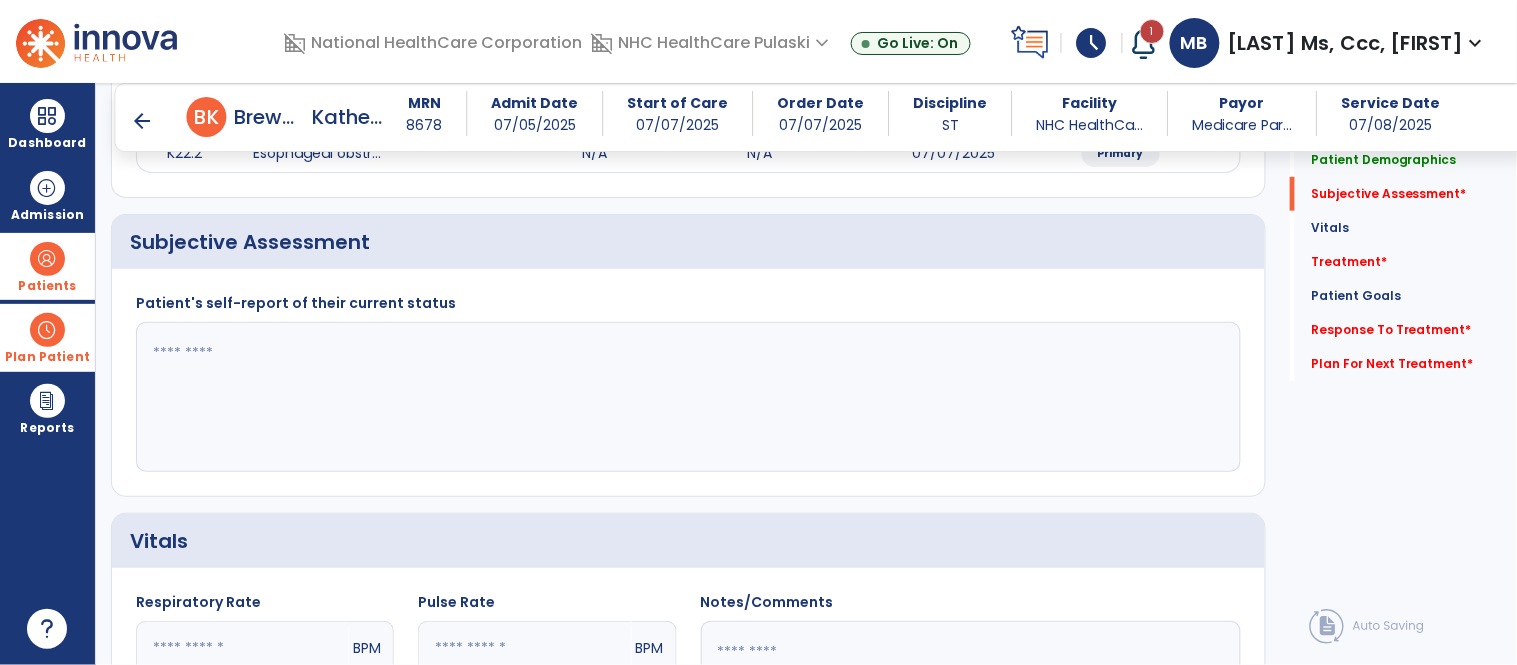 click 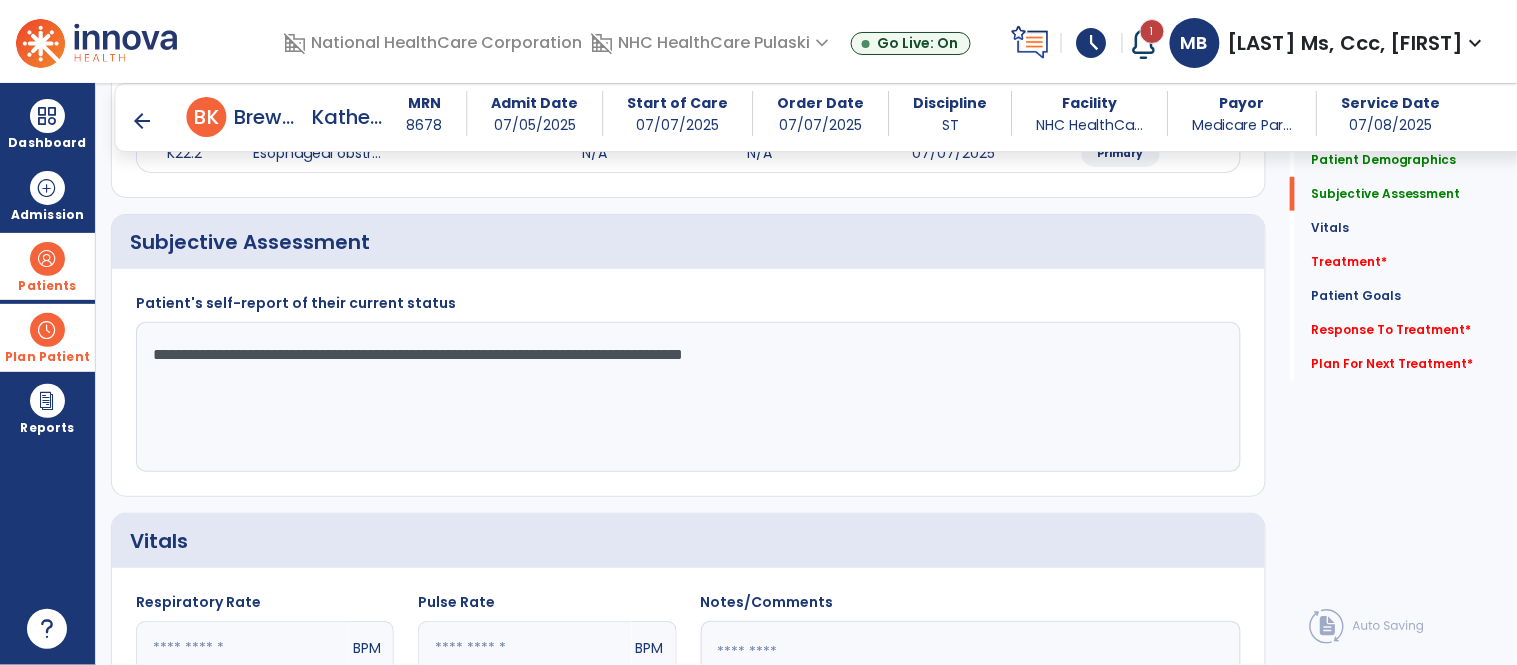 click on "Treatment   *  Treatment   *" 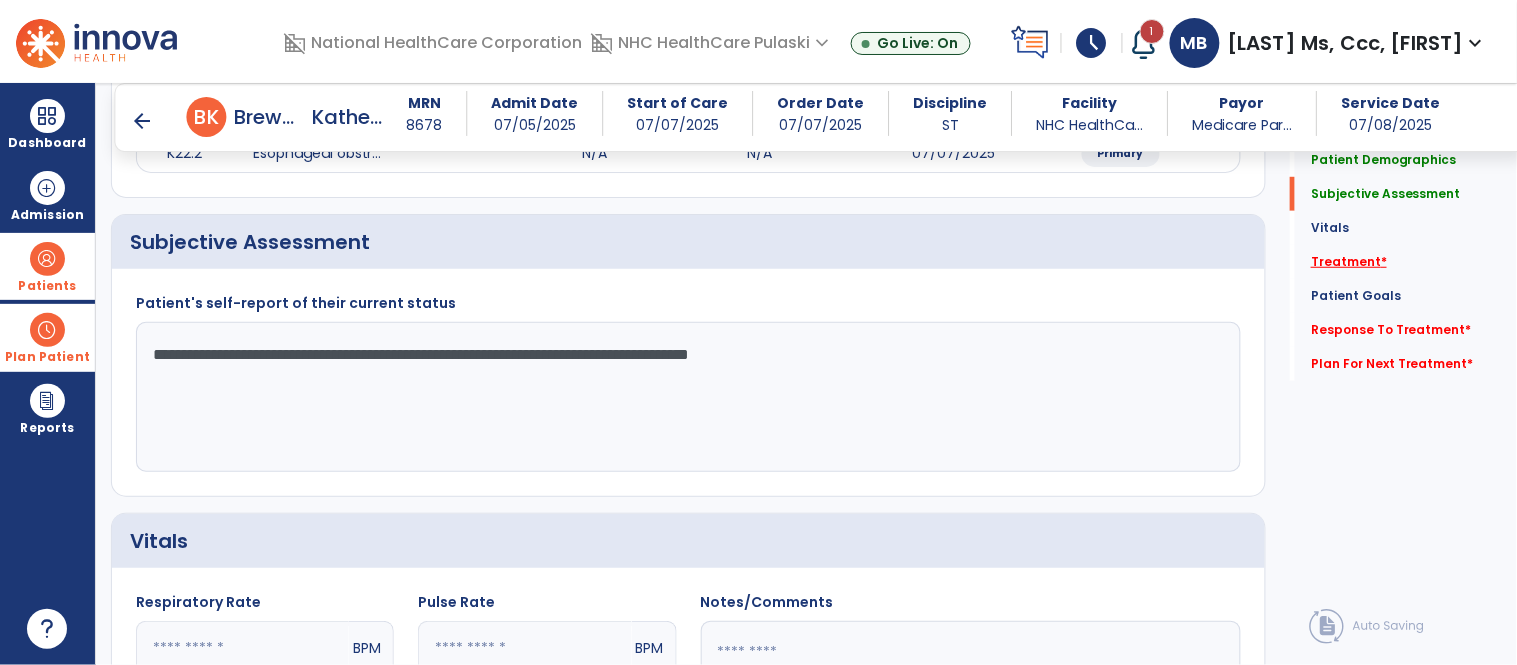 type on "**********" 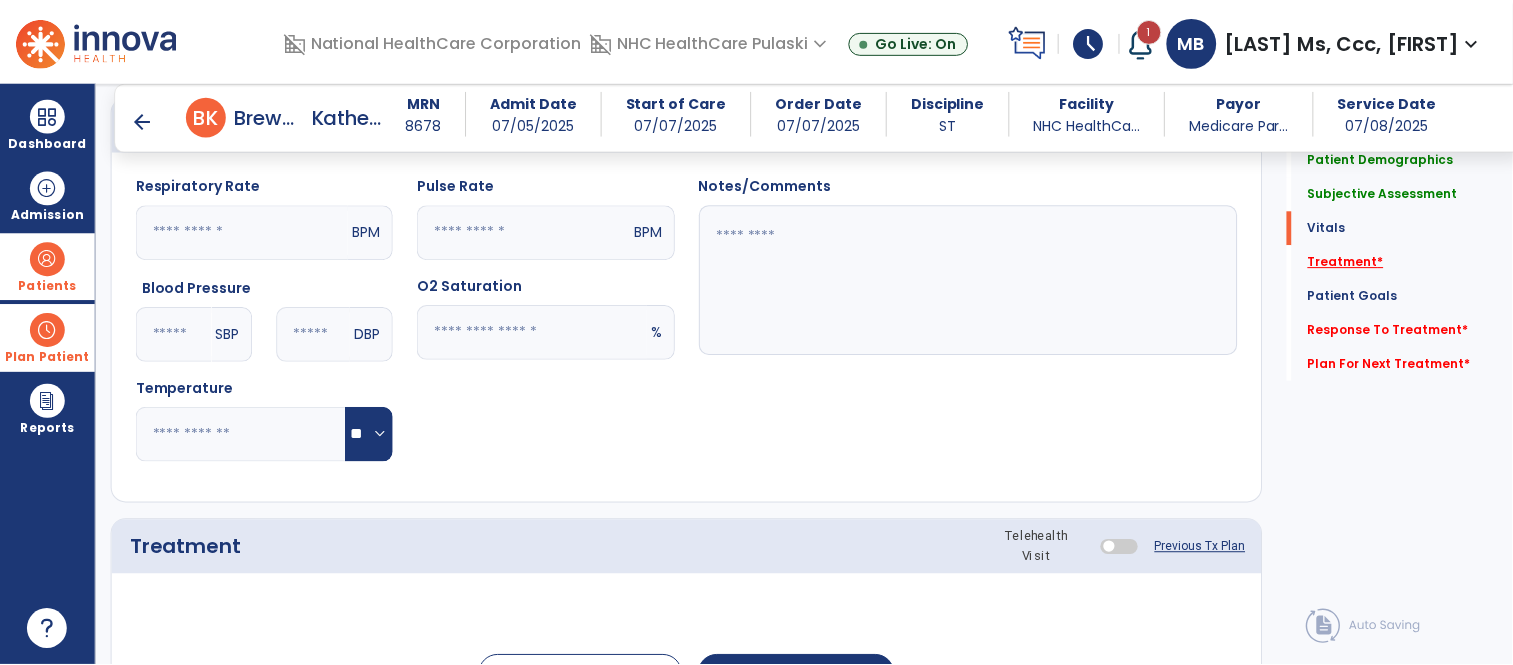 scroll, scrollTop: 1004, scrollLeft: 0, axis: vertical 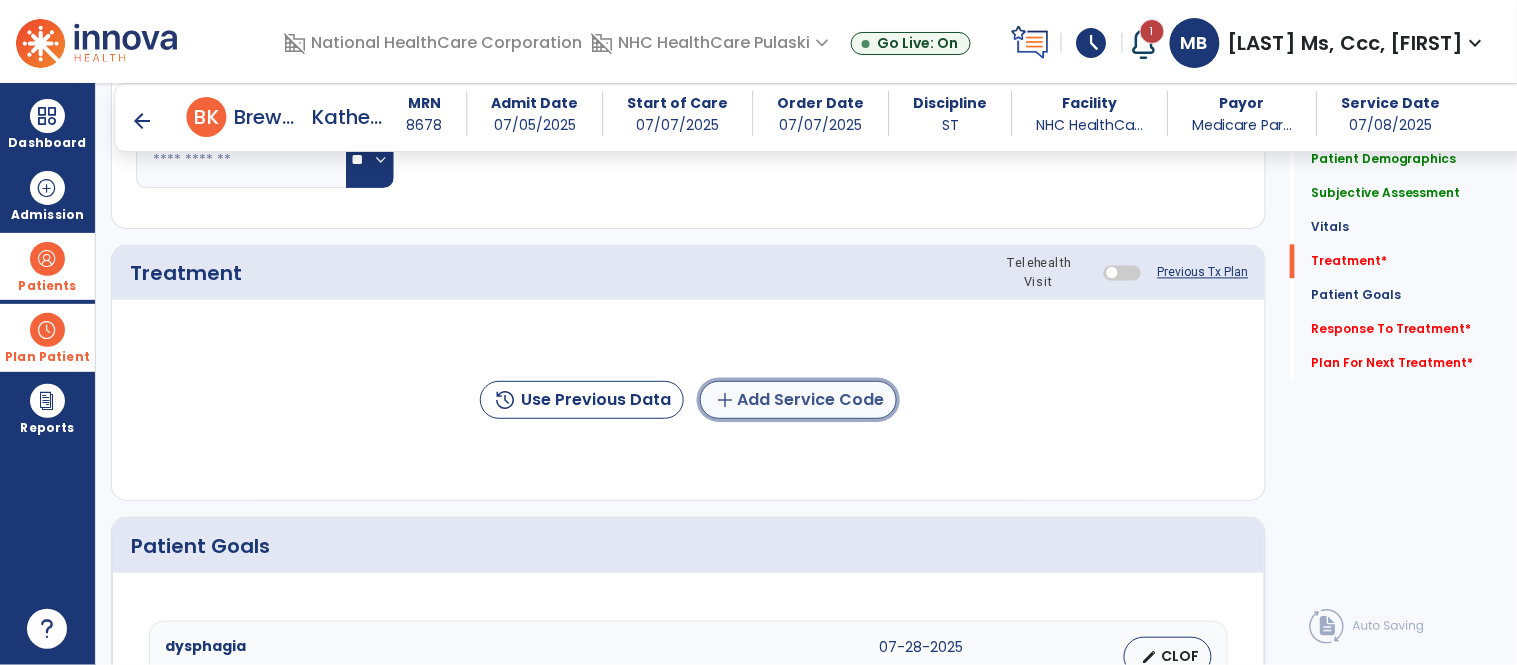 click on "add  Add Service Code" 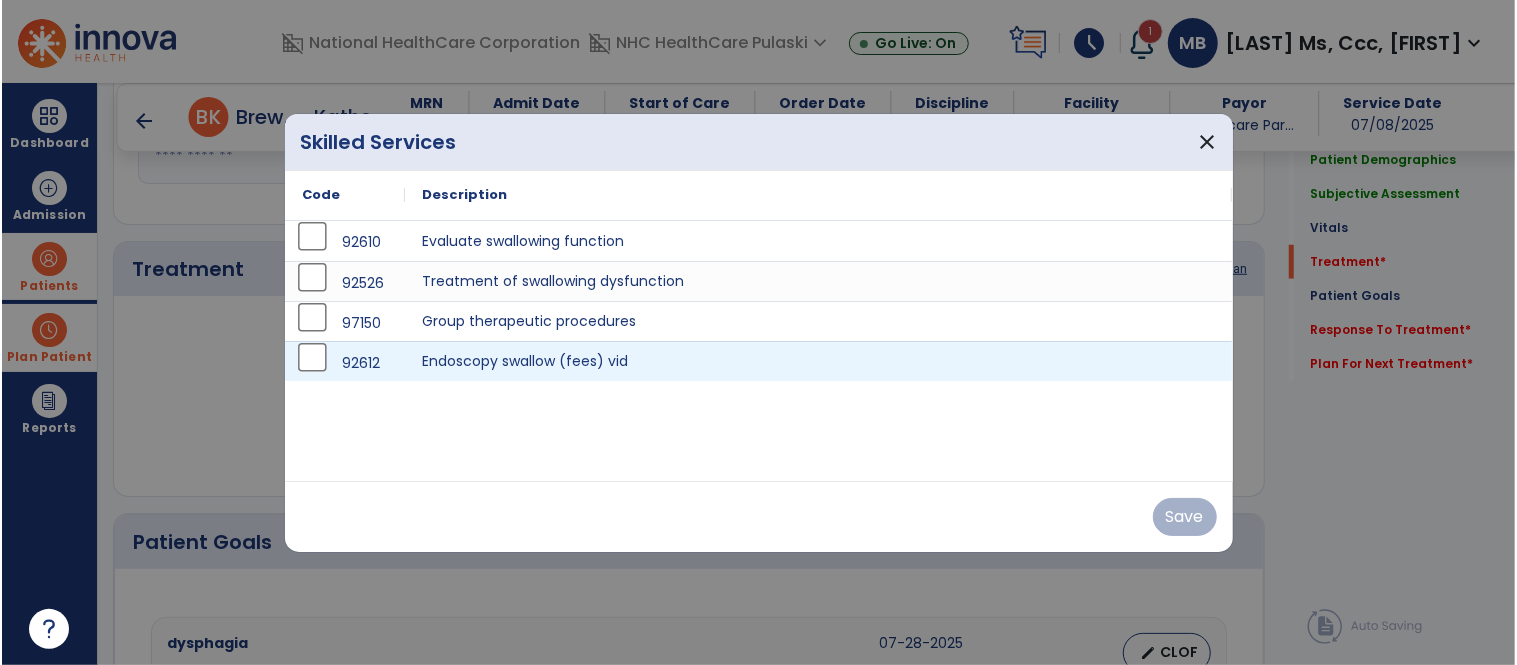 scroll, scrollTop: 1004, scrollLeft: 0, axis: vertical 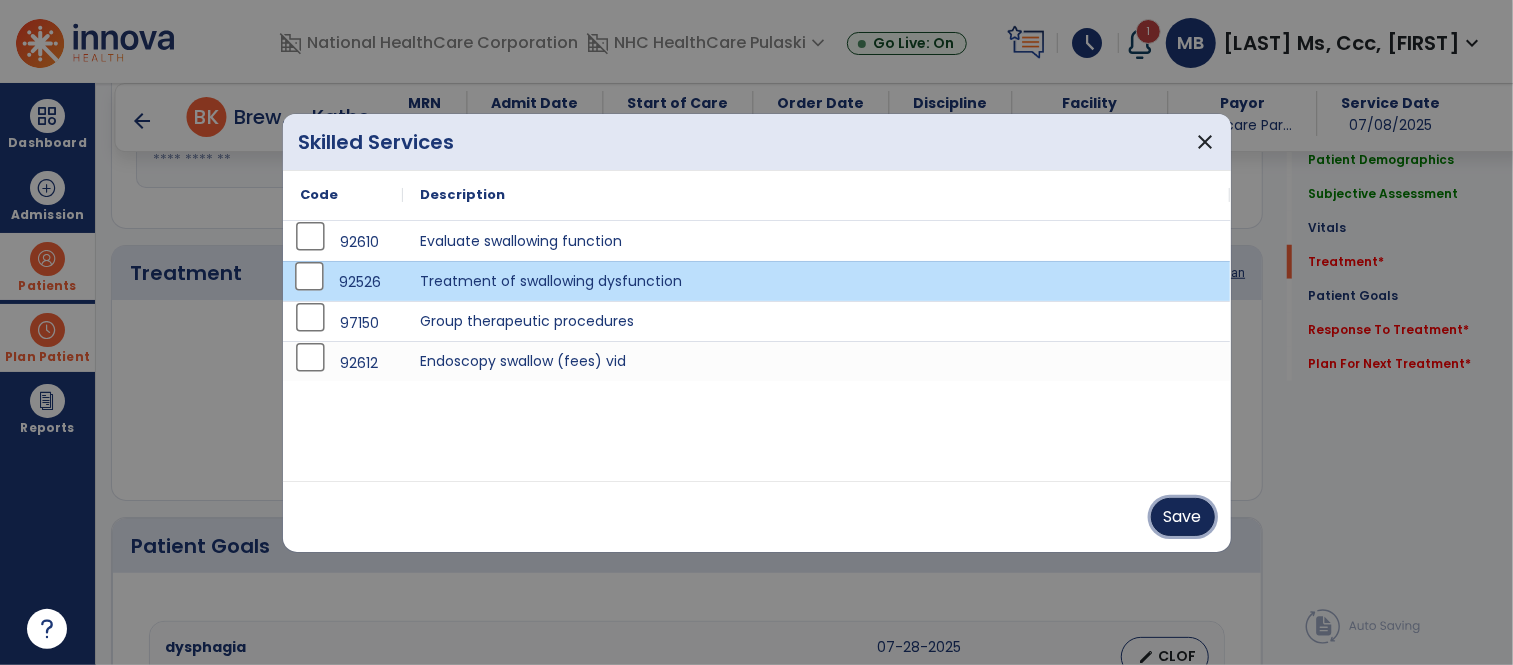click on "Save" at bounding box center (1183, 517) 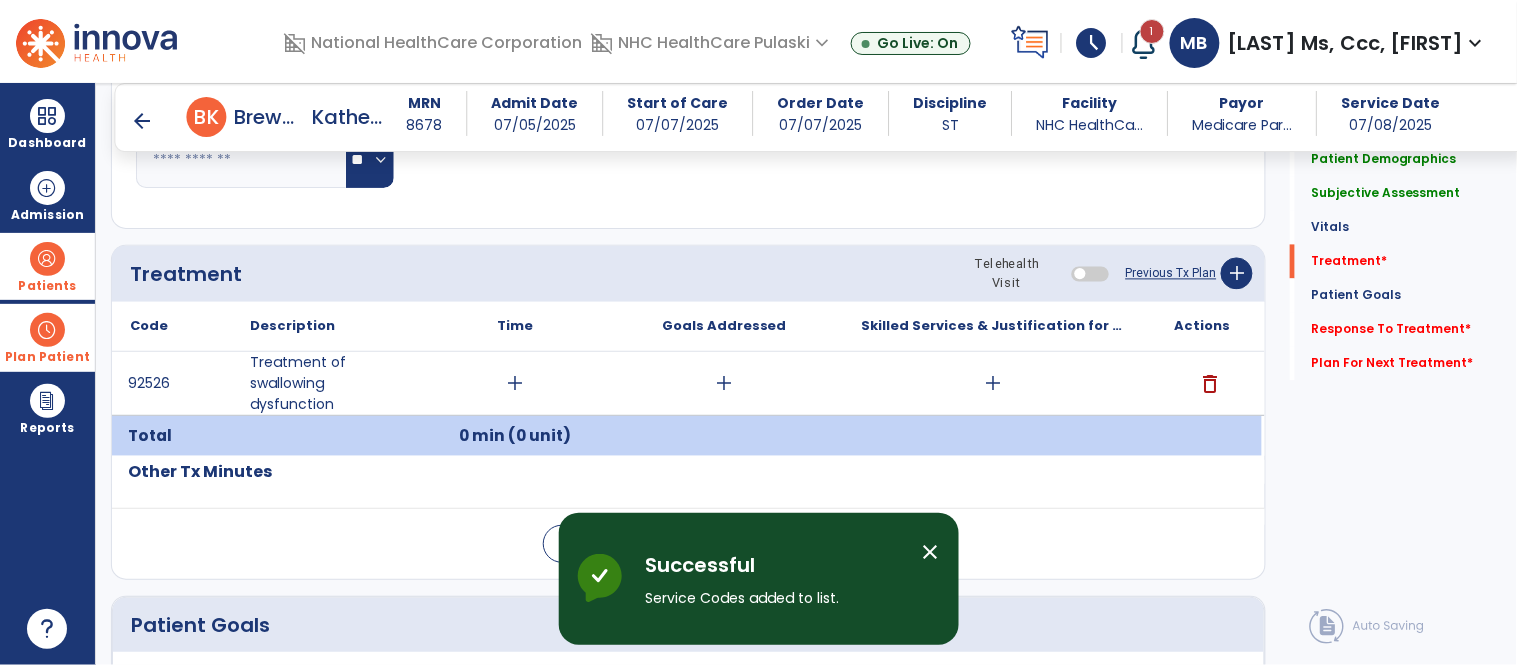 click on "schedule" at bounding box center [1092, 43] 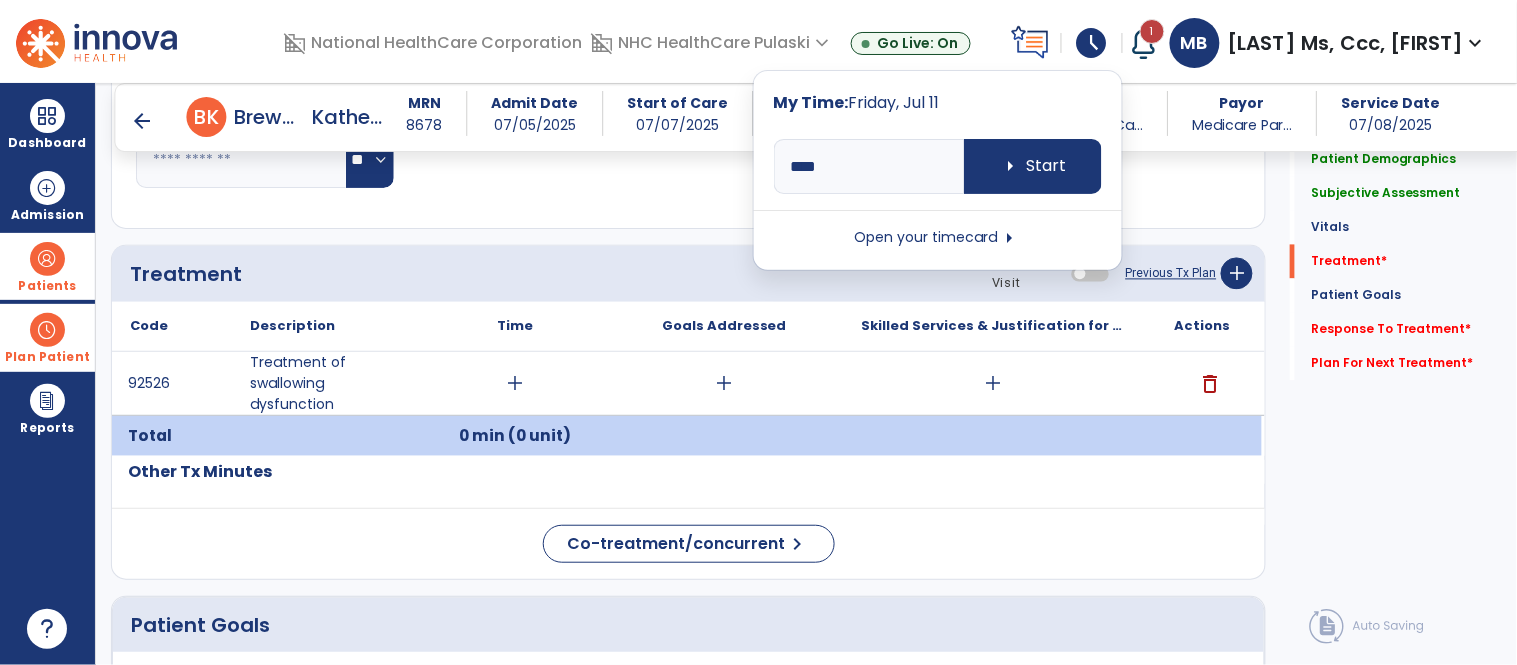 click on "Open your timecard  arrow_right" at bounding box center [938, 238] 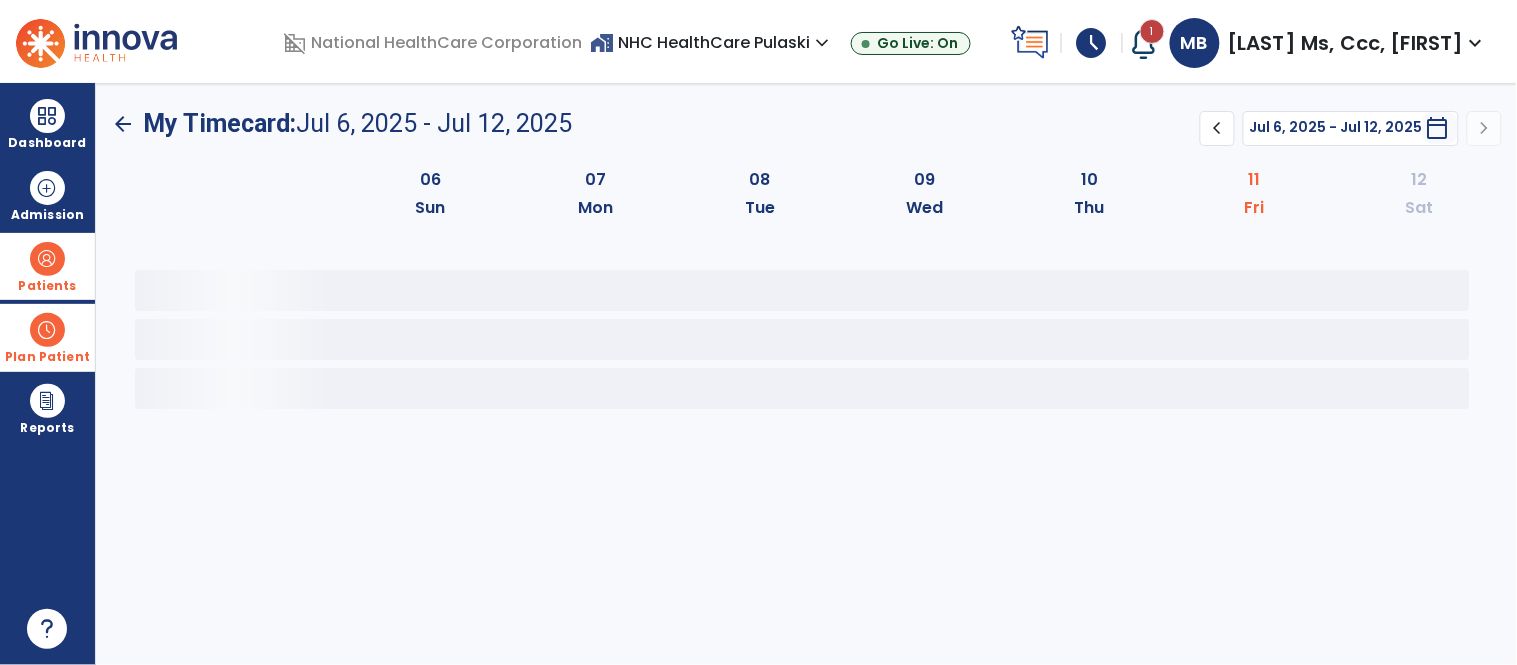 scroll, scrollTop: 0, scrollLeft: 0, axis: both 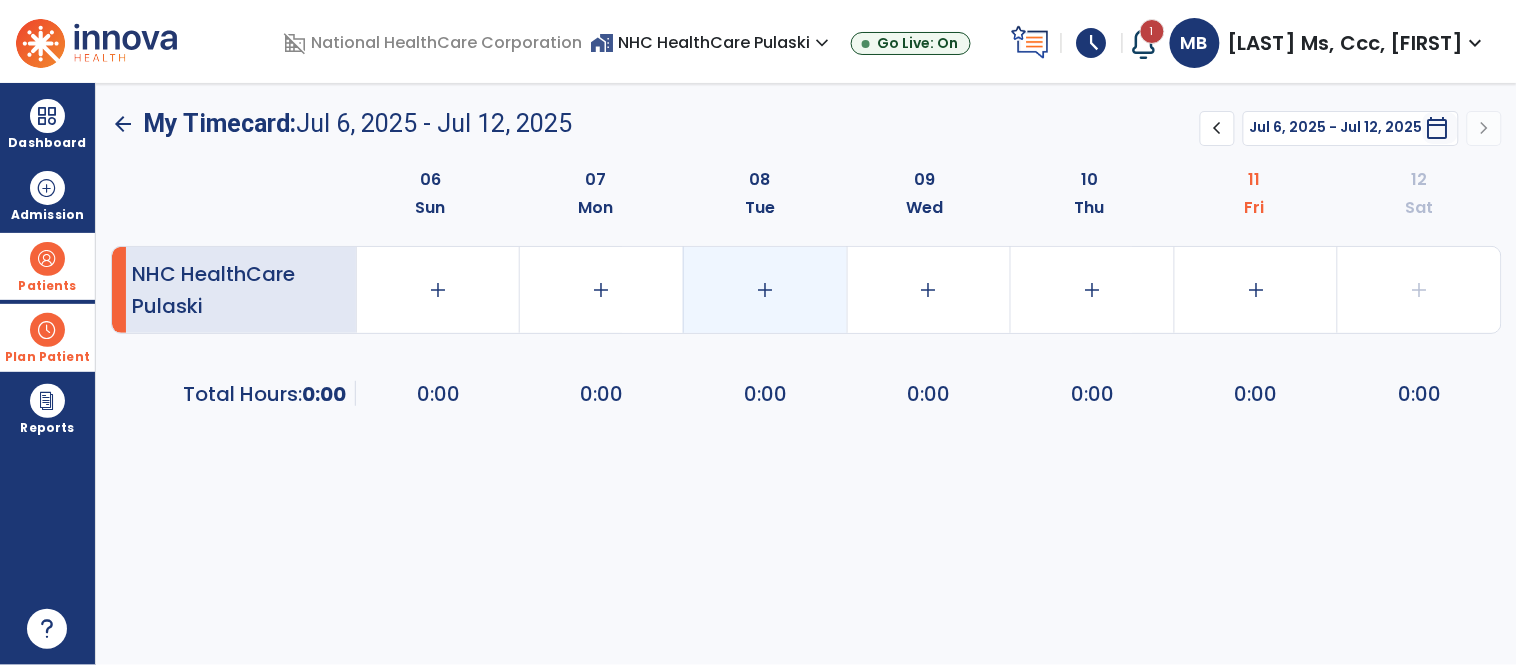 click on "add" 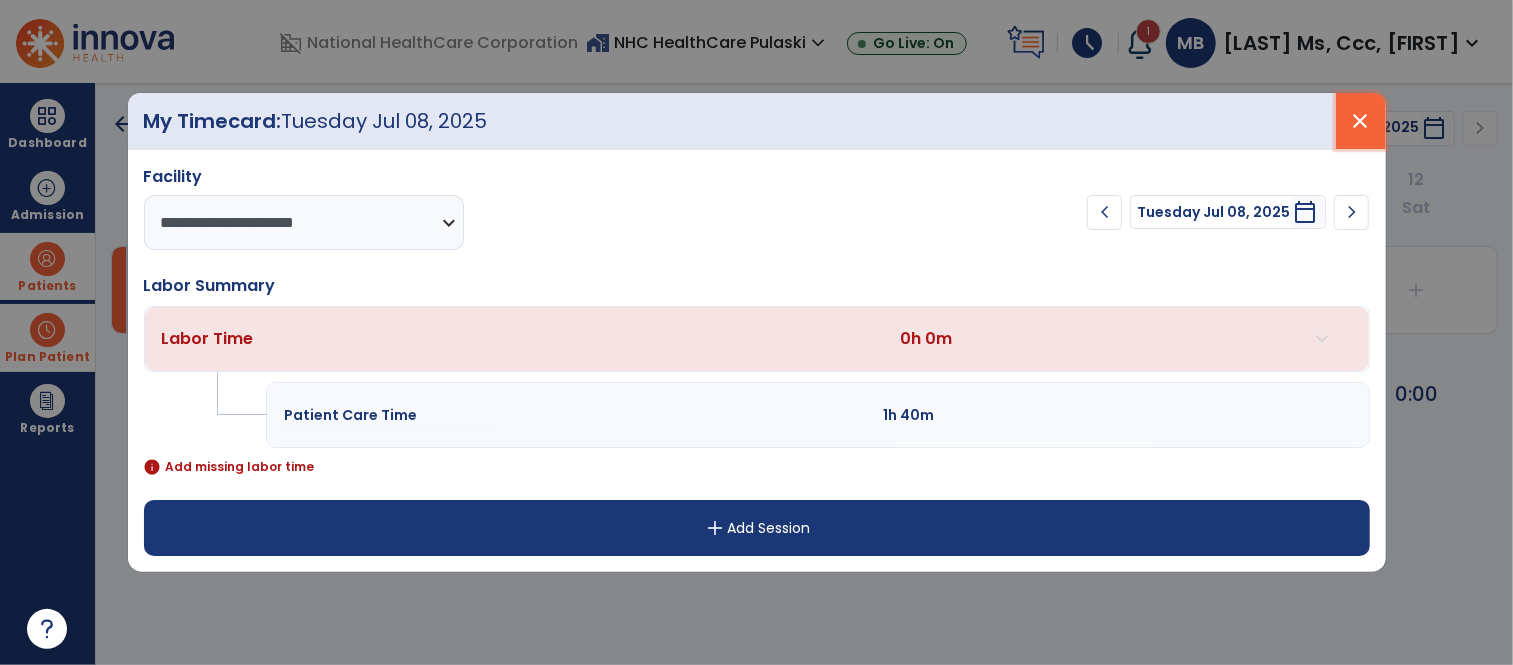 click on "close" at bounding box center (1361, 121) 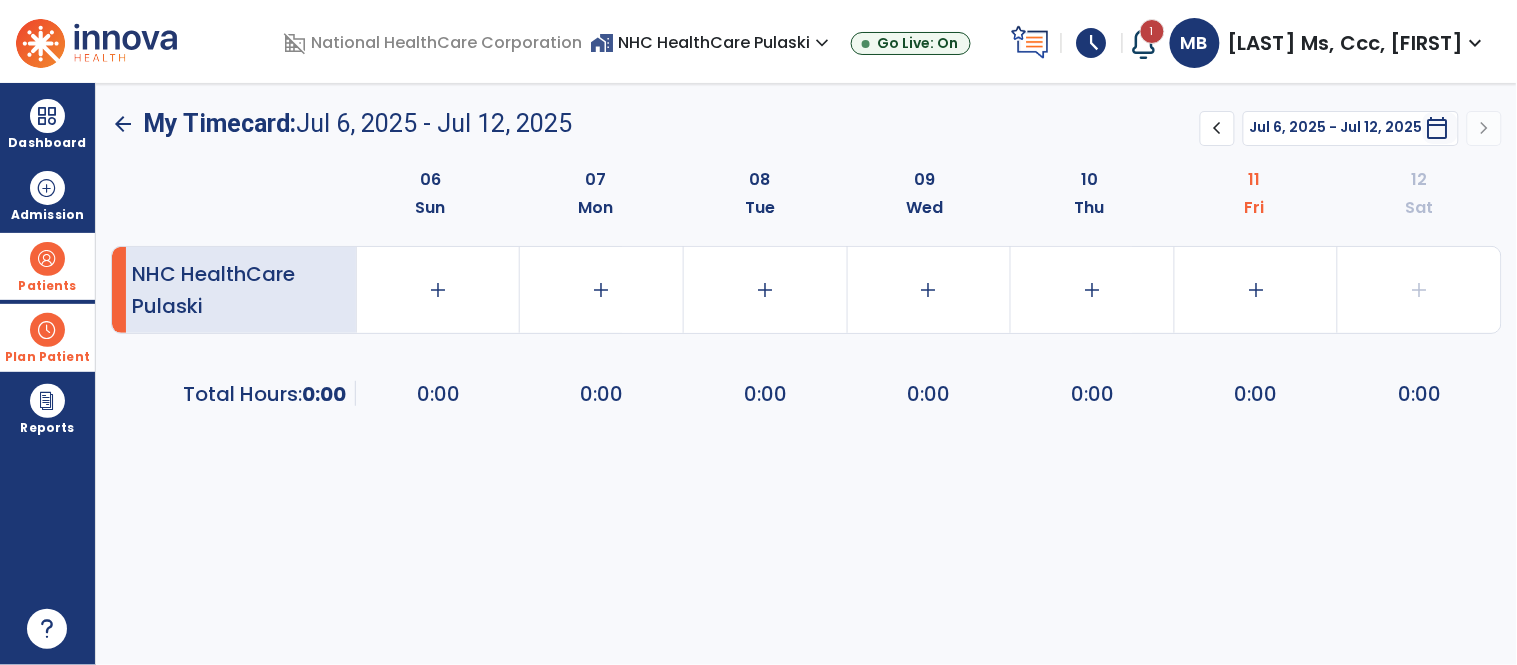 click on "arrow_back" 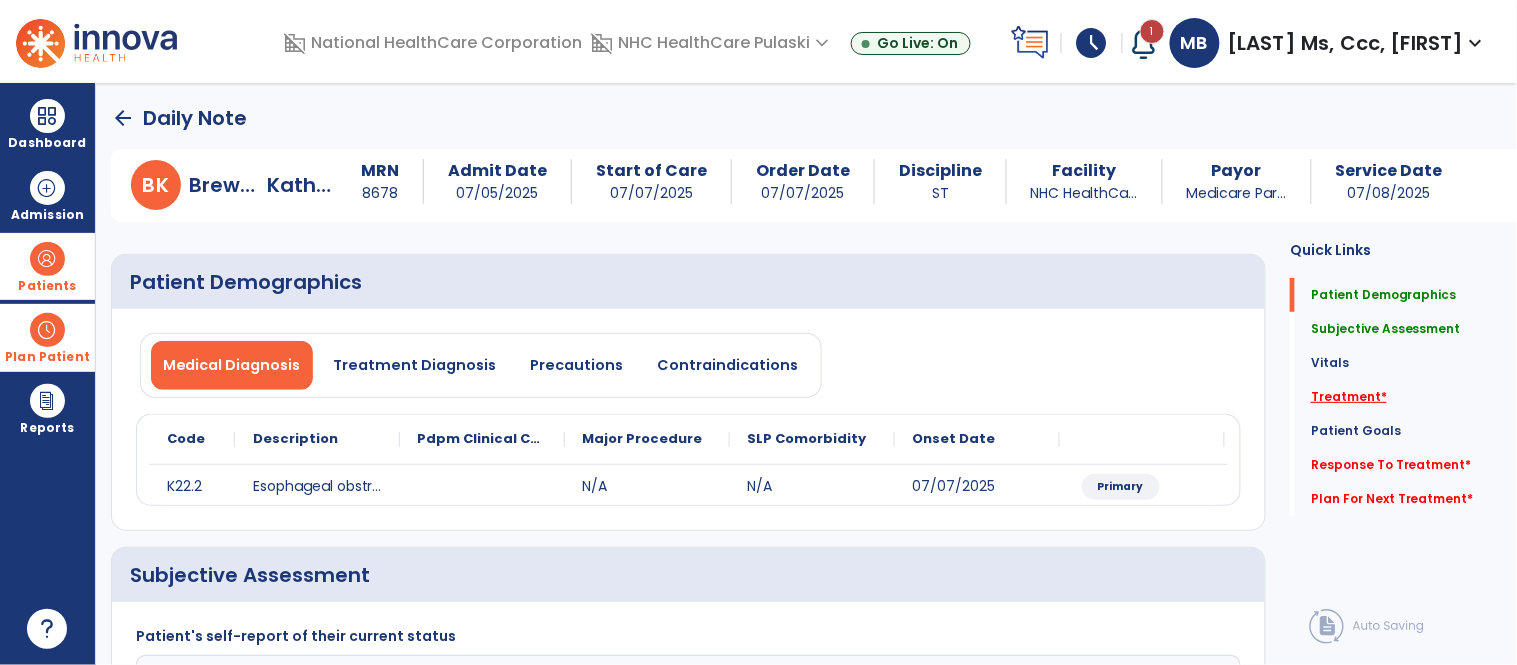 click on "Treatment   *" 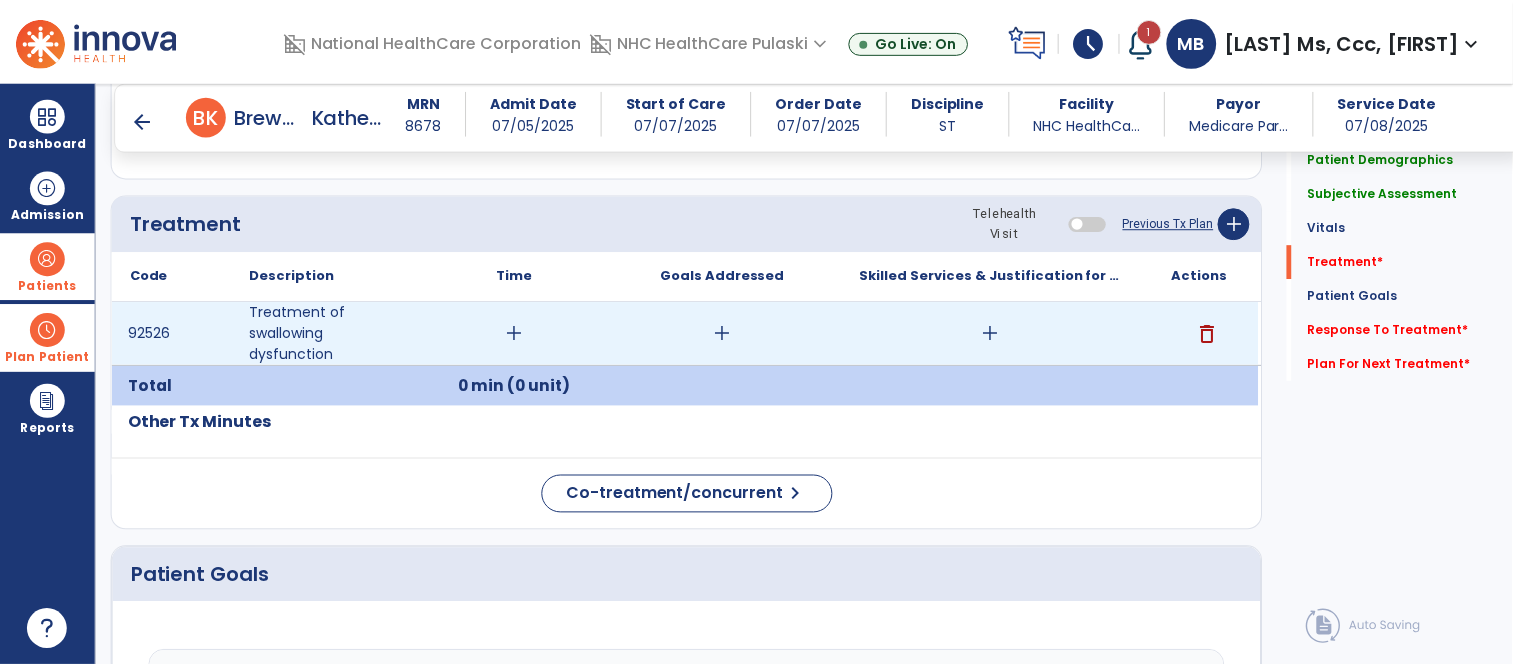 scroll, scrollTop: 1063, scrollLeft: 0, axis: vertical 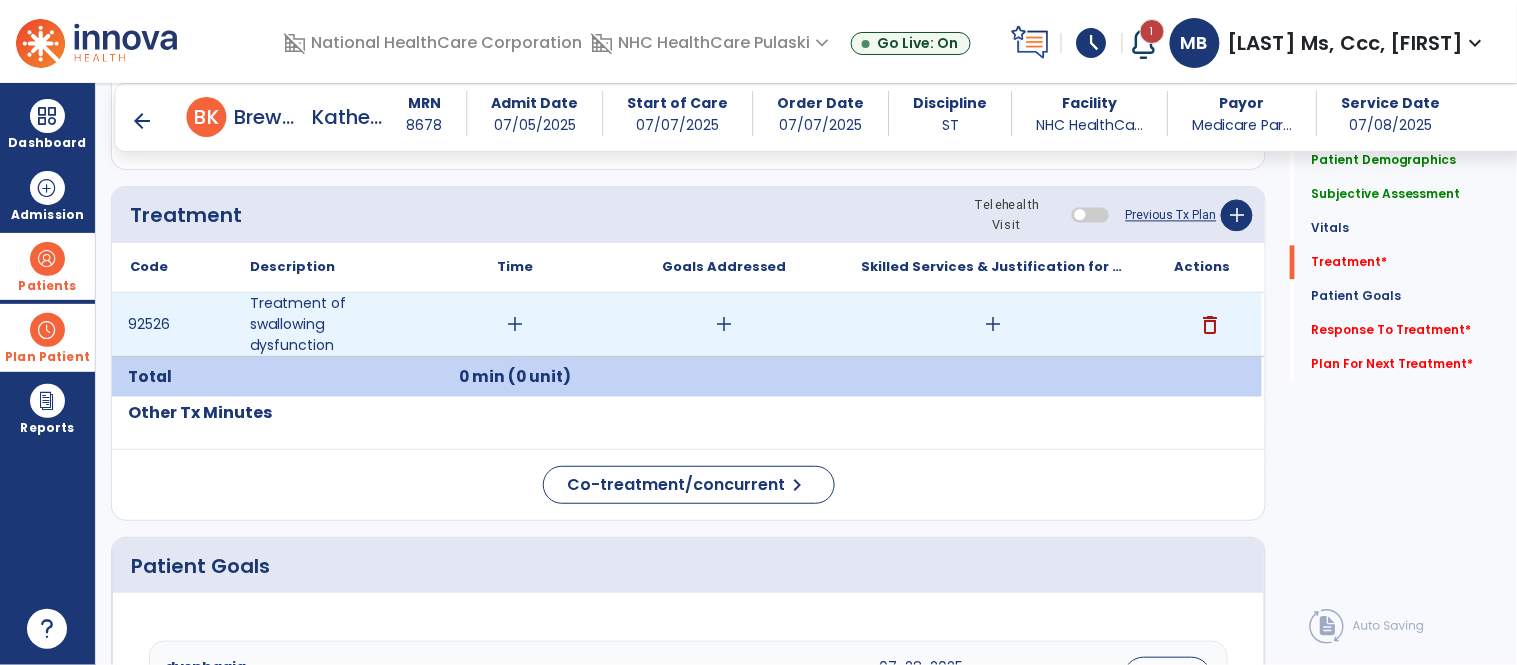 click on "add" at bounding box center [993, 324] 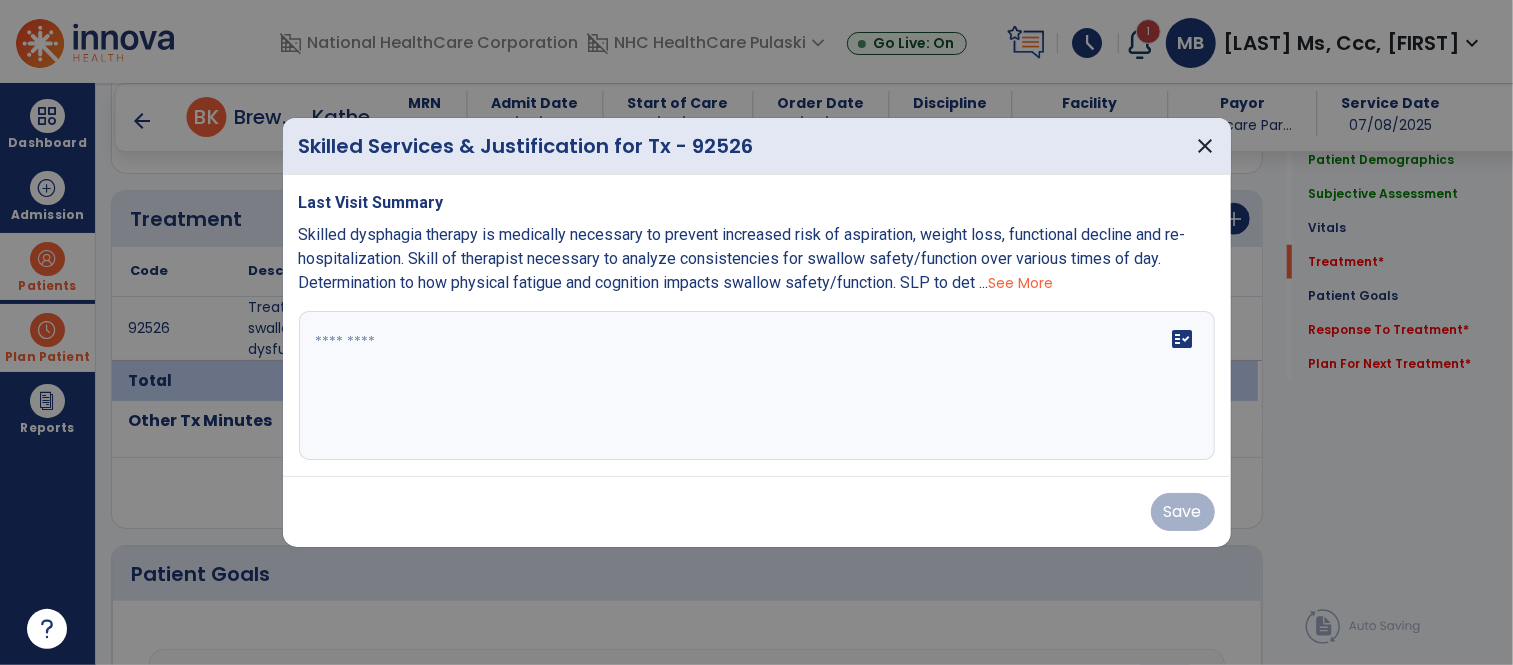 scroll, scrollTop: 1063, scrollLeft: 0, axis: vertical 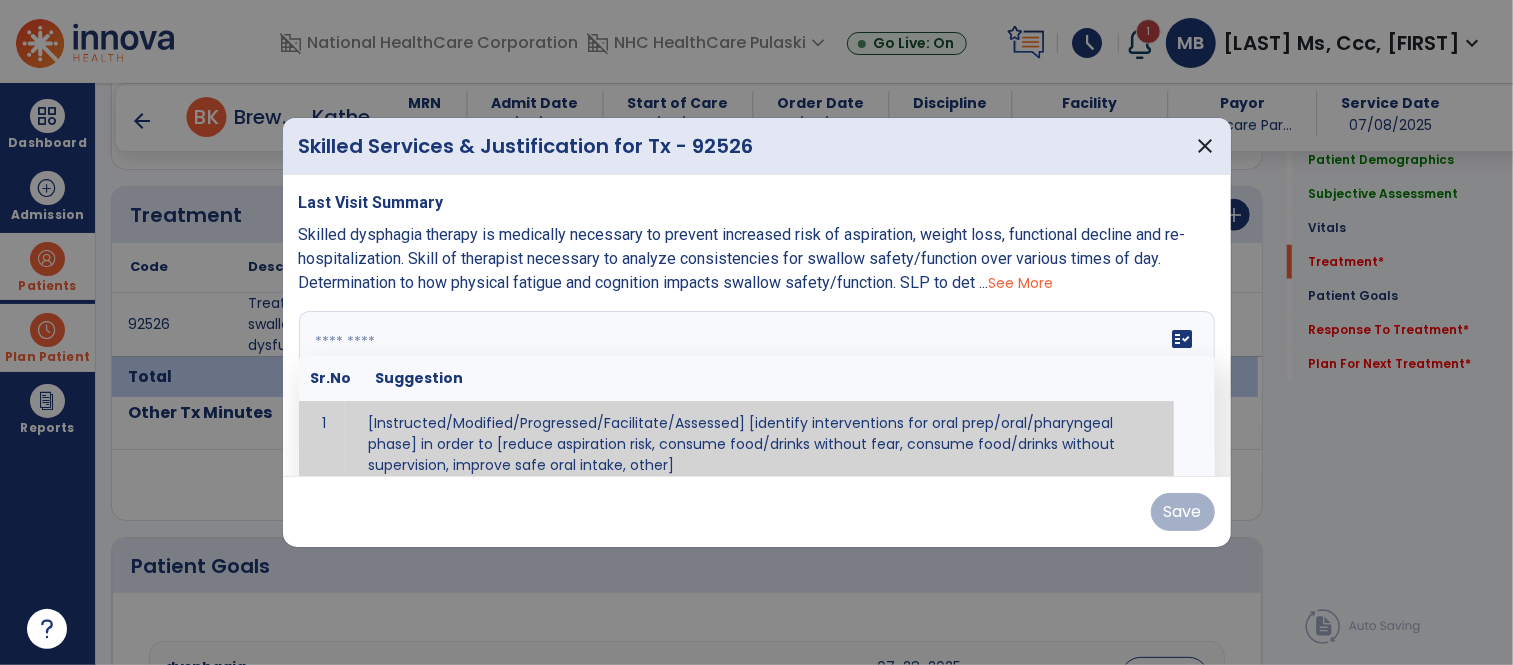 click on "fact_check  Sr.No Suggestion 1 [Instructed/Modified/Progressed/Facilitate/Assessed] [identify interventions for oral prep/oral/pharyngeal phase] in order to [reduce aspiration risk, consume food/drinks without fear, consume food/drinks without supervision, improve safe oral intake, other] 2 [Instructed/Modified/Progressed/Facilitate/Assessed] [identify compensatory methods such as alternating bites/sips, effortful swallow, other] in order to [reduce aspiration risk, consume food/drinks without fear, consume food/drinks without supervision, improve safe oral intake, other] 3 [Instructed/Modified/Progressed/Assessed] trials of [identify IDDSI Food/Drink Level or NDD Solid/Liquid Level] in order to [reduce aspiration risk, consume food/drinks without fear, consume food/drinks without supervision, improve safe oral intake, other] 4 5 Assessed swallow with administration of [identify test]" at bounding box center [757, 386] 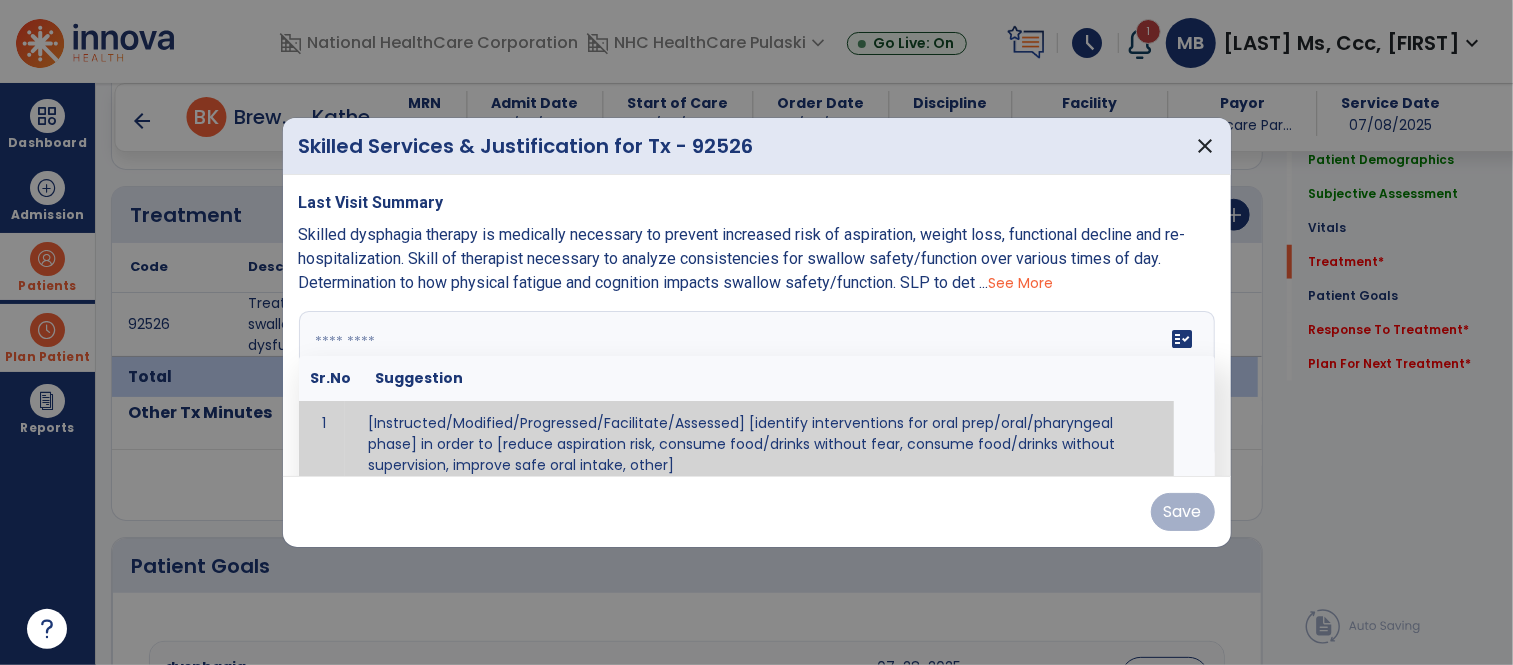 scroll, scrollTop: 11, scrollLeft: 0, axis: vertical 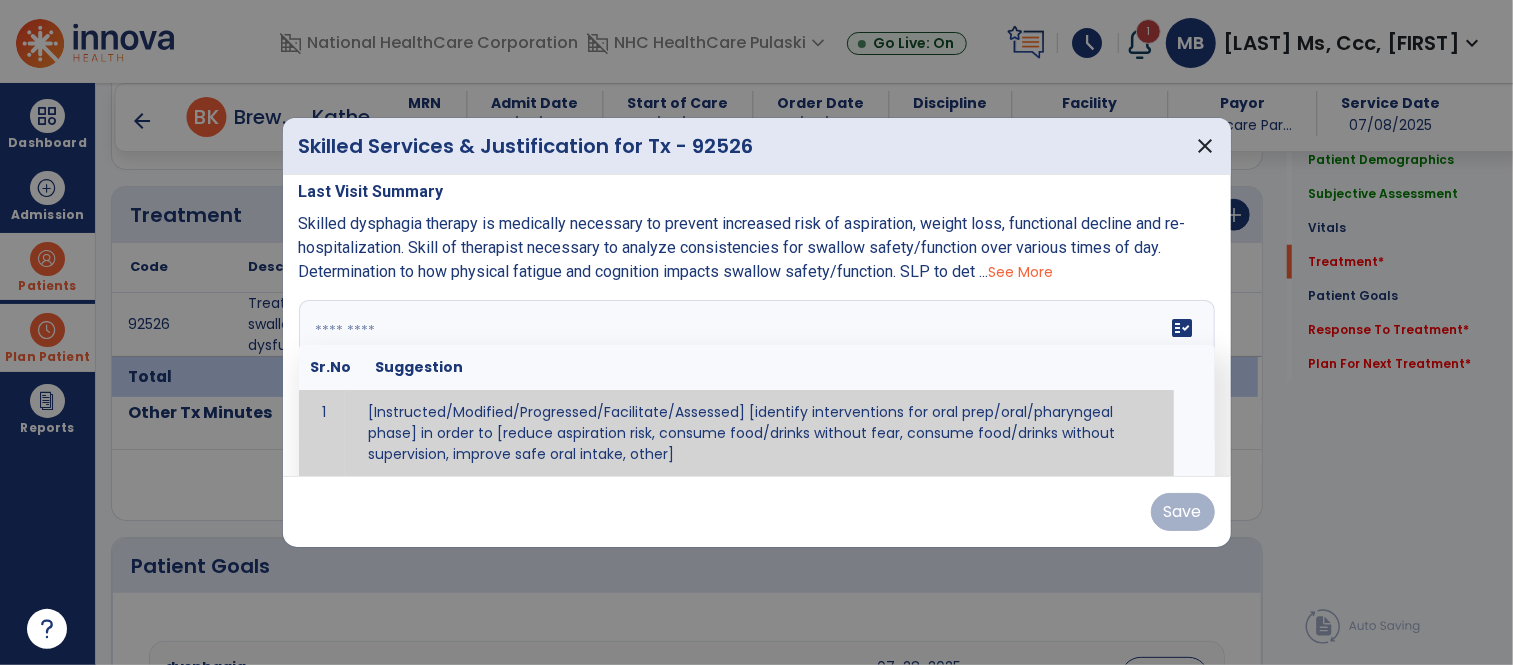 paste on "**********" 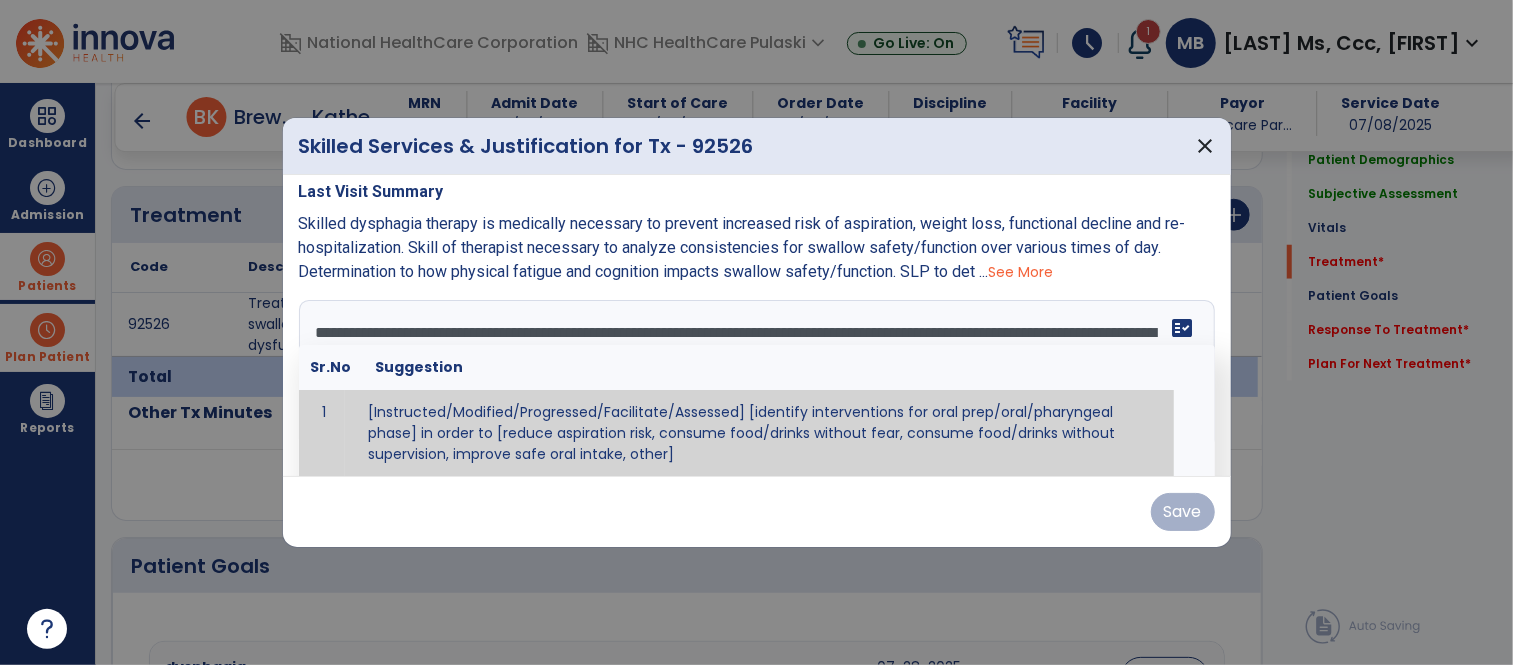 scroll, scrollTop: 86, scrollLeft: 0, axis: vertical 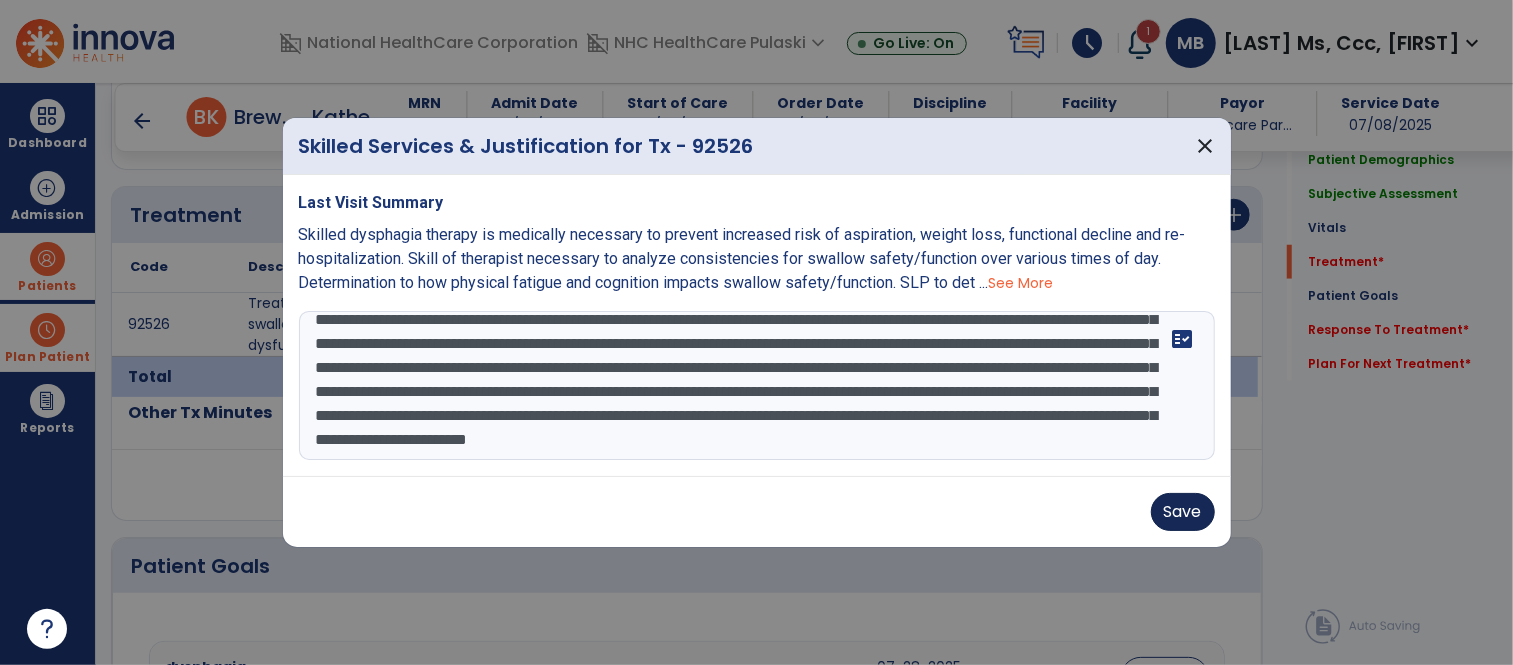 type on "**********" 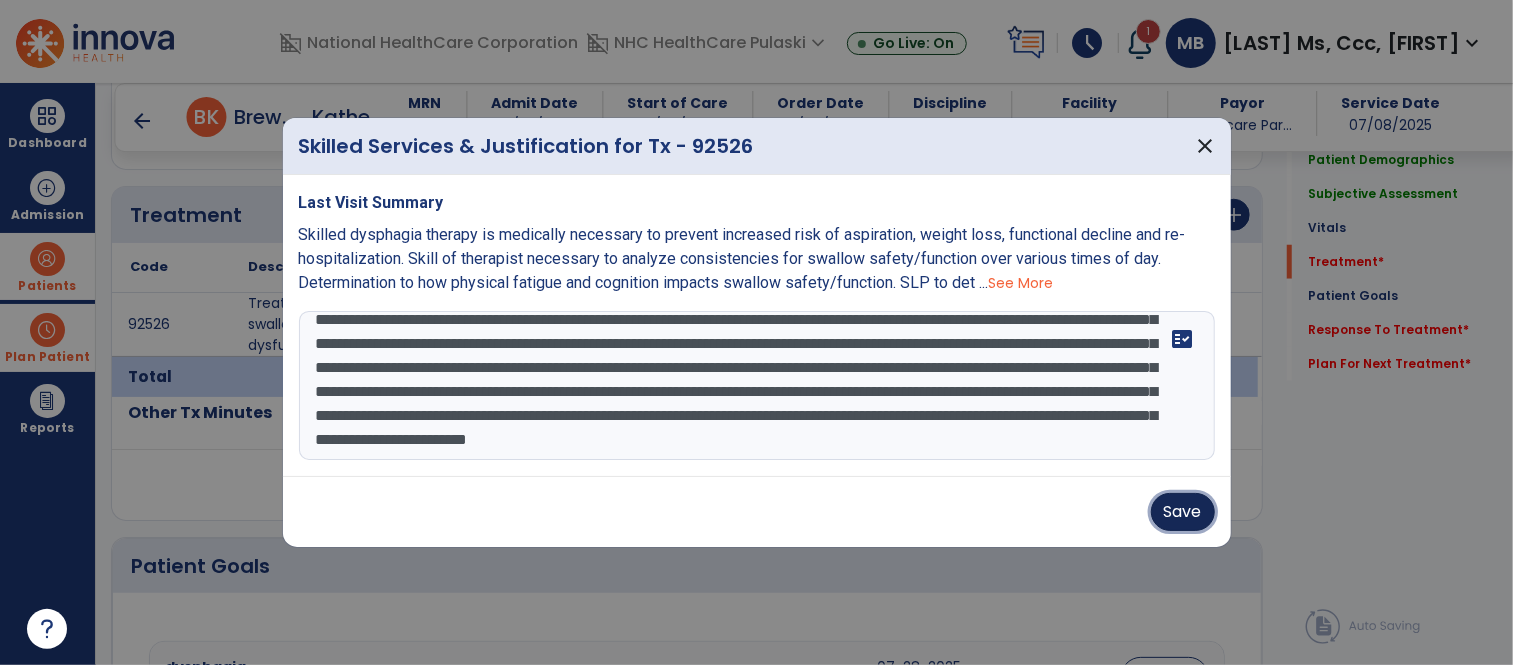 click on "Save" at bounding box center (1183, 512) 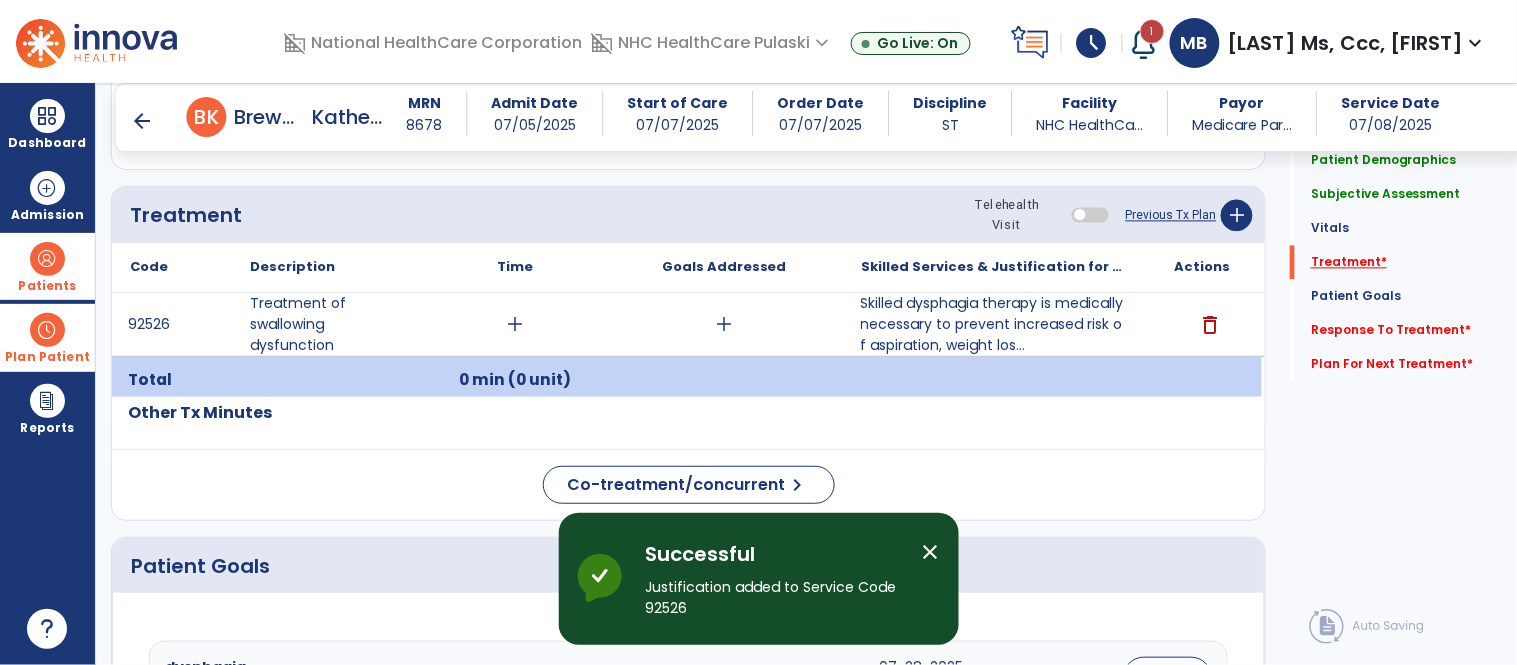 click on "Treatment   *" 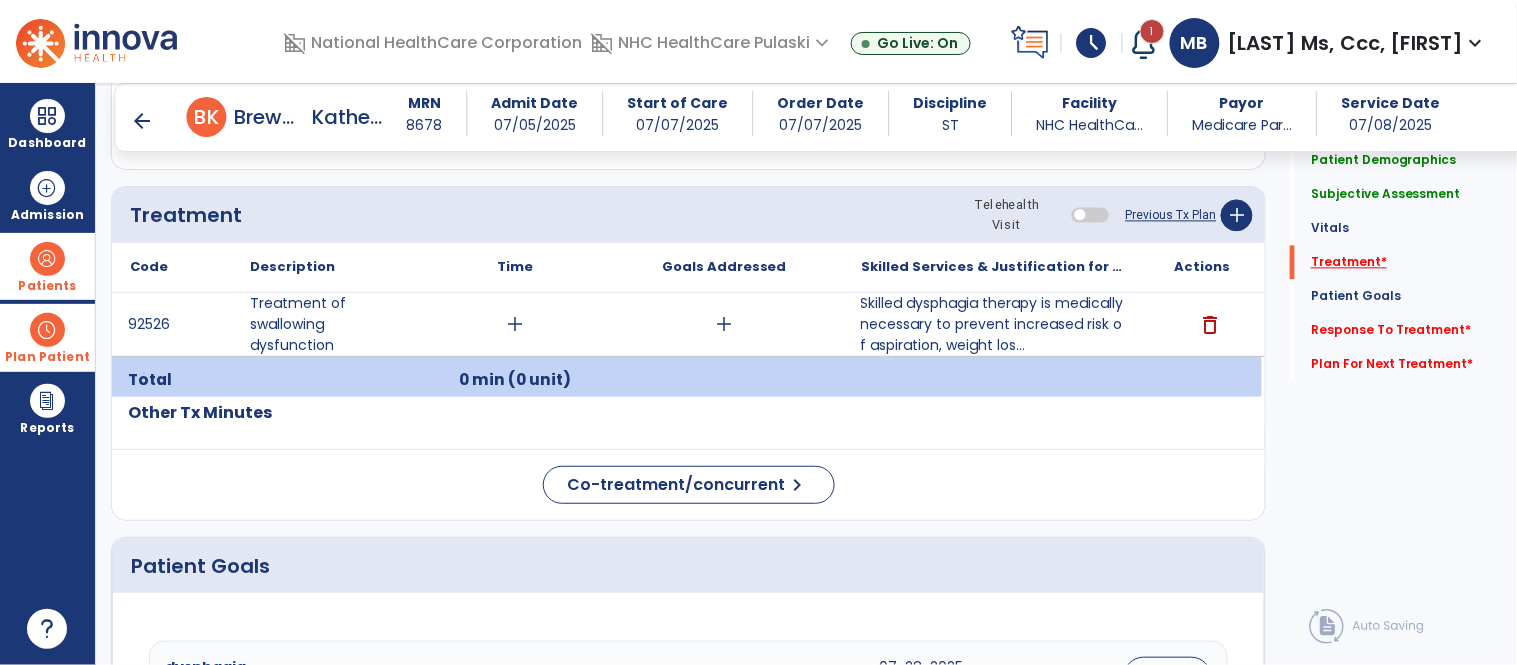 scroll, scrollTop: 1044, scrollLeft: 0, axis: vertical 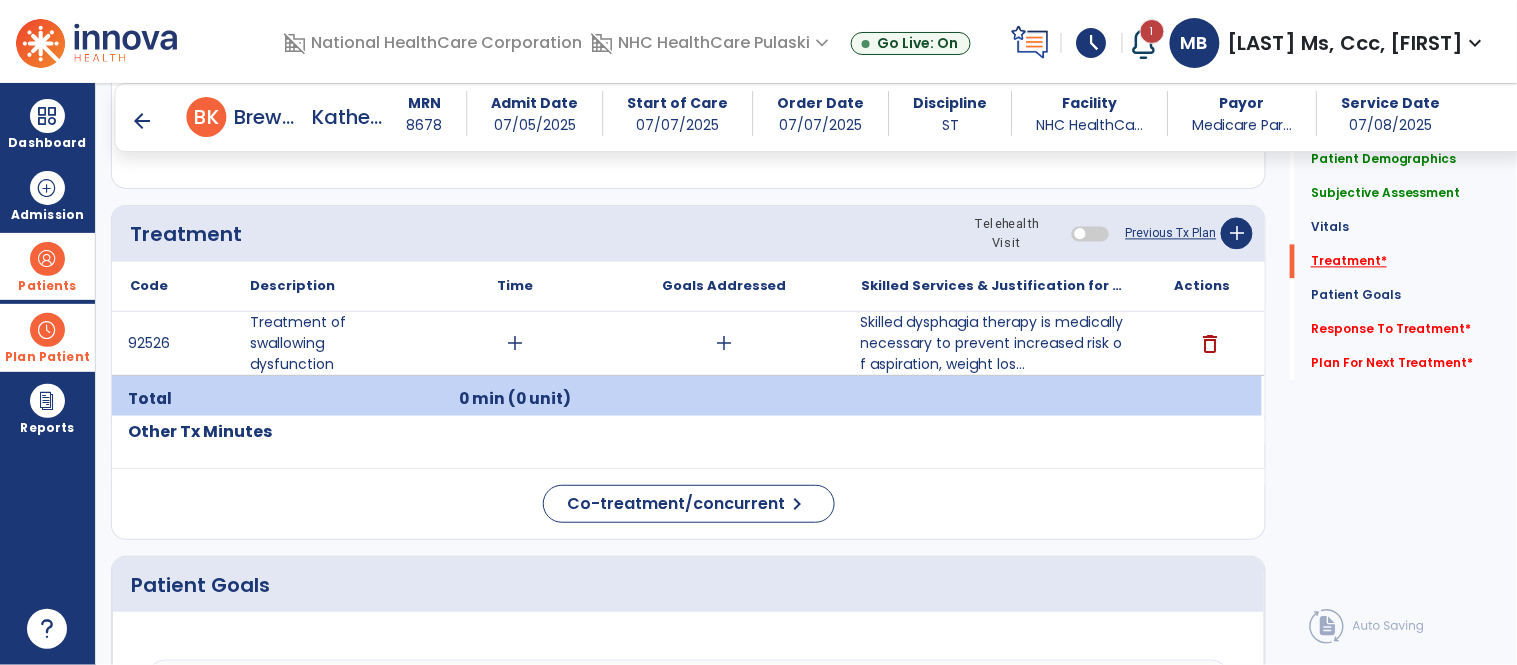 click on "Treatment   *" 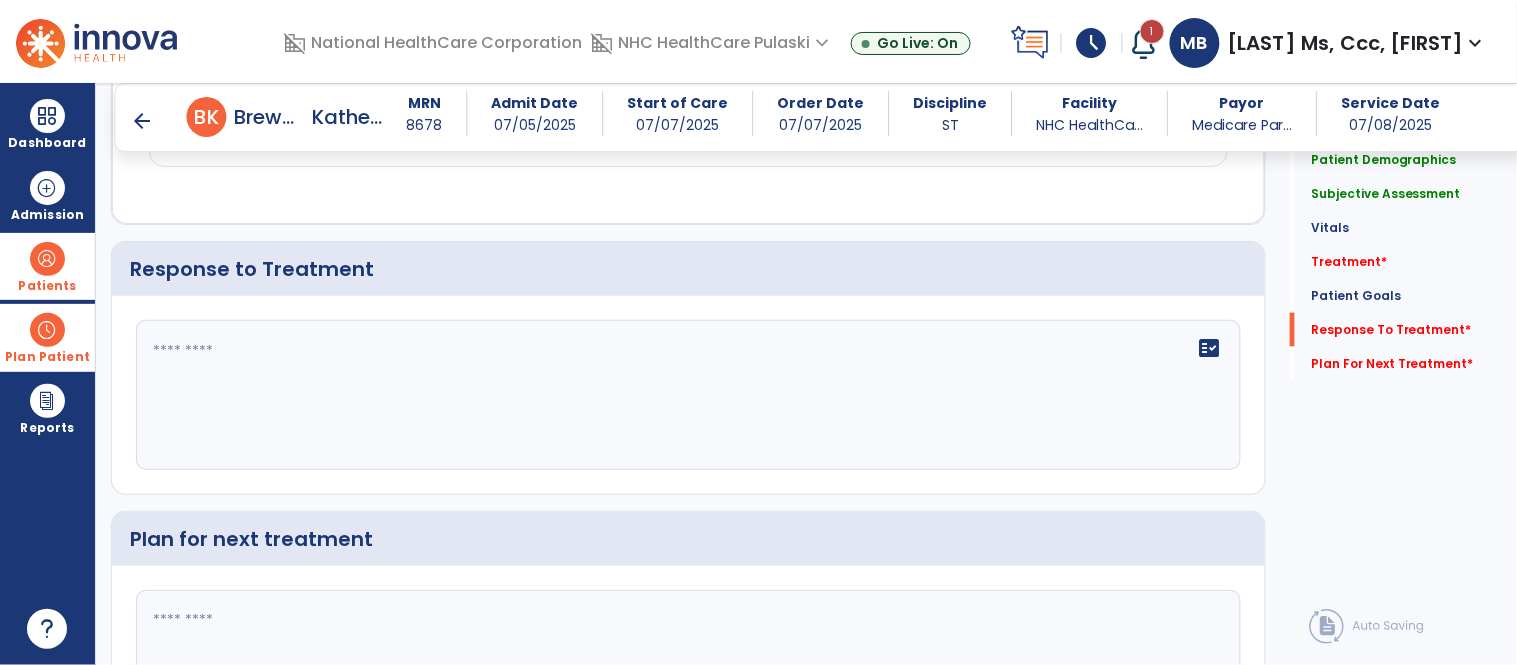 scroll, scrollTop: 2504, scrollLeft: 0, axis: vertical 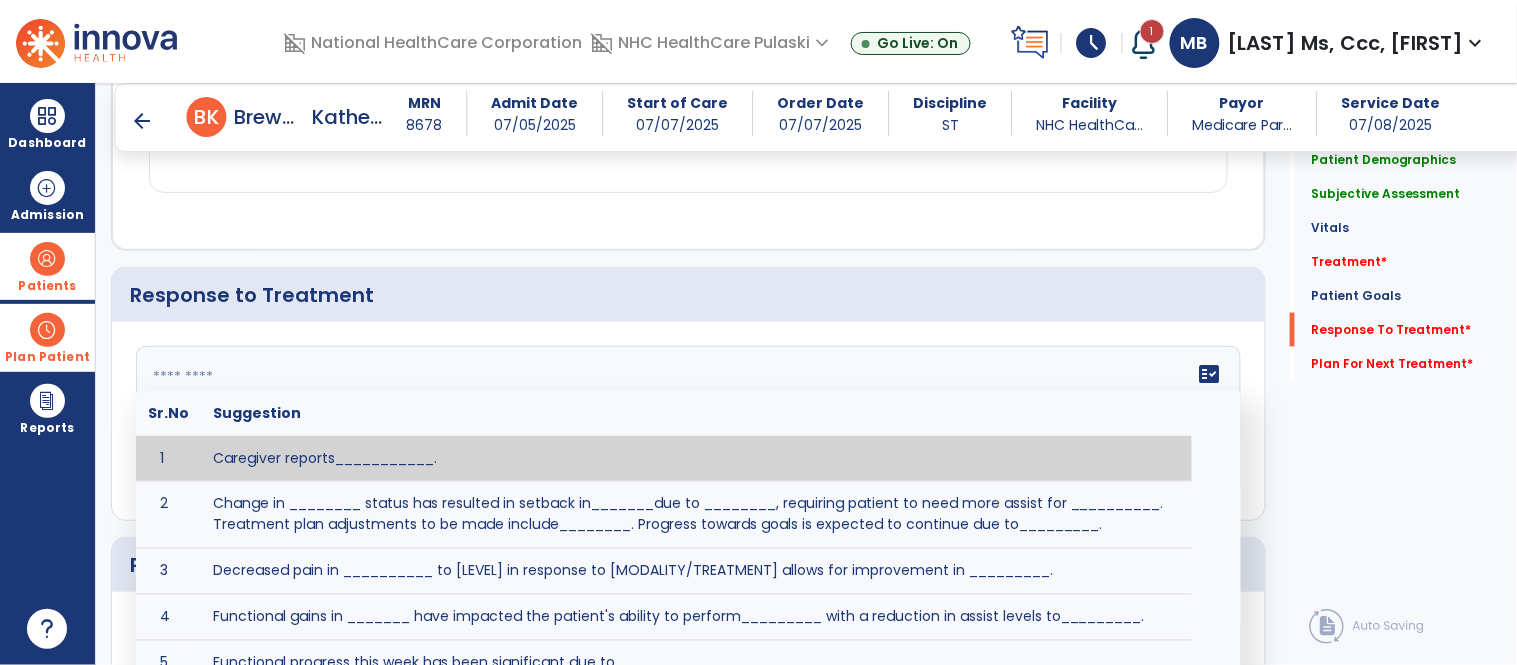 click 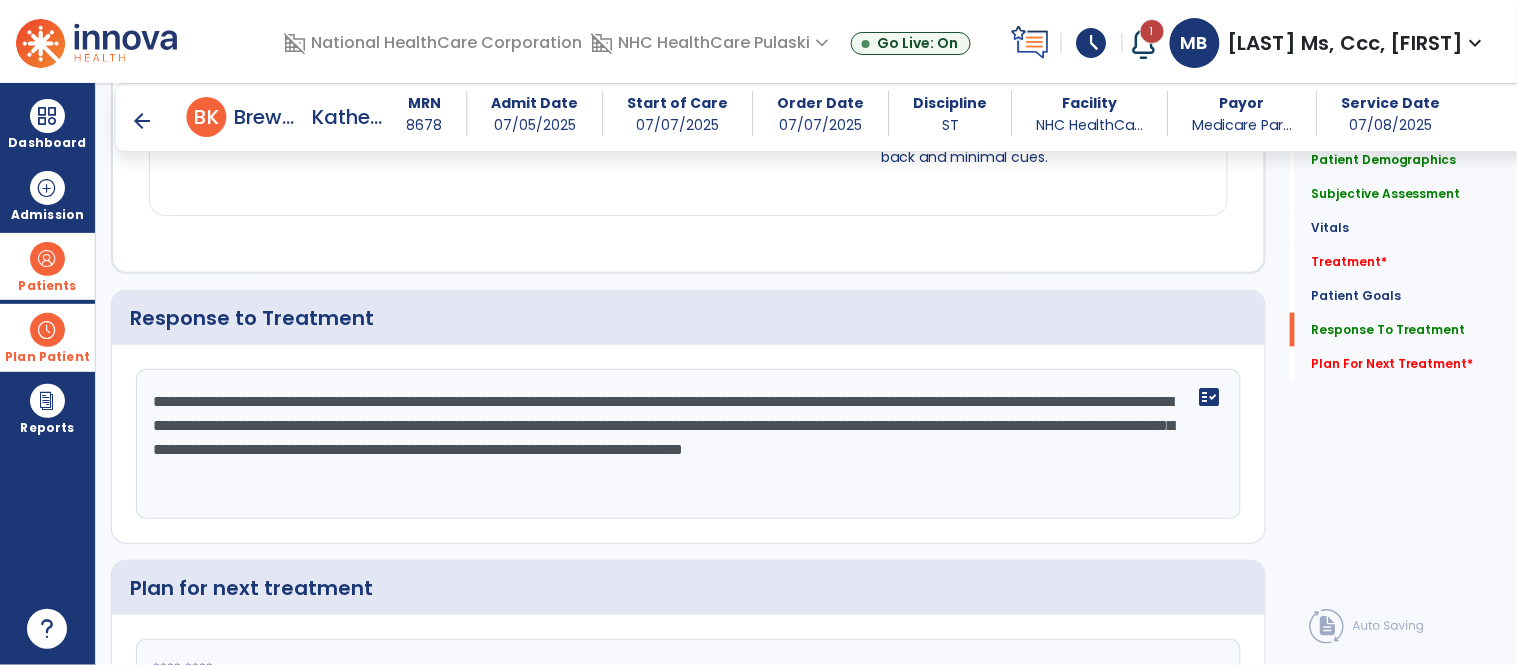 scroll, scrollTop: 2504, scrollLeft: 0, axis: vertical 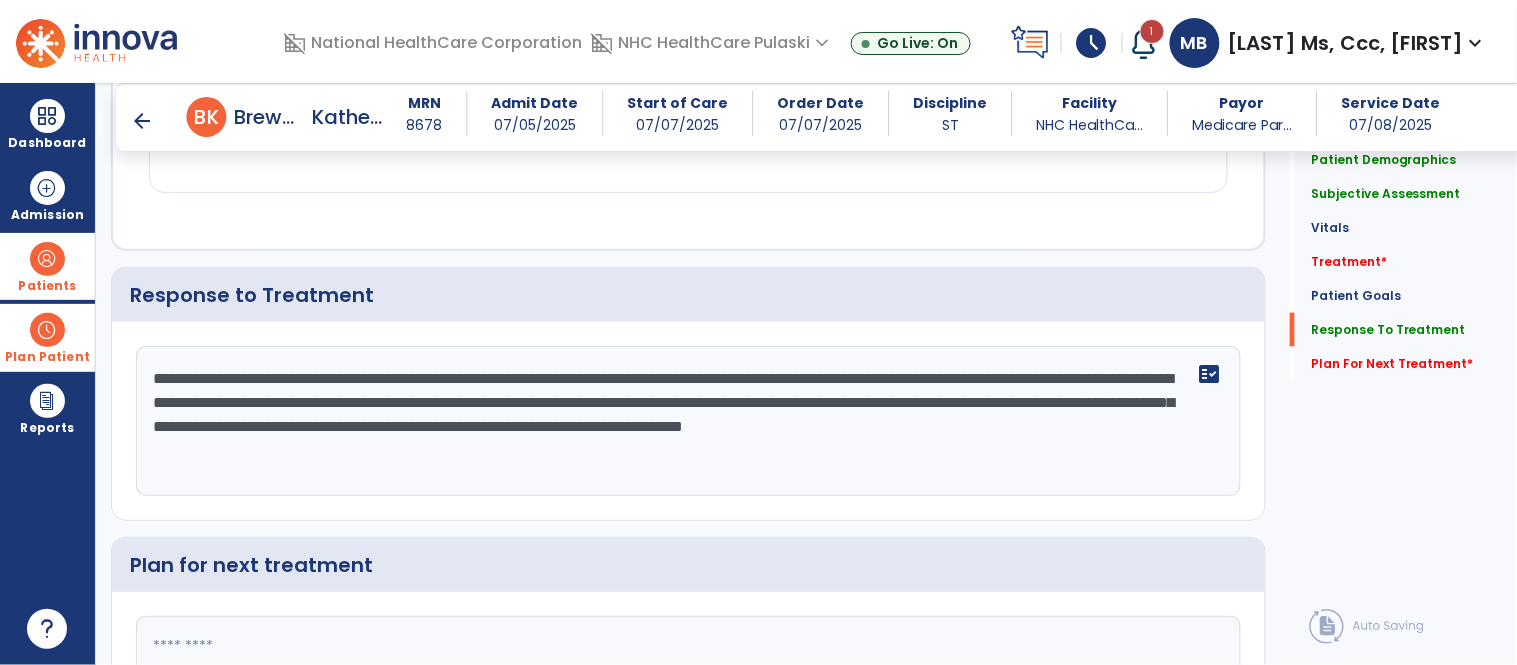 click on "**********" 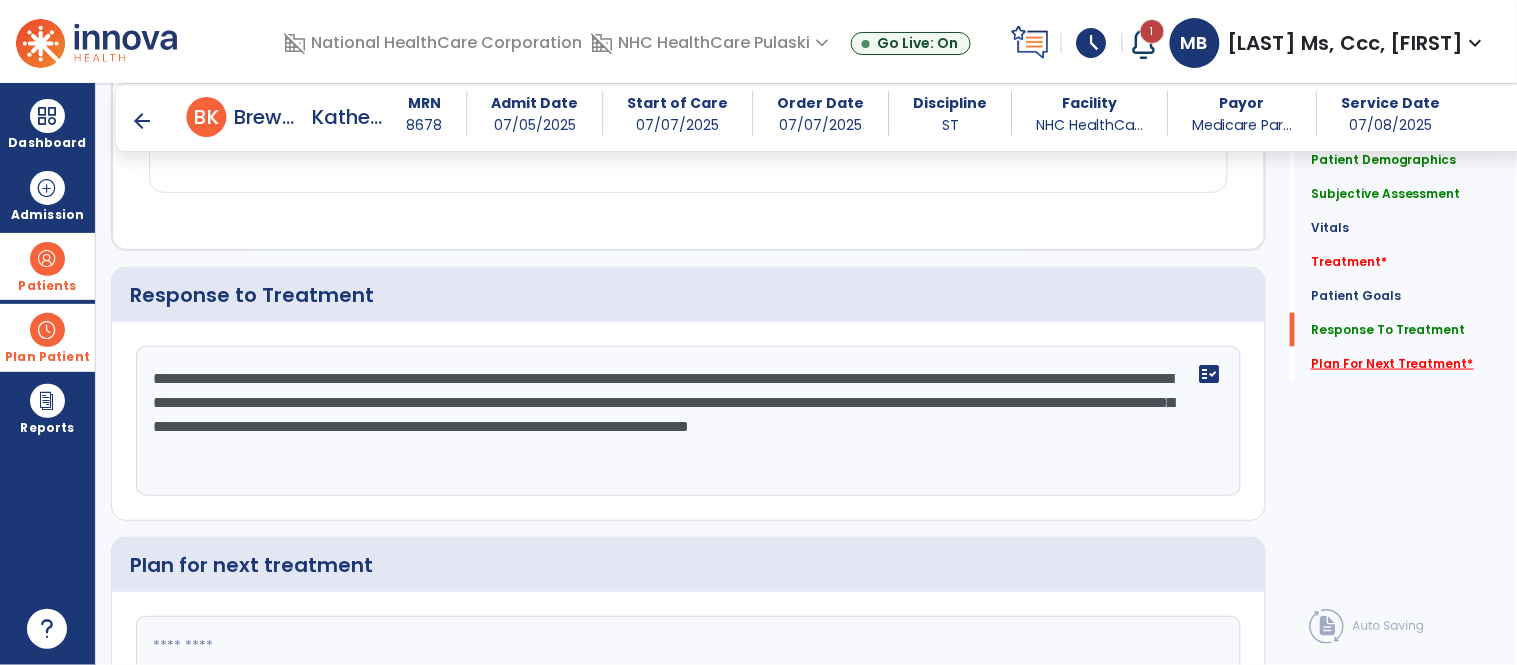type on "**********" 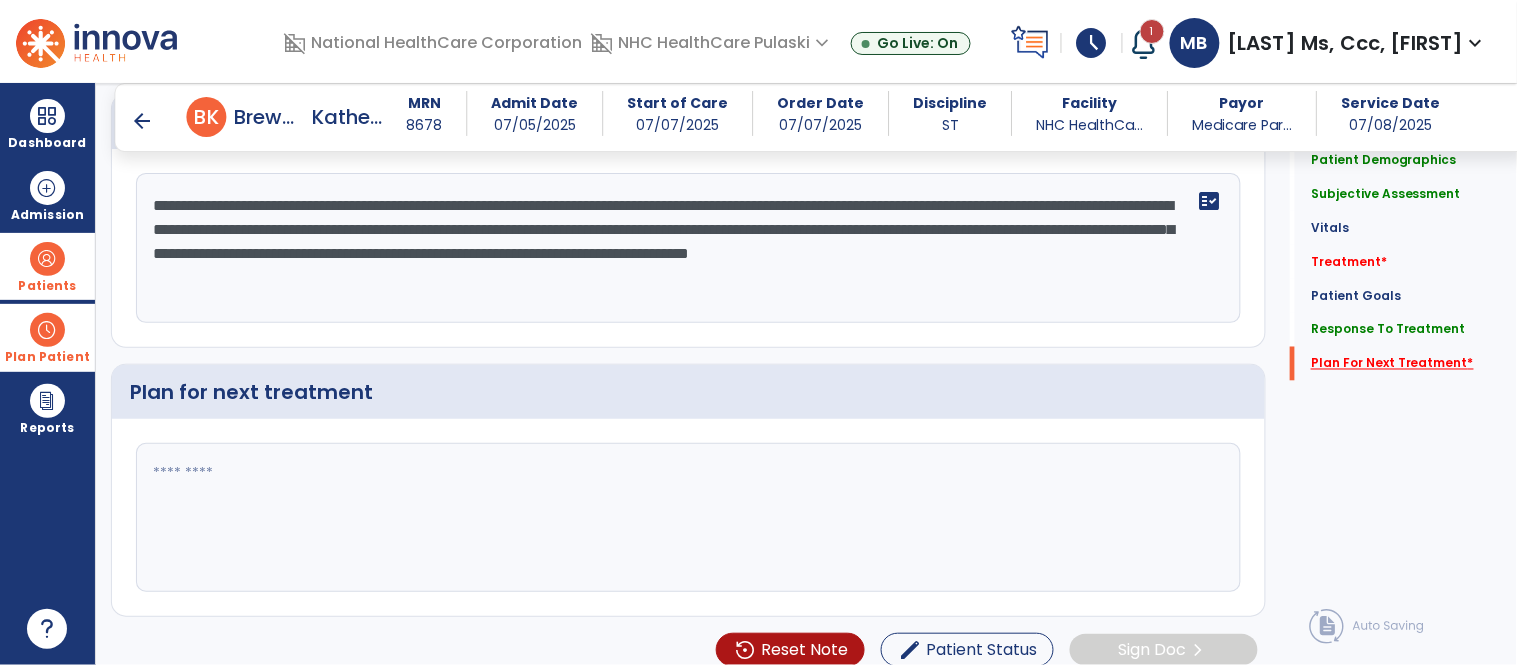 scroll, scrollTop: 2678, scrollLeft: 0, axis: vertical 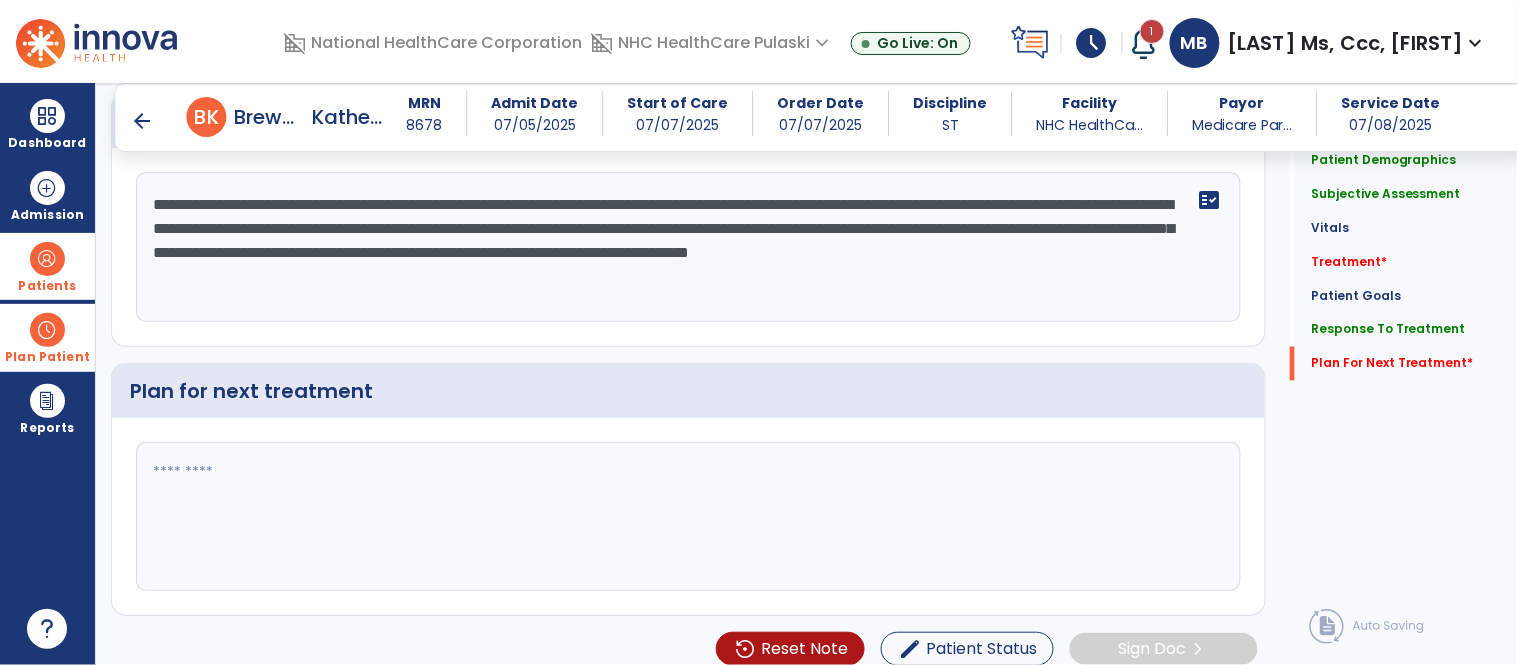 click 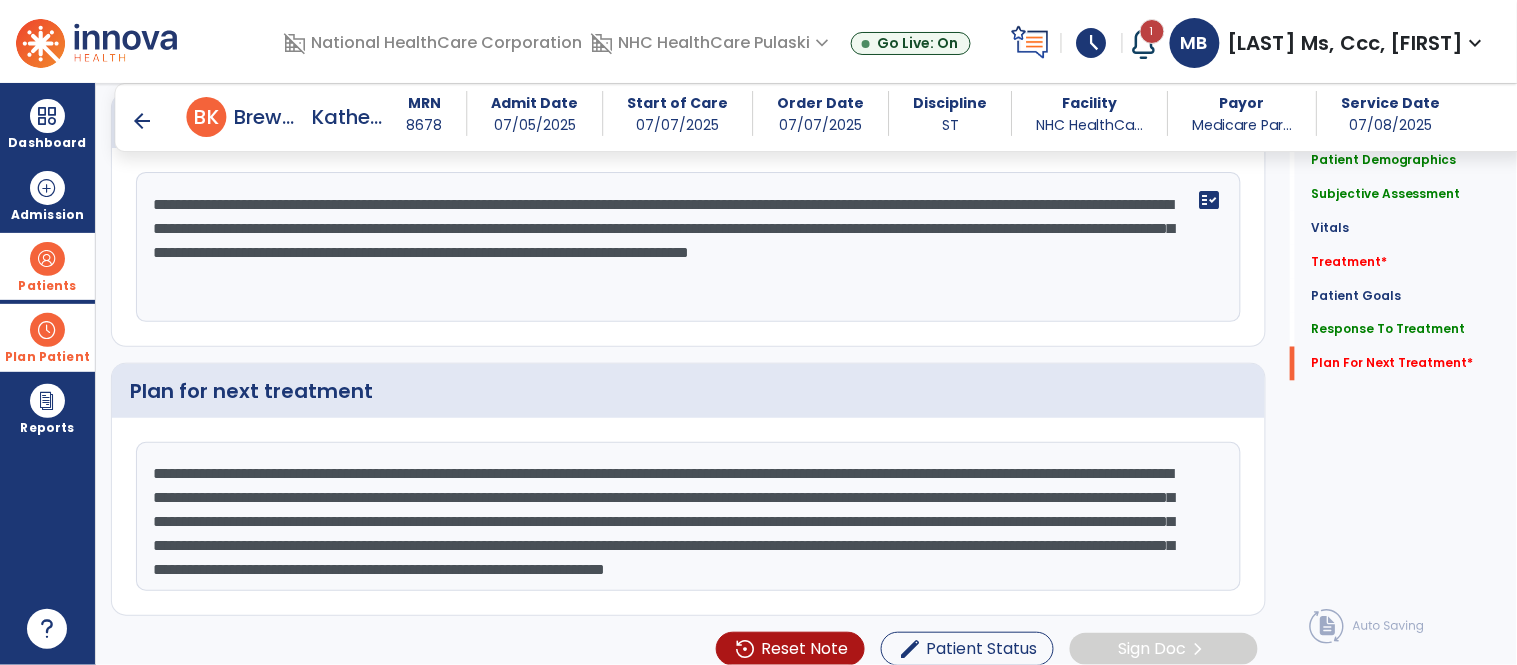scroll, scrollTop: 62, scrollLeft: 0, axis: vertical 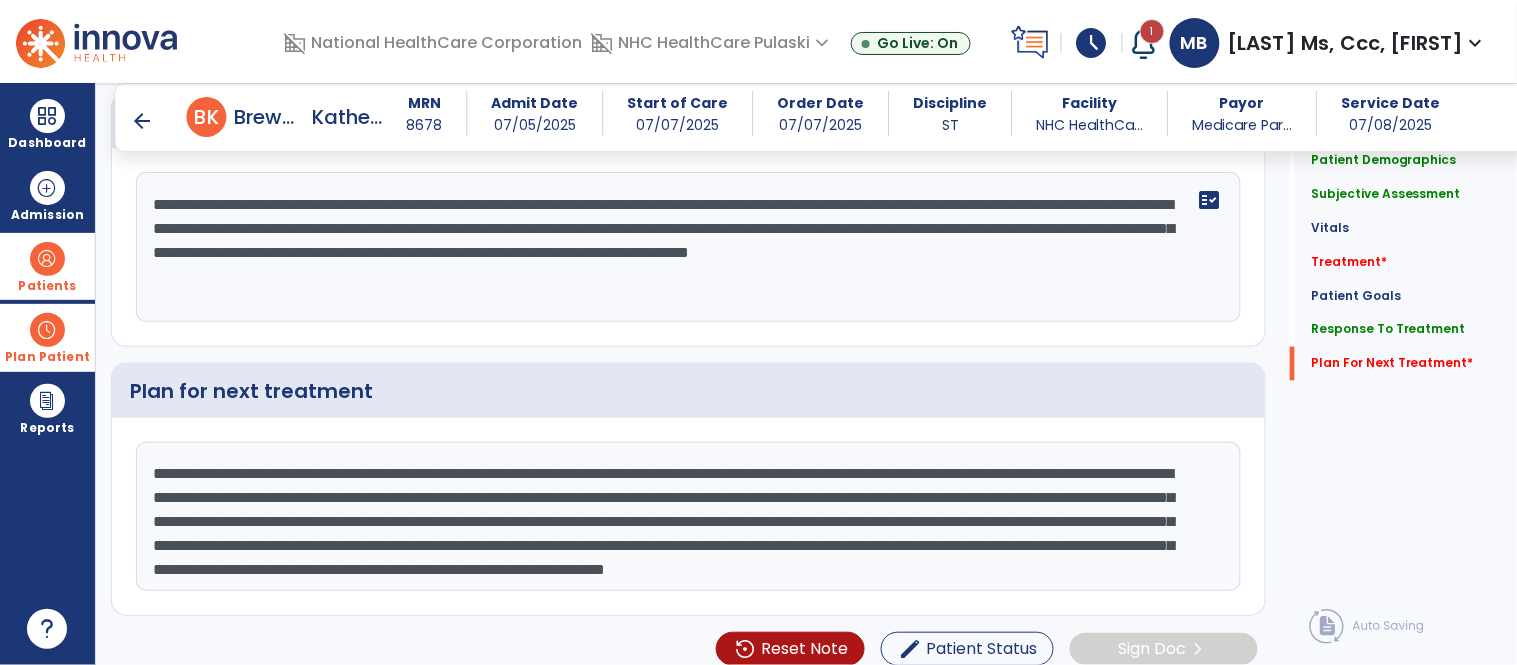 click on "**********" 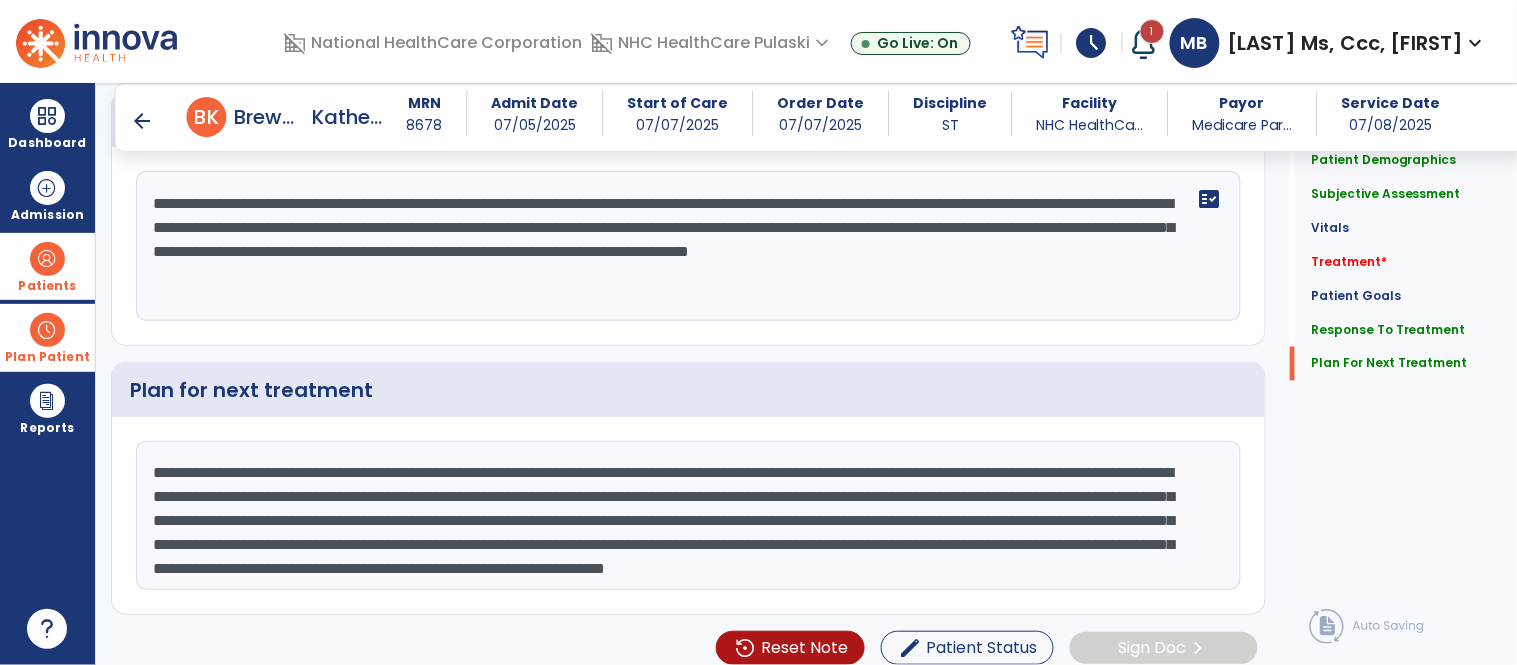 scroll, scrollTop: 2678, scrollLeft: 0, axis: vertical 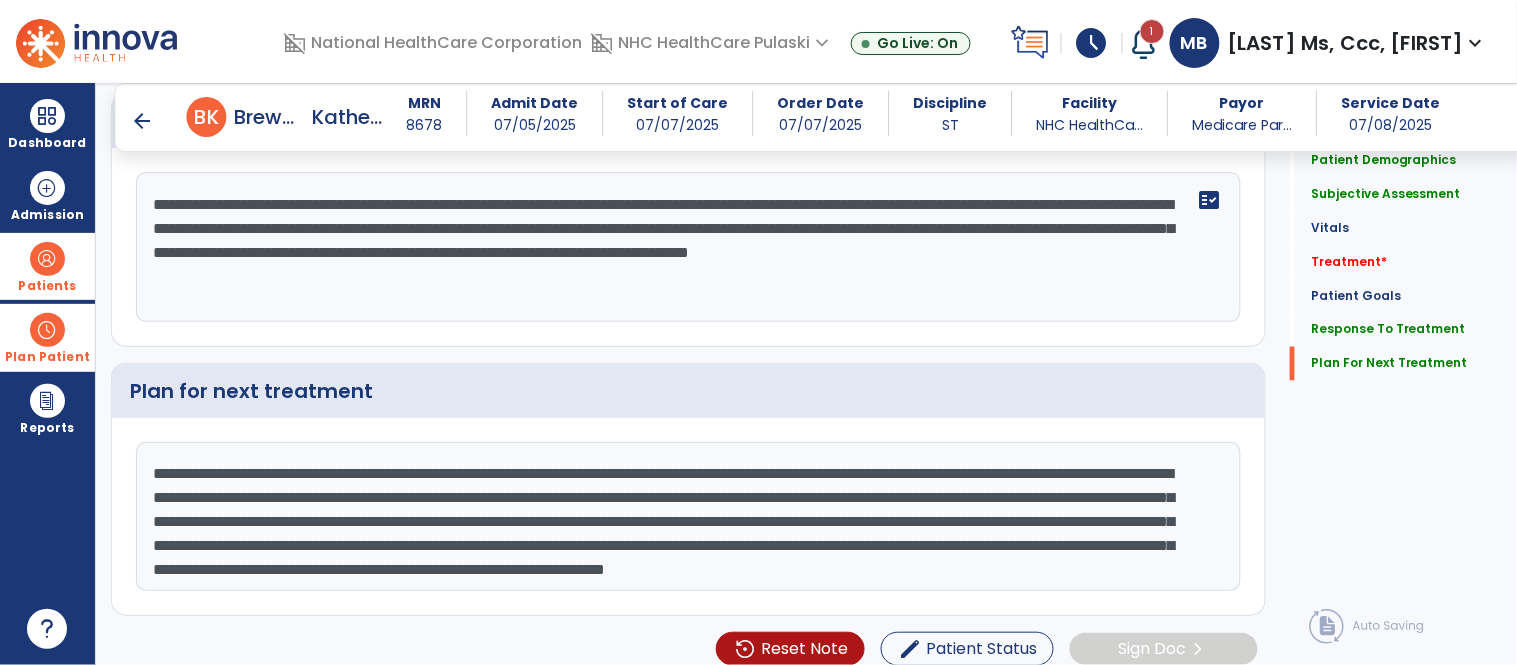 type on "**********" 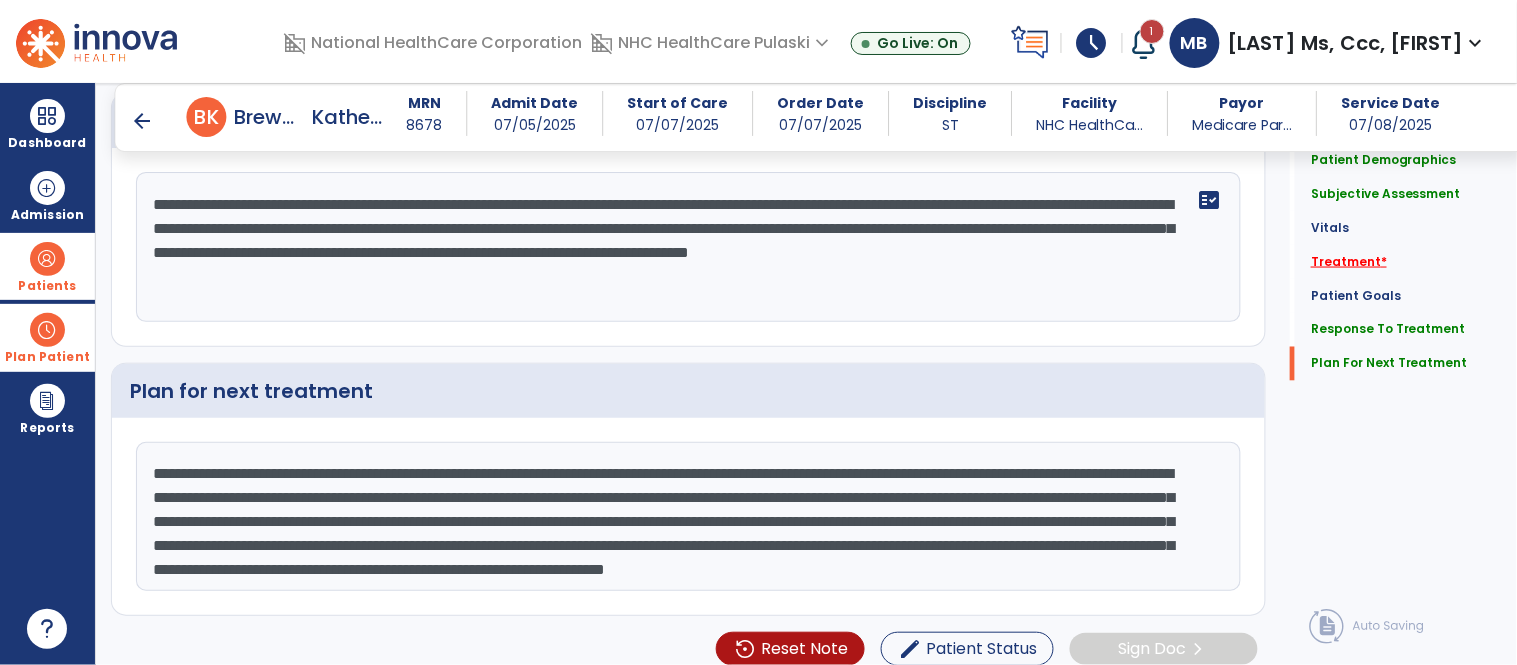 click on "Treatment   *" 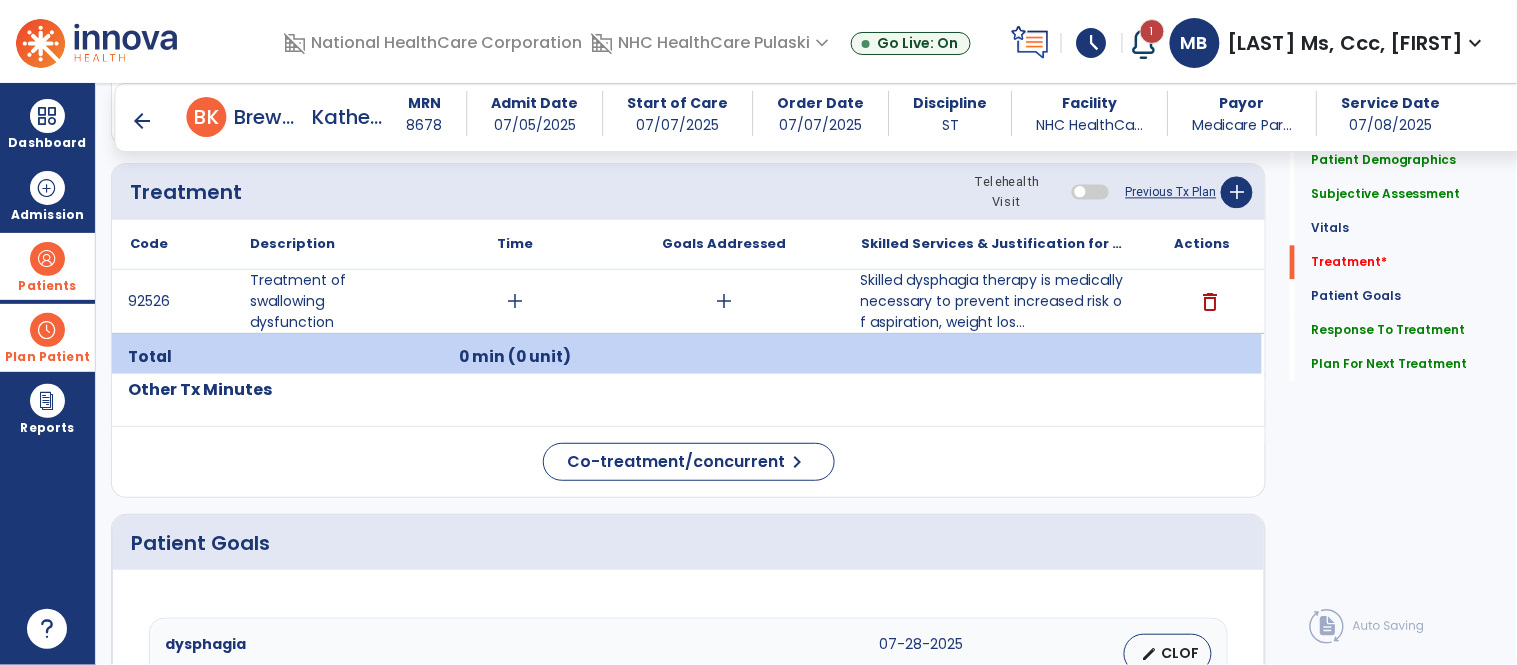 scroll, scrollTop: 1044, scrollLeft: 0, axis: vertical 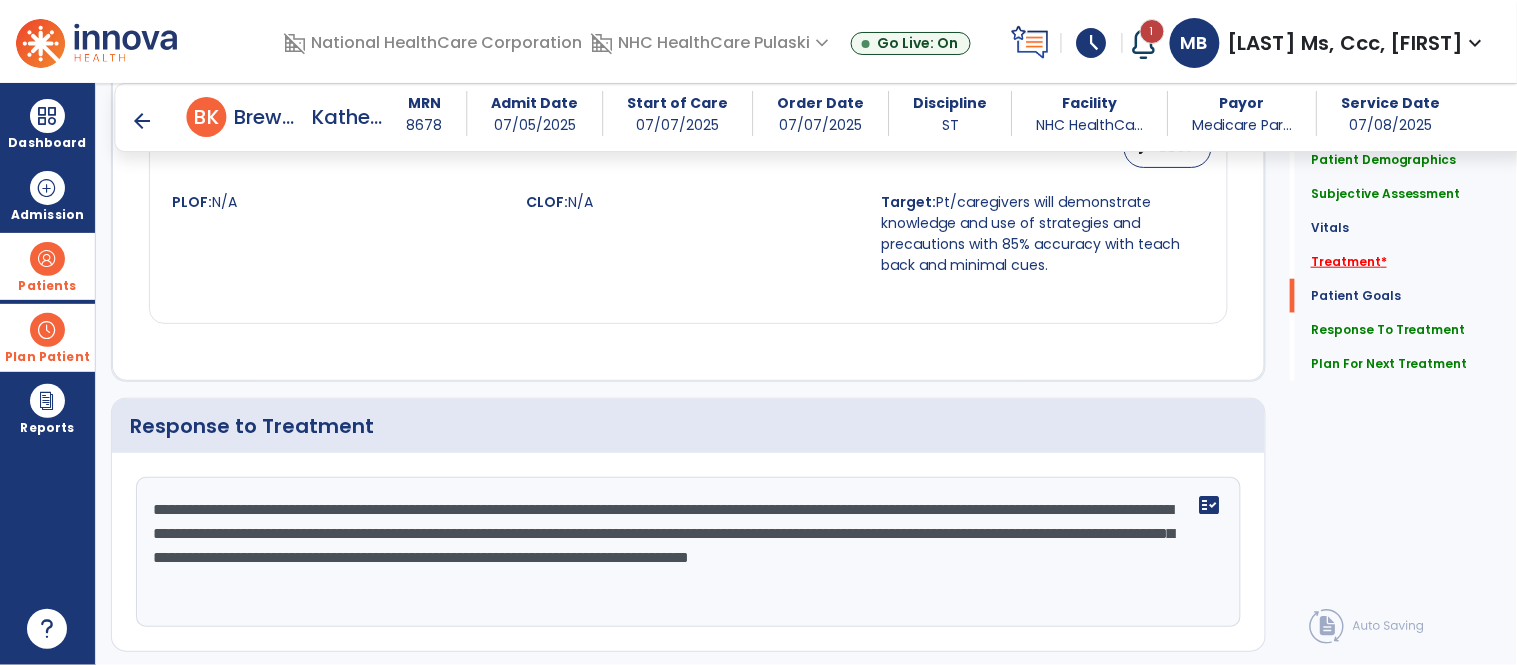 click on "Treatment   *" 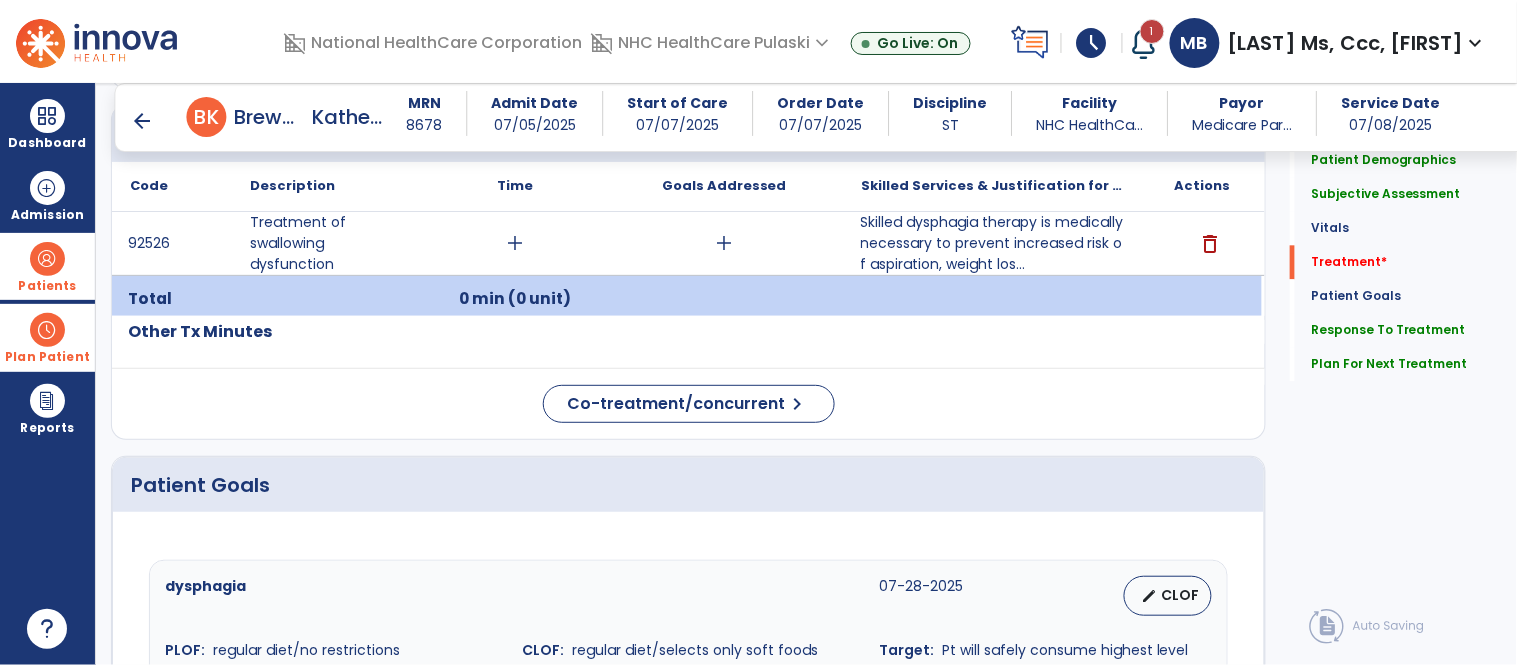 scroll, scrollTop: 1044, scrollLeft: 0, axis: vertical 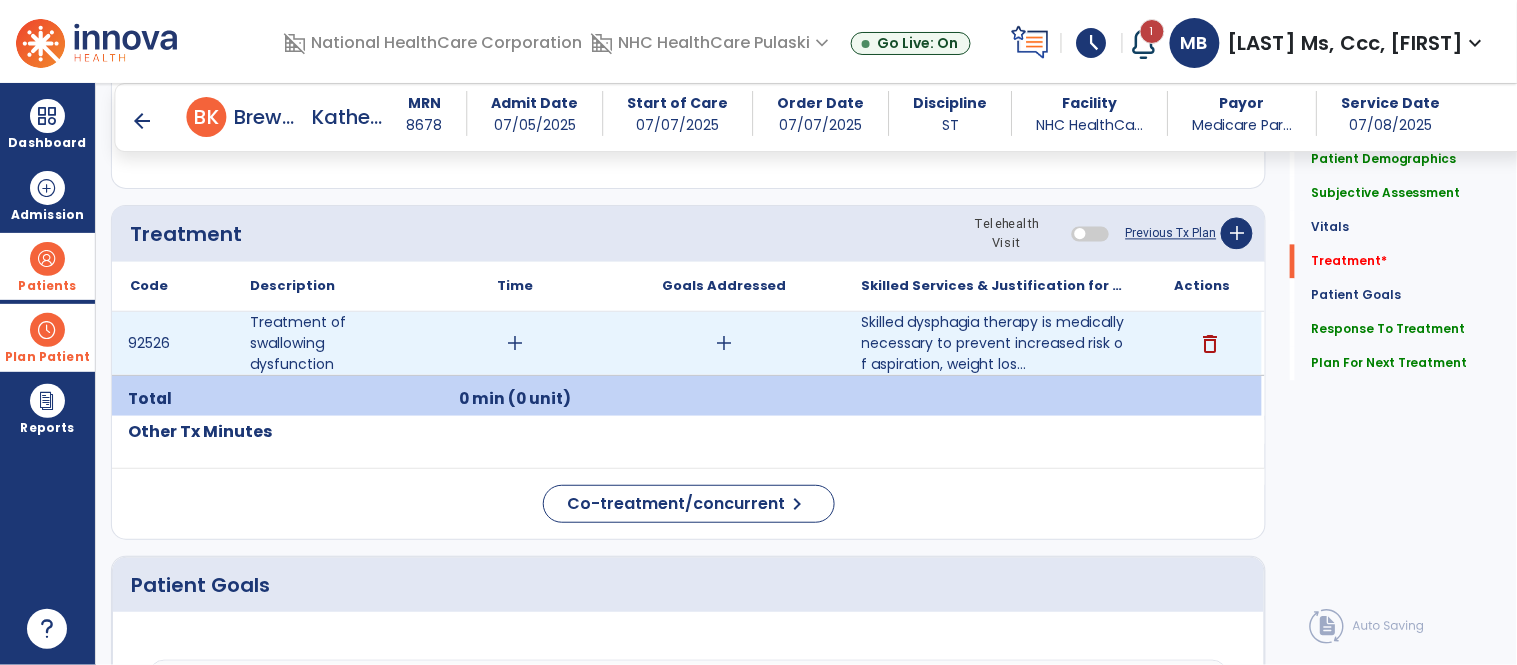 click on "add" at bounding box center (515, 343) 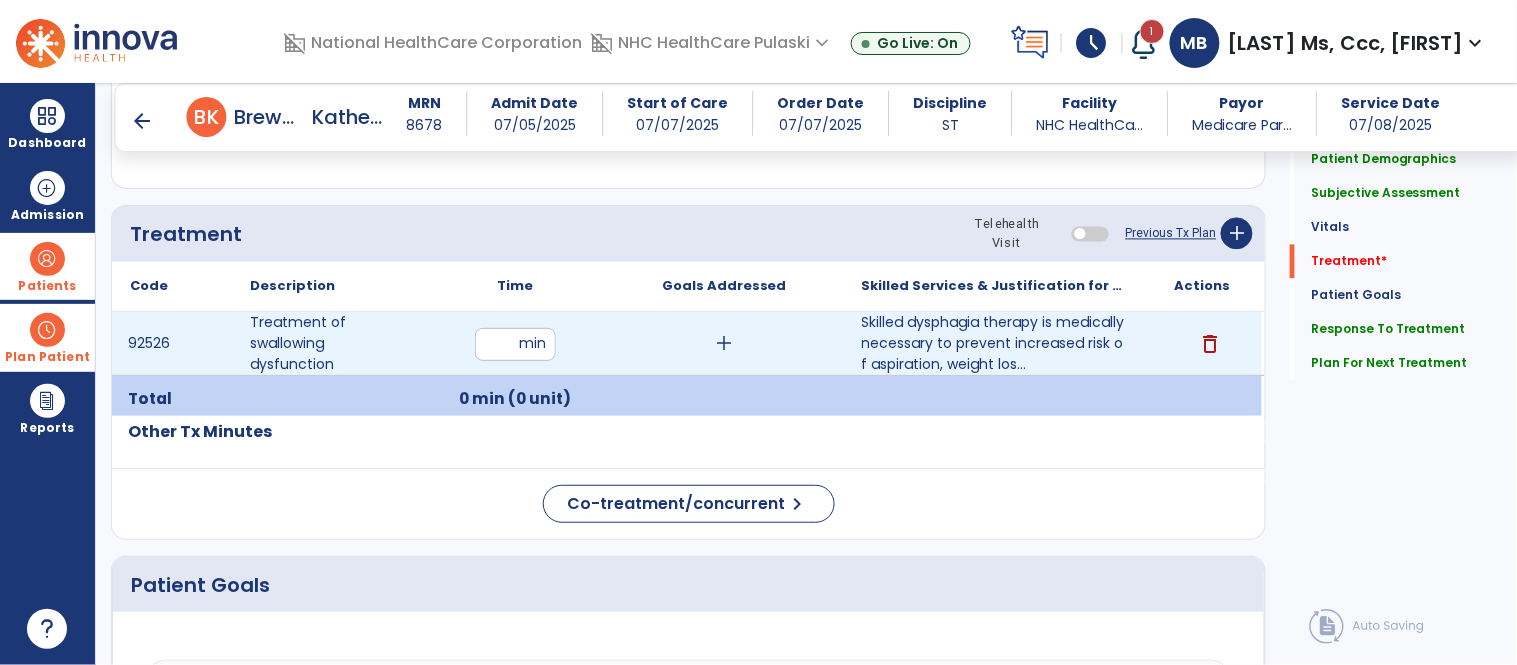 type on "**" 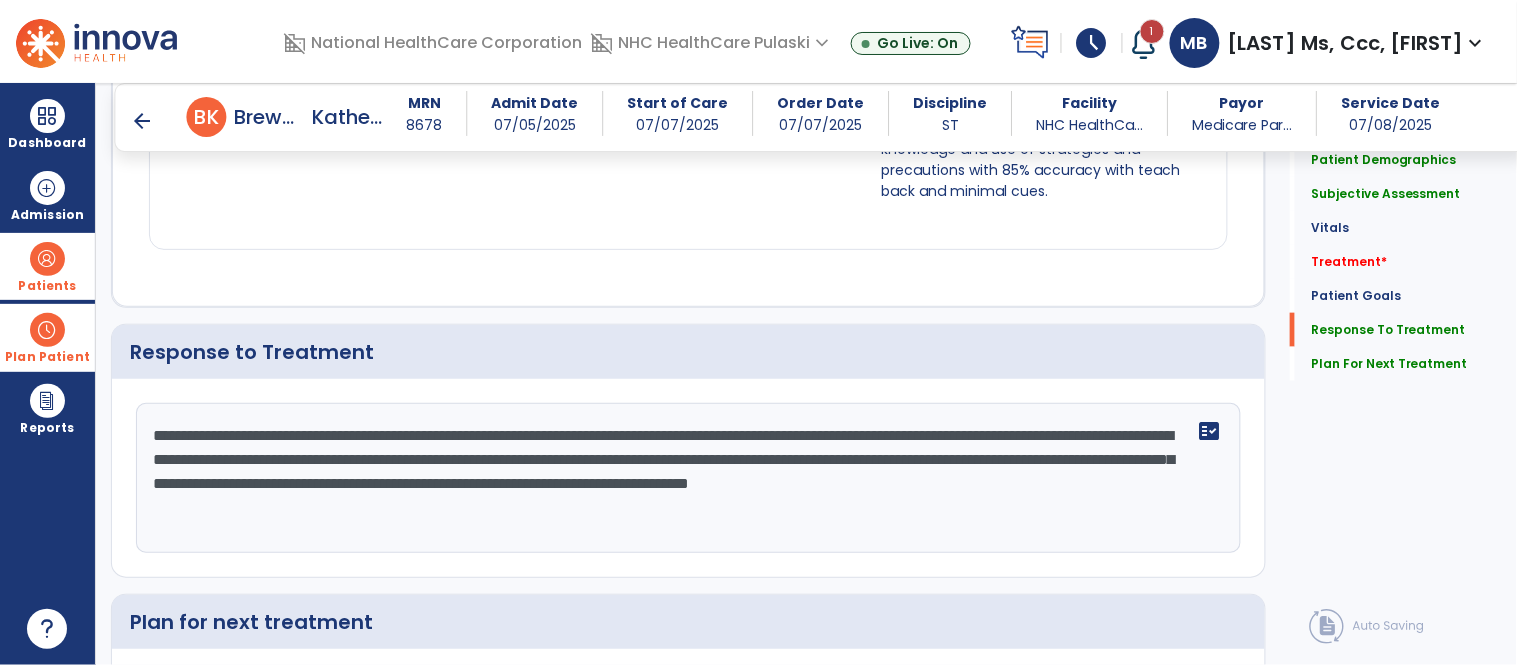 scroll, scrollTop: 2678, scrollLeft: 0, axis: vertical 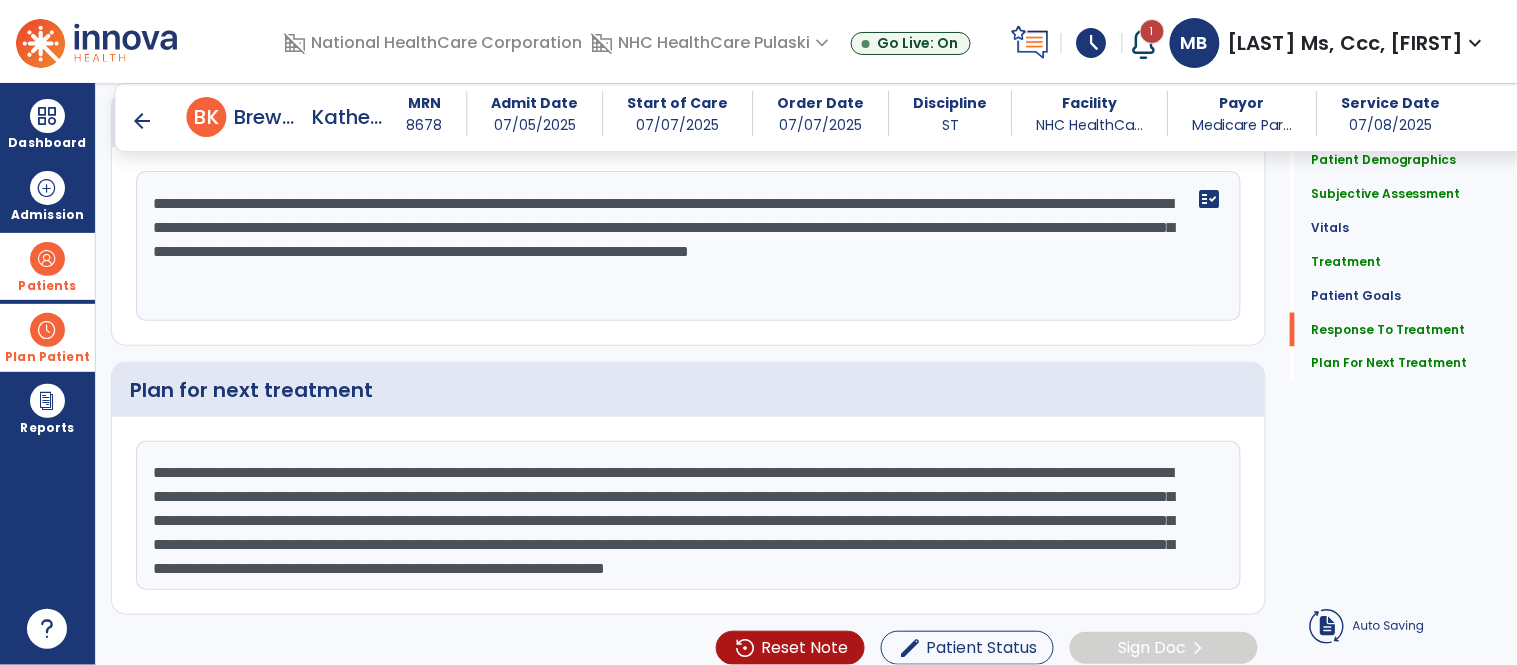 click on "SLP to continue dysphagia management for safe po intake targeting safe swallow strategies to progress toward minimal diet restriction with minimal cueing for generalized carryover of compensatory strategies. SLP to maximize /pharyngeal/laryngeal exercises to target muscle training/strengthening effect for mastication and improve laryngeal elevation and pharyngeal strengthening/contraction to assist with pharyngeal residue. Encourage interactive breathing exercises for obstructive and restrictive/mixed deficit pattern to increase inspiratory muscle strength and improve coordination respiratory/swallow function. Continue instruction/training with staff in safe swallow strategies to increase safe swallow function and efficiency for safe po intake." 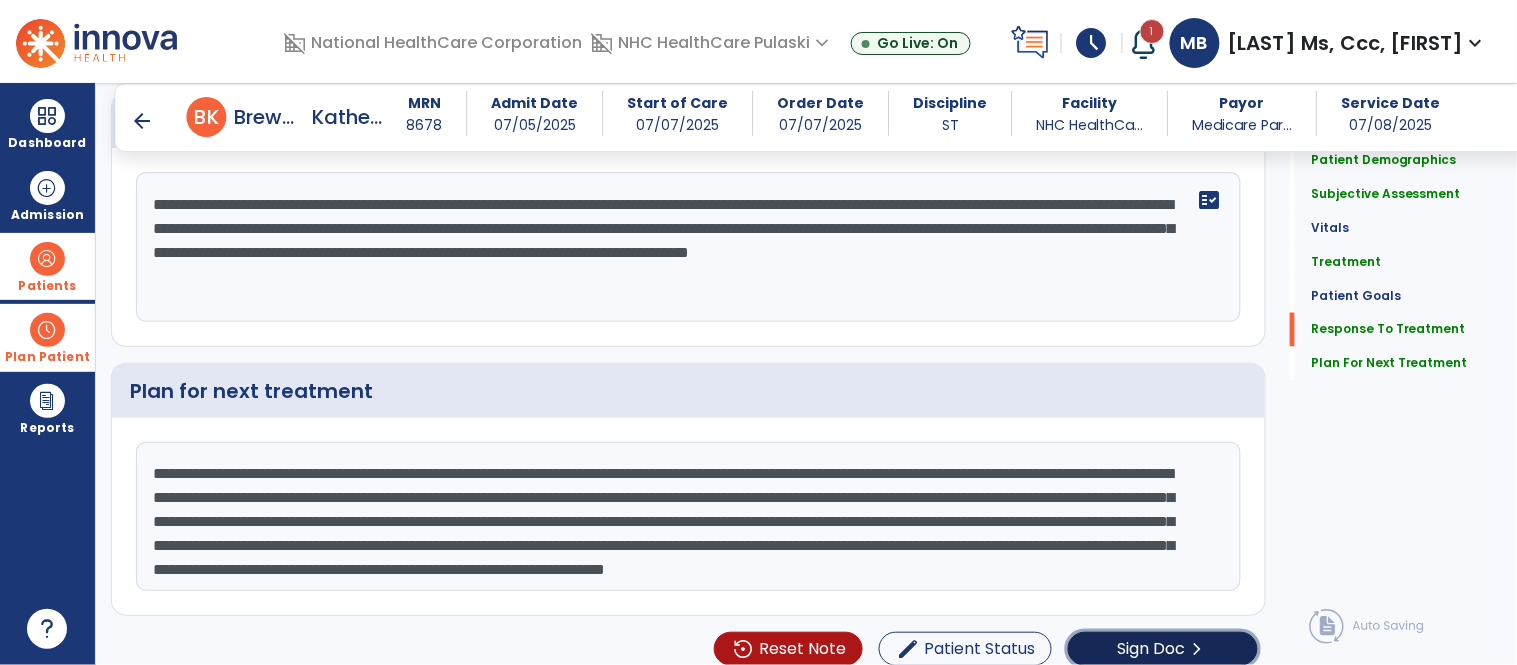 click on "Sign Doc" 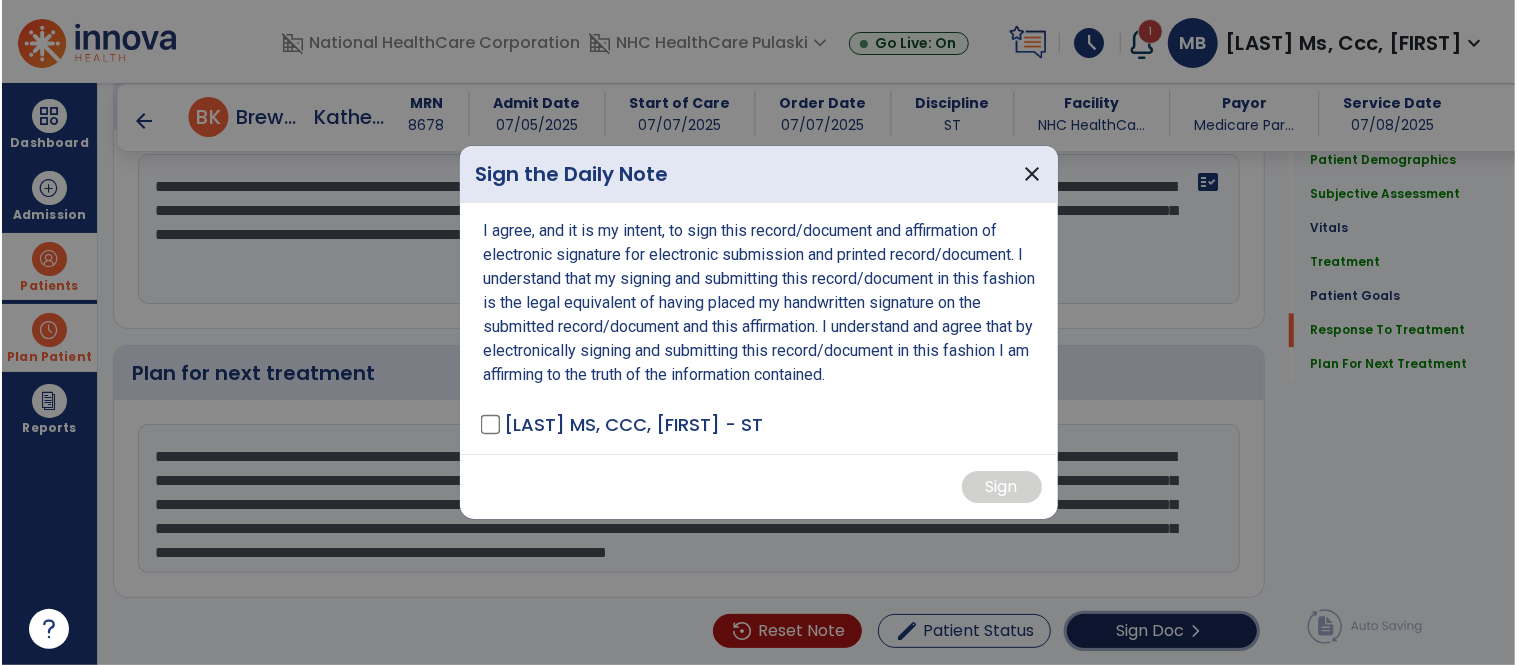 scroll, scrollTop: 2700, scrollLeft: 0, axis: vertical 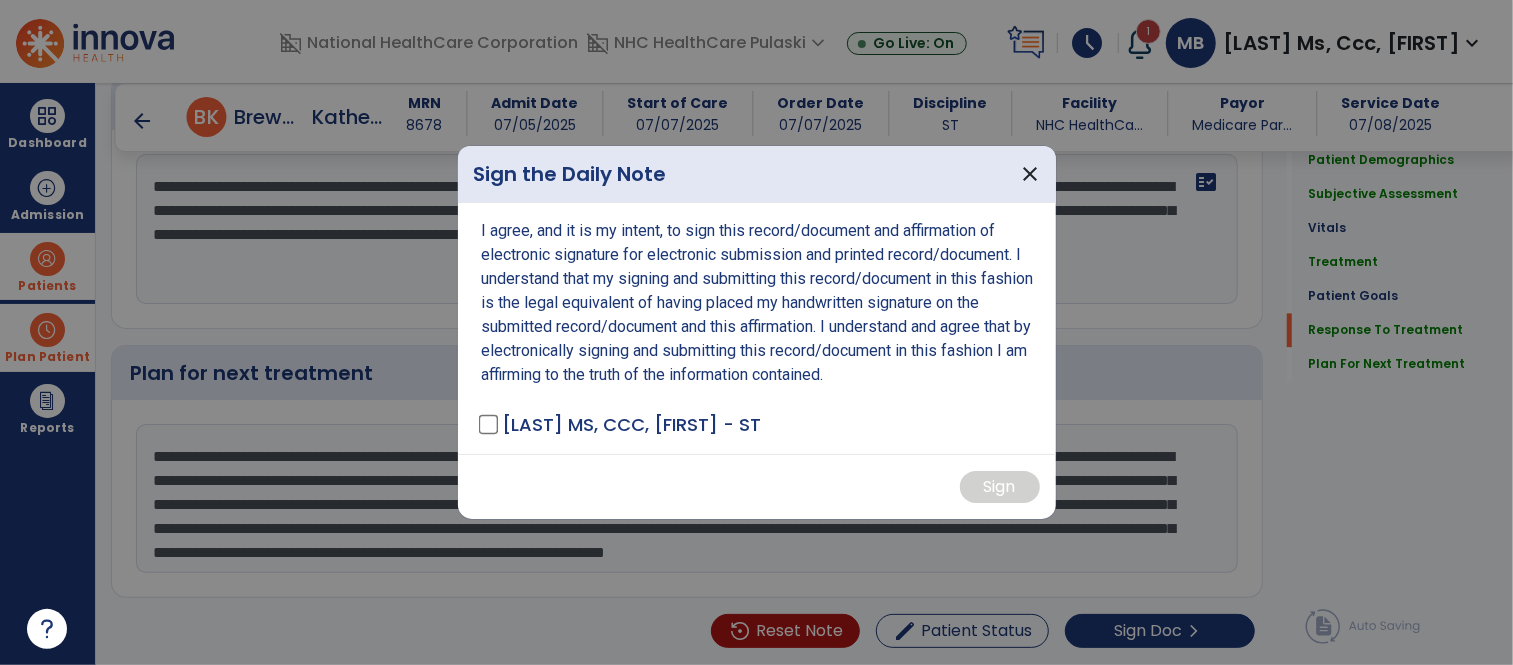 click on "[LAST] MS, CCC, [FIRST]  - ST" at bounding box center (631, 424) 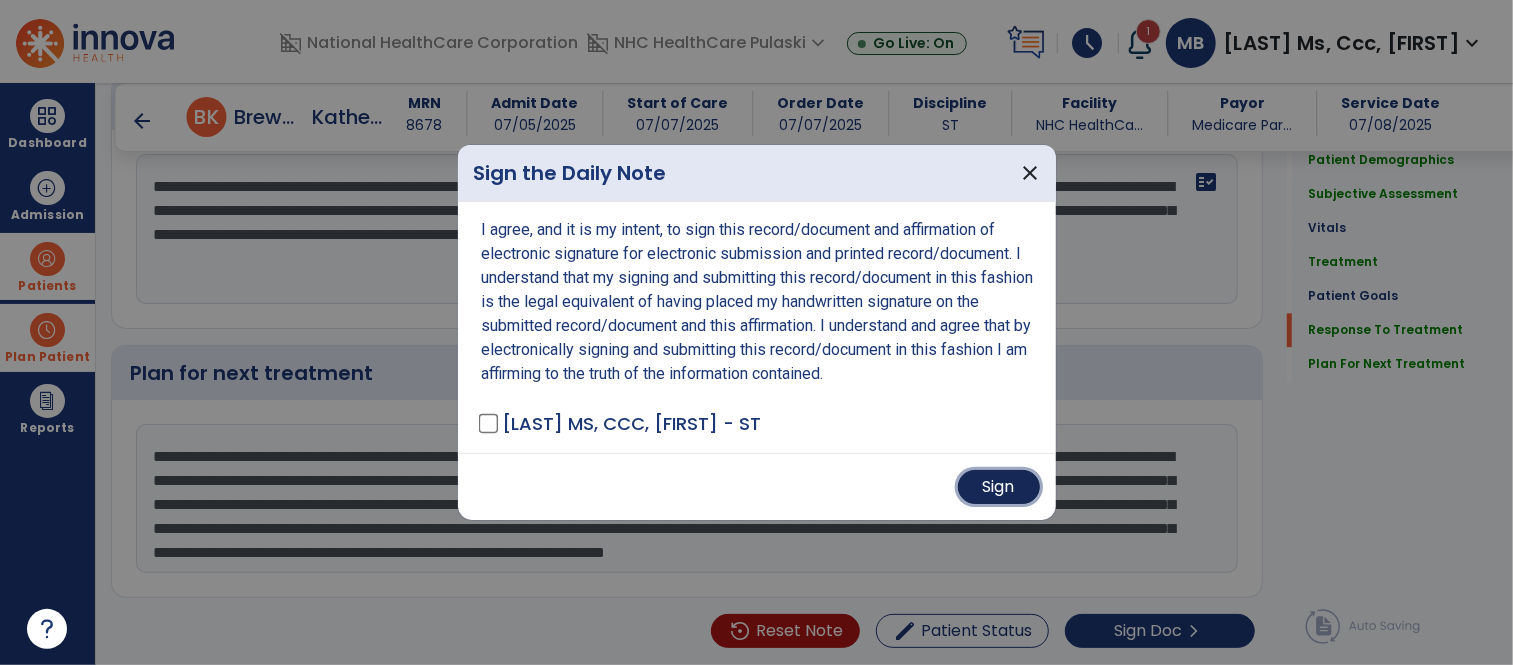 click on "Sign" at bounding box center (999, 487) 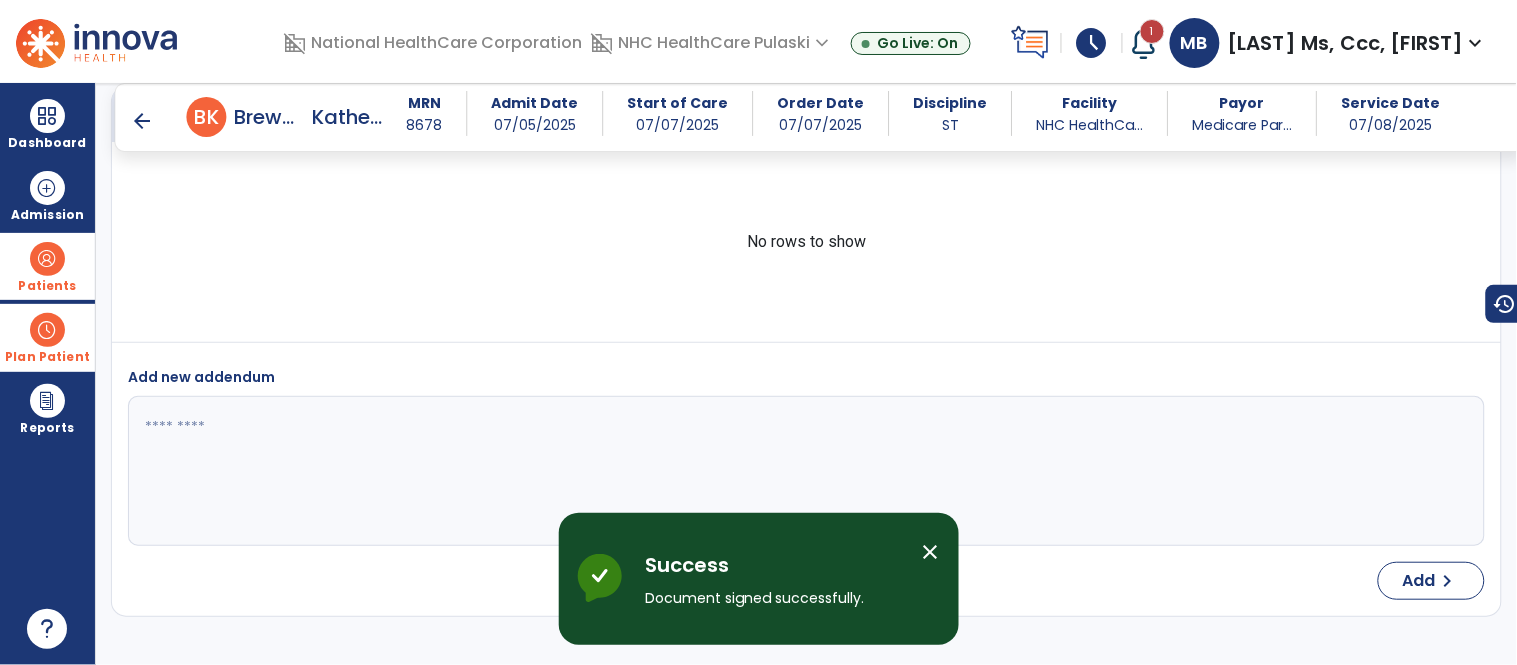 scroll, scrollTop: 4023, scrollLeft: 0, axis: vertical 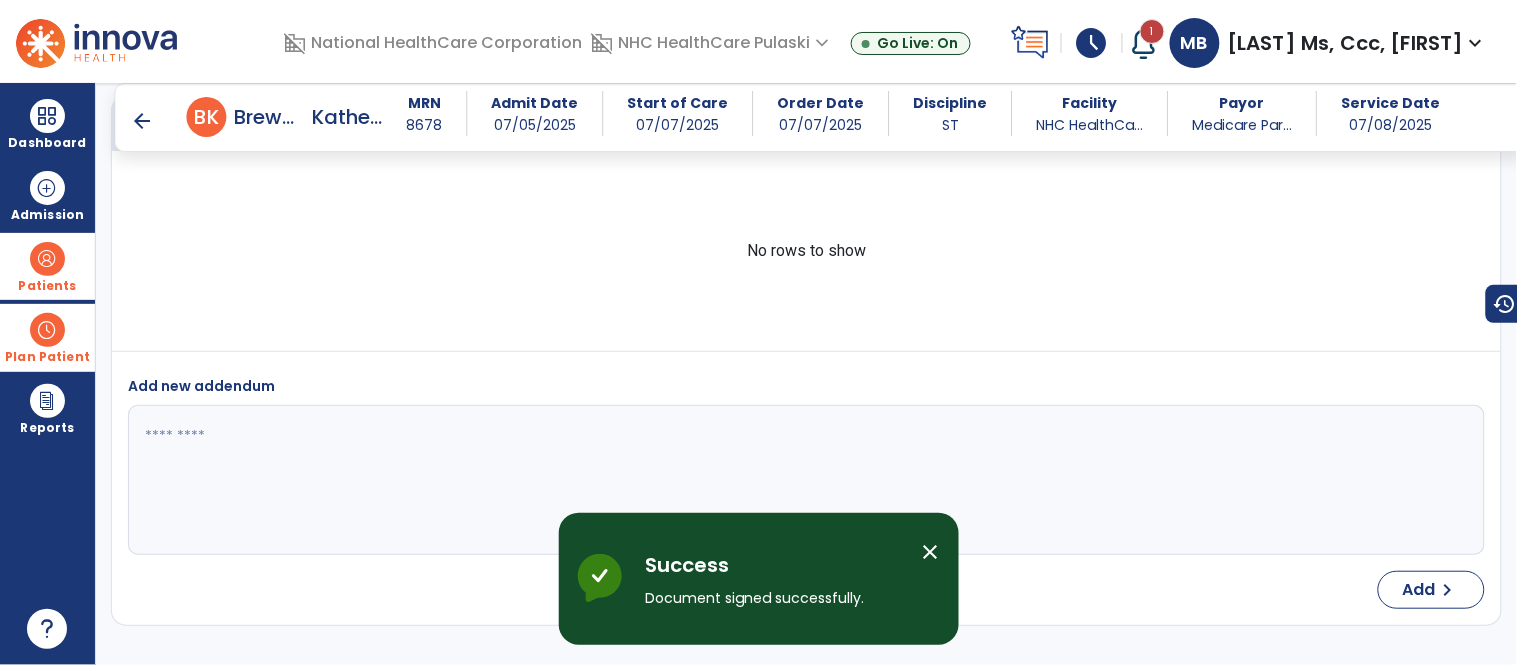 click on "arrow_back" at bounding box center (143, 121) 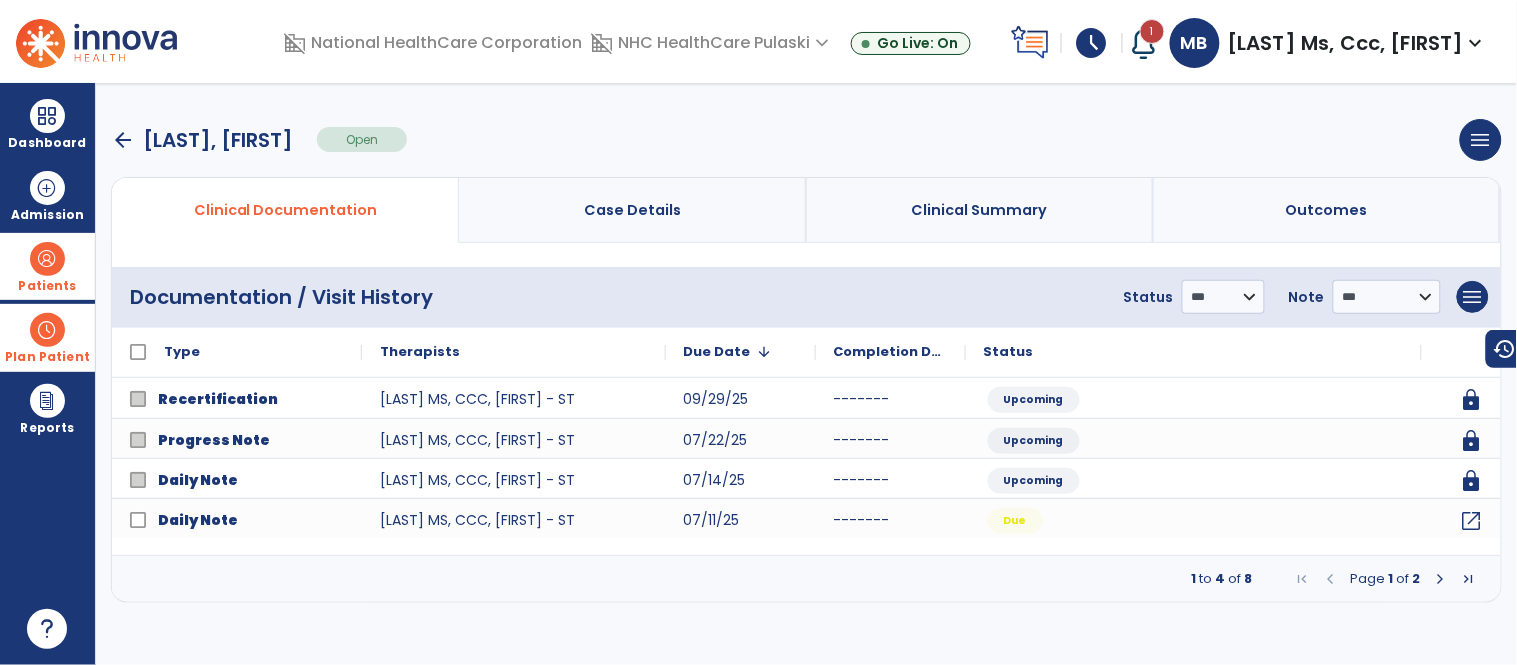 click at bounding box center [1441, 579] 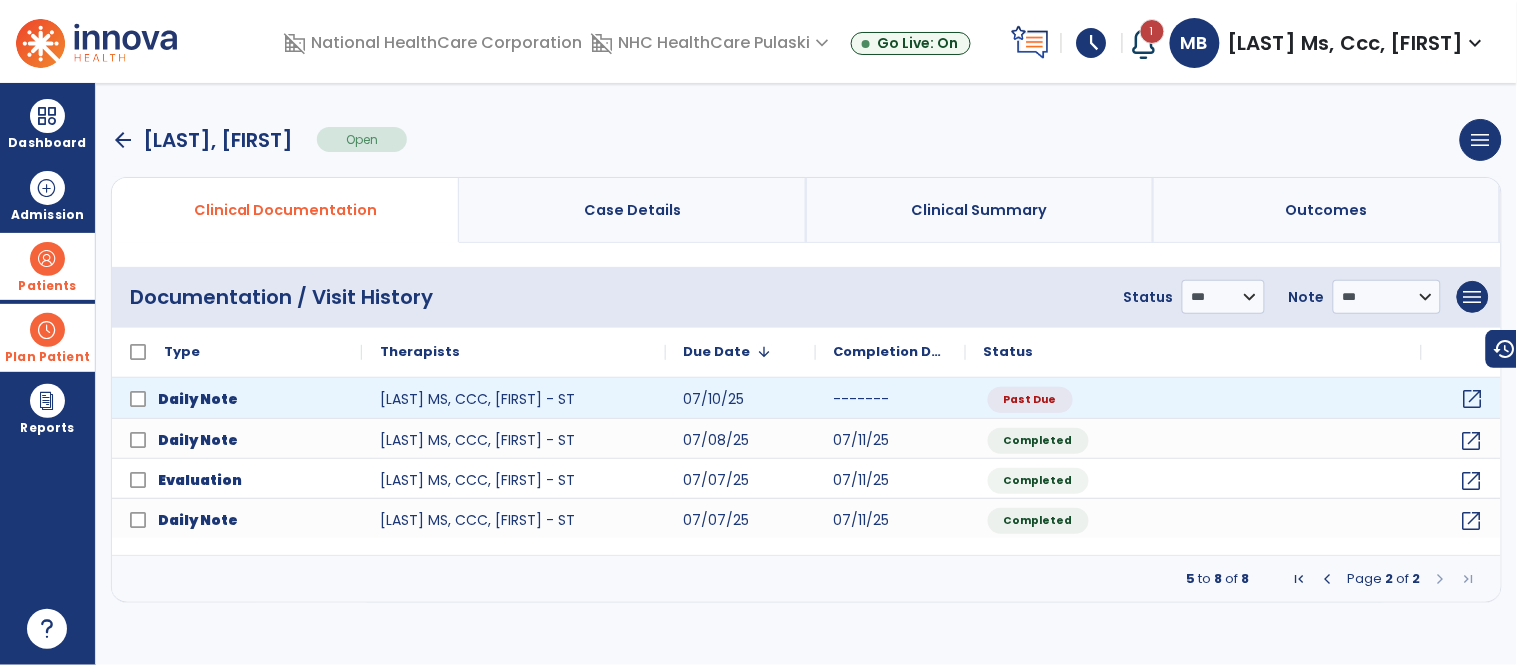 click on "open_in_new" 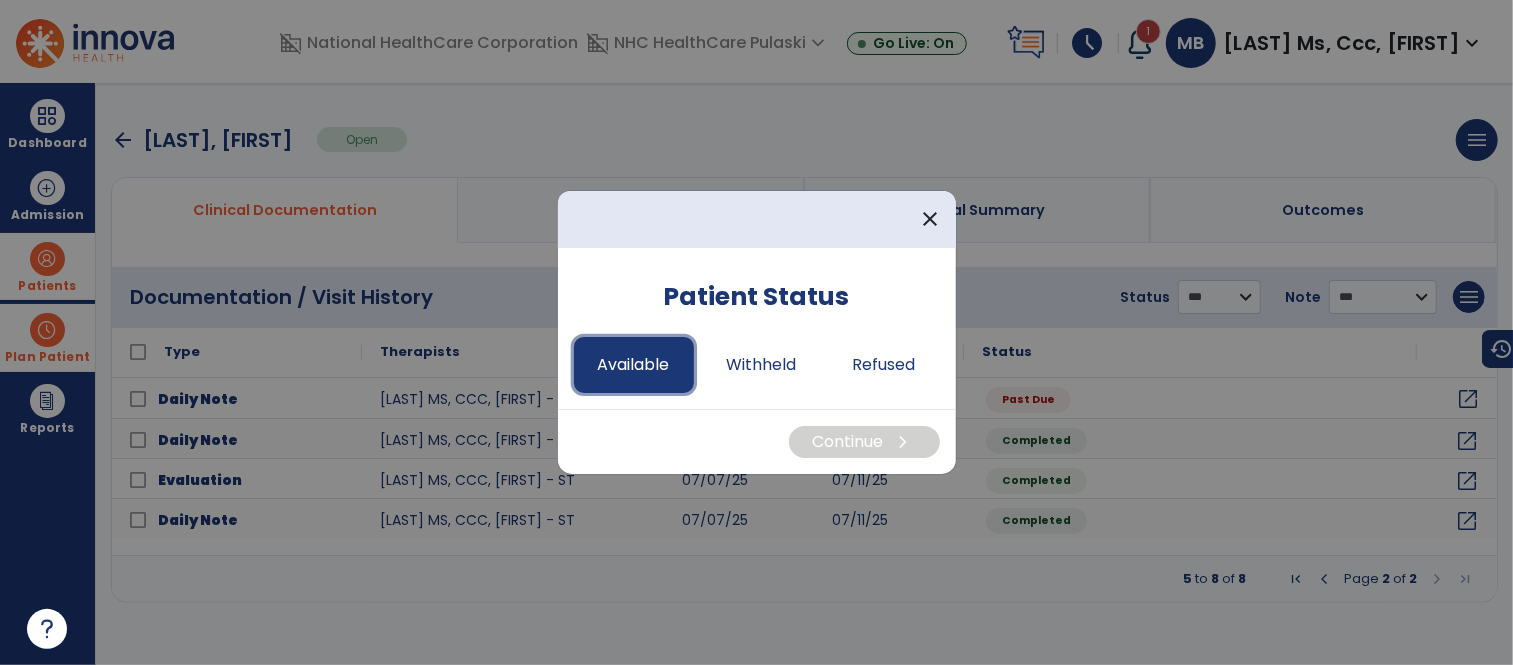 click on "Available" at bounding box center [634, 365] 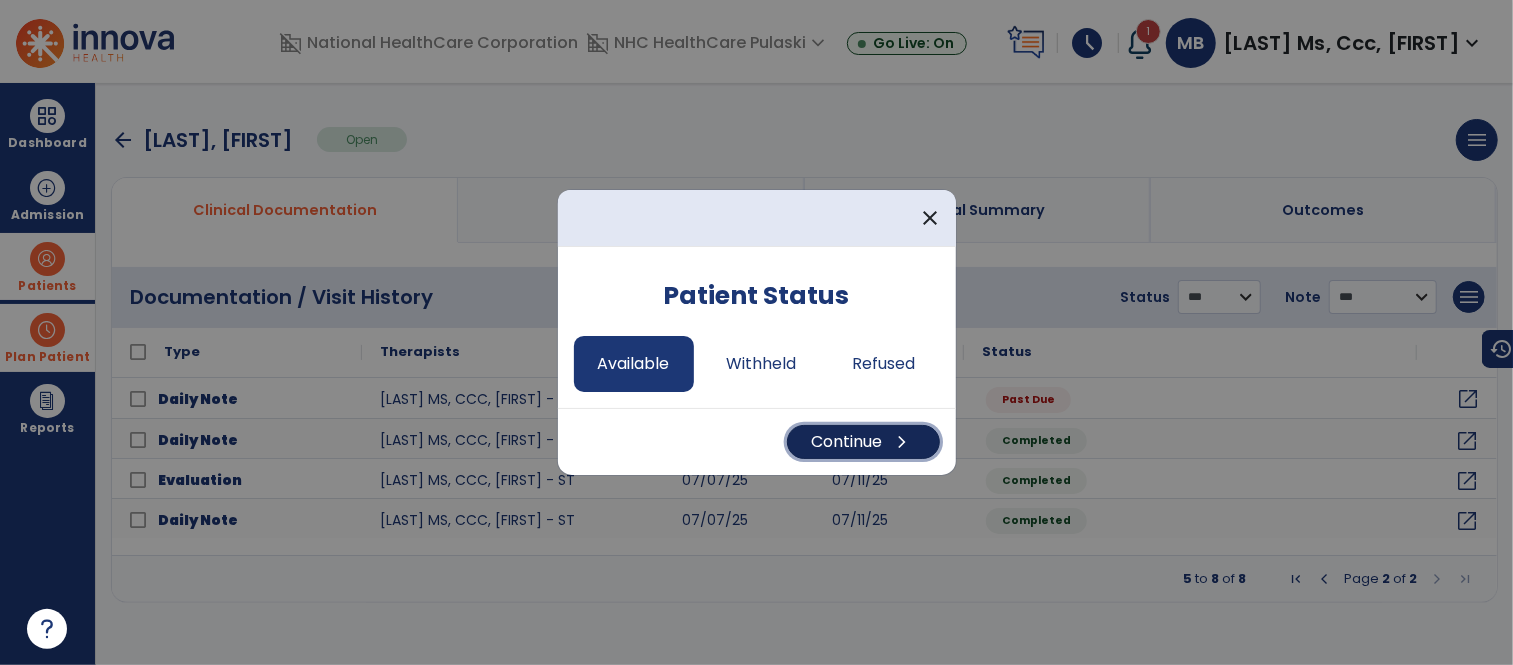 click on "Continue   chevron_right" at bounding box center [863, 442] 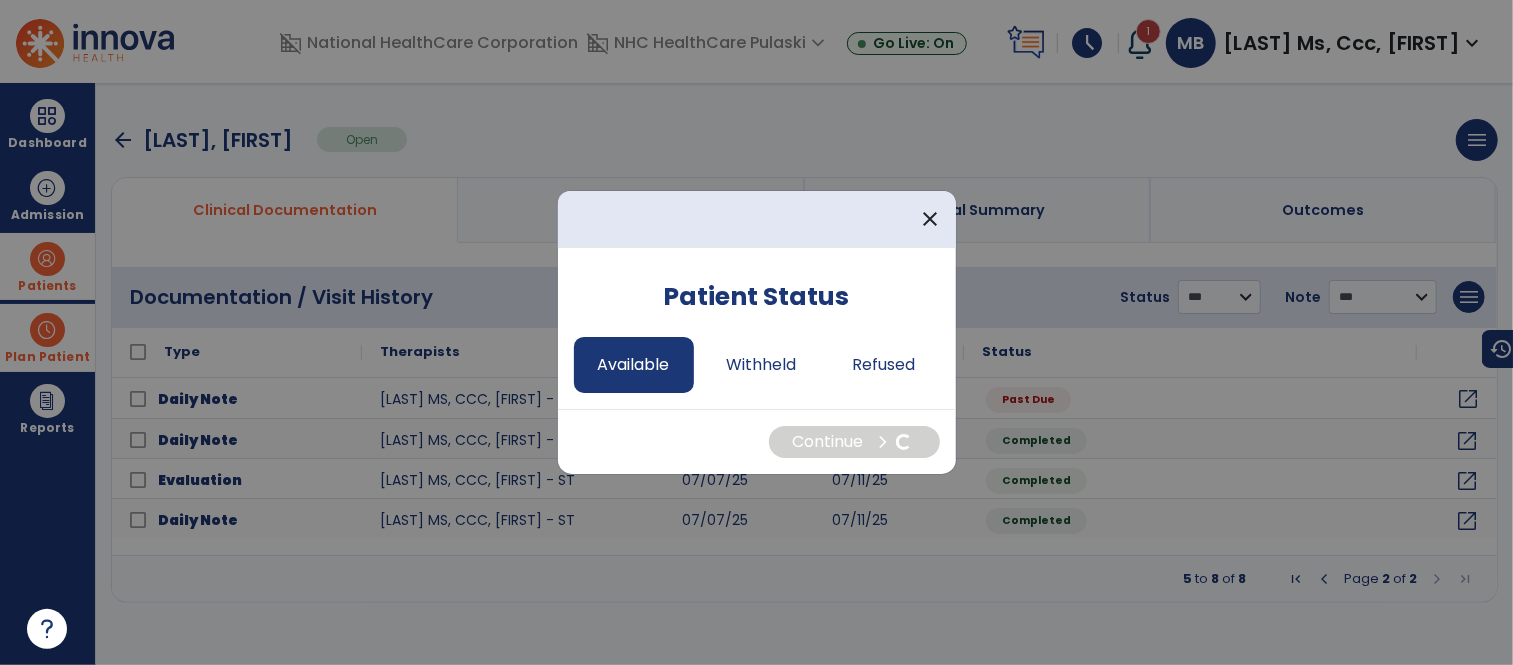 select on "*" 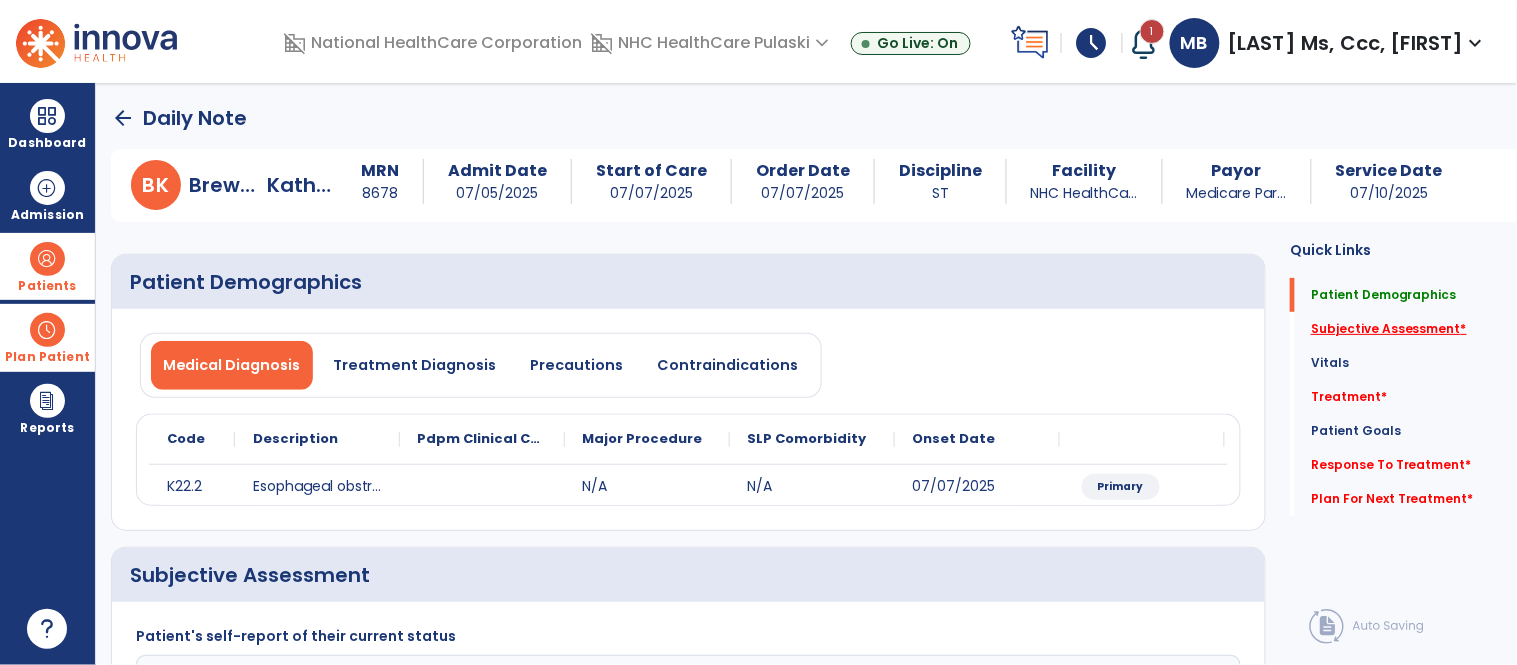 click on "Subjective Assessment   *" 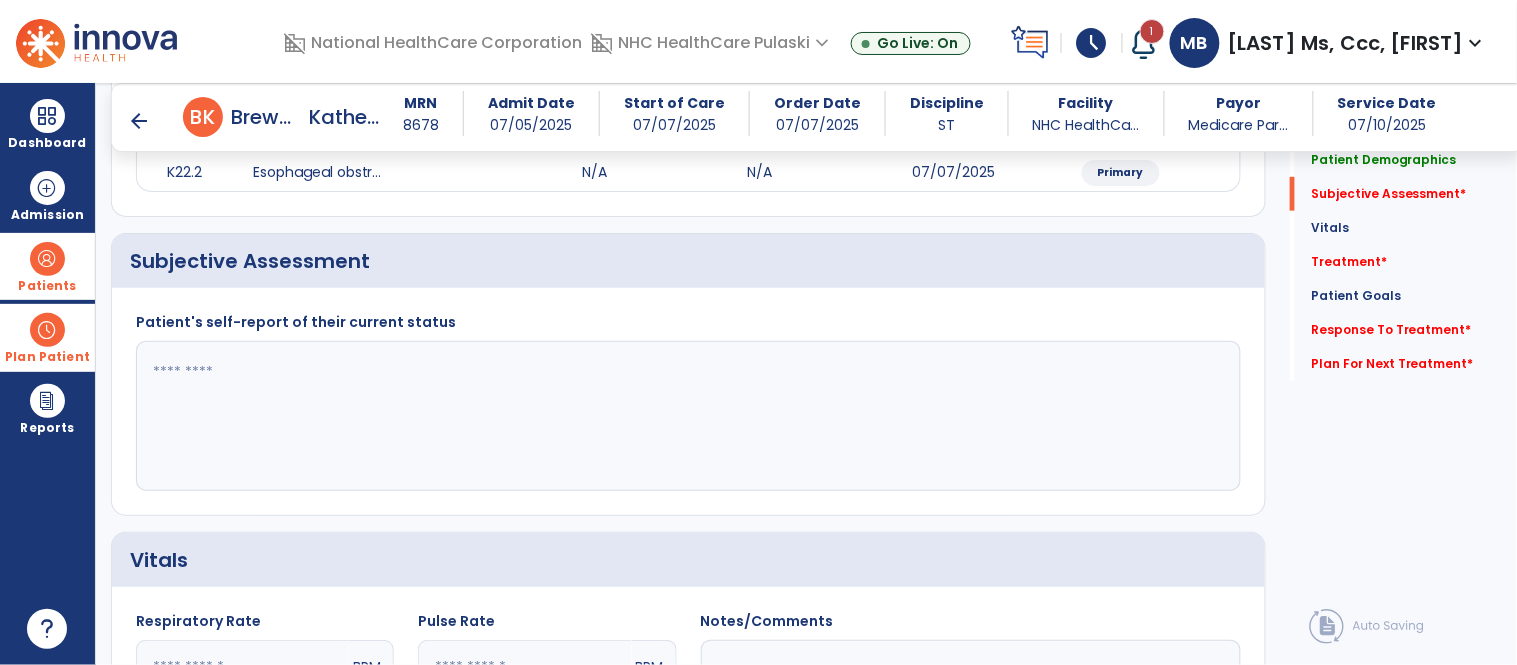 scroll, scrollTop: 314, scrollLeft: 0, axis: vertical 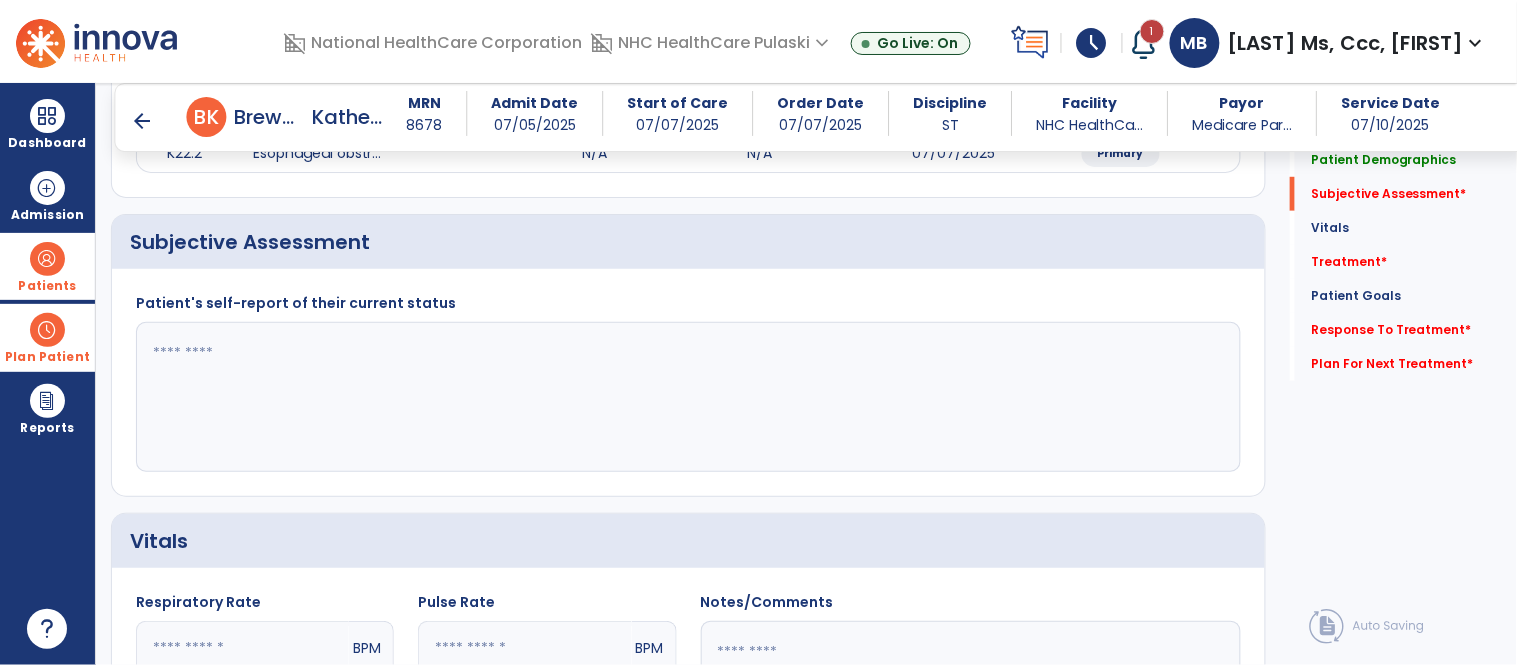 click 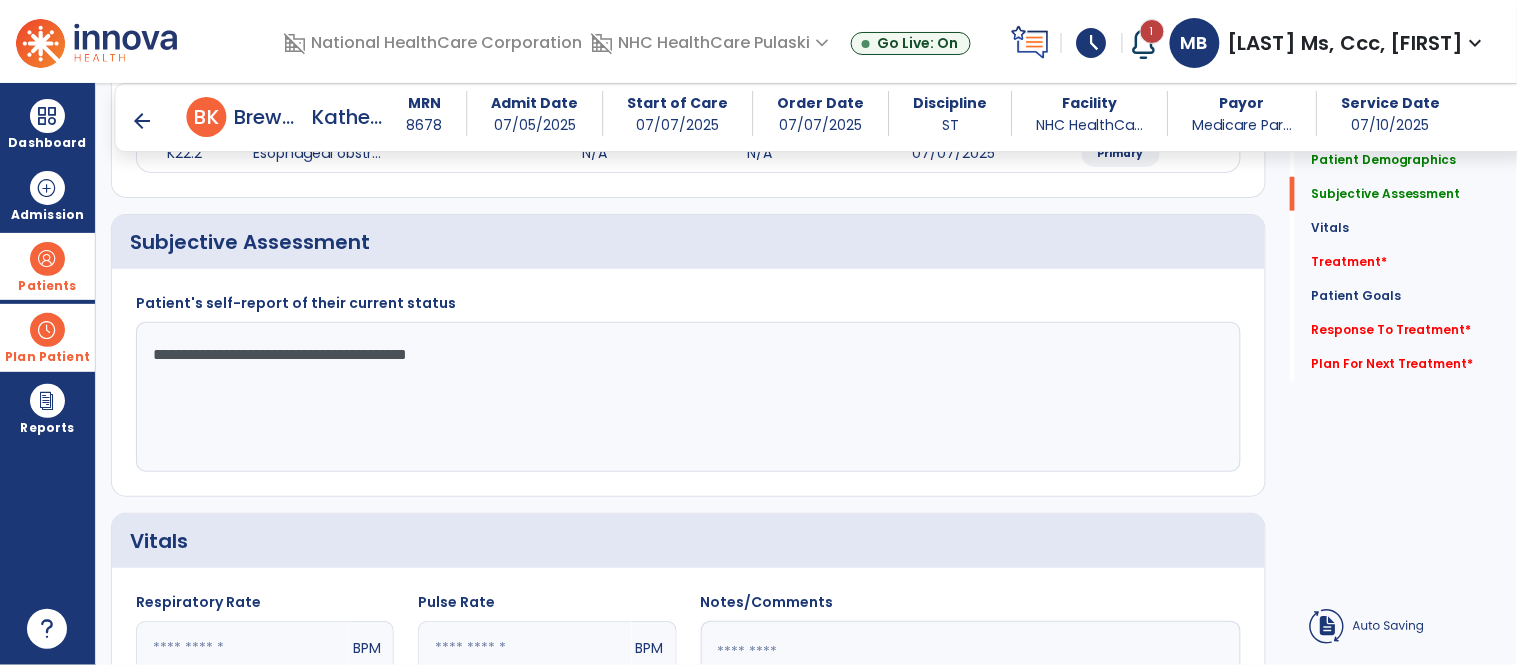 click on "**********" 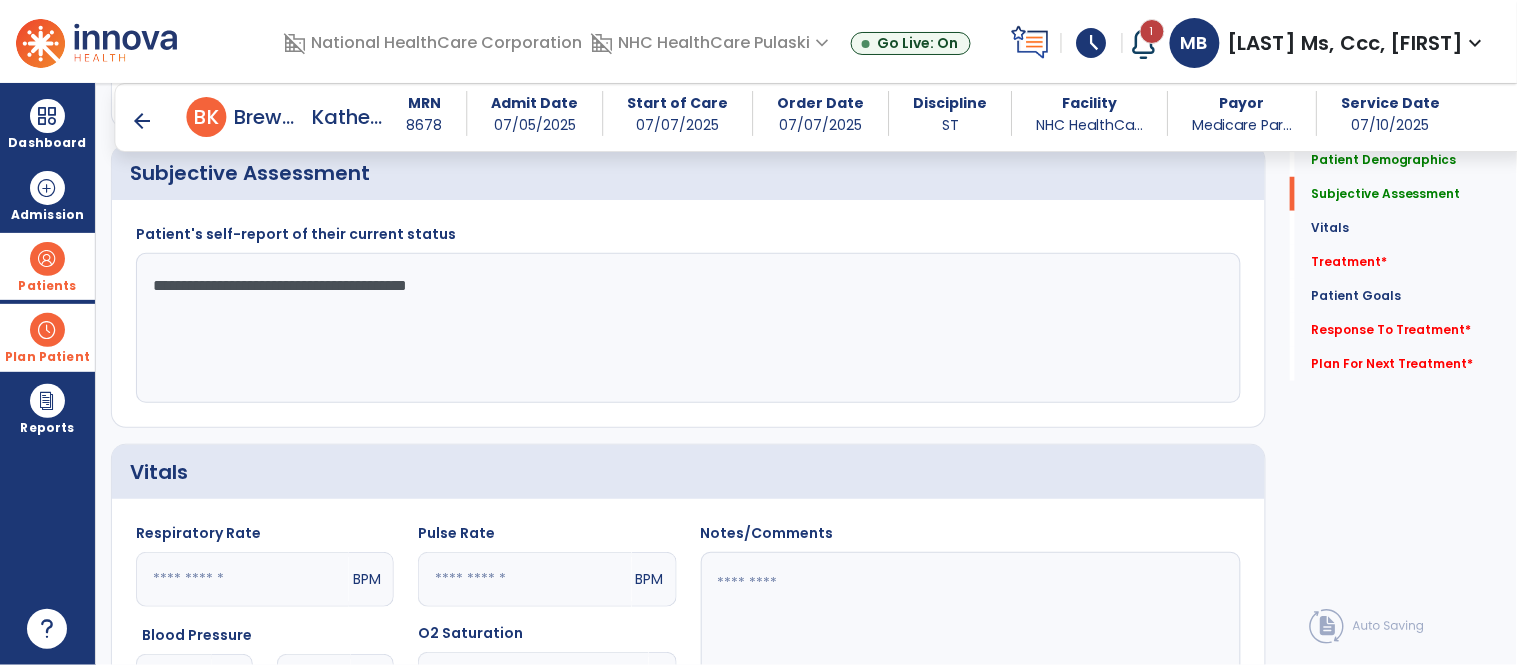 scroll, scrollTop: 384, scrollLeft: 0, axis: vertical 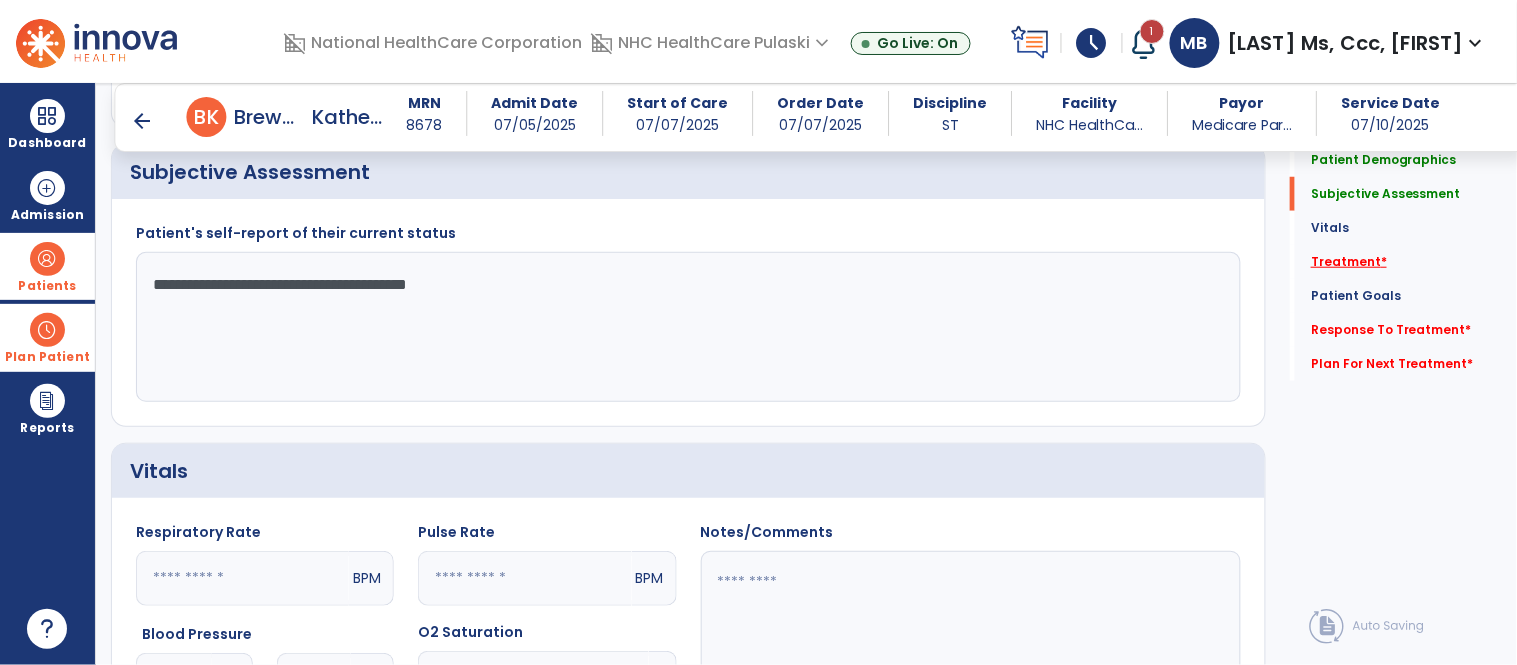 type on "**********" 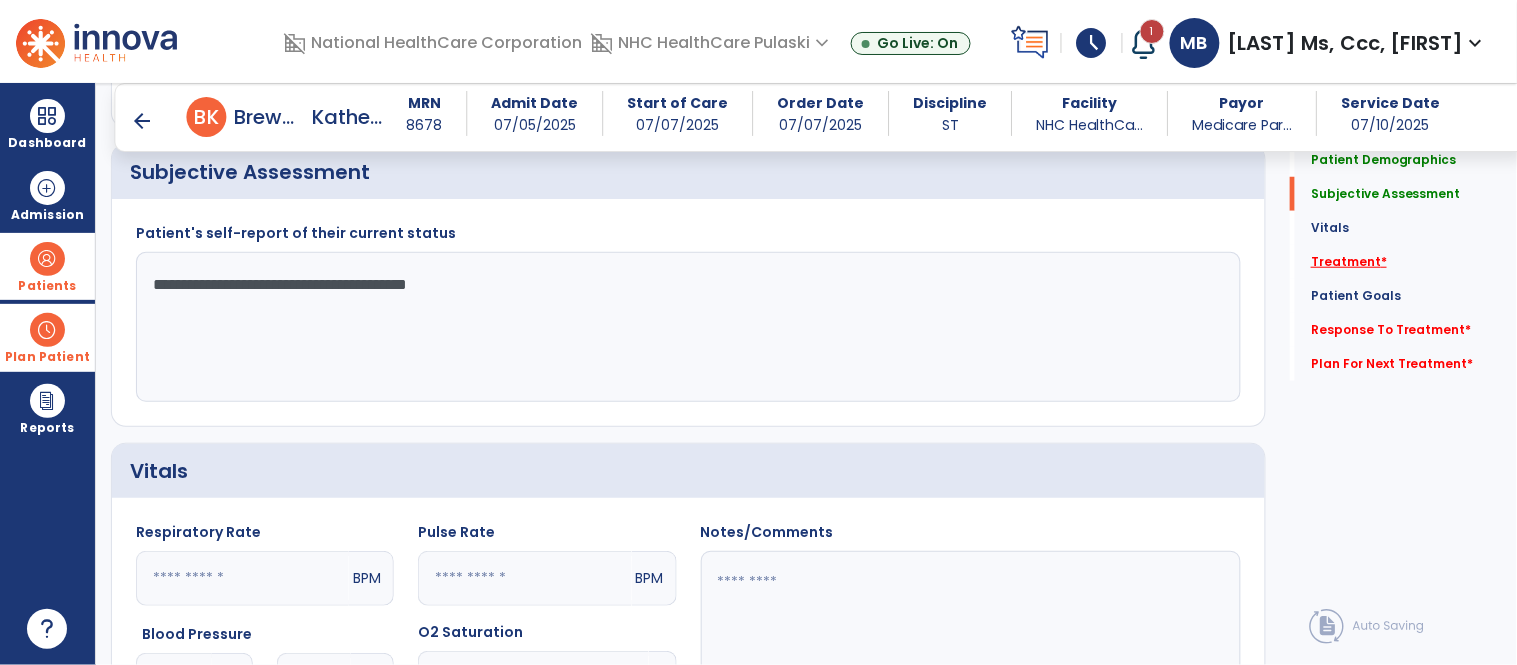click on "Treatment   *" 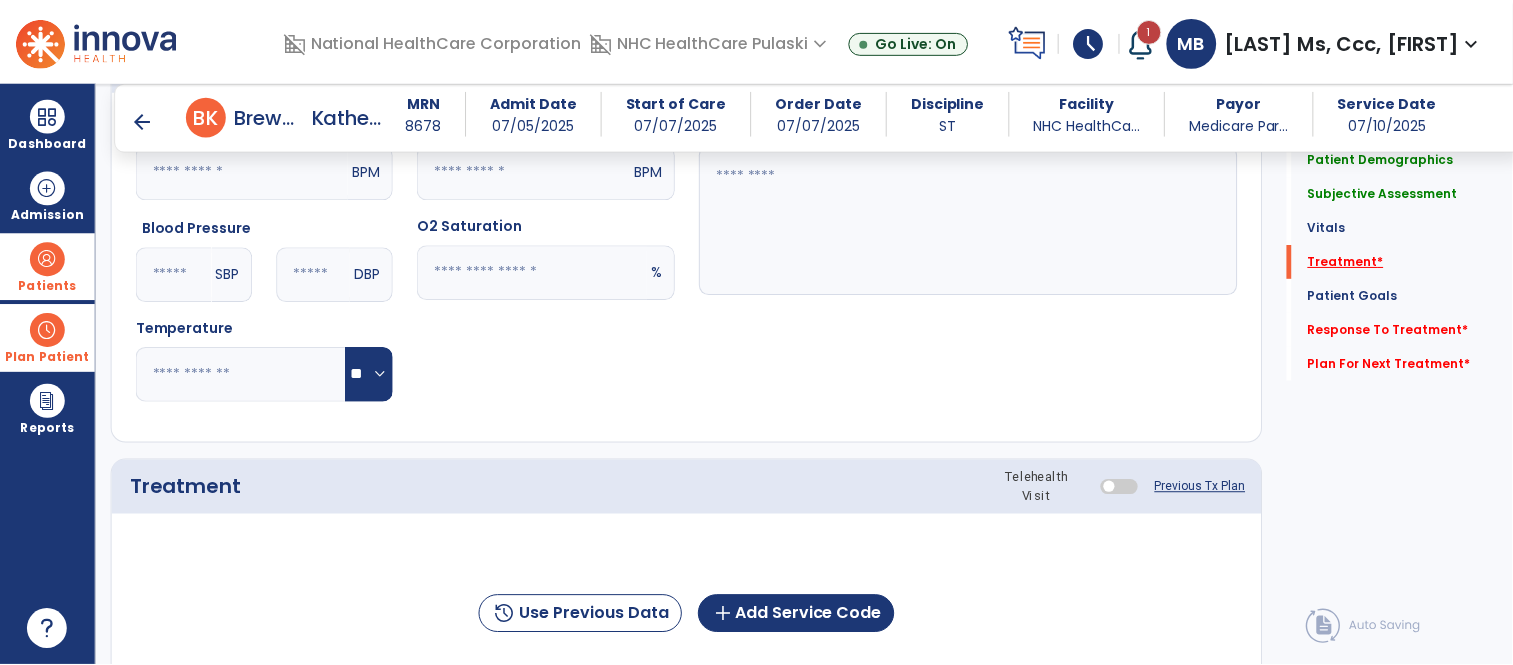 scroll, scrollTop: 1004, scrollLeft: 0, axis: vertical 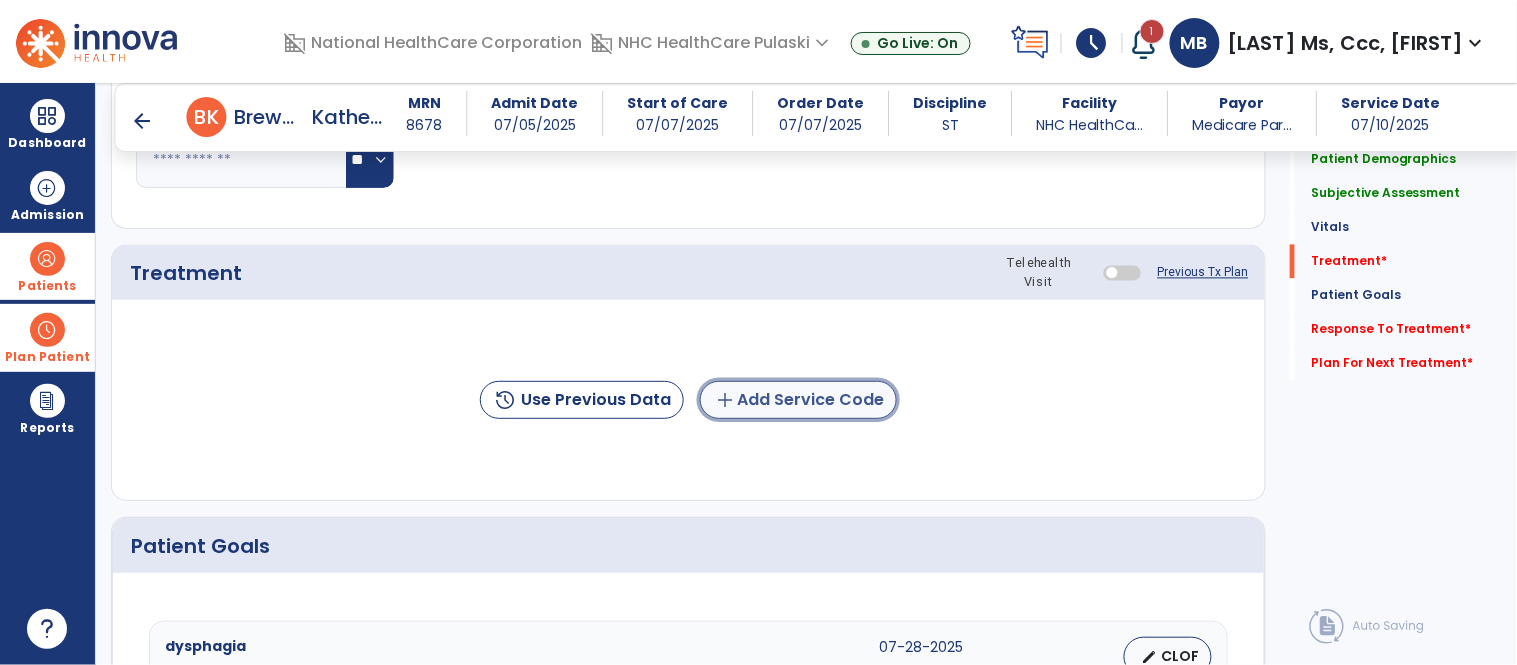 click on "add  Add Service Code" 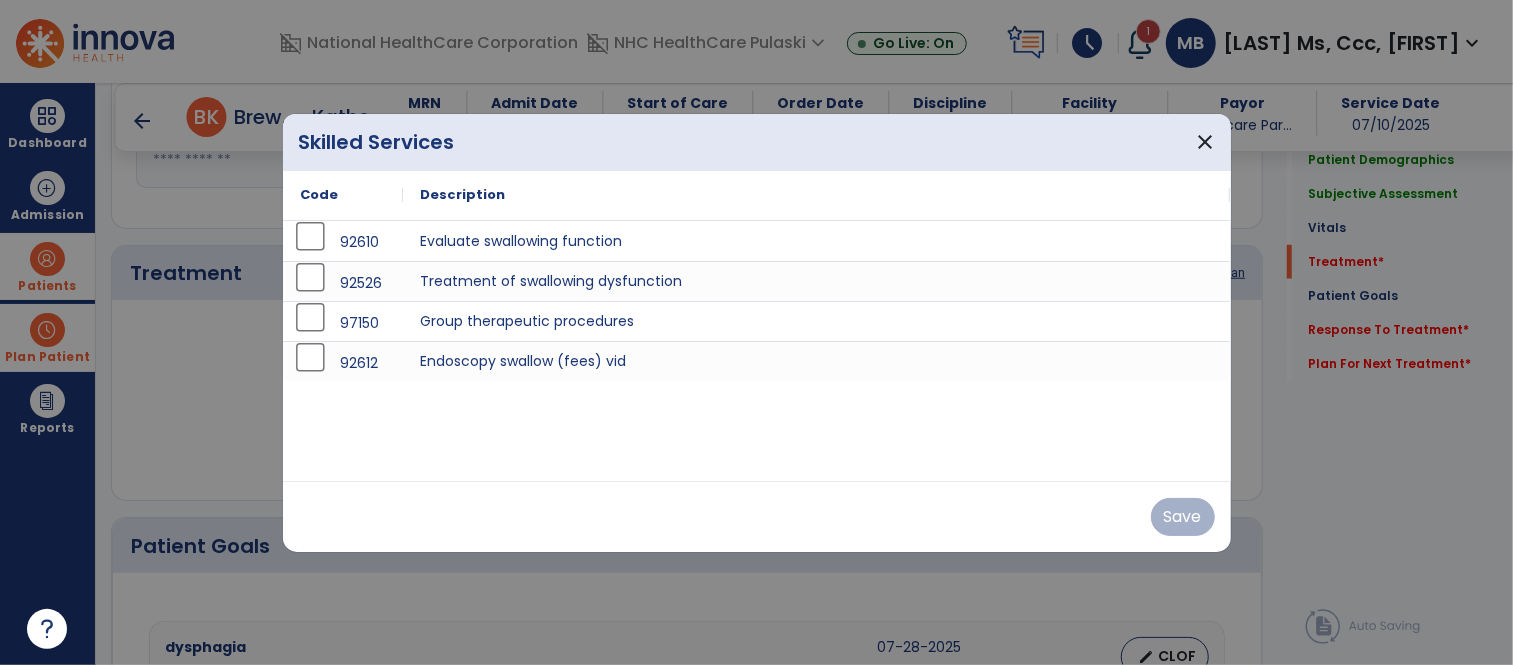 scroll, scrollTop: 1004, scrollLeft: 0, axis: vertical 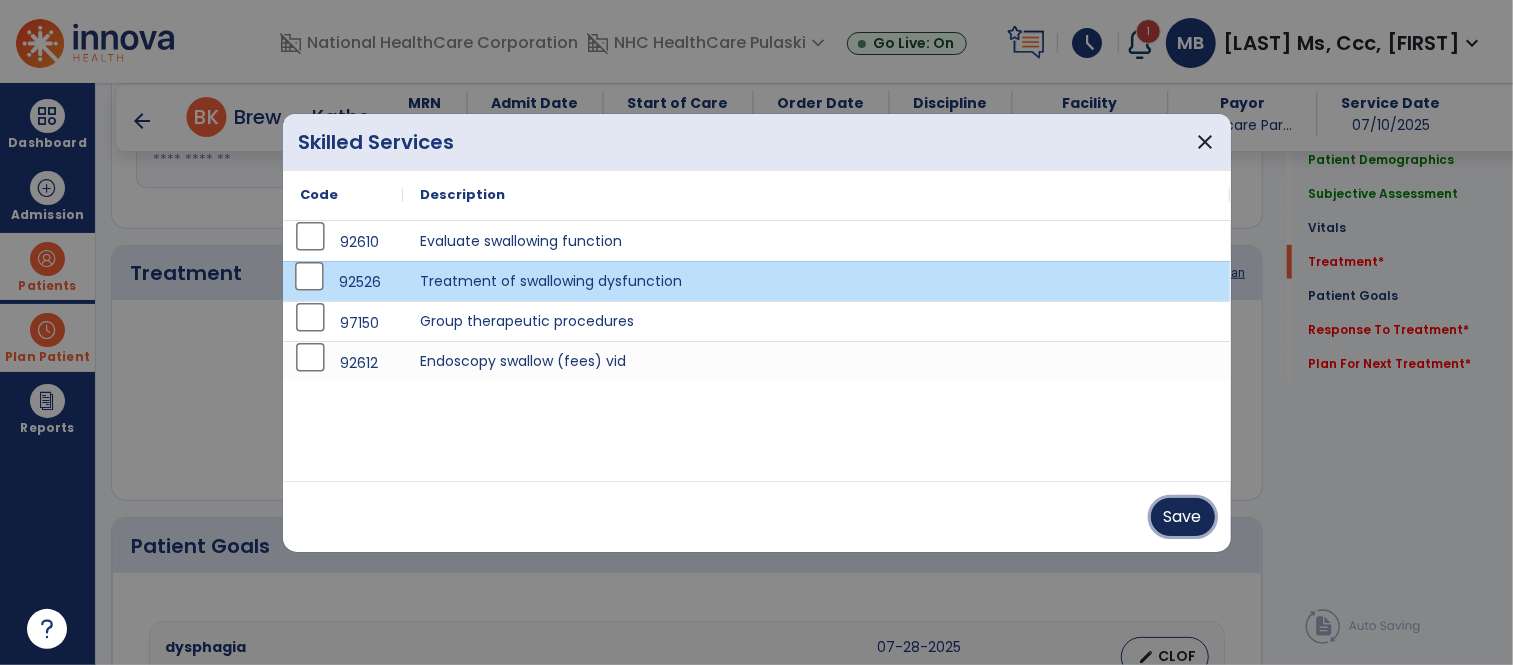 click on "Save" at bounding box center (1183, 517) 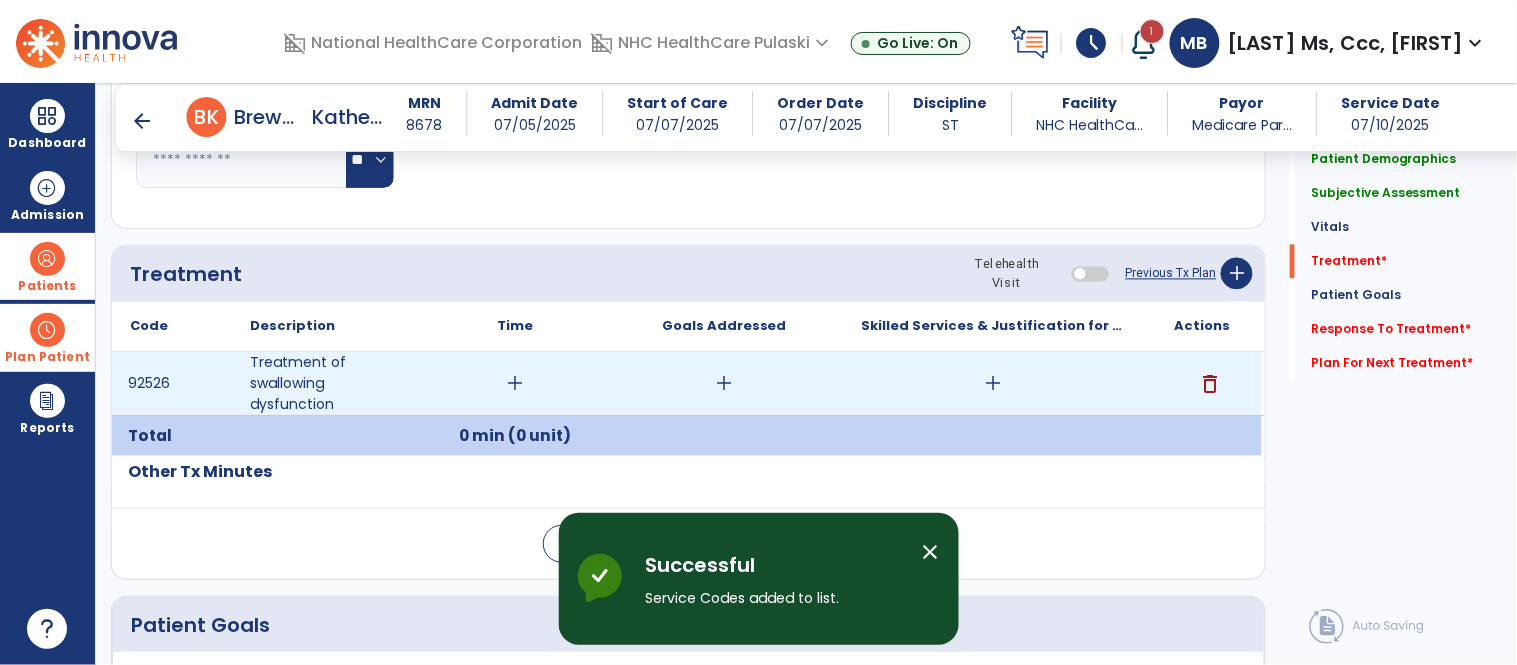 click on "add" at bounding box center [515, 383] 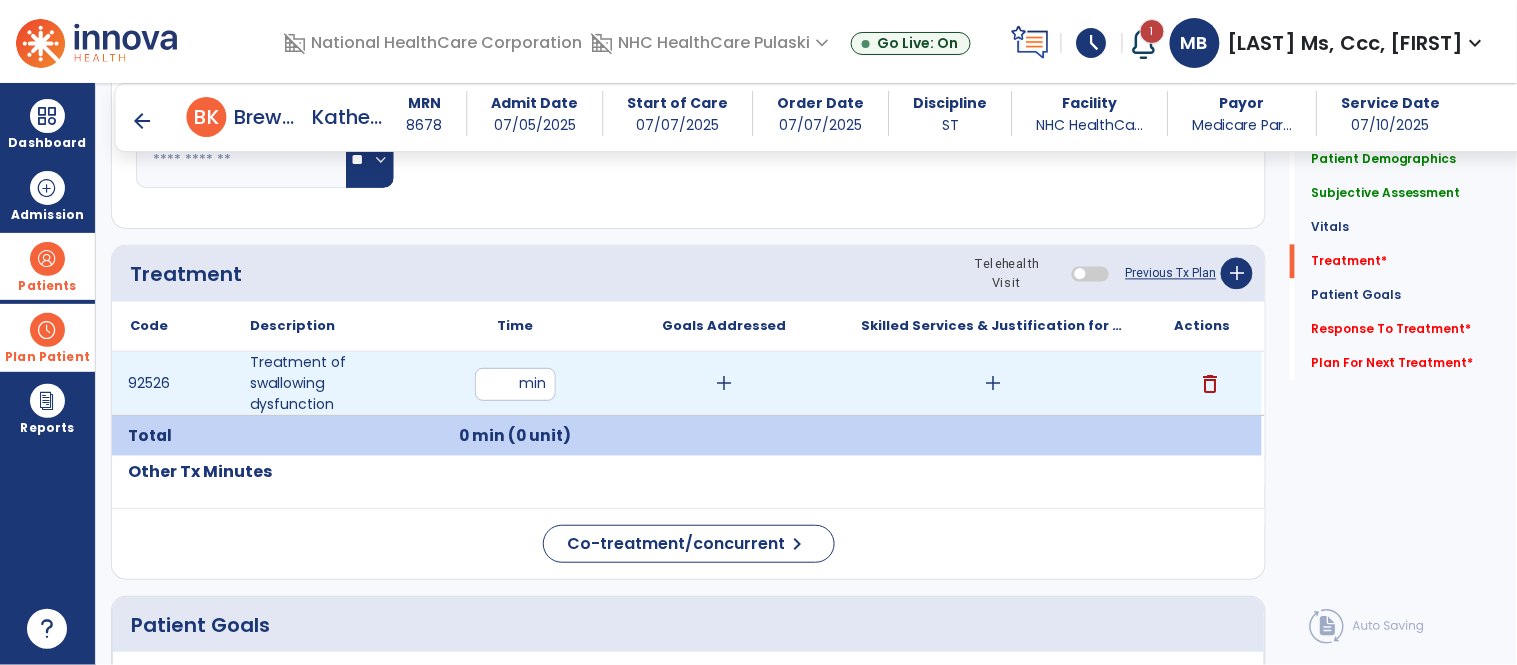 type on "**" 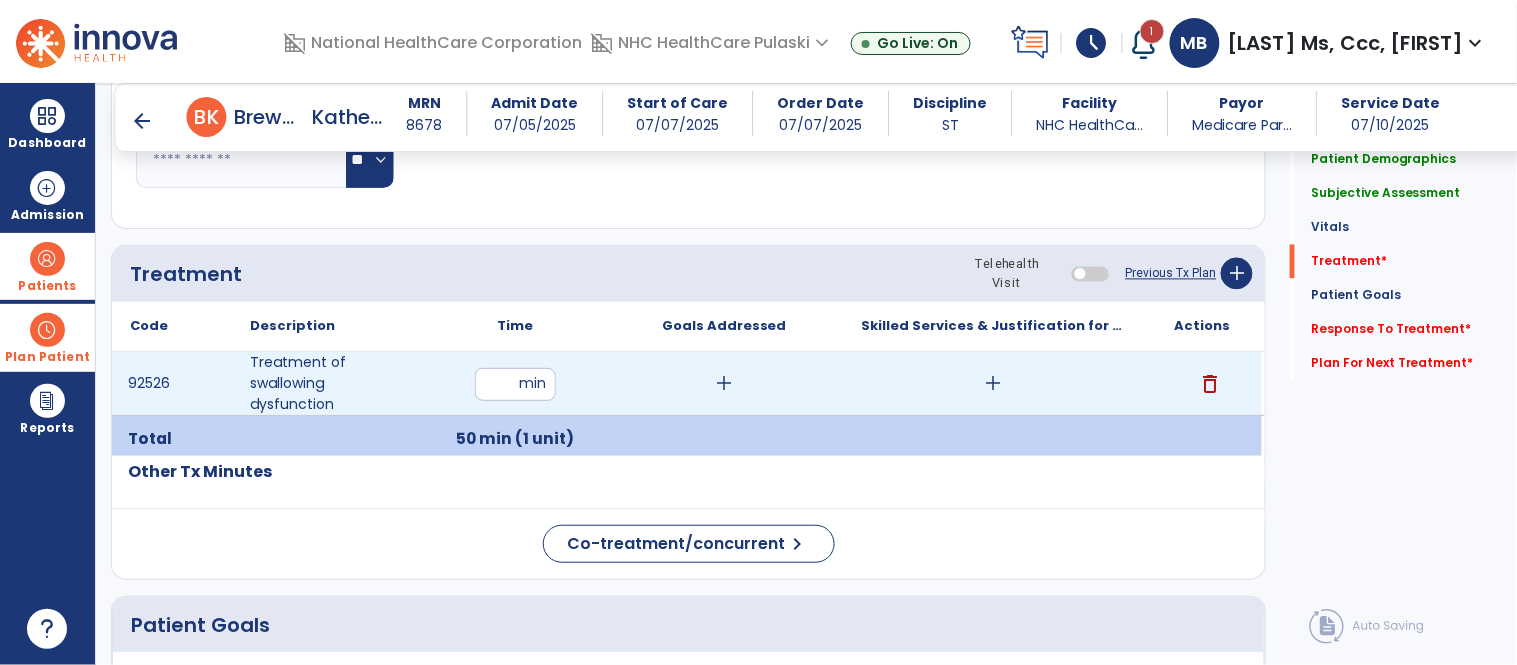 click on "add" at bounding box center (993, 383) 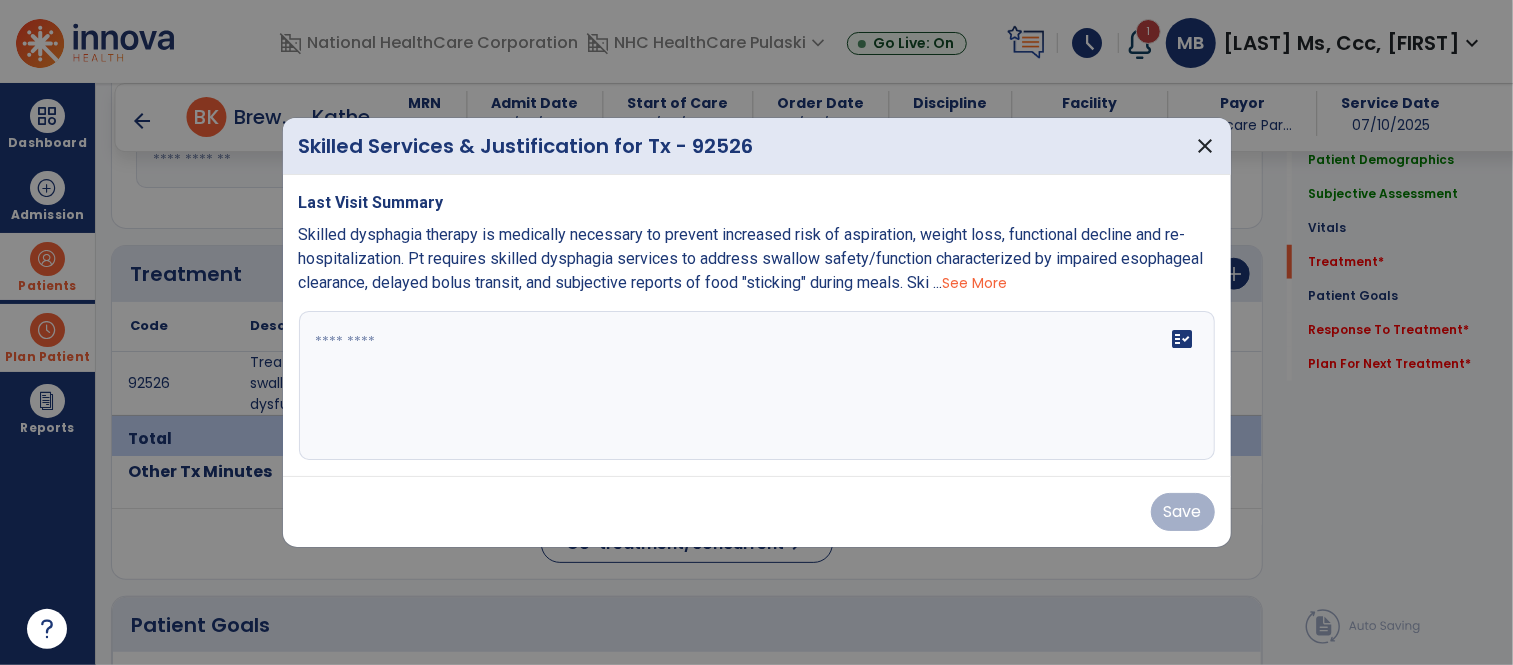 scroll, scrollTop: 1004, scrollLeft: 0, axis: vertical 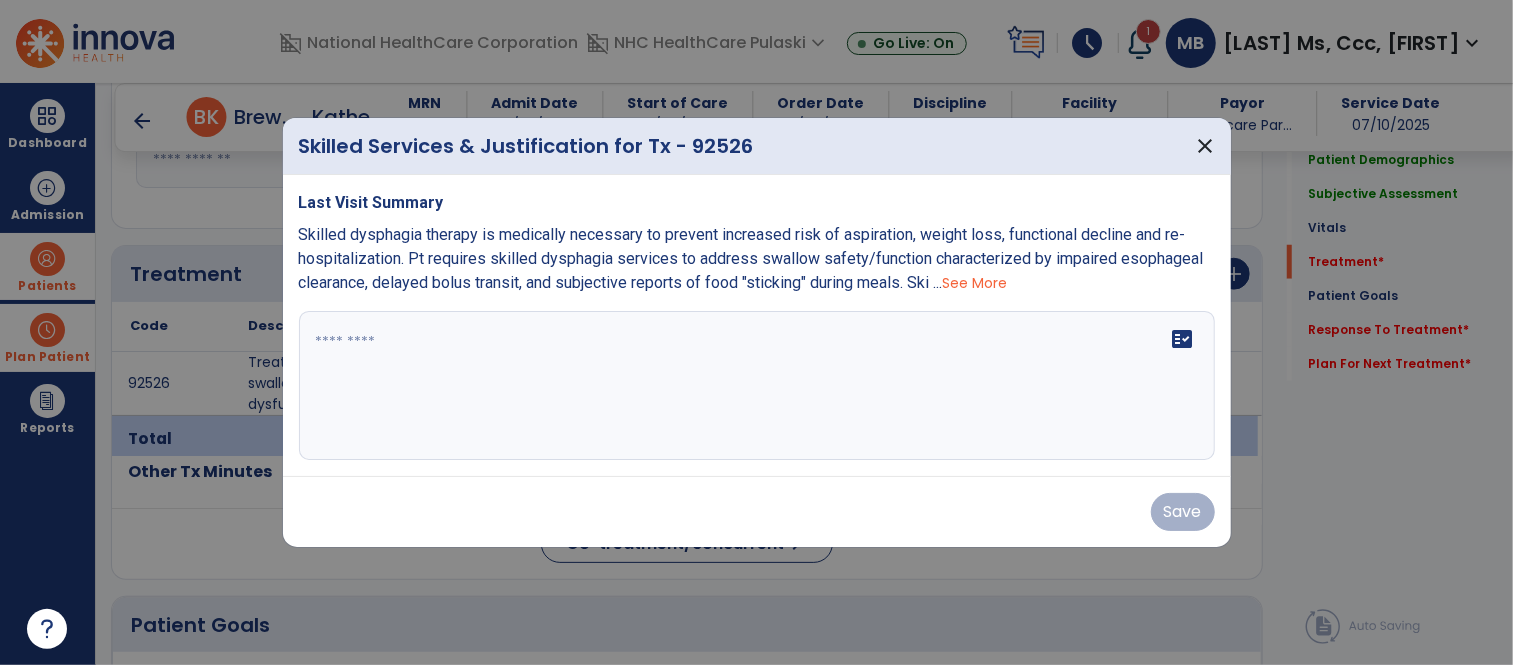 click on "Skilled dysphagia therapy is medically necessary to prevent increased risk of aspiration, weight loss, functional decline and re-hospitalization. Pt requires skilled dysphagia services to address swallow safety/function characterized by impaired esophageal clearance, delayed bolus transit, and subjective reports of food "sticking" during meals. Ski ...  See More" at bounding box center (757, 259) 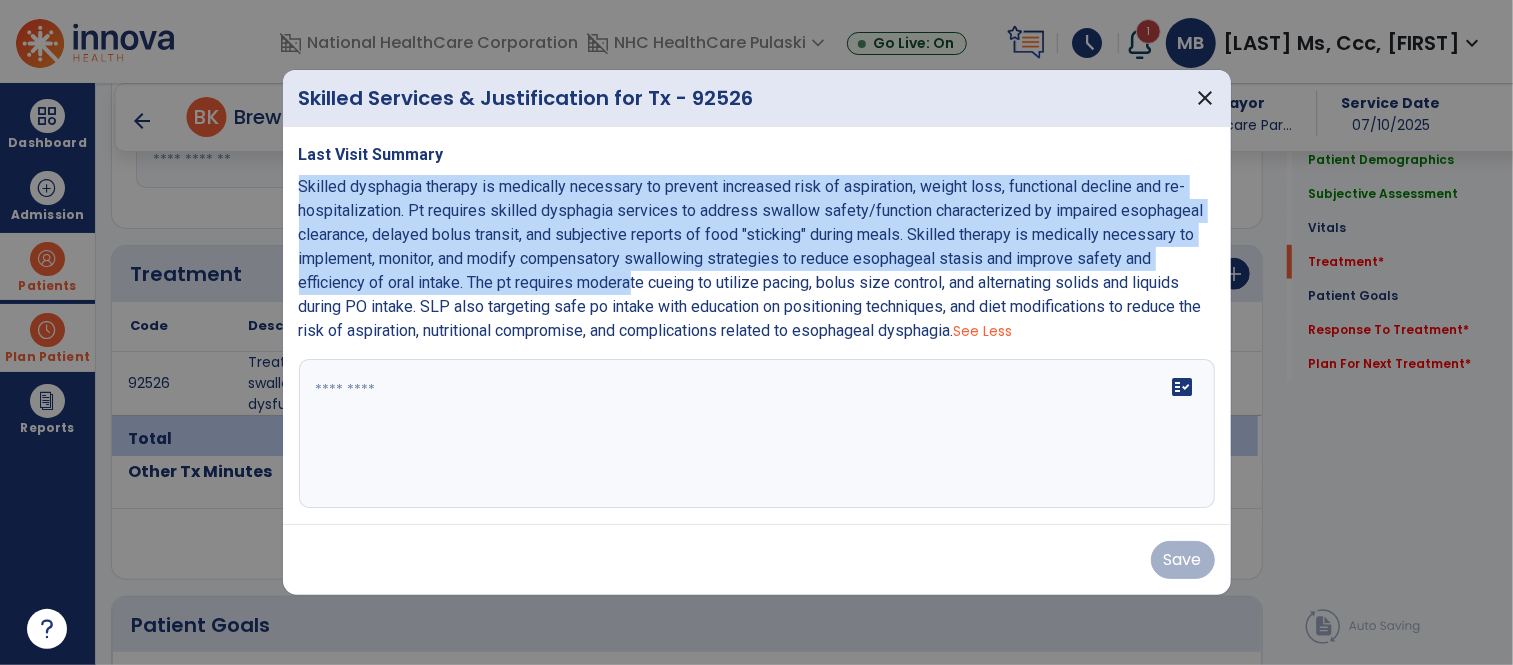 drag, startPoint x: 297, startPoint y: 186, endPoint x: 635, endPoint y: 290, distance: 353.63824 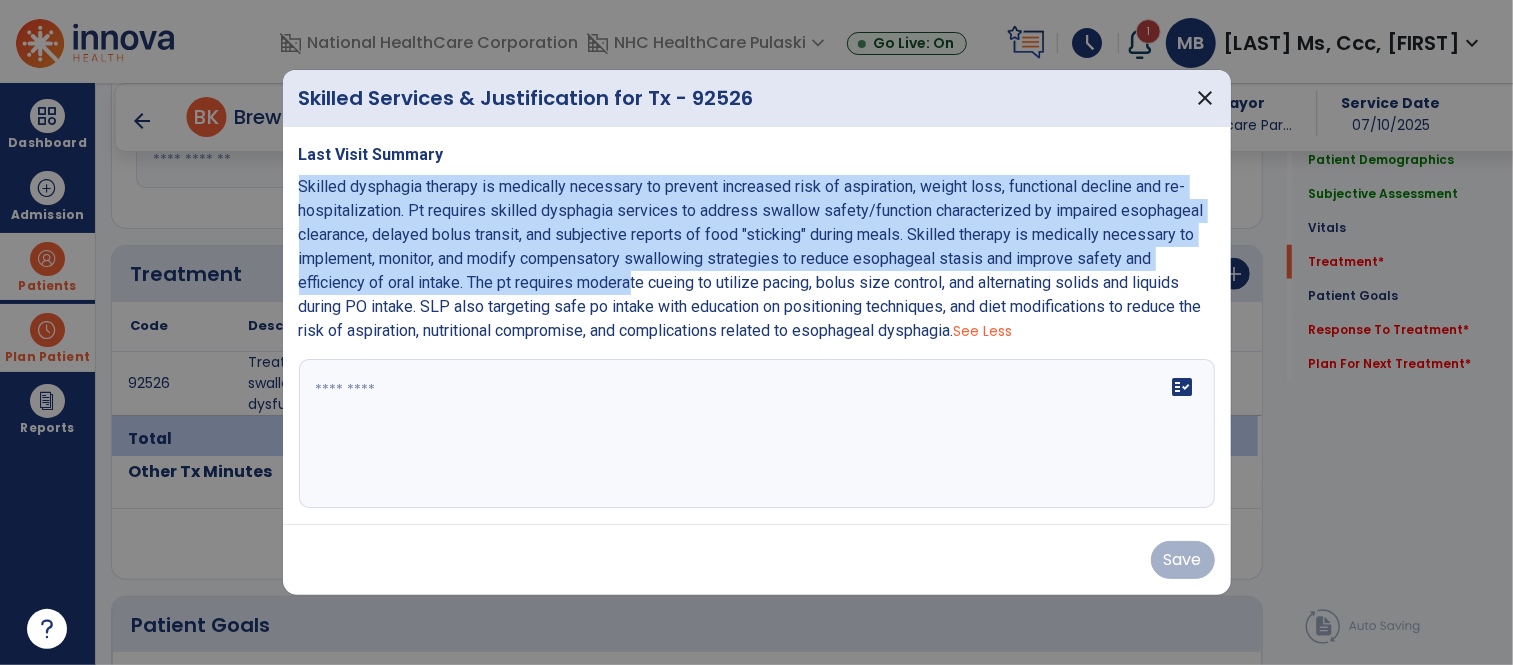 click on "Skilled dysphagia therapy is medically necessary to prevent increased risk of aspiration, weight loss, functional decline and re-hospitalization. Pt requires skilled dysphagia services to address swallow safety/function characterized by impaired esophageal clearance, delayed bolus transit, and subjective reports of food "sticking" during meals. Skilled therapy is medically necessary to implement, monitor, and modify compensatory swallowing strategies to reduce esophageal stasis and improve safety and efficiency of oral intake. The pt requires moderate cueing to utilize pacing, bolus size control, and alternating solids and liquids during PO intake. SLP also targeting safe po intake with education on positioning techniques, and diet modifications to reduce the risk of aspiration, nutritional compromise, and complications related to esophageal dysphagia." at bounding box center (751, 258) 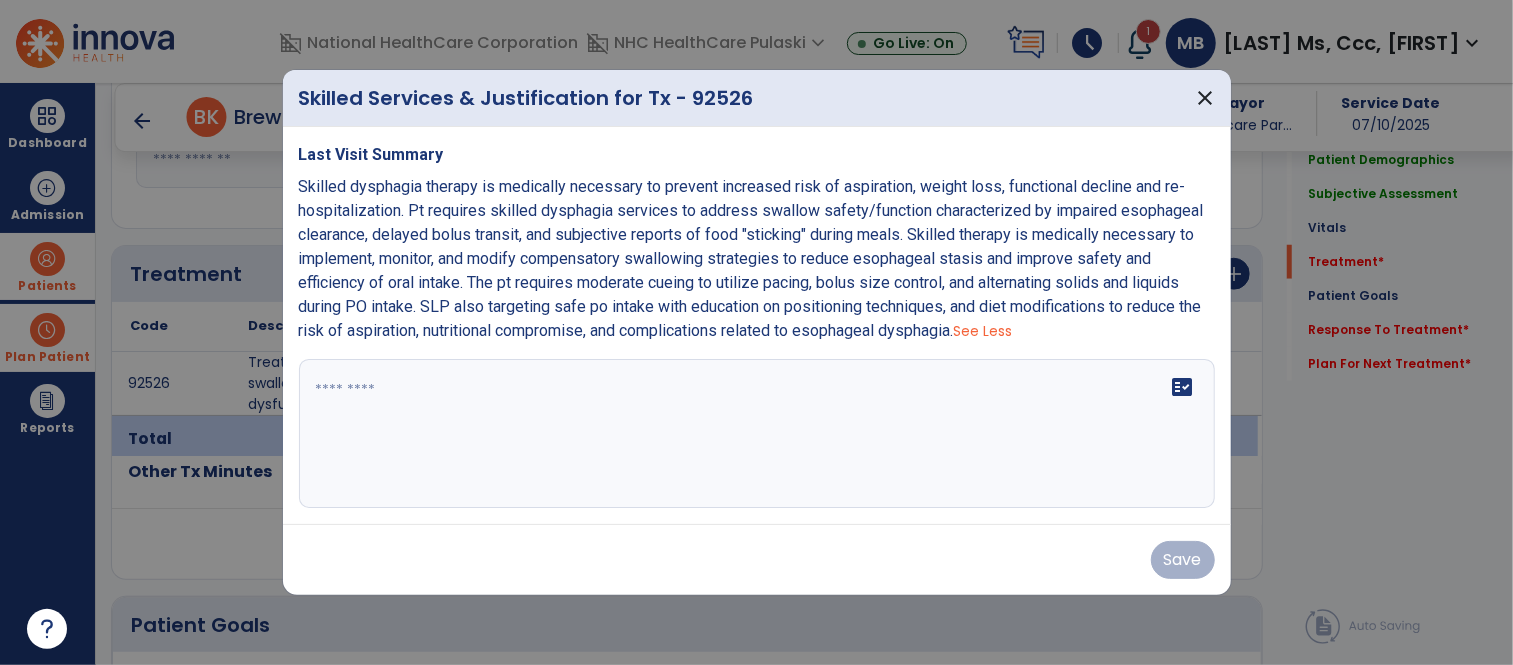 drag, startPoint x: 297, startPoint y: 177, endPoint x: 994, endPoint y: 334, distance: 714.46344 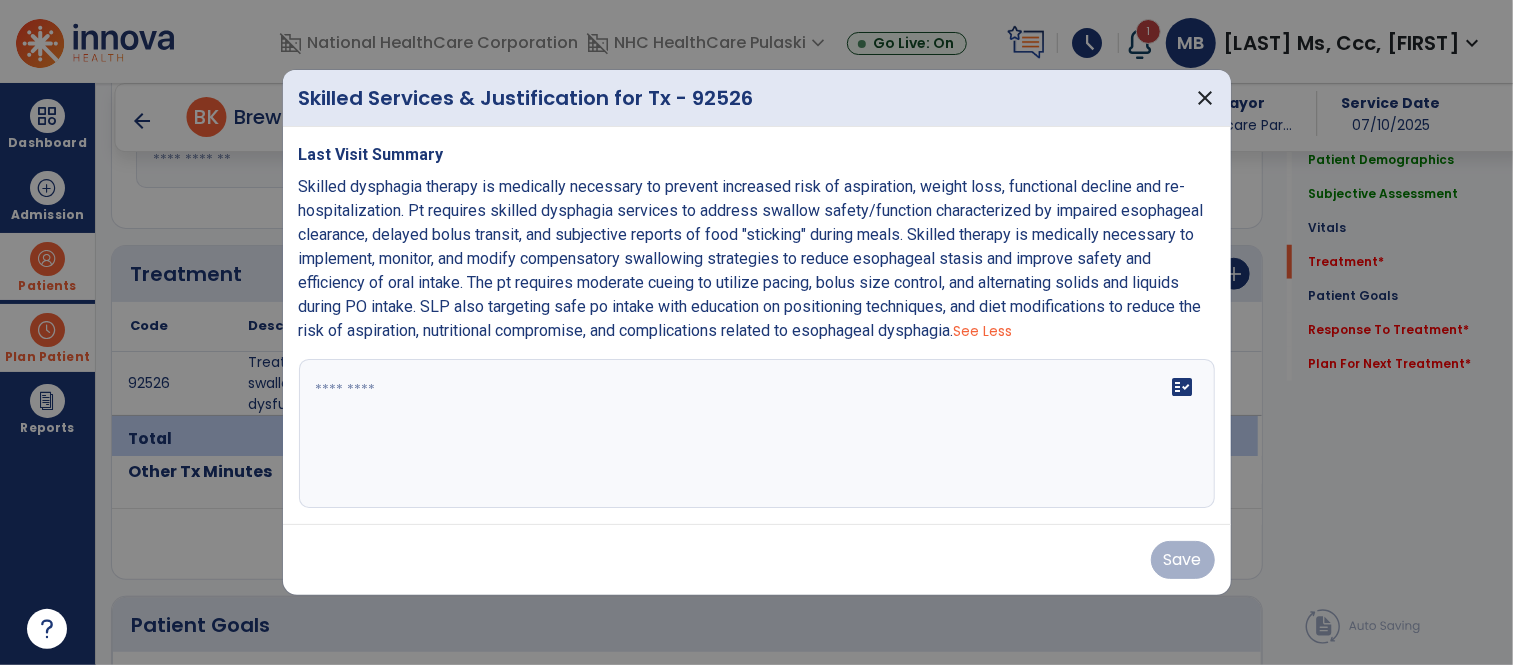 click on "Skilled dysphagia therapy is medically necessary to prevent increased risk of aspiration, weight loss, functional decline and re-hospitalization. Pt requires skilled dysphagia services to address swallow safety/function characterized by impaired esophageal clearance, delayed bolus transit, and subjective reports of food "sticking" during meals. Skilled therapy is medically necessary to implement, monitor, and modify compensatory swallowing strategies to reduce esophageal stasis and improve safety and efficiency of oral intake. The pt requires moderate cueing to utilize pacing, bolus size control, and alternating solids and liquids during PO intake. SLP also targeting safe po intake with education on positioning techniques, and diet modifications to reduce the risk of aspiration, nutritional compromise, and complications related to esophageal dysphagia.   See Less" at bounding box center [757, 259] 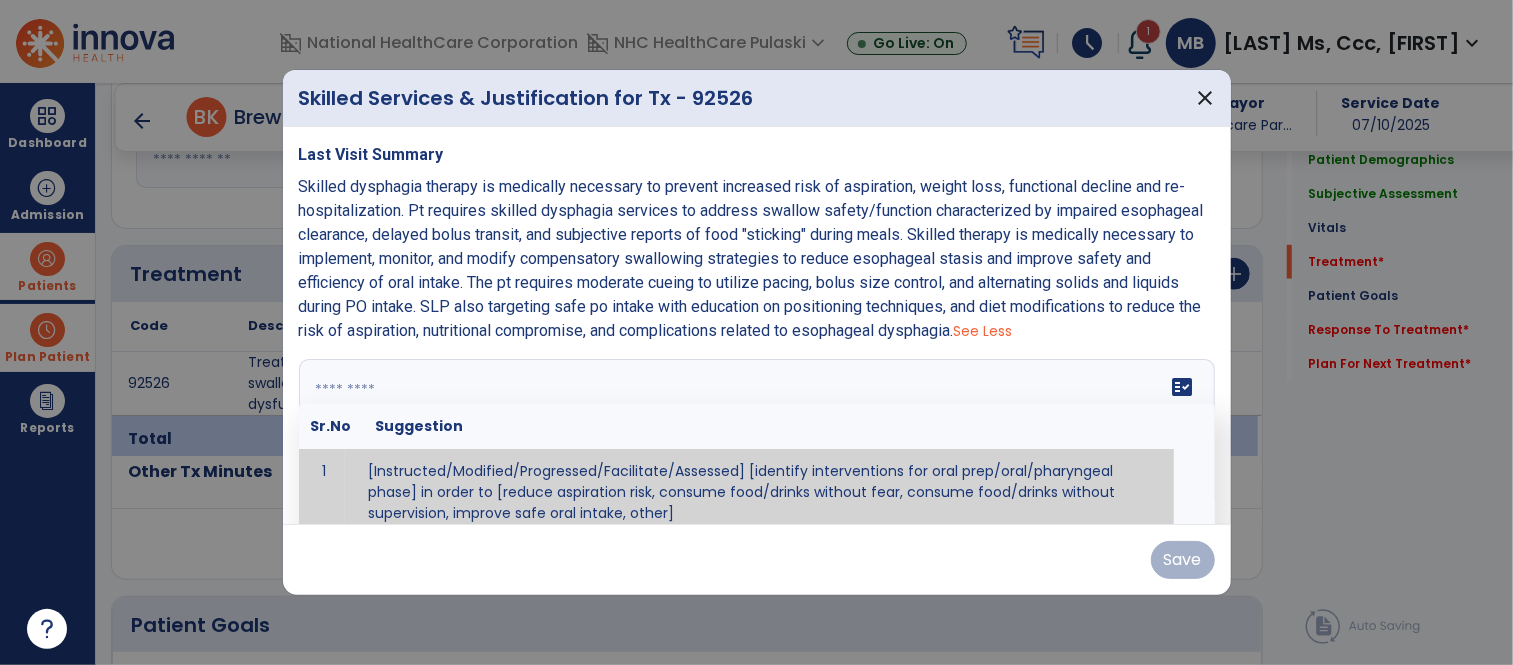 click on "fact_check  Sr.No Suggestion 1 [Instructed/Modified/Progressed/Facilitate/Assessed] [identify interventions for oral prep/oral/pharyngeal phase] in order to [reduce aspiration risk, consume food/drinks without fear, consume food/drinks without supervision, improve safe oral intake, other] 2 [Instructed/Modified/Progressed/Facilitate/Assessed] [identify compensatory methods such as alternating bites/sips, effortful swallow, other] in order to [reduce aspiration risk, consume food/drinks without fear, consume food/drinks without supervision, improve safe oral intake, other] 3 [Instructed/Modified/Progressed/Assessed] trials of [identify IDDSI Food/Drink Level or NDD Solid/Liquid Level] in order to [reduce aspiration risk, consume food/drinks without fear, consume food/drinks without supervision, improve safe oral intake, other] 4 5 Assessed swallow with administration of [identify test]" at bounding box center (757, 434) 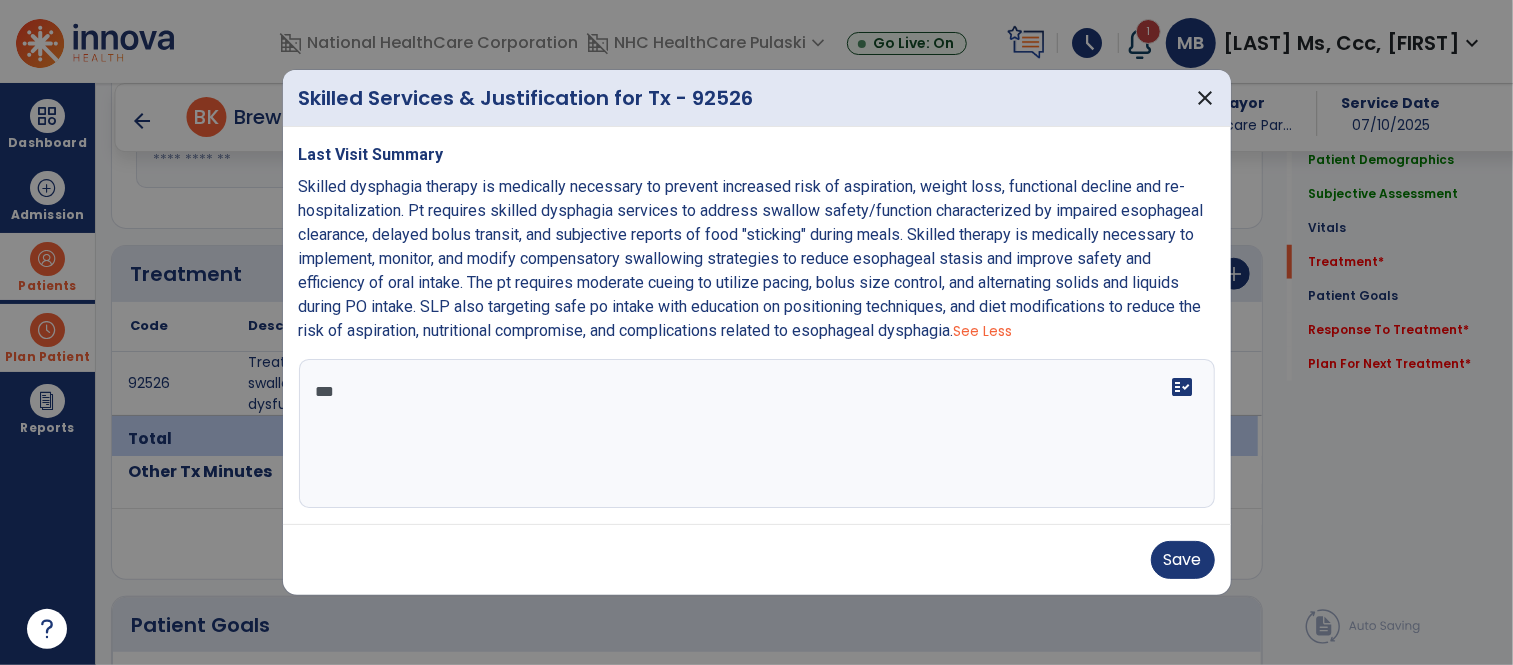 scroll, scrollTop: 0, scrollLeft: 0, axis: both 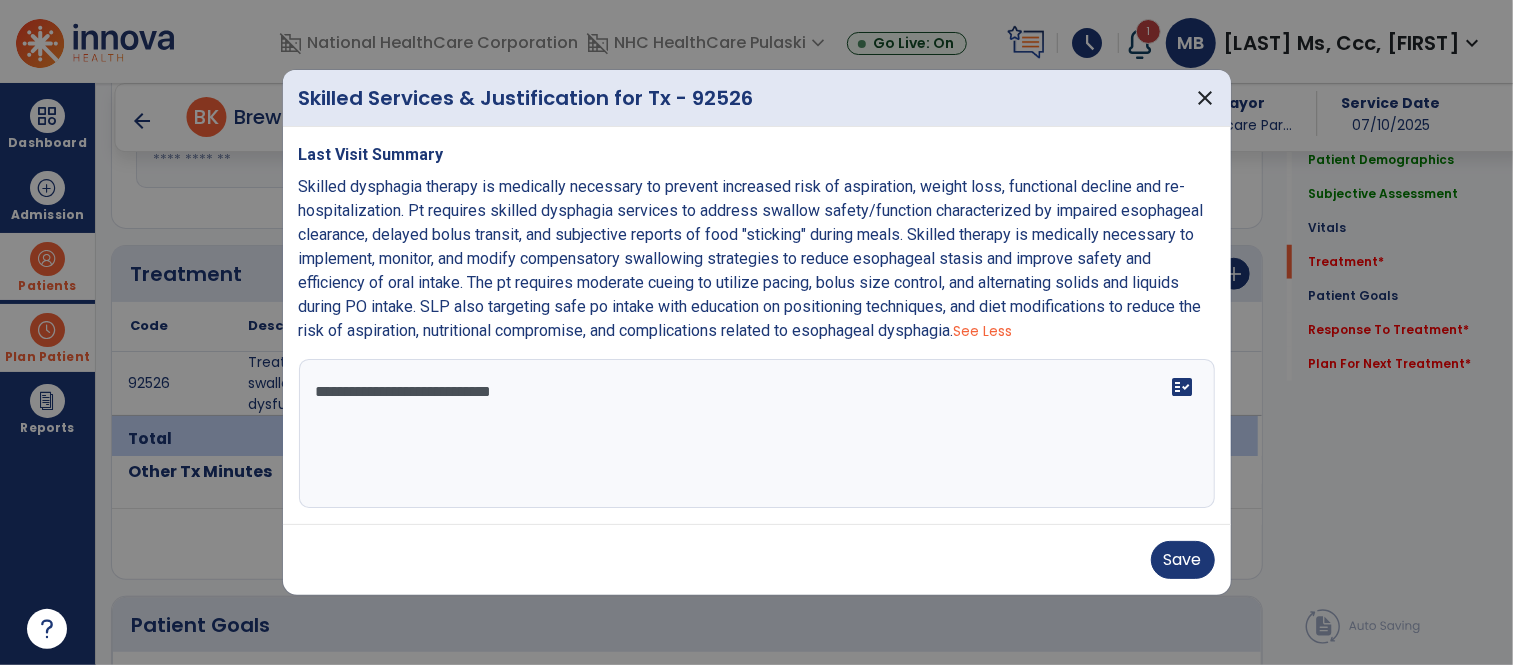 paste on "**********" 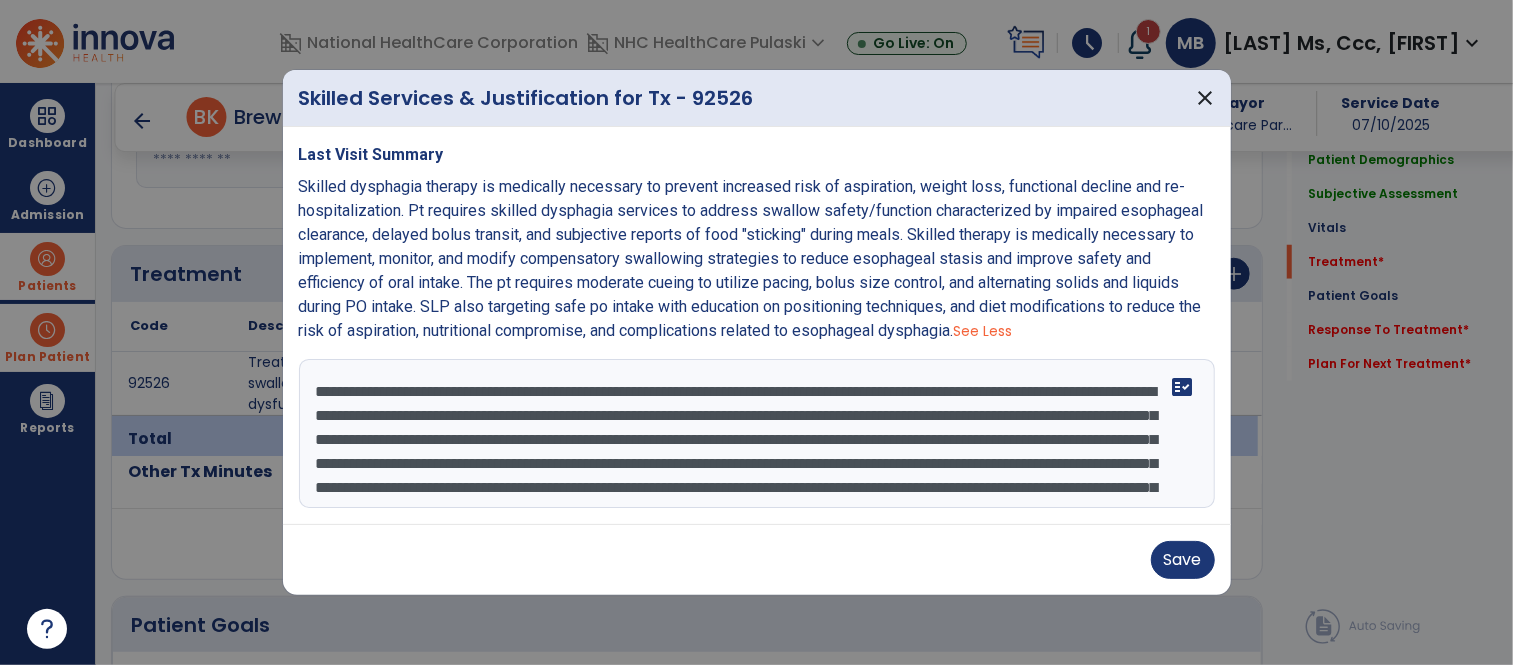 scroll, scrollTop: 134, scrollLeft: 0, axis: vertical 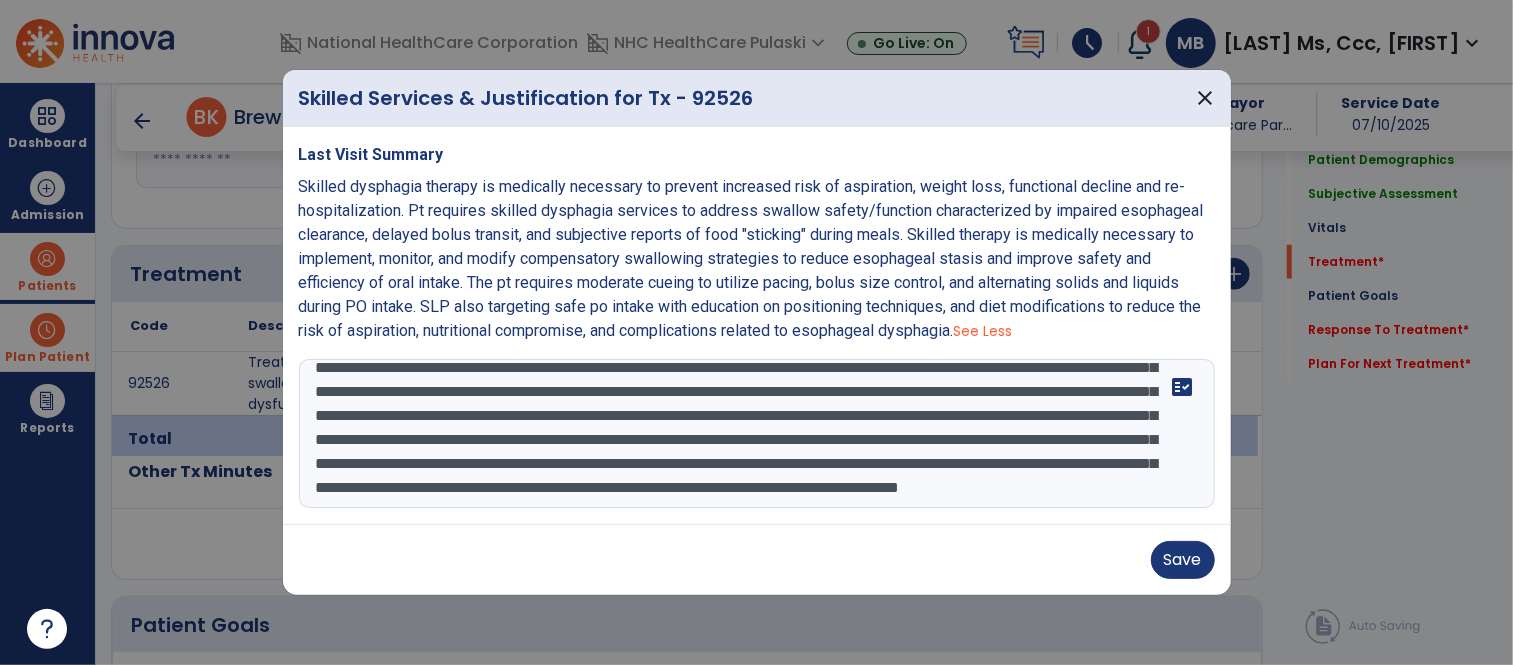 click at bounding box center [757, 434] 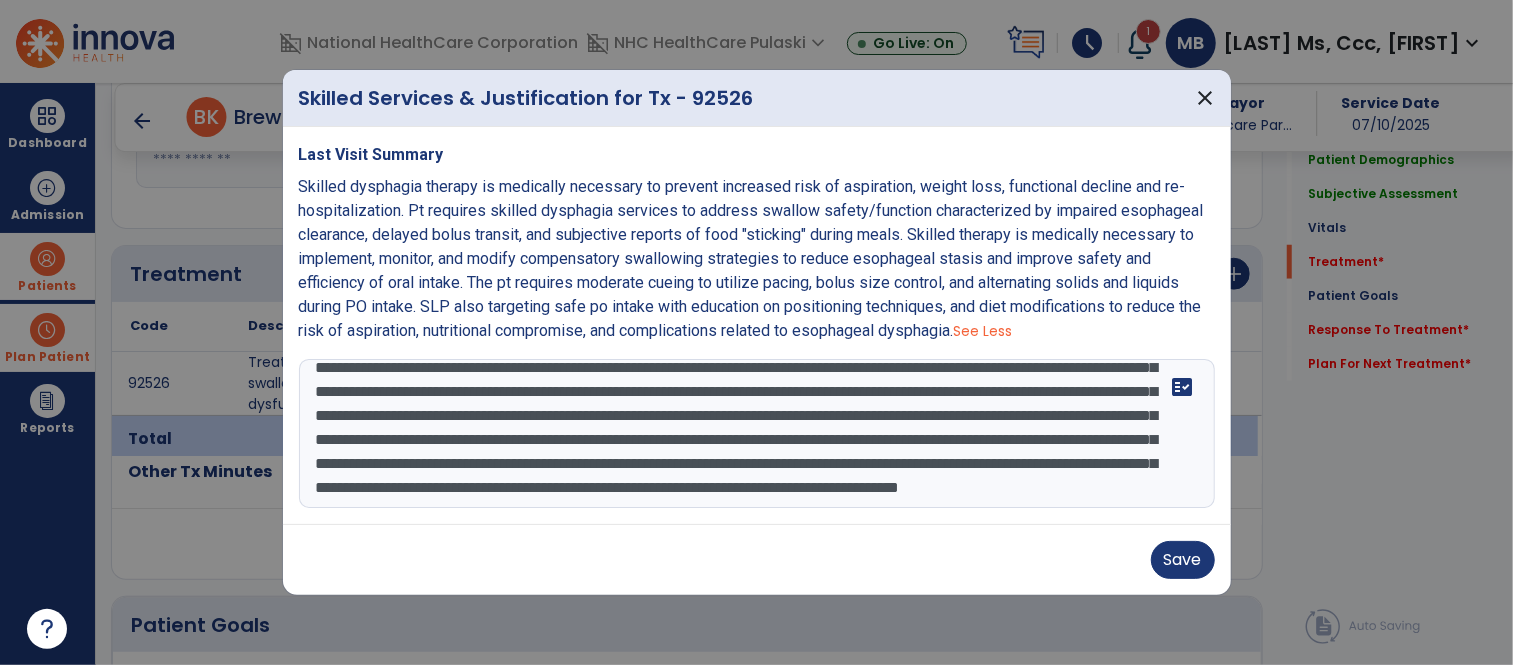 scroll, scrollTop: 43, scrollLeft: 0, axis: vertical 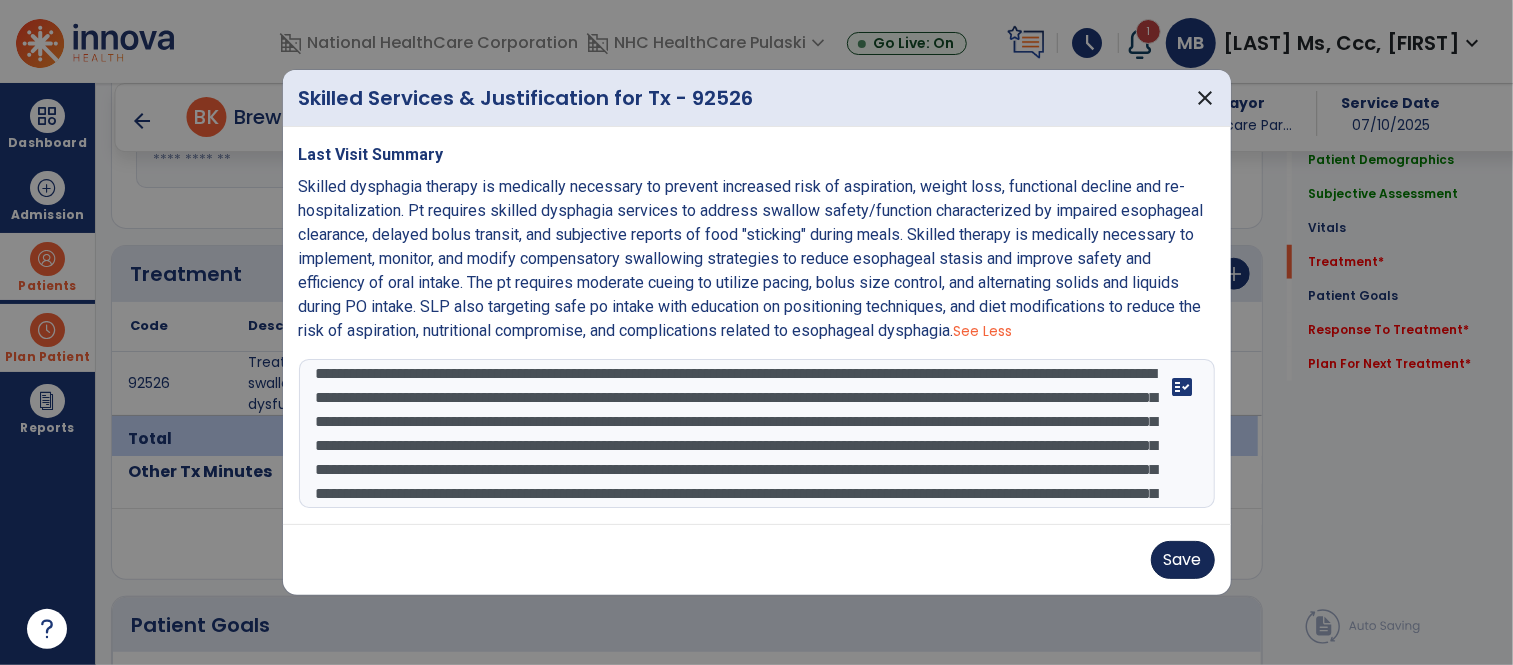 type on "**********" 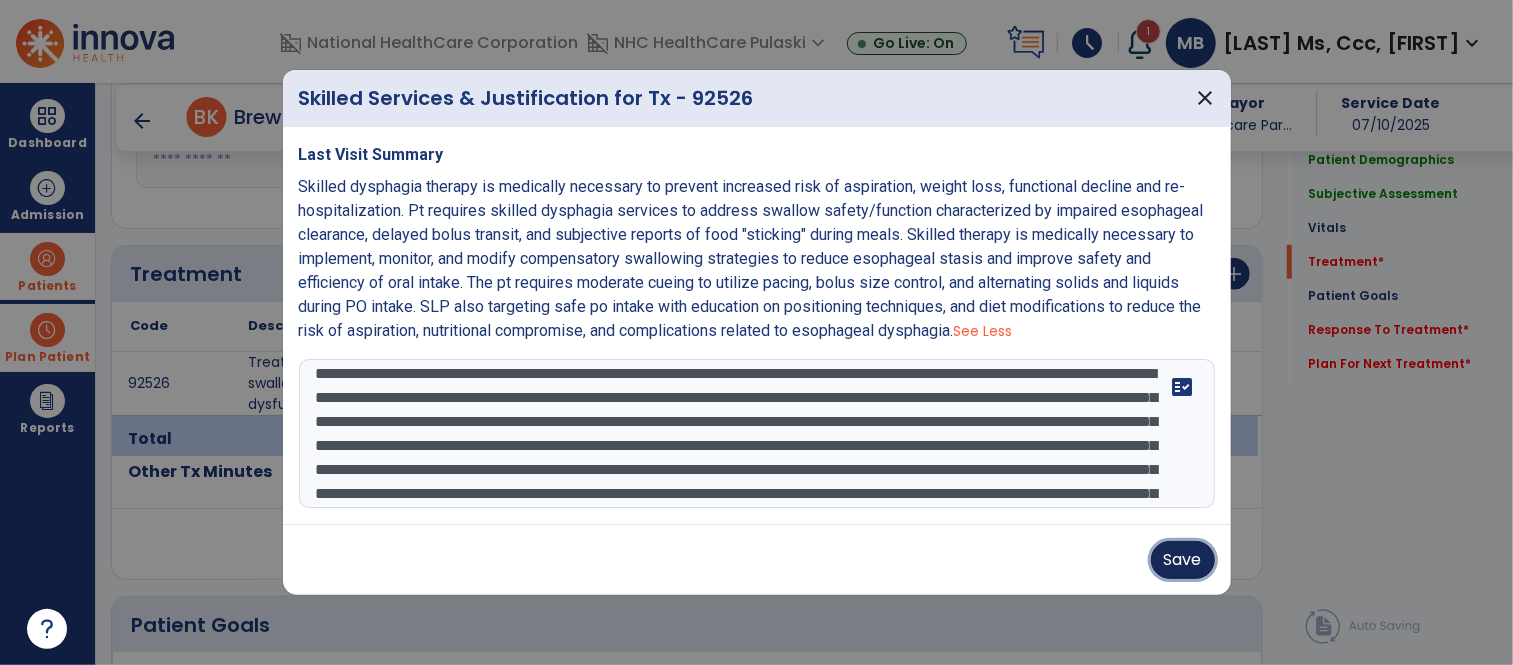 click on "Save" at bounding box center [1183, 560] 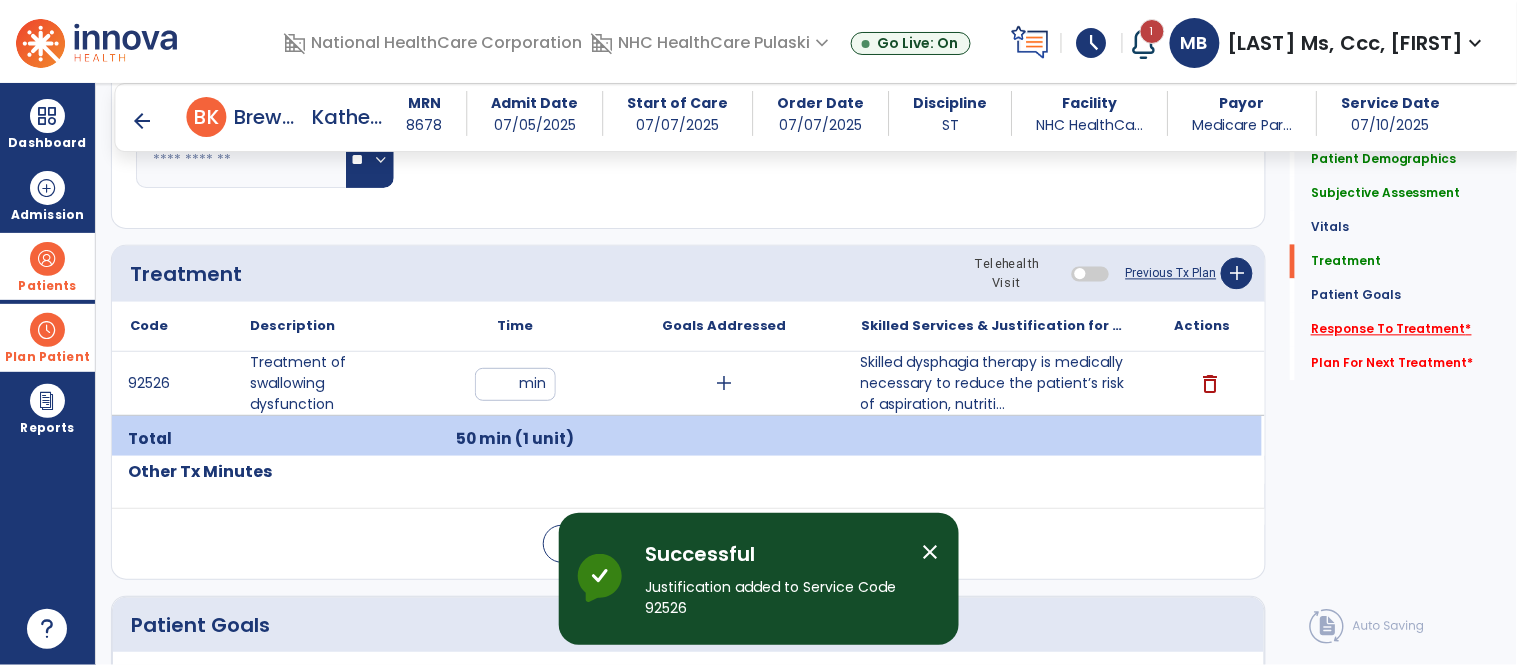 click on "Response To Treatment   *" 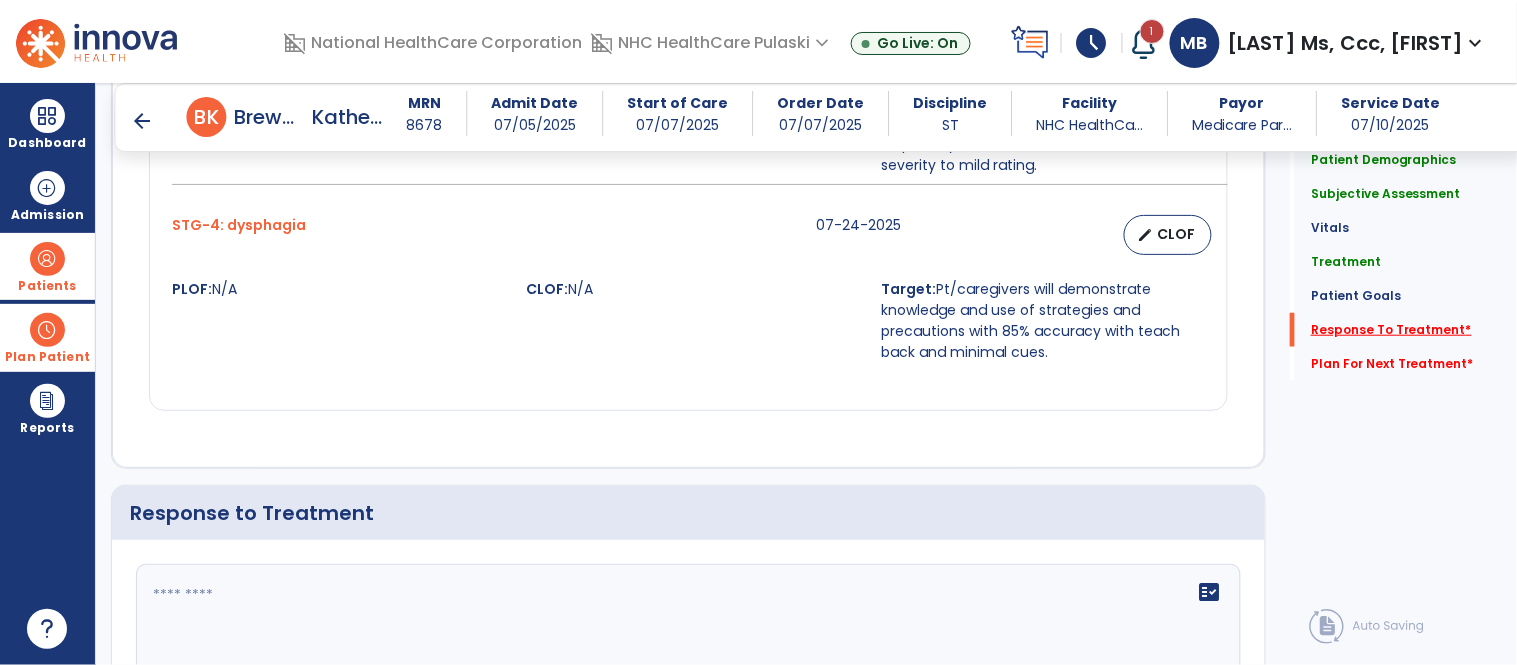 scroll, scrollTop: 2506, scrollLeft: 0, axis: vertical 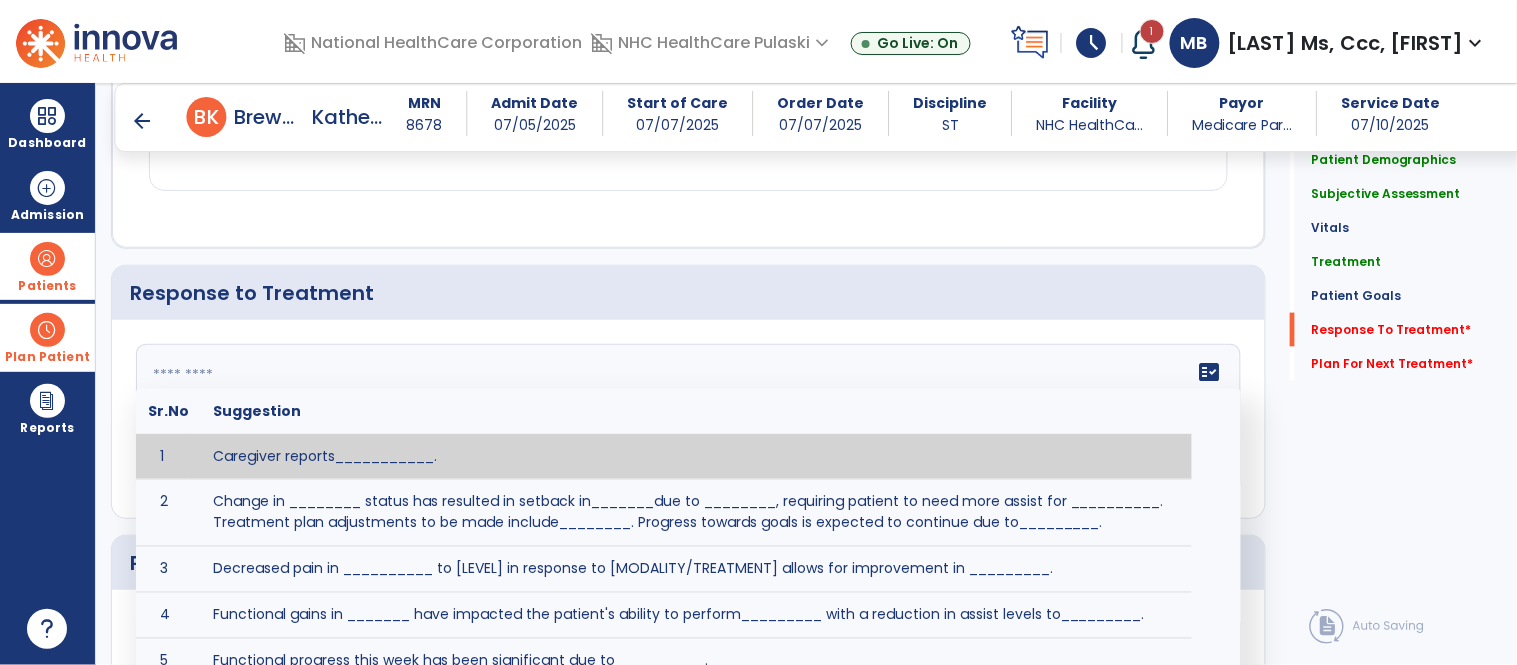 click on "fact_check  Sr.No Suggestion 1 Caregiver reports___________. 2 Change in ________ status has resulted in setback in_______due to ________, requiring patient to need more assist for __________.   Treatment plan adjustments to be made include________.  Progress towards goals is expected to continue due to_________. 3 Decreased pain in __________ to [LEVEL] in response to [MODALITY/TREATMENT] allows for improvement in _________. 4 Functional gains in _______ have impacted the patient's ability to perform_________ with a reduction in assist levels to_________. 5 Functional progress this week has been significant due to__________. 6 Gains in ________ have improved the patient's ability to perform ______with decreased levels of assist to___________. 7 Improvement in ________allows patient to tolerate higher levels of challenges in_________. 8 Pain in [AREA] has decreased to [LEVEL] in response to [TREATMENT/MODALITY], allowing fore ease in completing__________. 9 10 11 12 13 14 15 16 17 18 19 20 21" 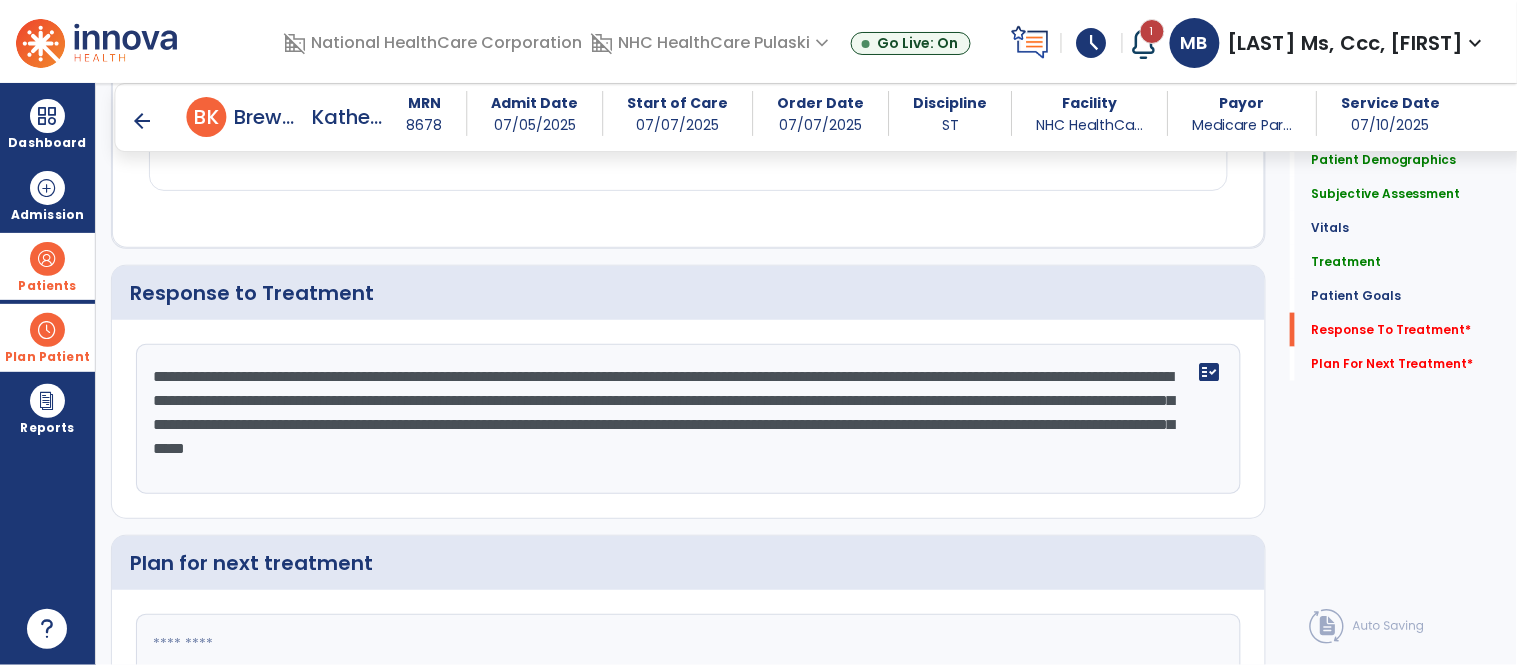 scroll, scrollTop: 38, scrollLeft: 0, axis: vertical 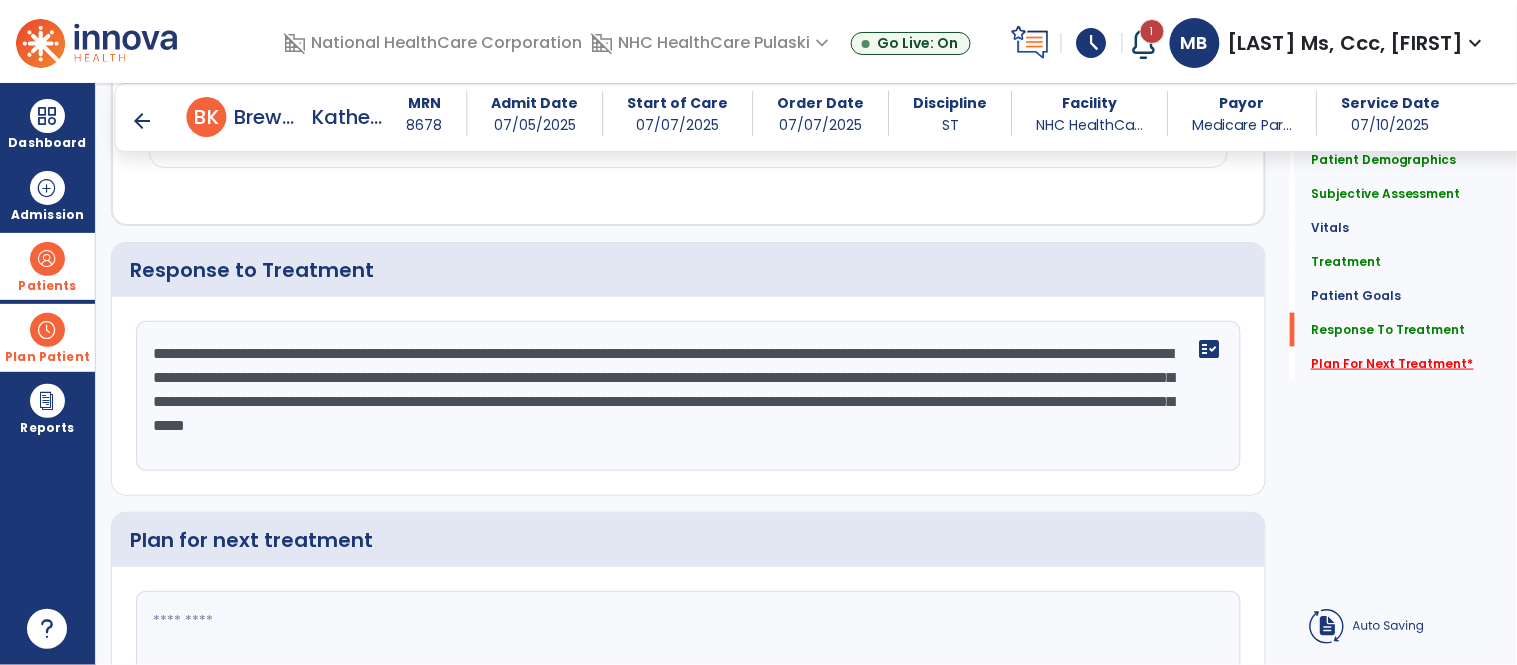 click on "Plan For Next Treatment   *" 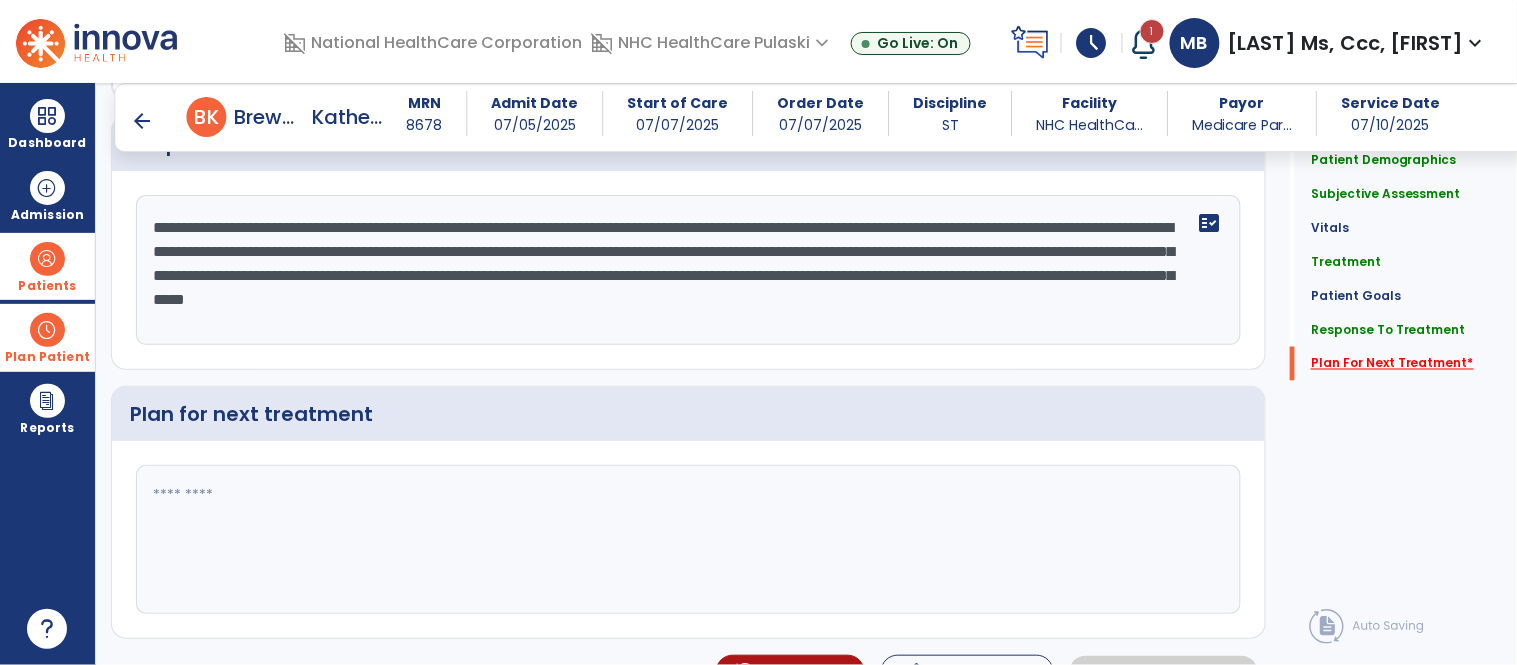 scroll, scrollTop: 2656, scrollLeft: 0, axis: vertical 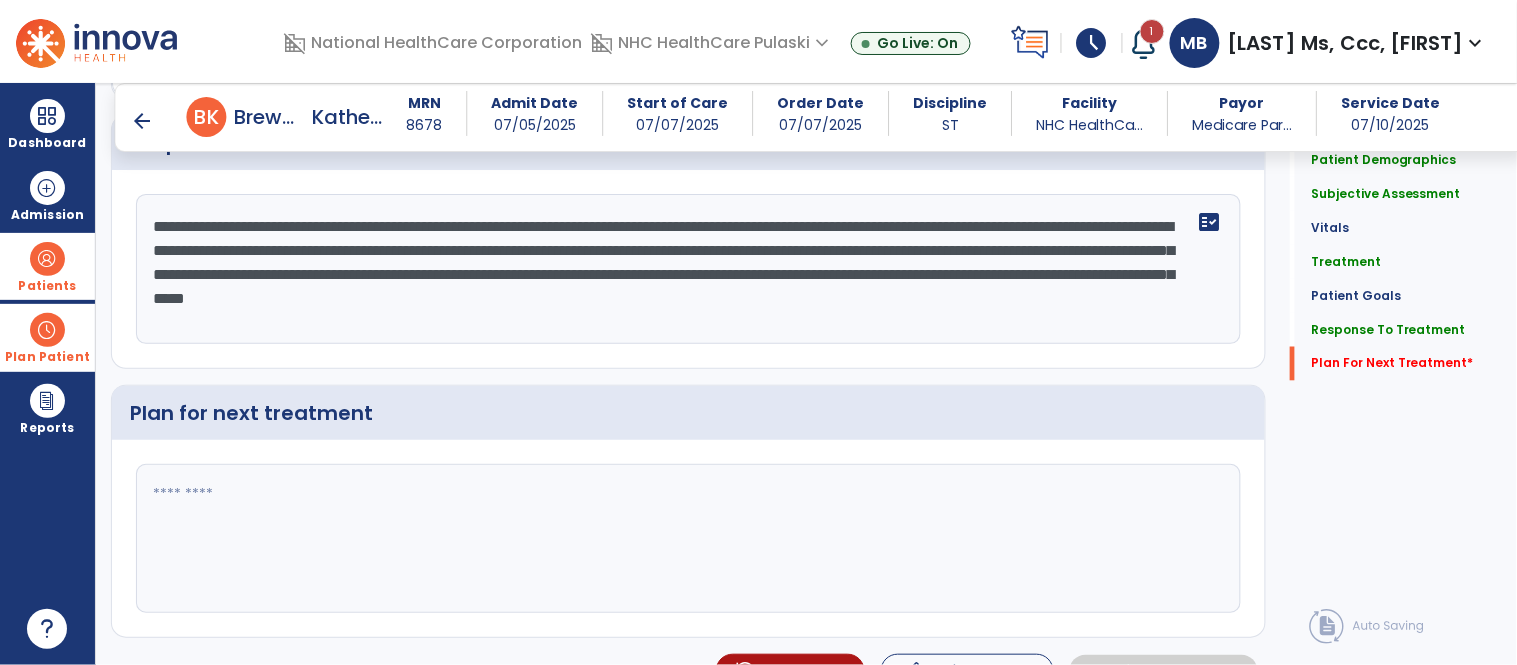 click on "**********" 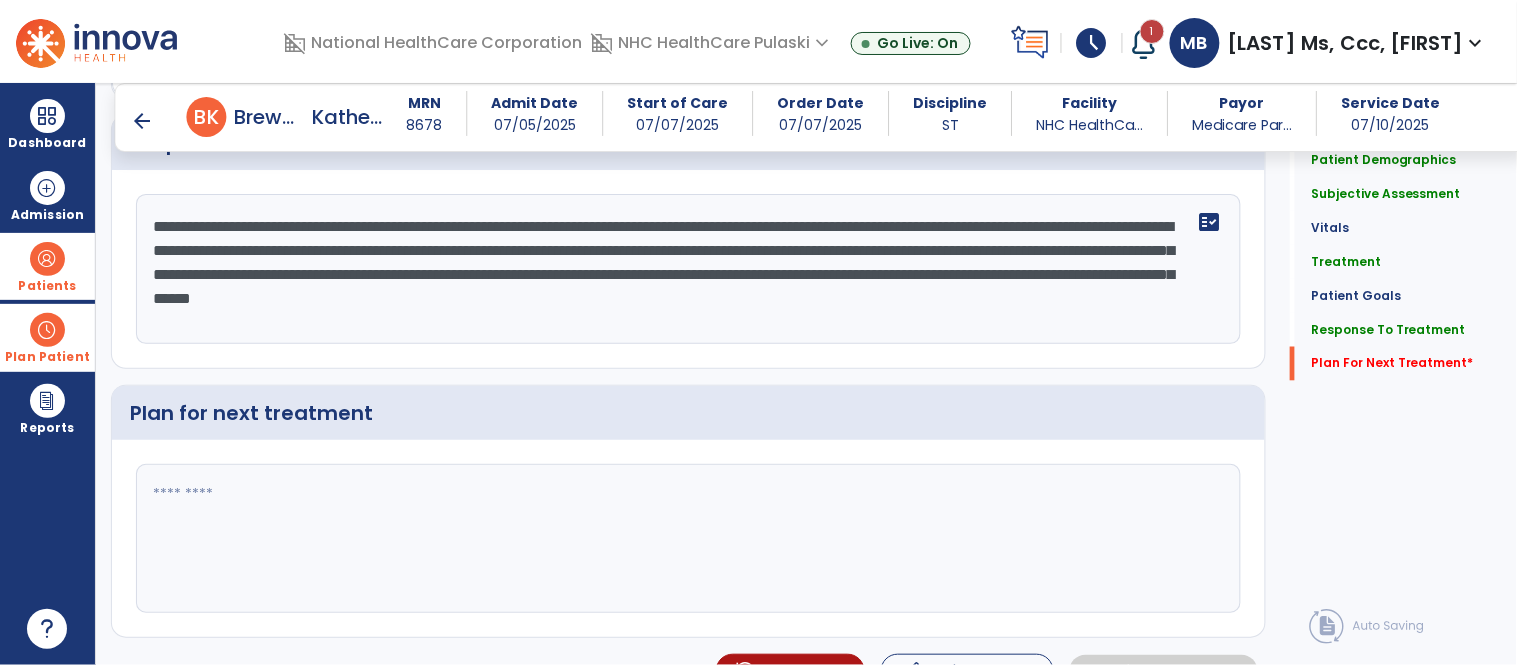 type on "**********" 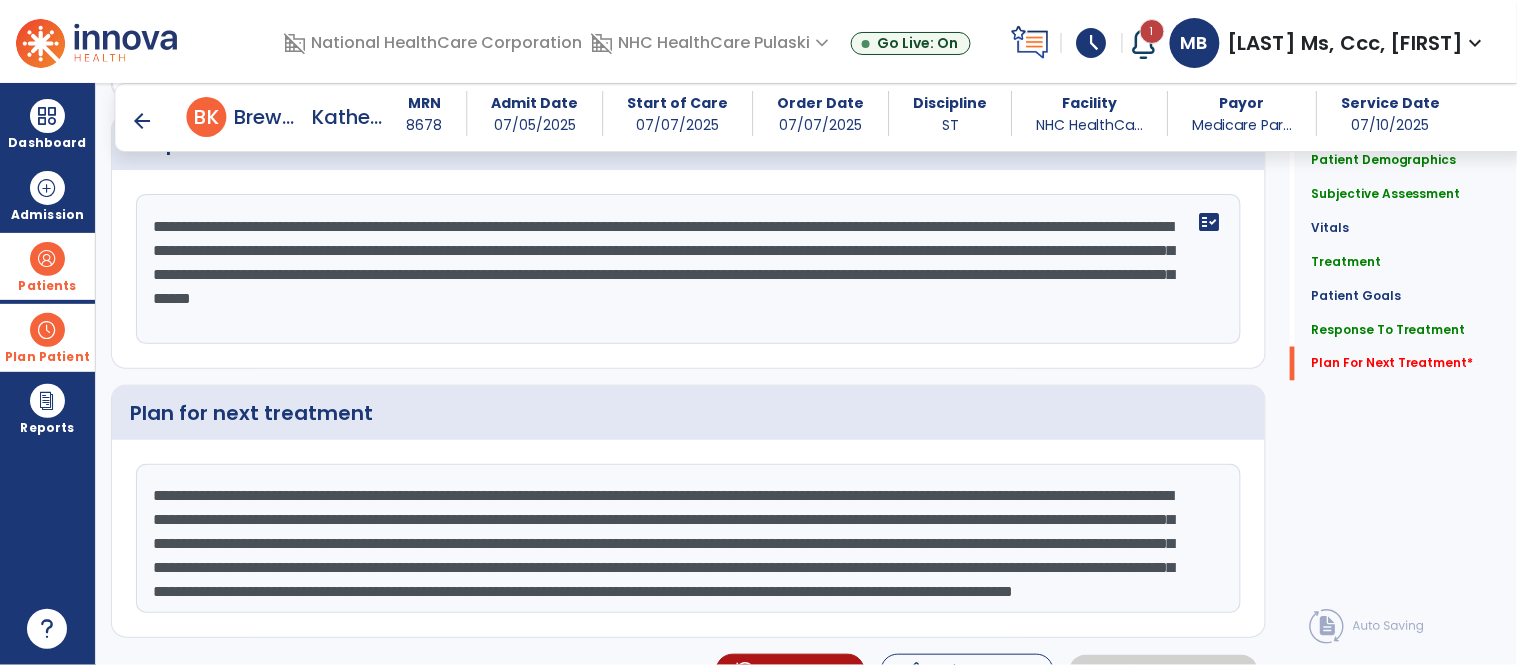 scroll, scrollTop: 38, scrollLeft: 0, axis: vertical 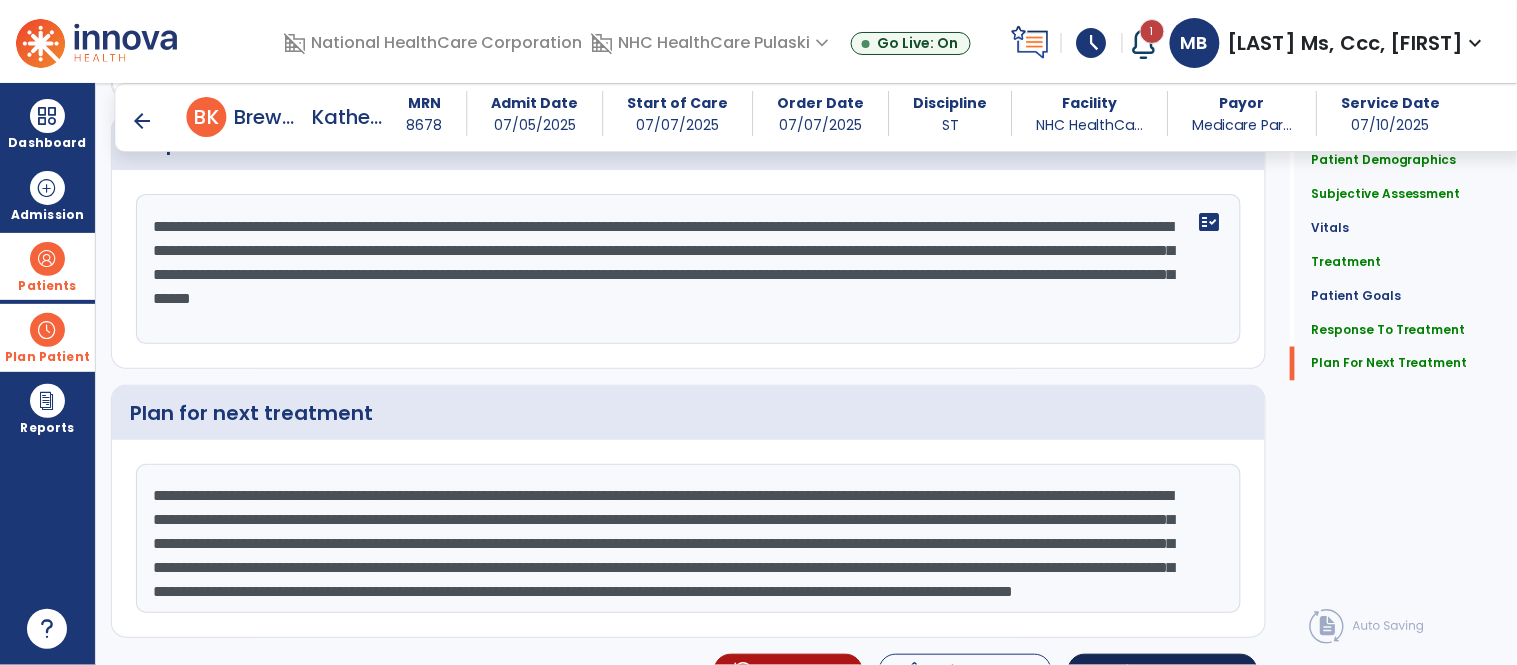 type on "**********" 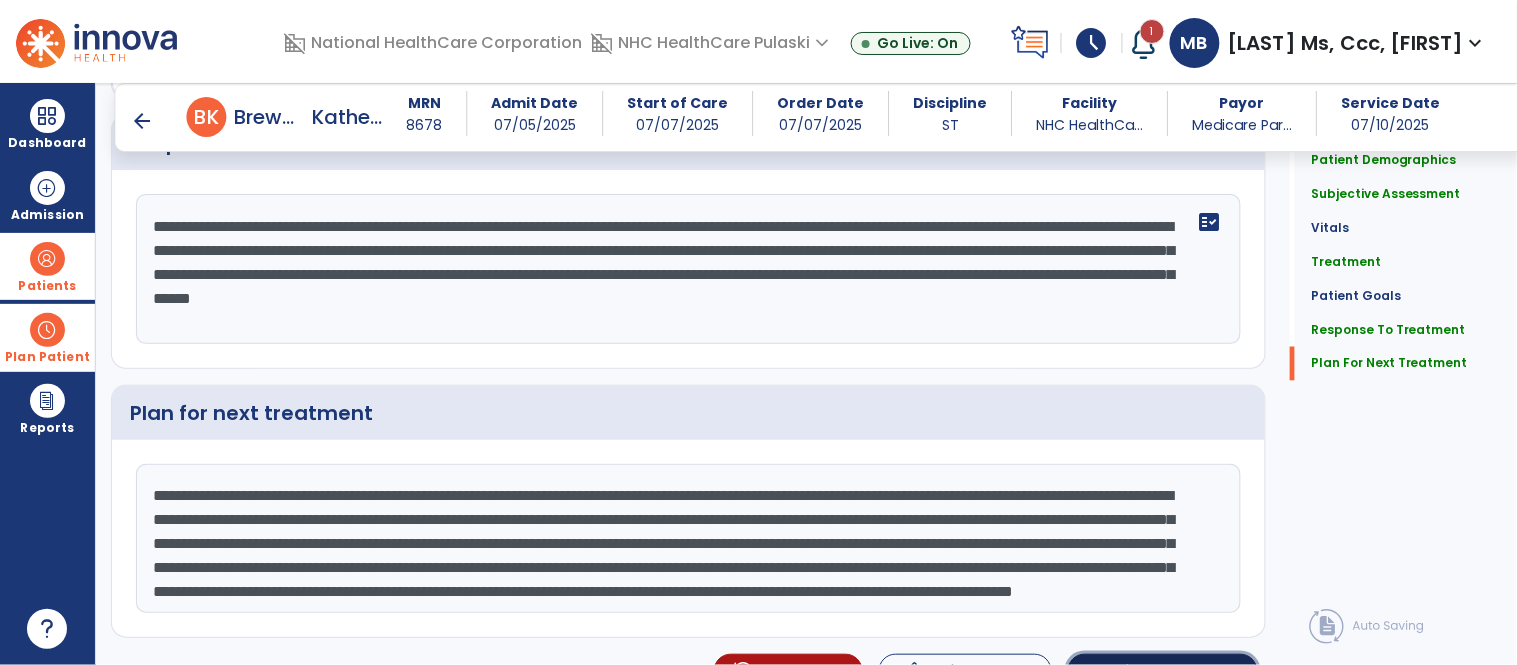 click on "chevron_right" 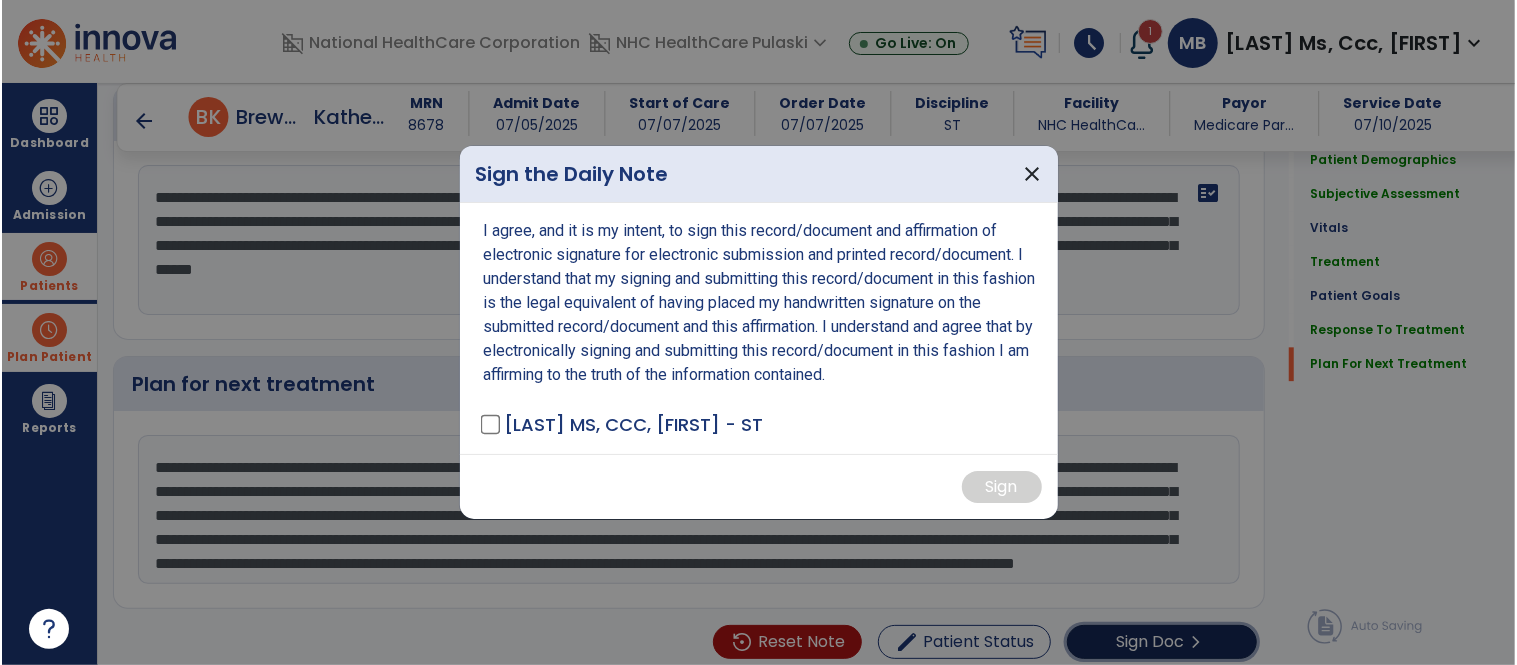 scroll, scrollTop: 2676, scrollLeft: 0, axis: vertical 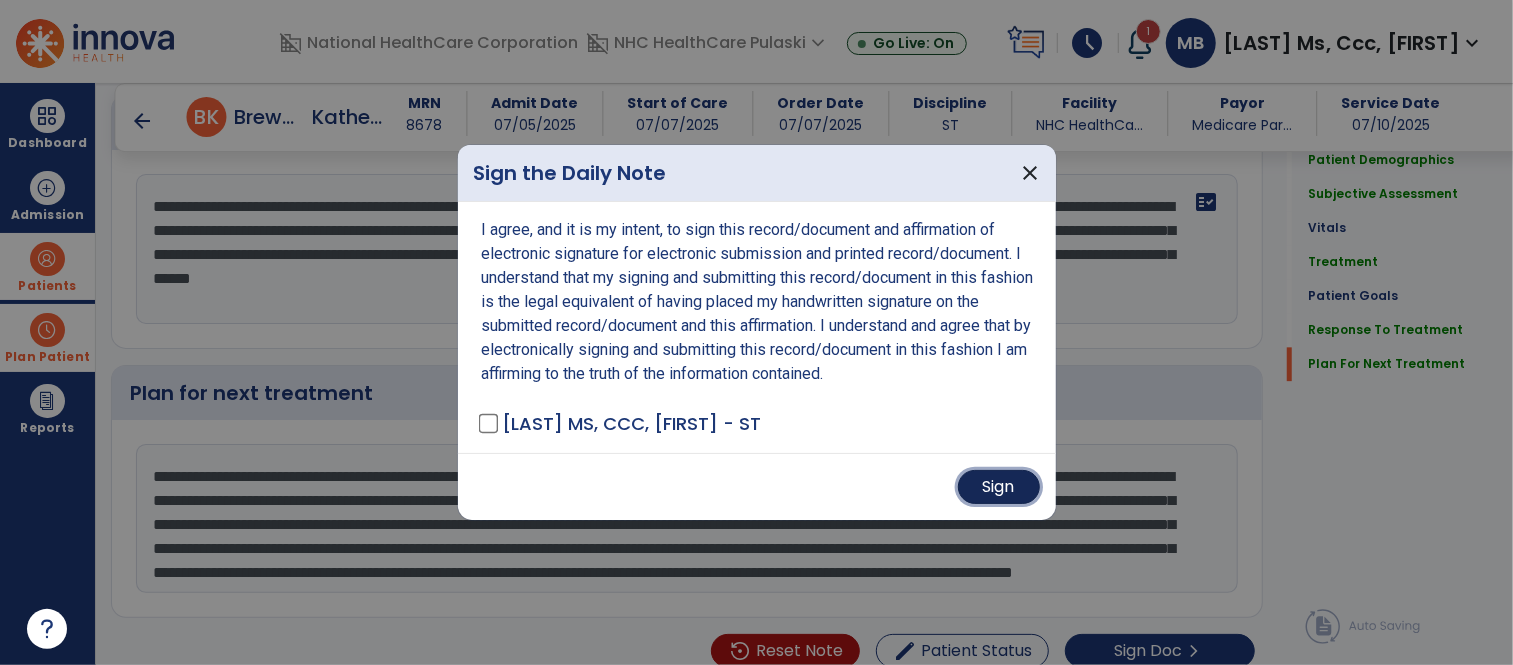click on "Sign" at bounding box center [999, 487] 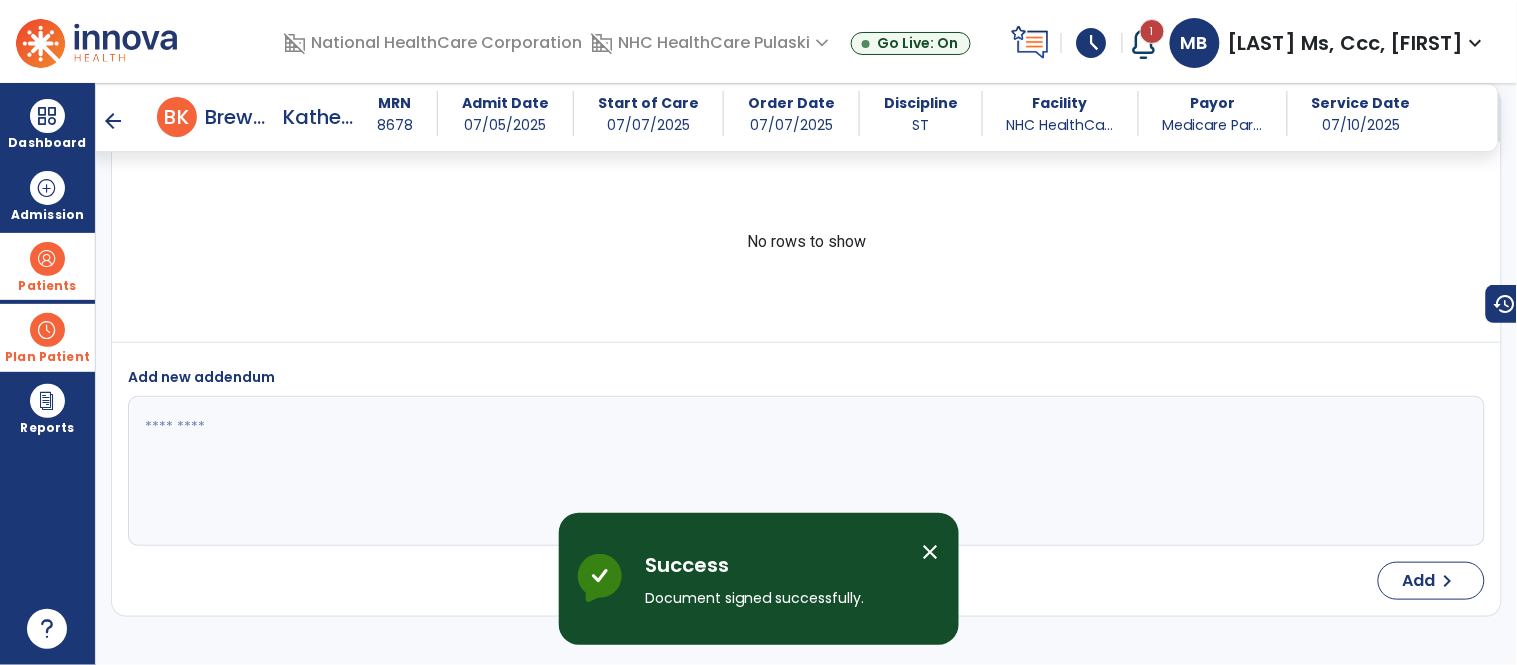 scroll, scrollTop: 4128, scrollLeft: 0, axis: vertical 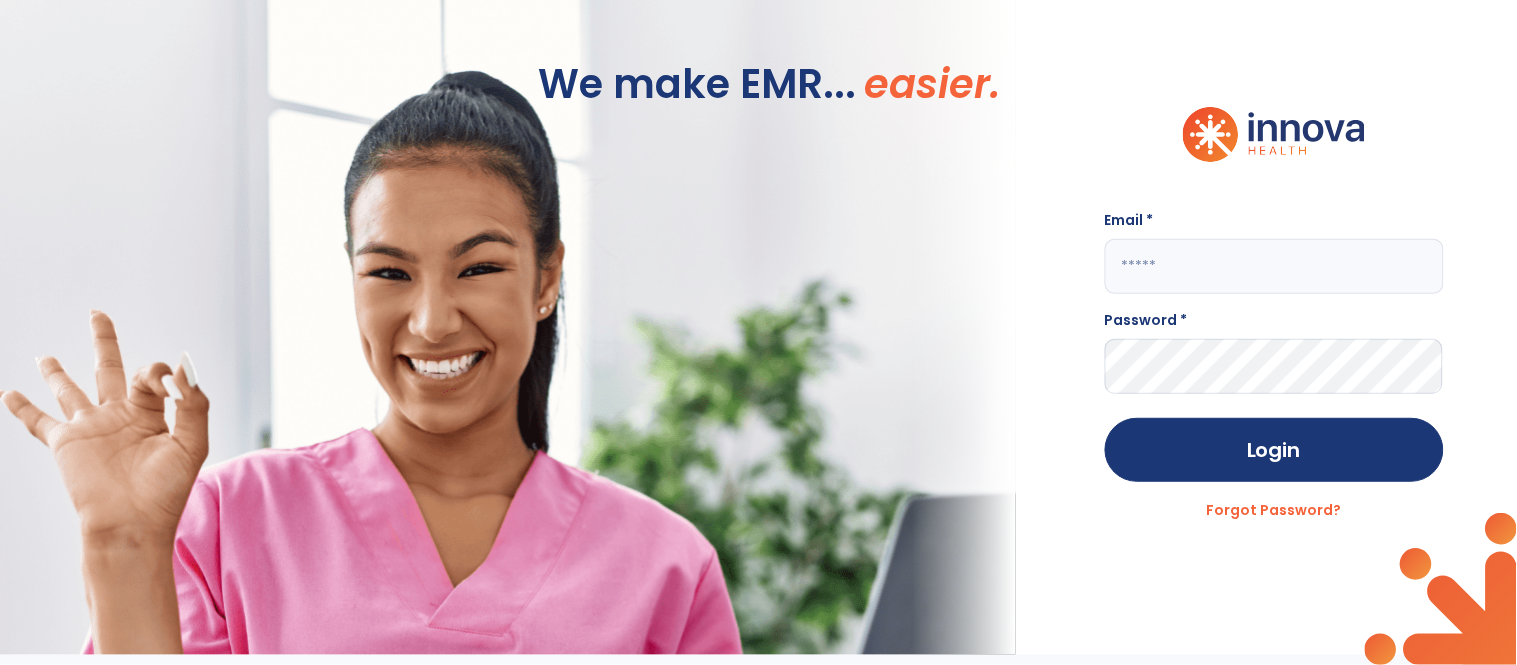 type on "**********" 